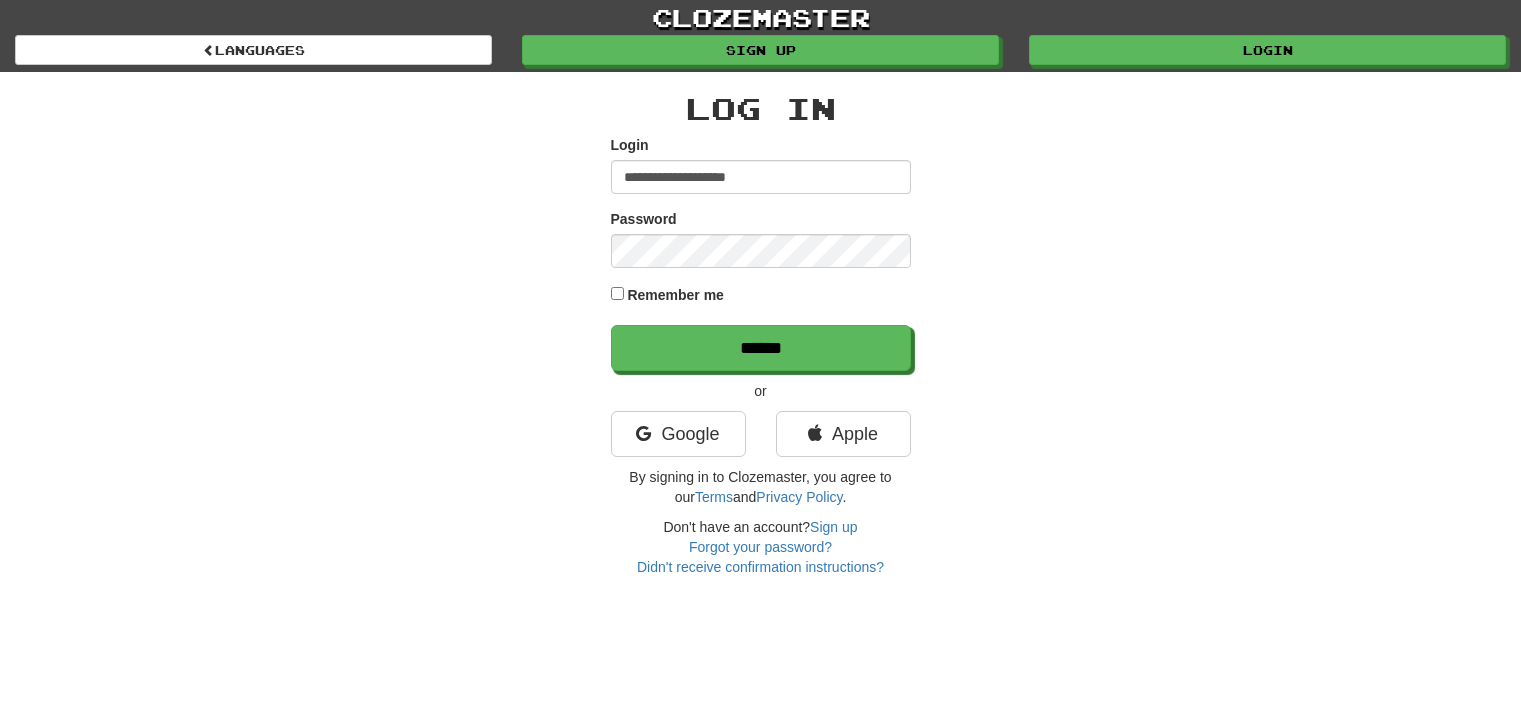 scroll, scrollTop: 0, scrollLeft: 0, axis: both 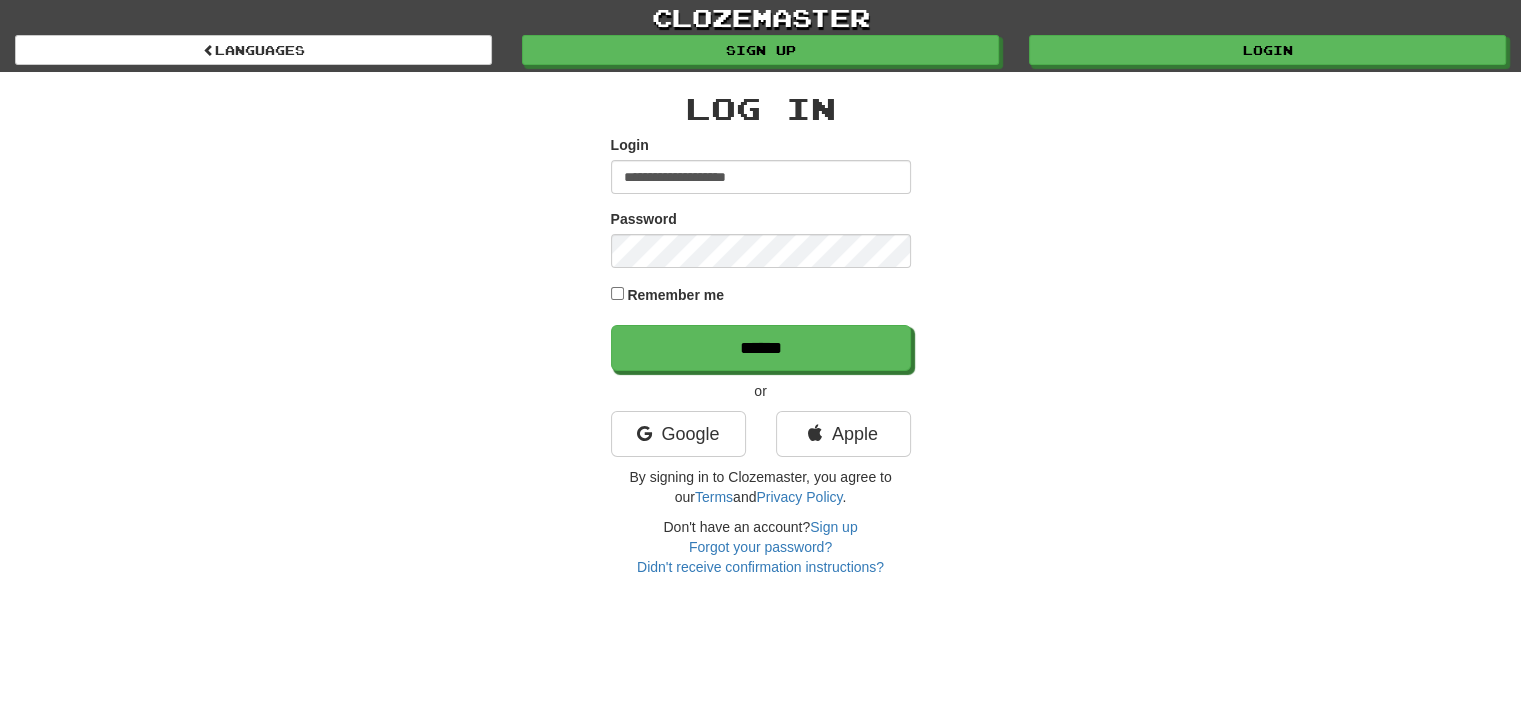 click on "******" at bounding box center (761, 348) 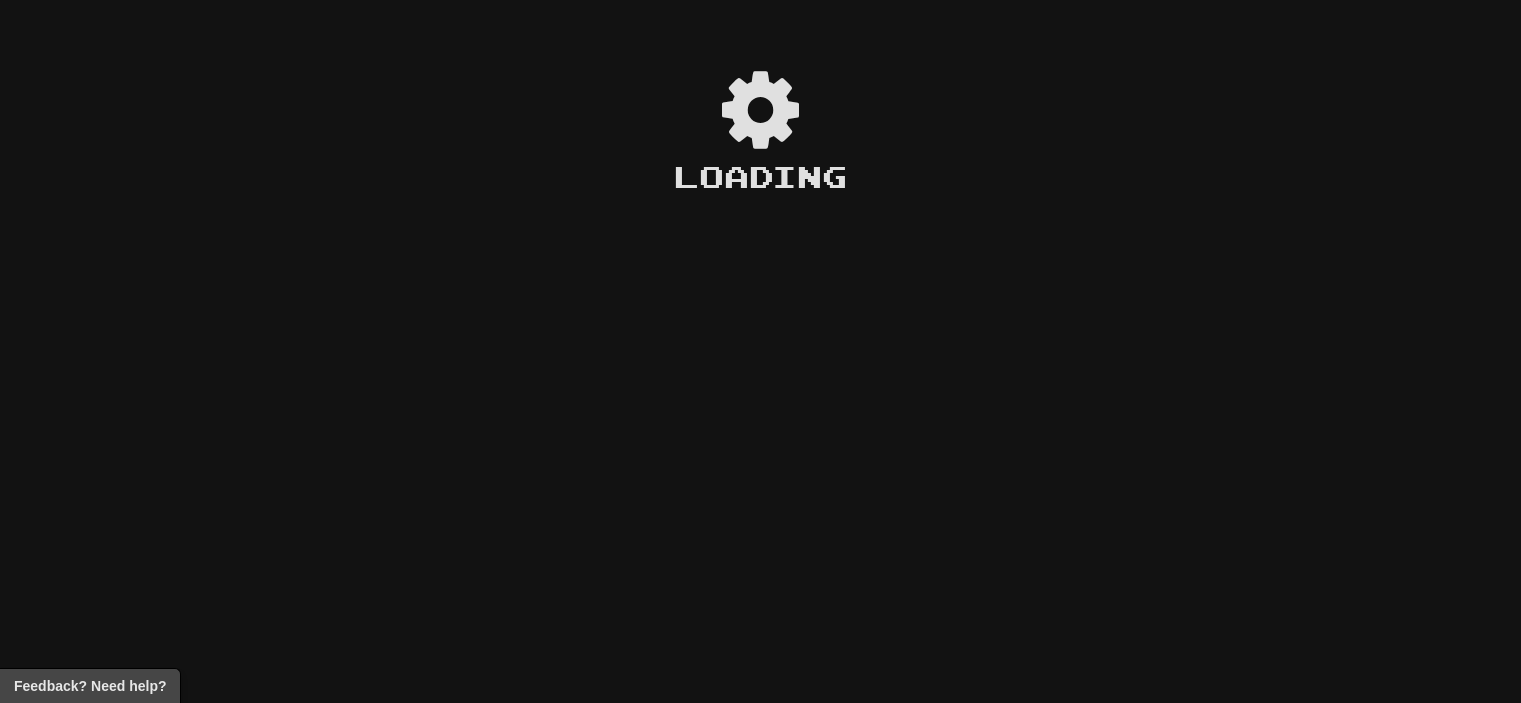 scroll, scrollTop: 0, scrollLeft: 0, axis: both 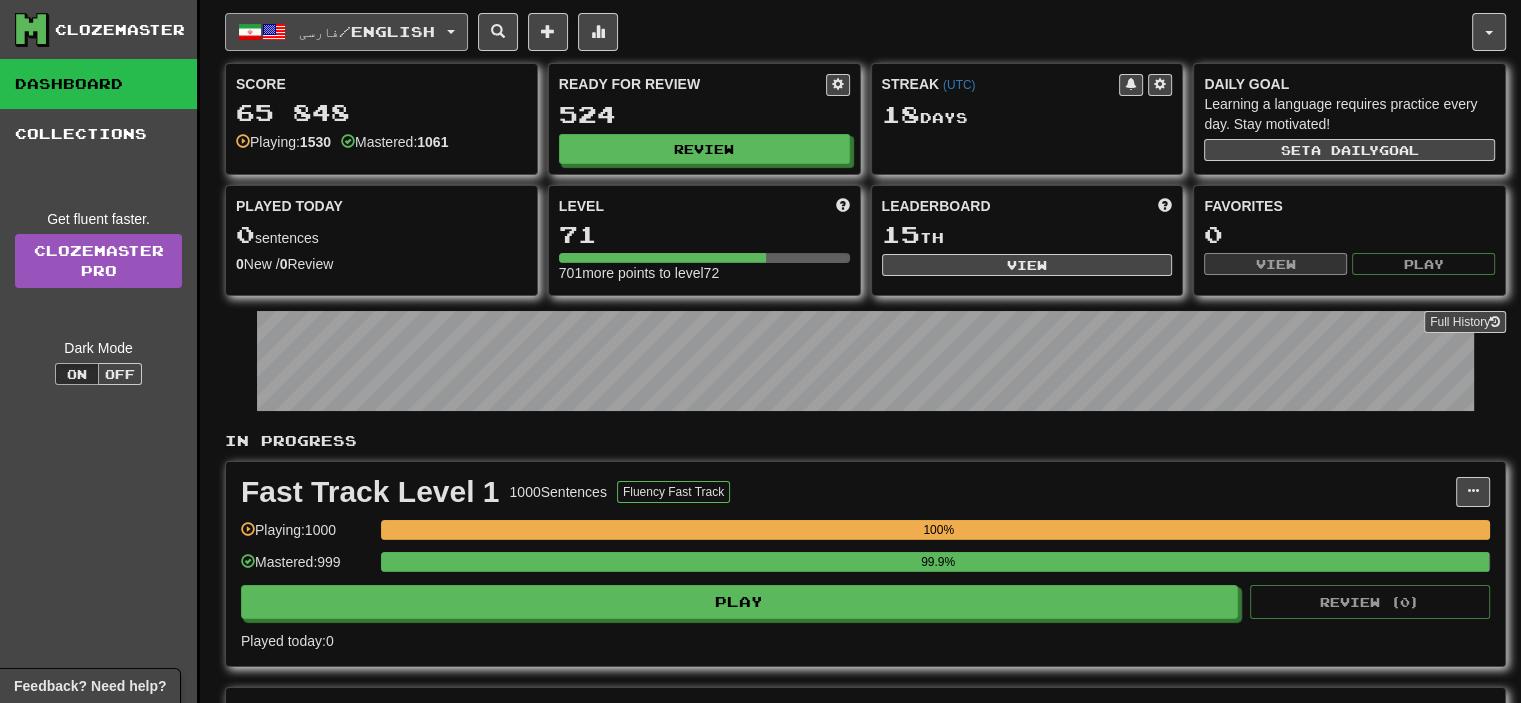 click on "فارسی  /  English" 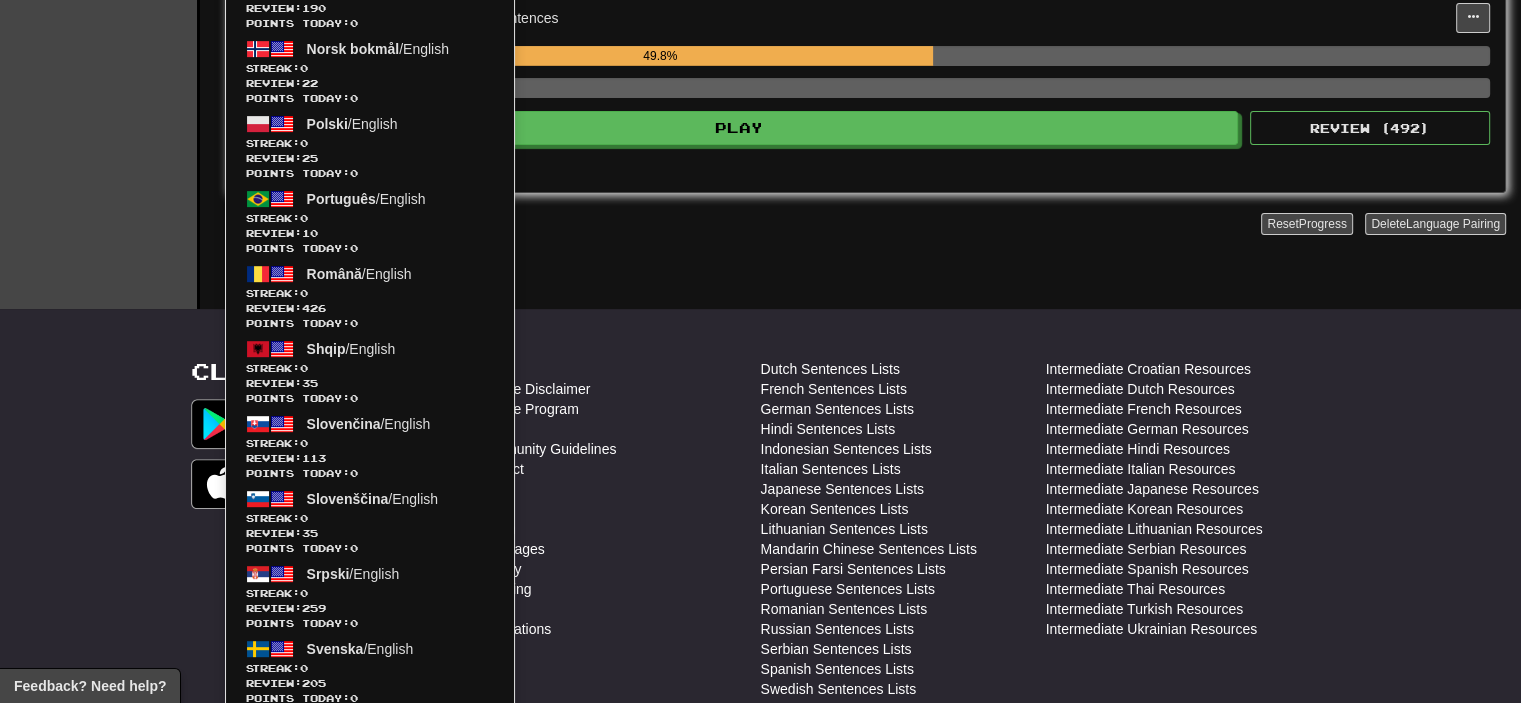scroll, scrollTop: 1283, scrollLeft: 0, axis: vertical 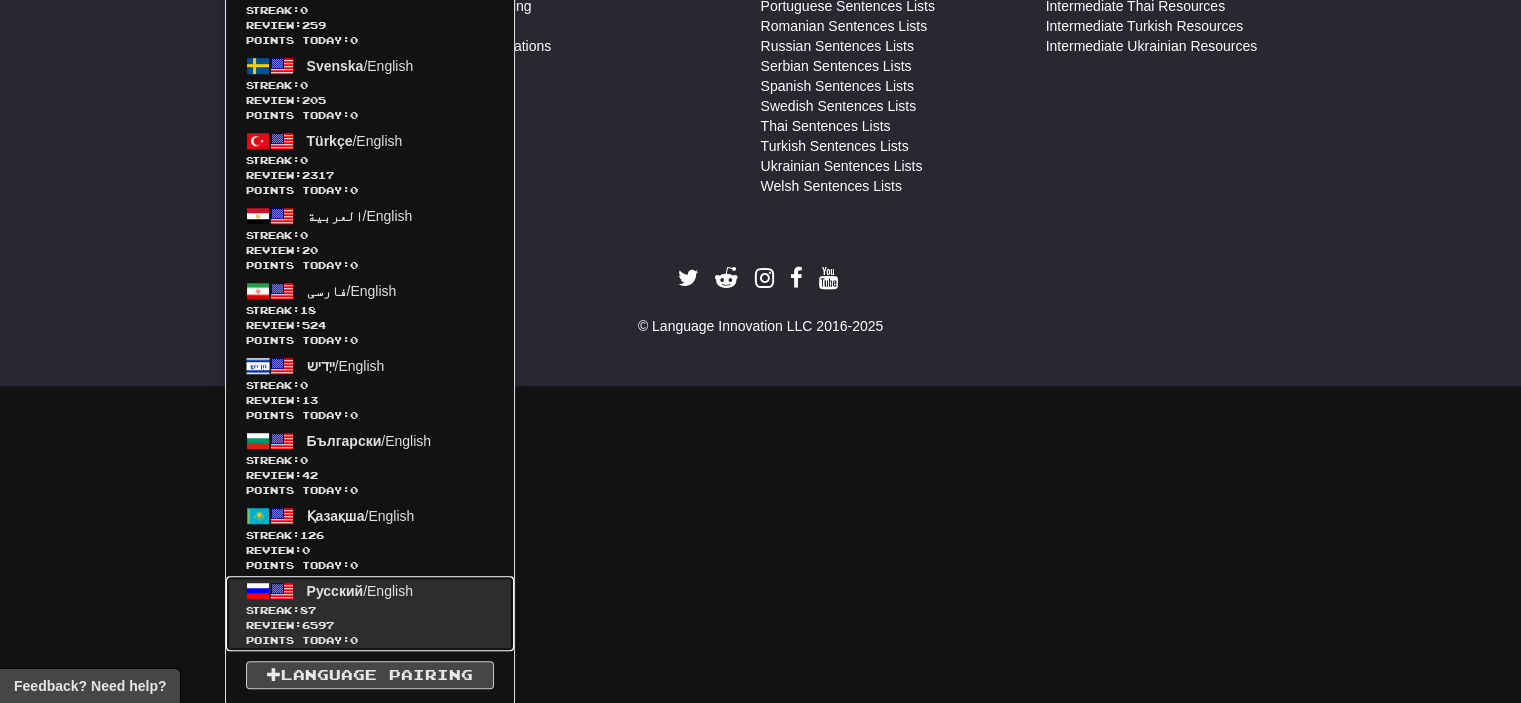 click on "Review:  6597" 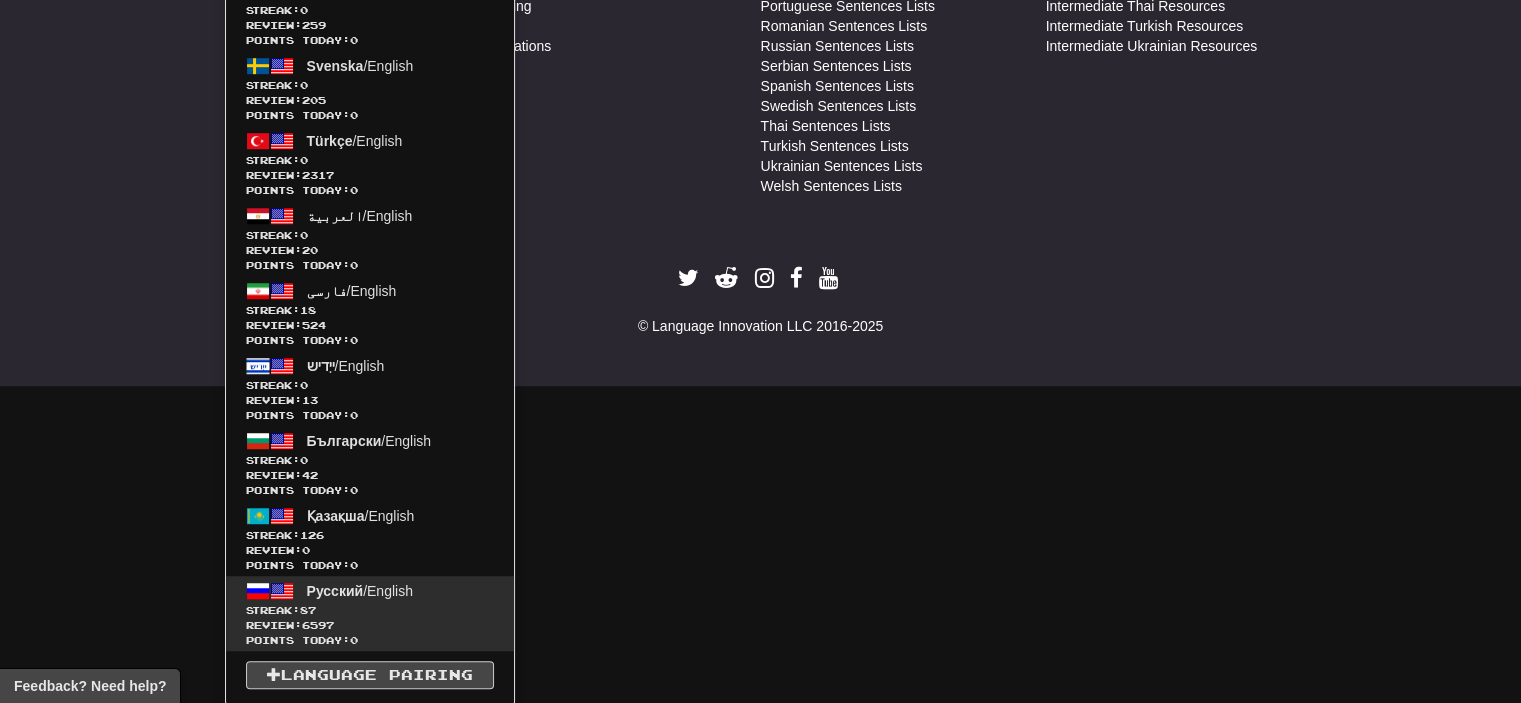 scroll, scrollTop: 961, scrollLeft: 0, axis: vertical 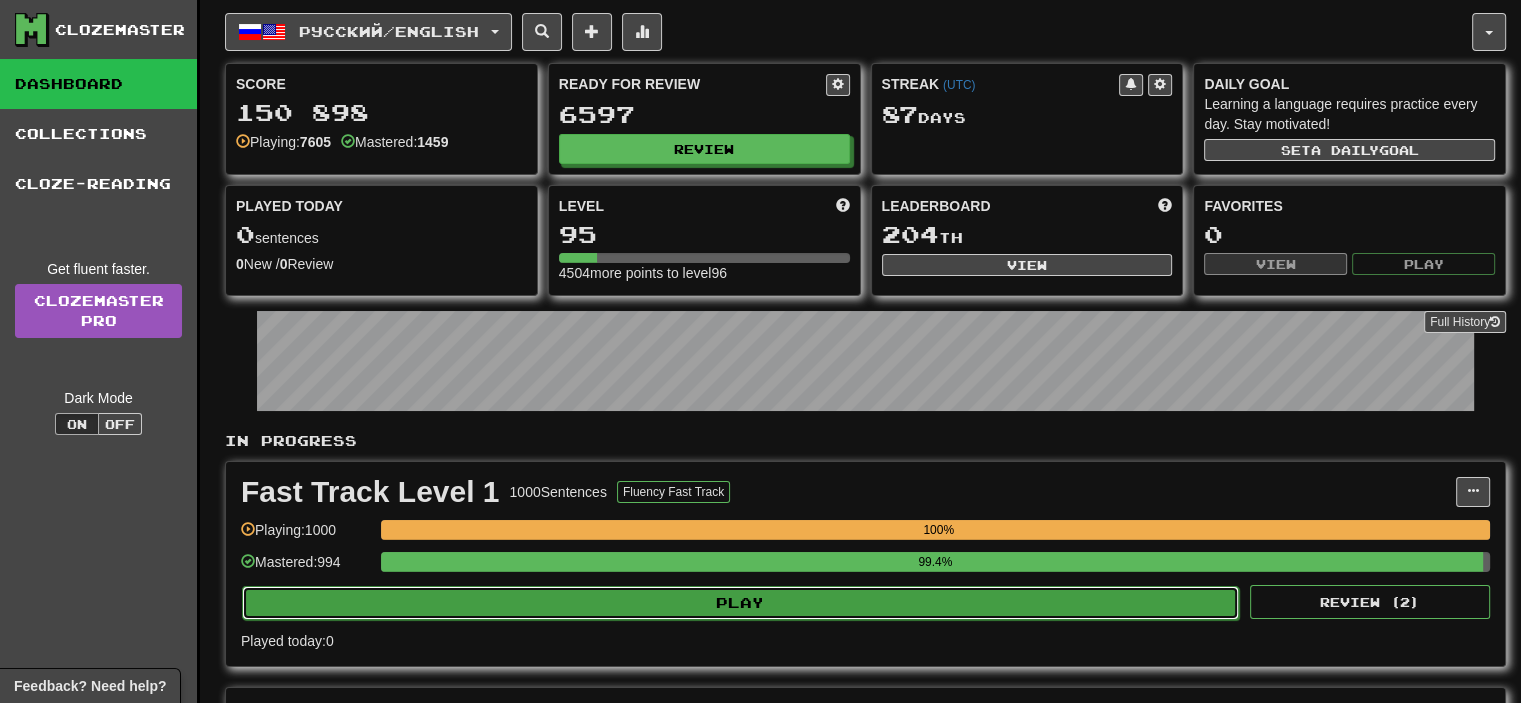 click on "Play" at bounding box center (740, 603) 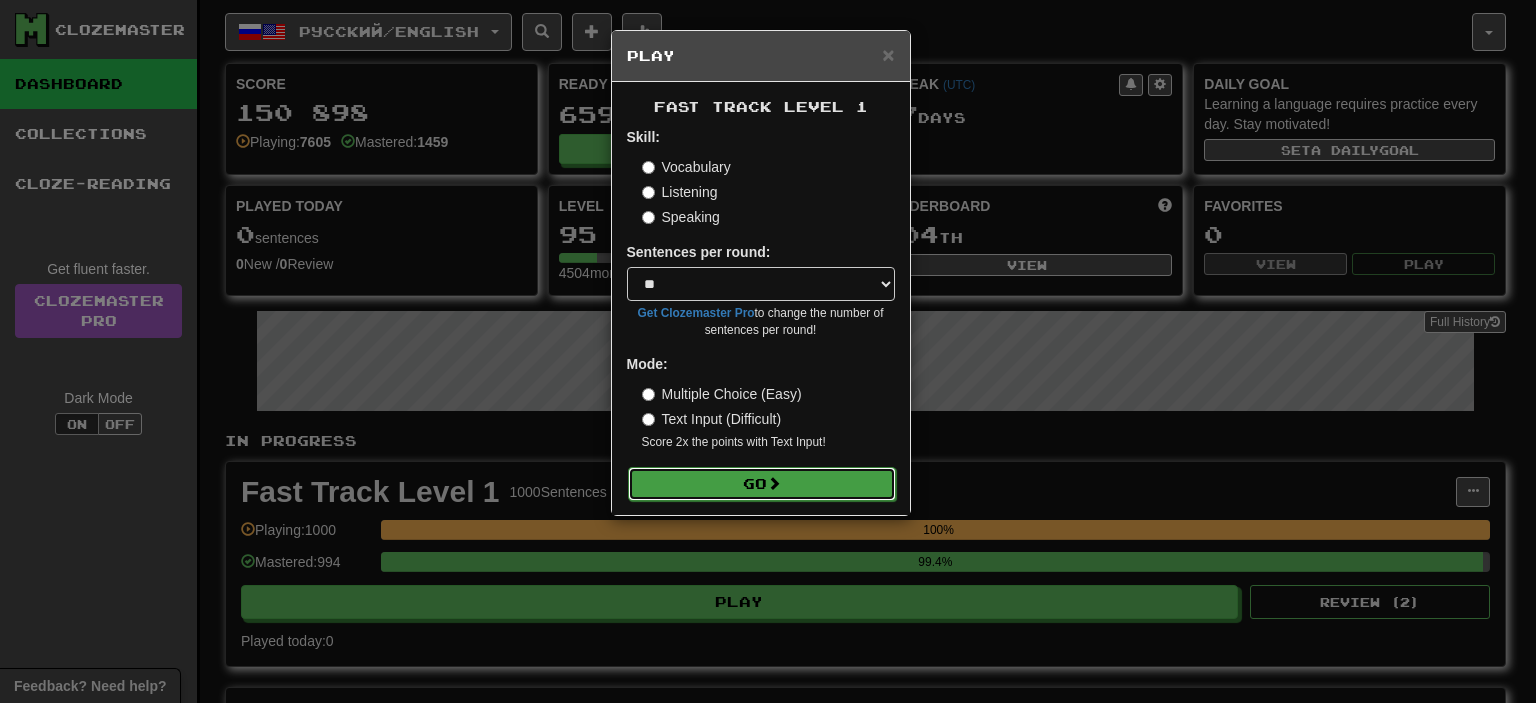 click on "Go" at bounding box center [762, 484] 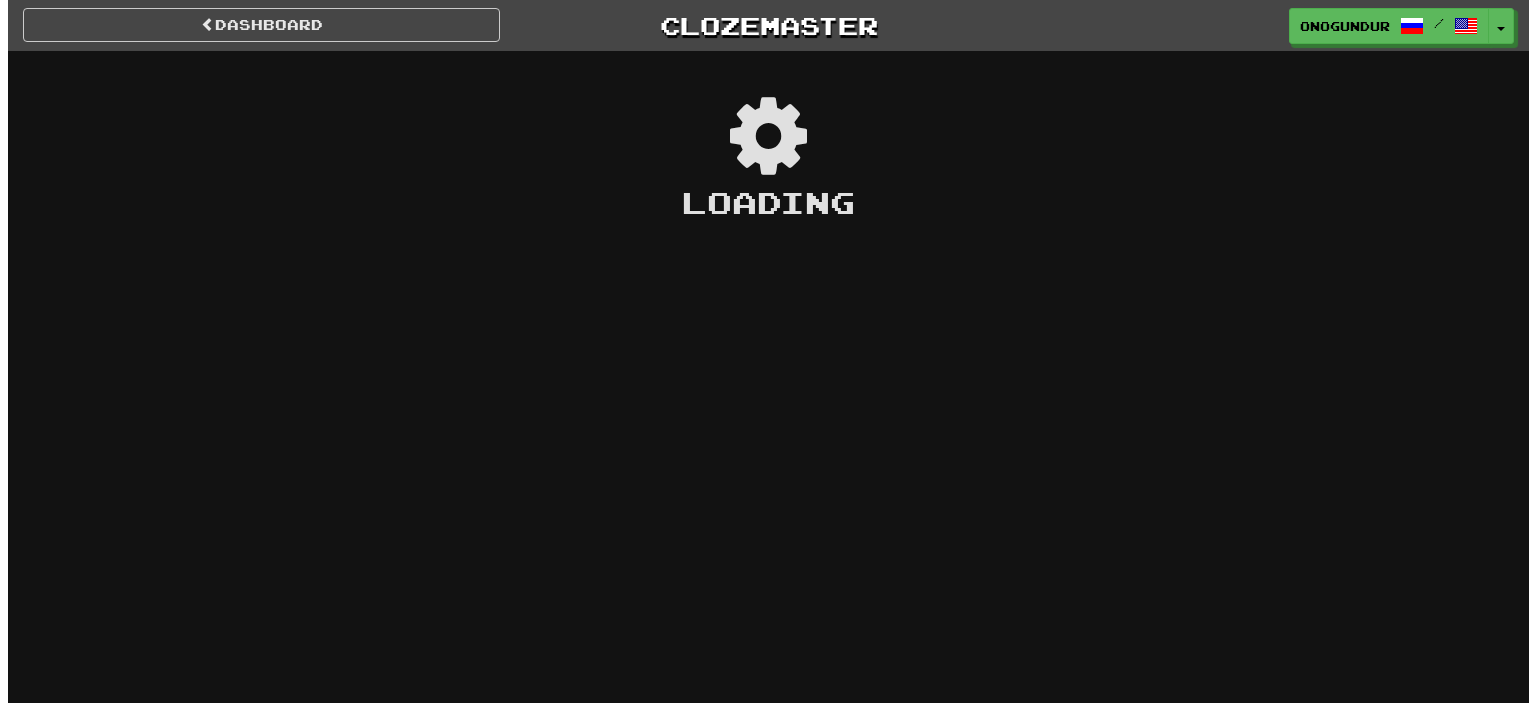 scroll, scrollTop: 0, scrollLeft: 0, axis: both 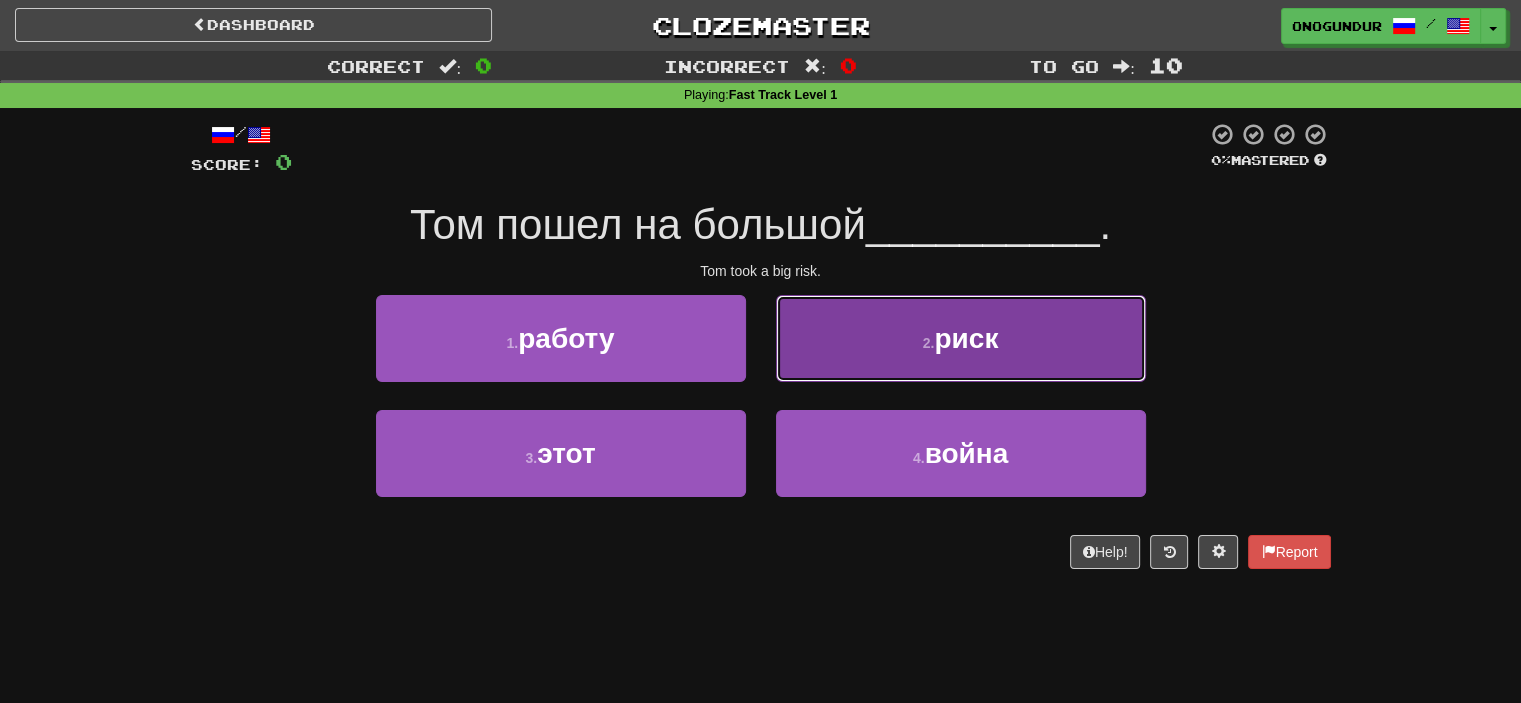 click on "2 .  риск" at bounding box center [961, 338] 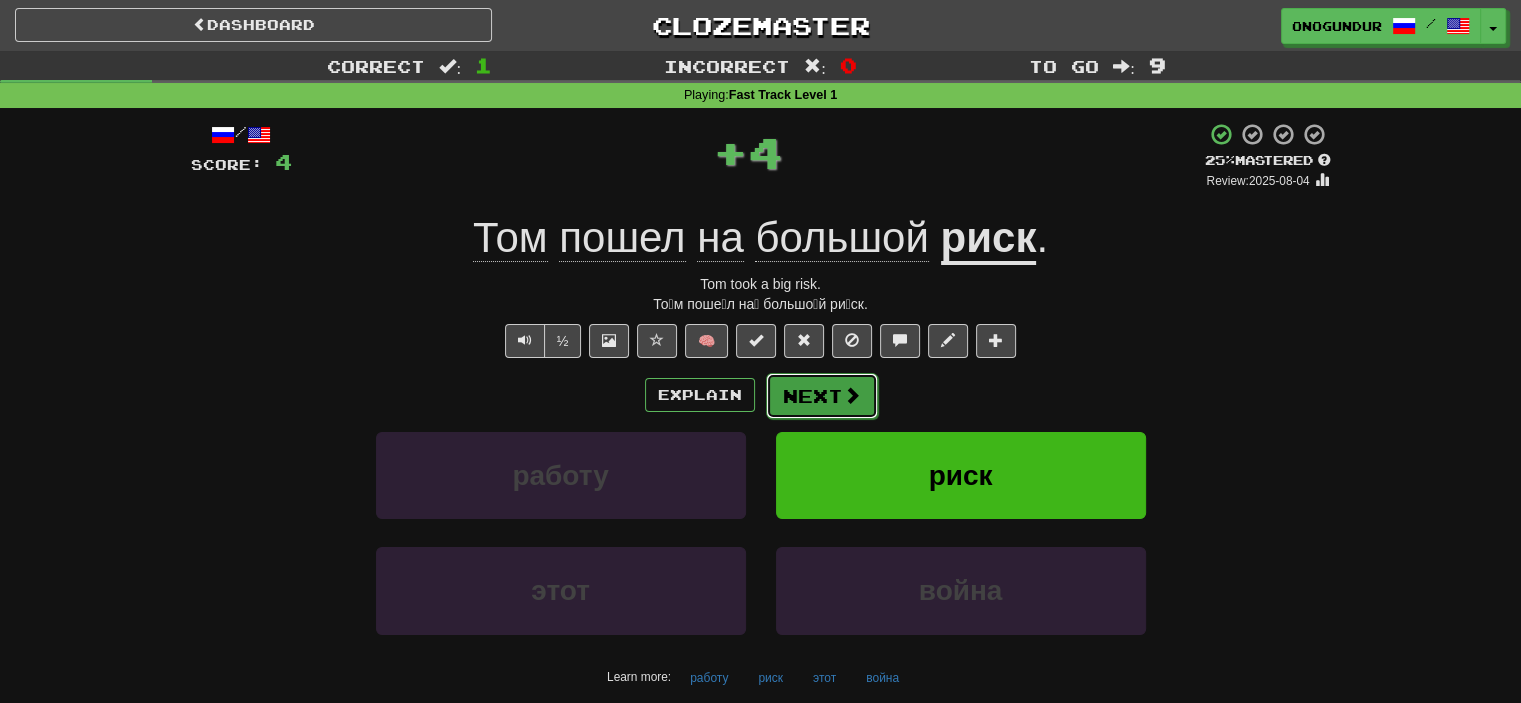 click on "Next" at bounding box center [822, 396] 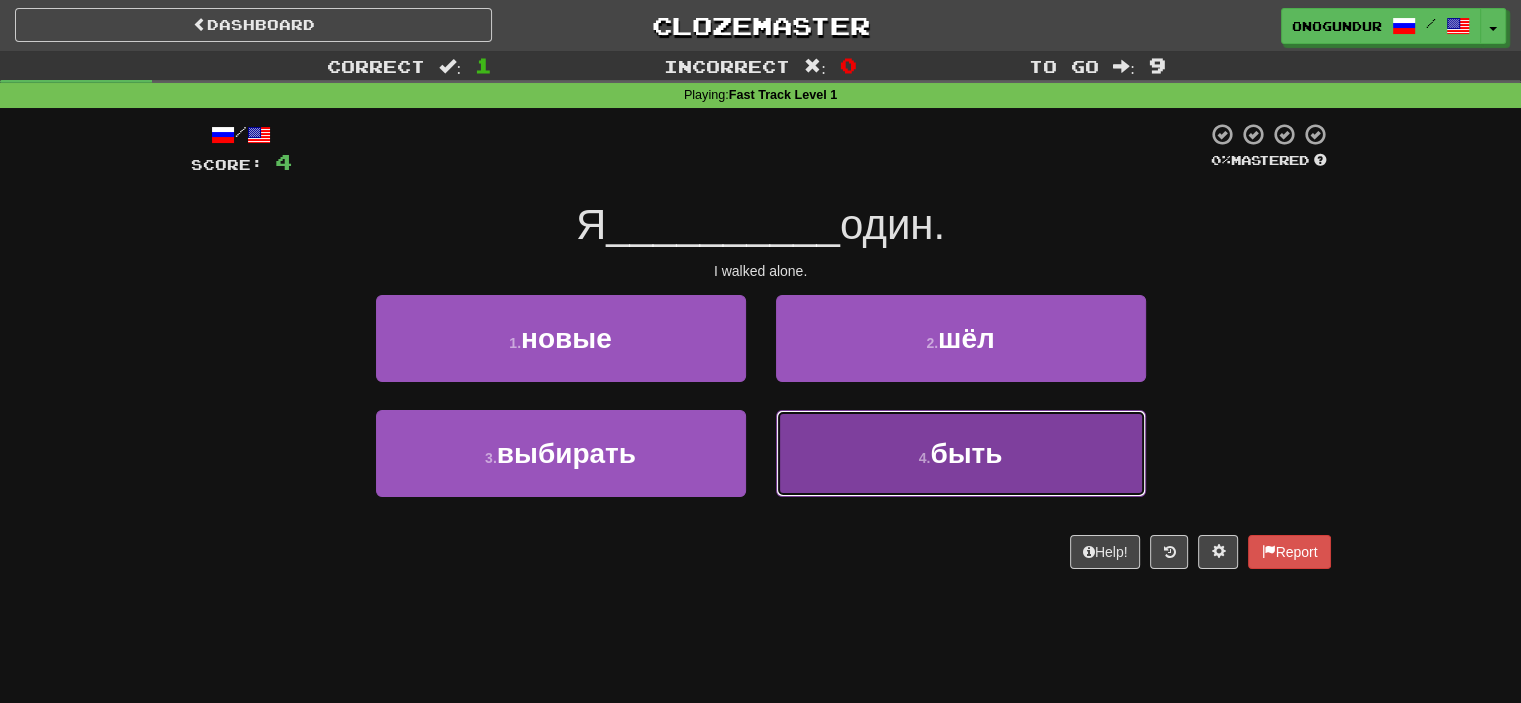 click on "4 .  быть" at bounding box center [961, 453] 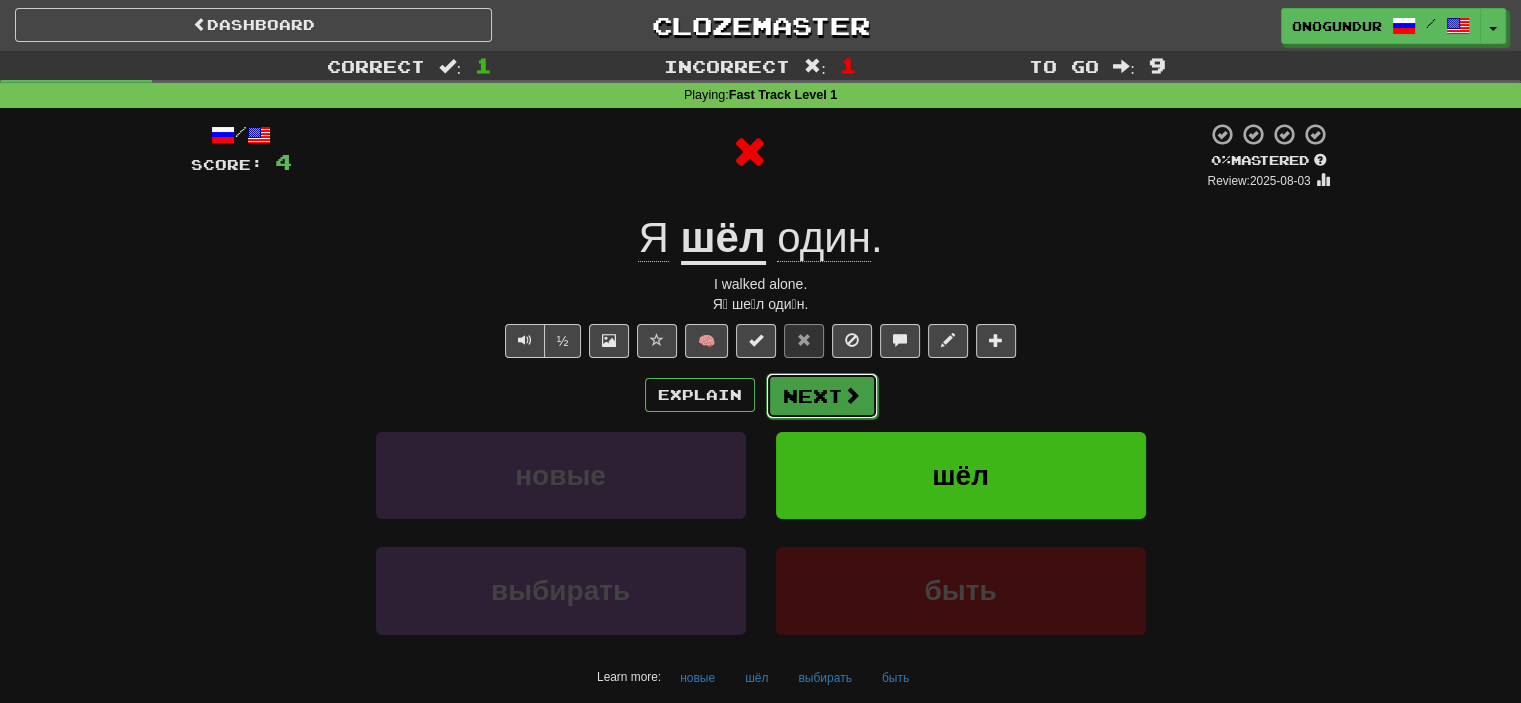 click on "Next" at bounding box center [822, 396] 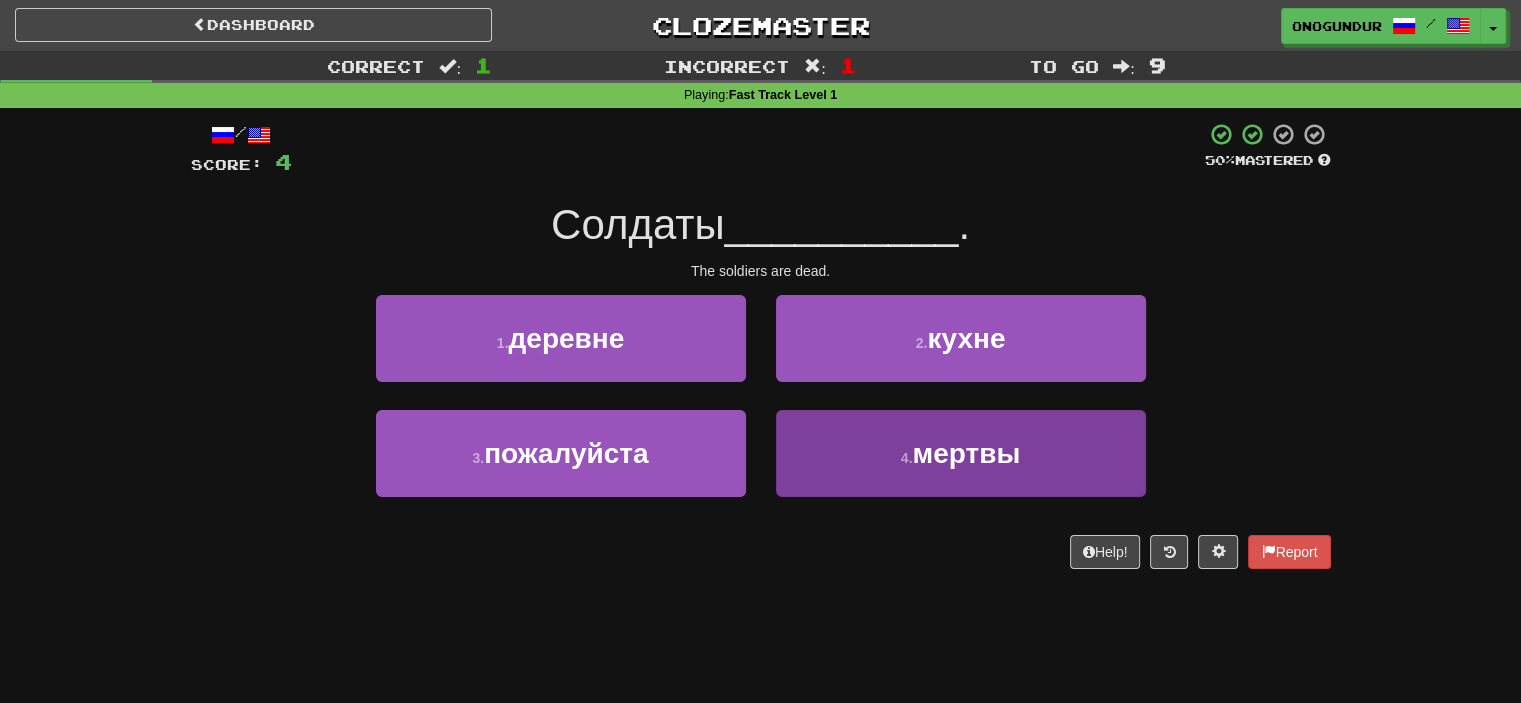 click on "4 .  мертвы" at bounding box center (961, 467) 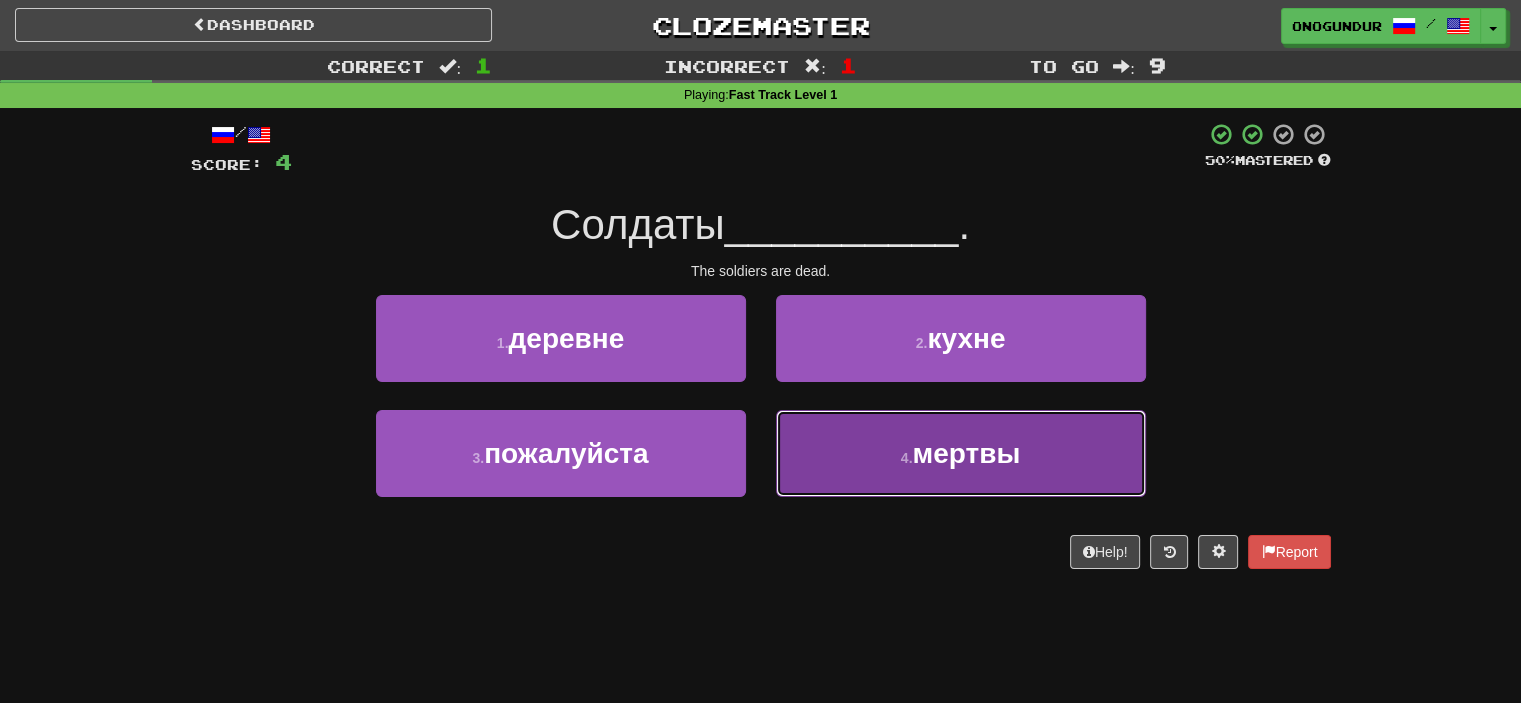 click on "4 .  мертвы" at bounding box center (961, 453) 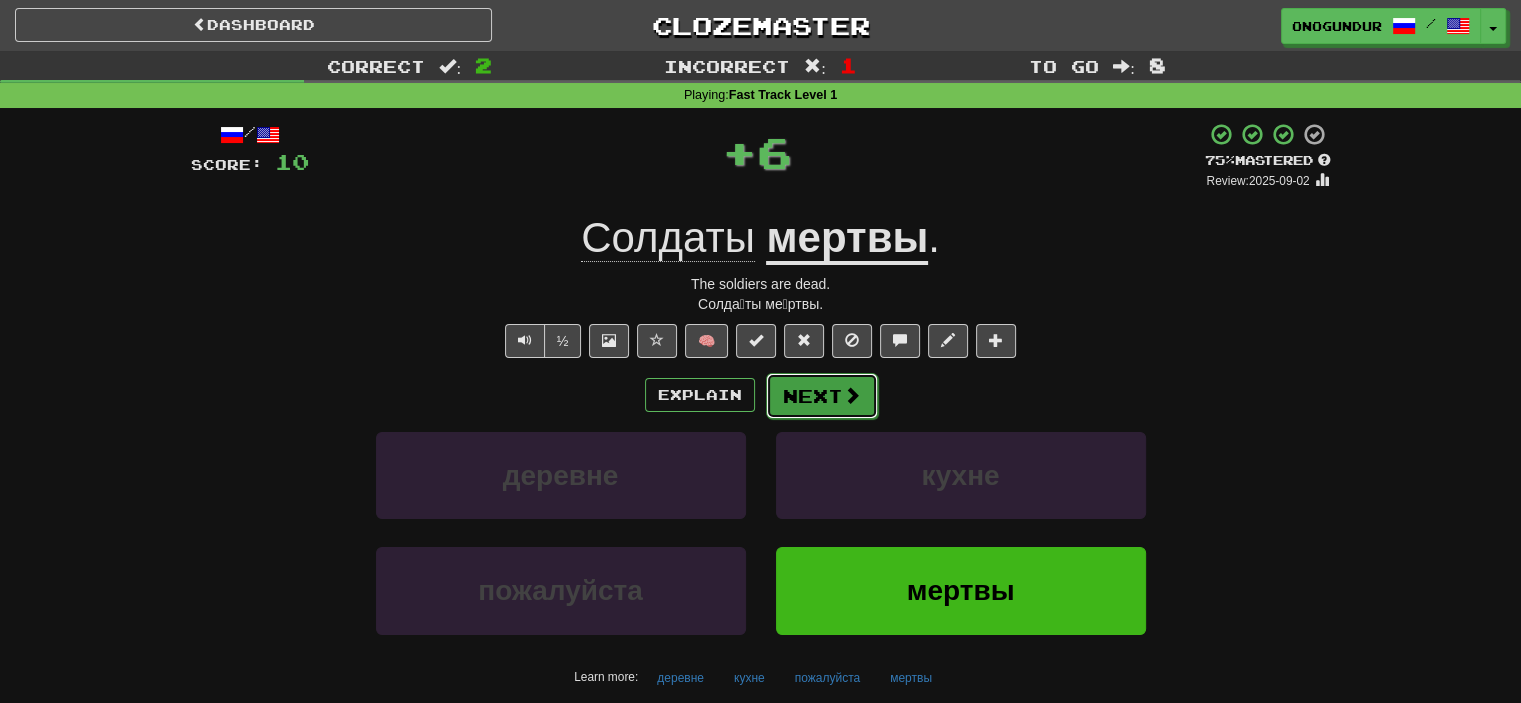 click on "Next" at bounding box center (822, 396) 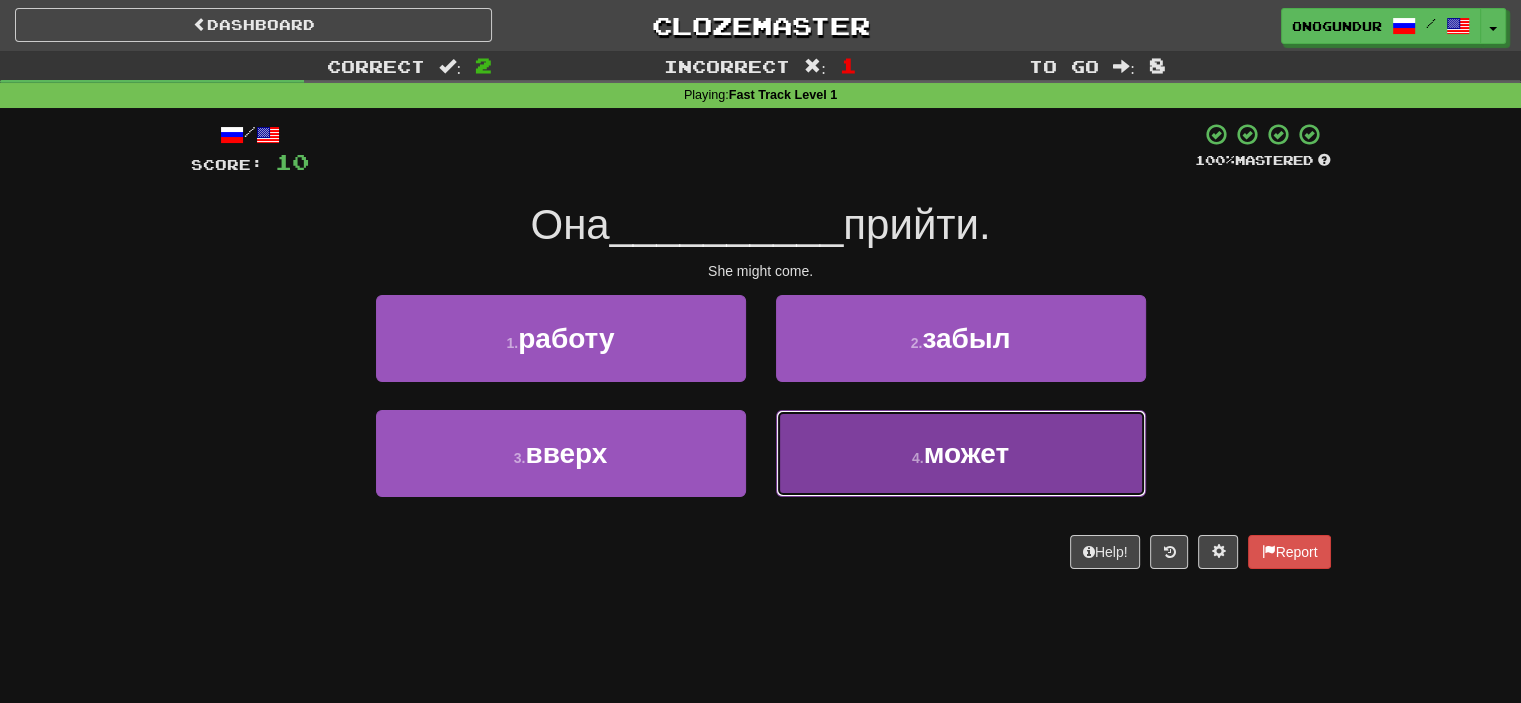 click on "4 .  может" at bounding box center (961, 453) 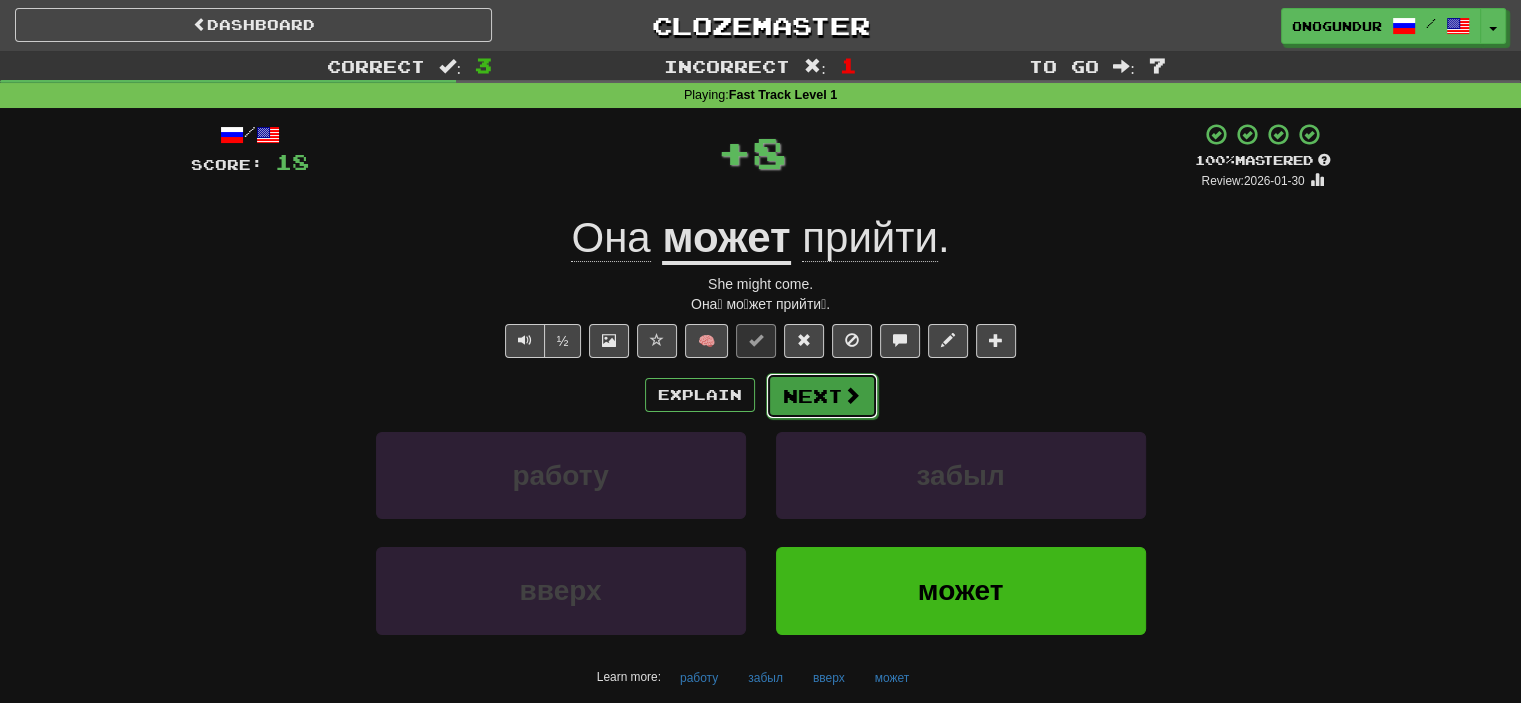 click on "Next" at bounding box center [822, 396] 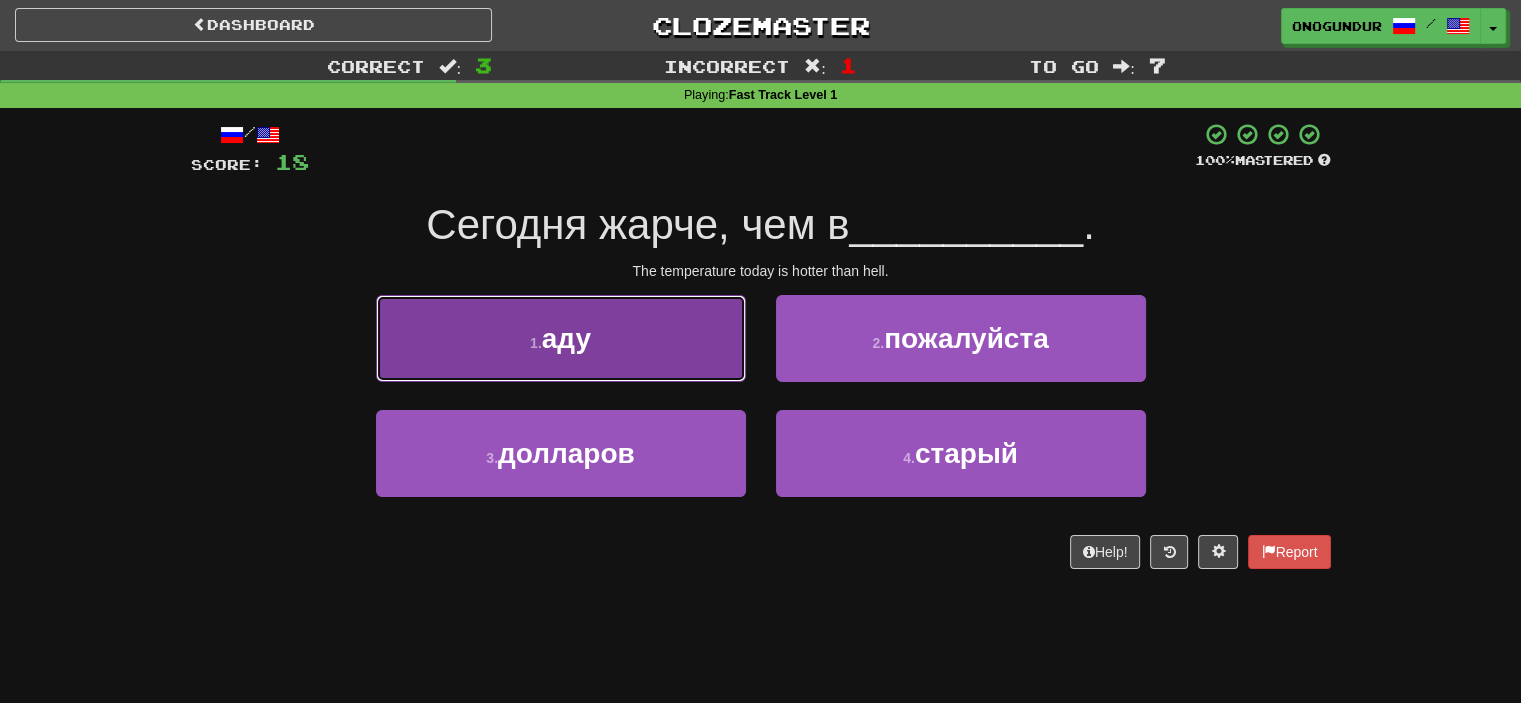 click on "1 .  аду" at bounding box center (561, 338) 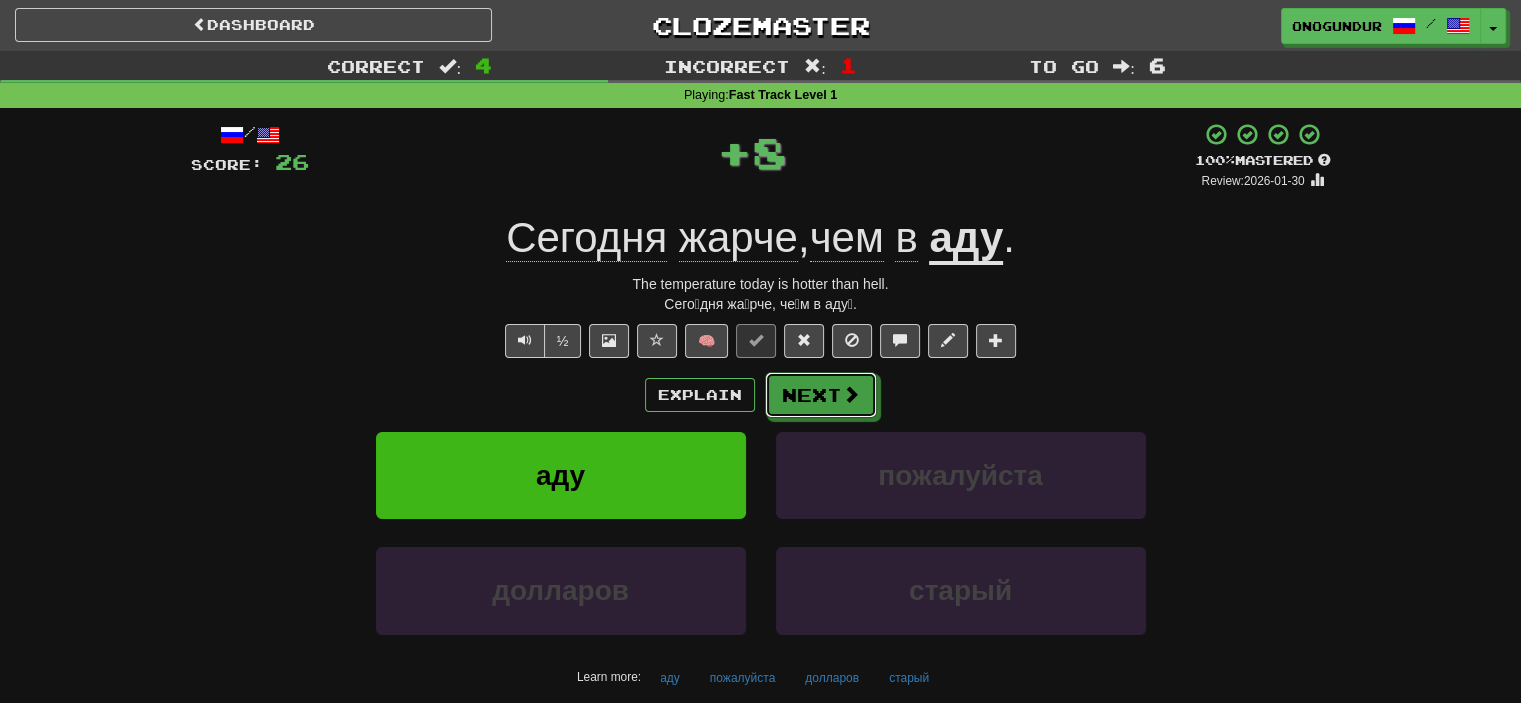 click on "Next" at bounding box center (821, 395) 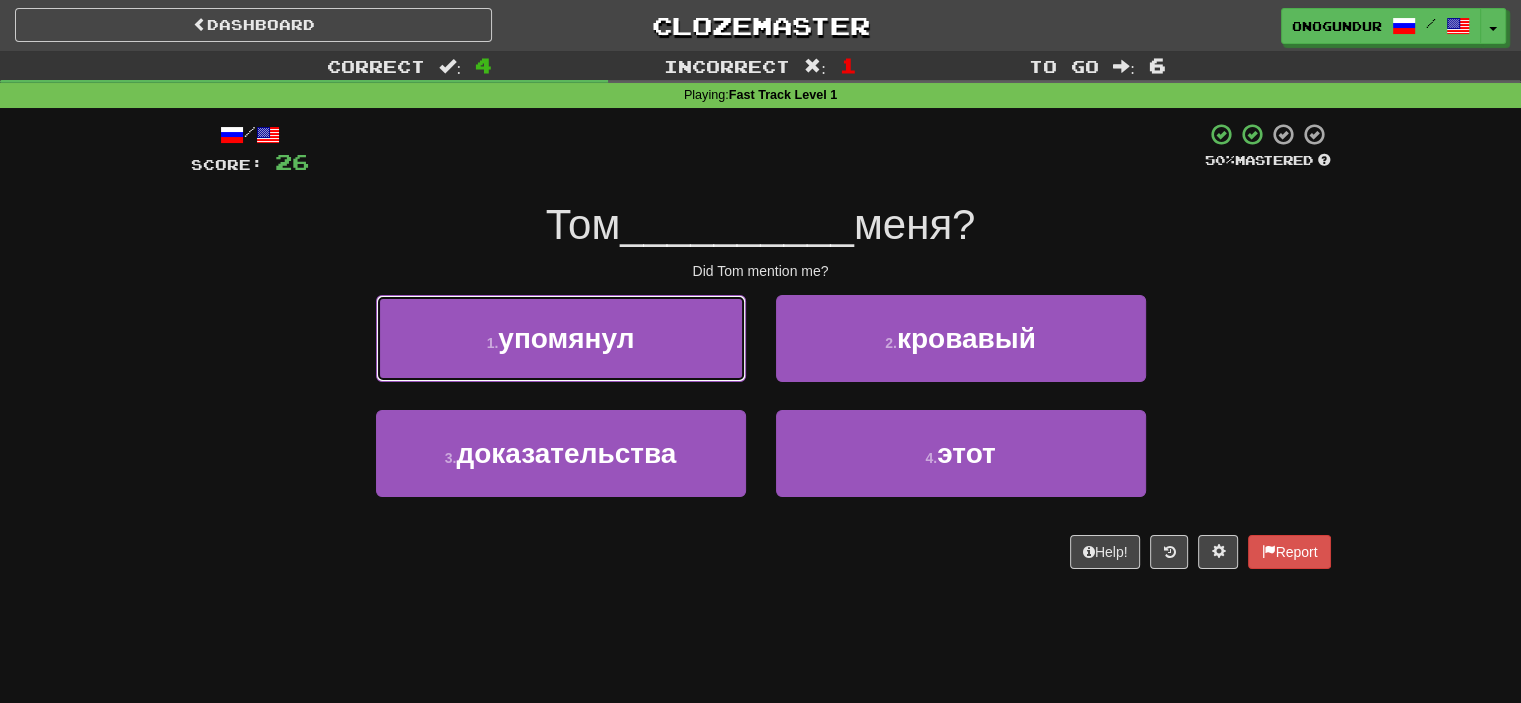 drag, startPoint x: 672, startPoint y: 343, endPoint x: 730, endPoint y: 359, distance: 60.166435 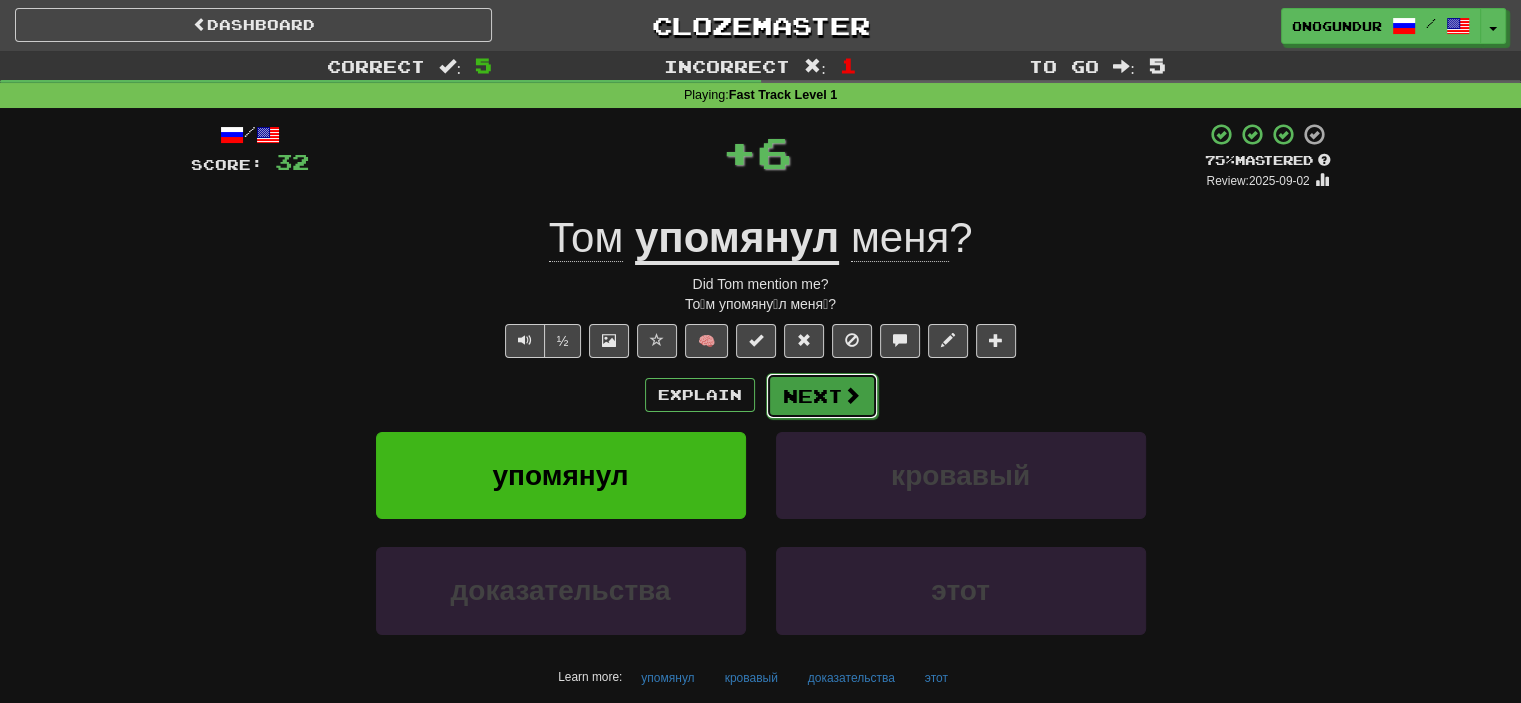click on "Next" at bounding box center (822, 396) 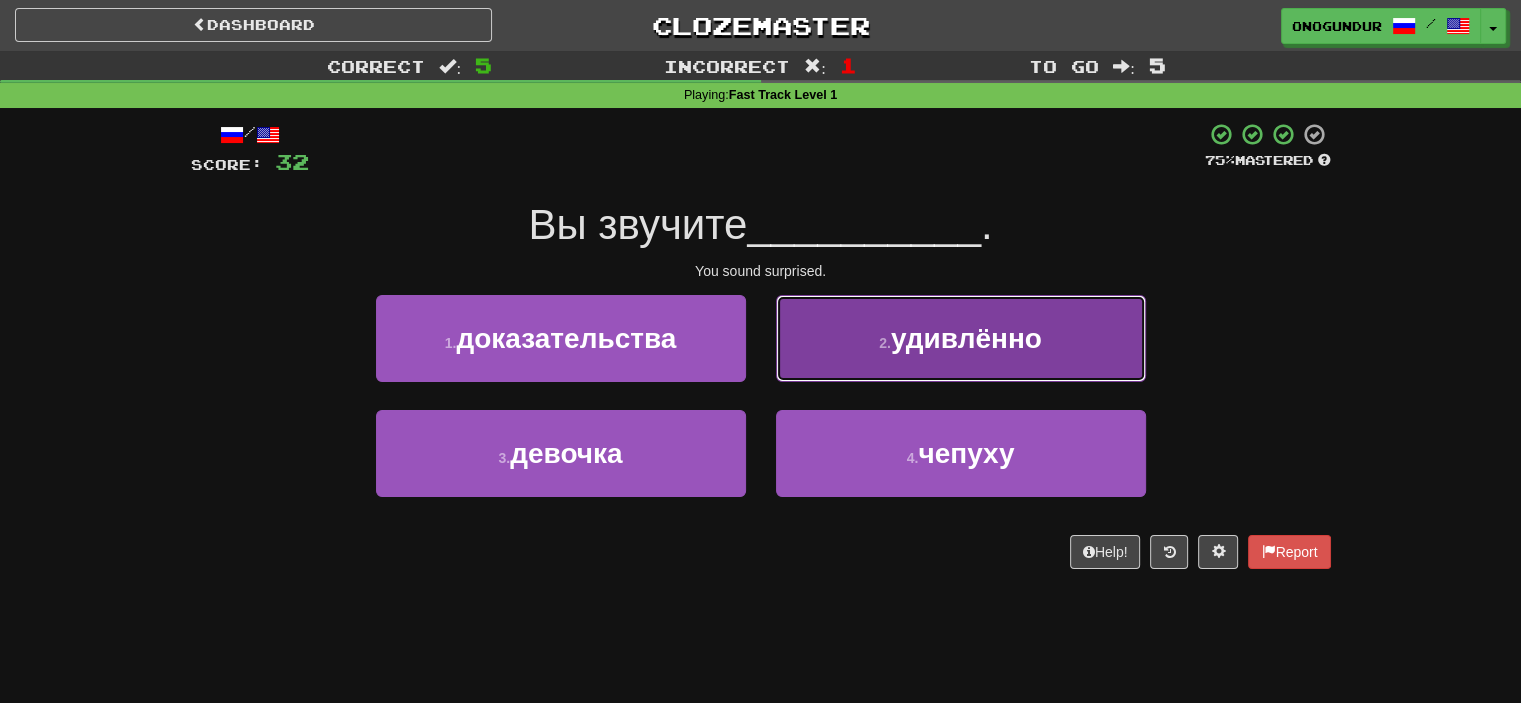 click on "удивлённо" at bounding box center (966, 338) 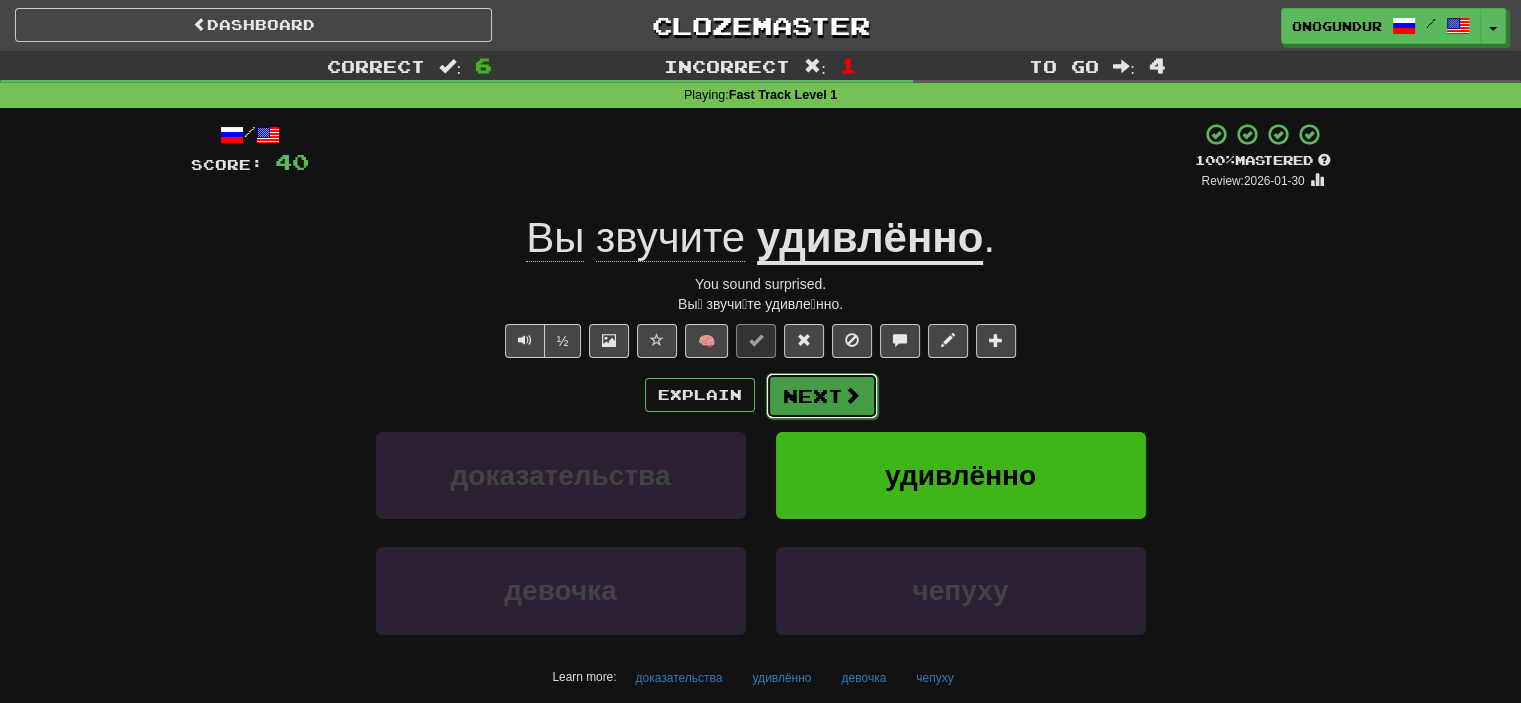 click on "Next" at bounding box center (822, 396) 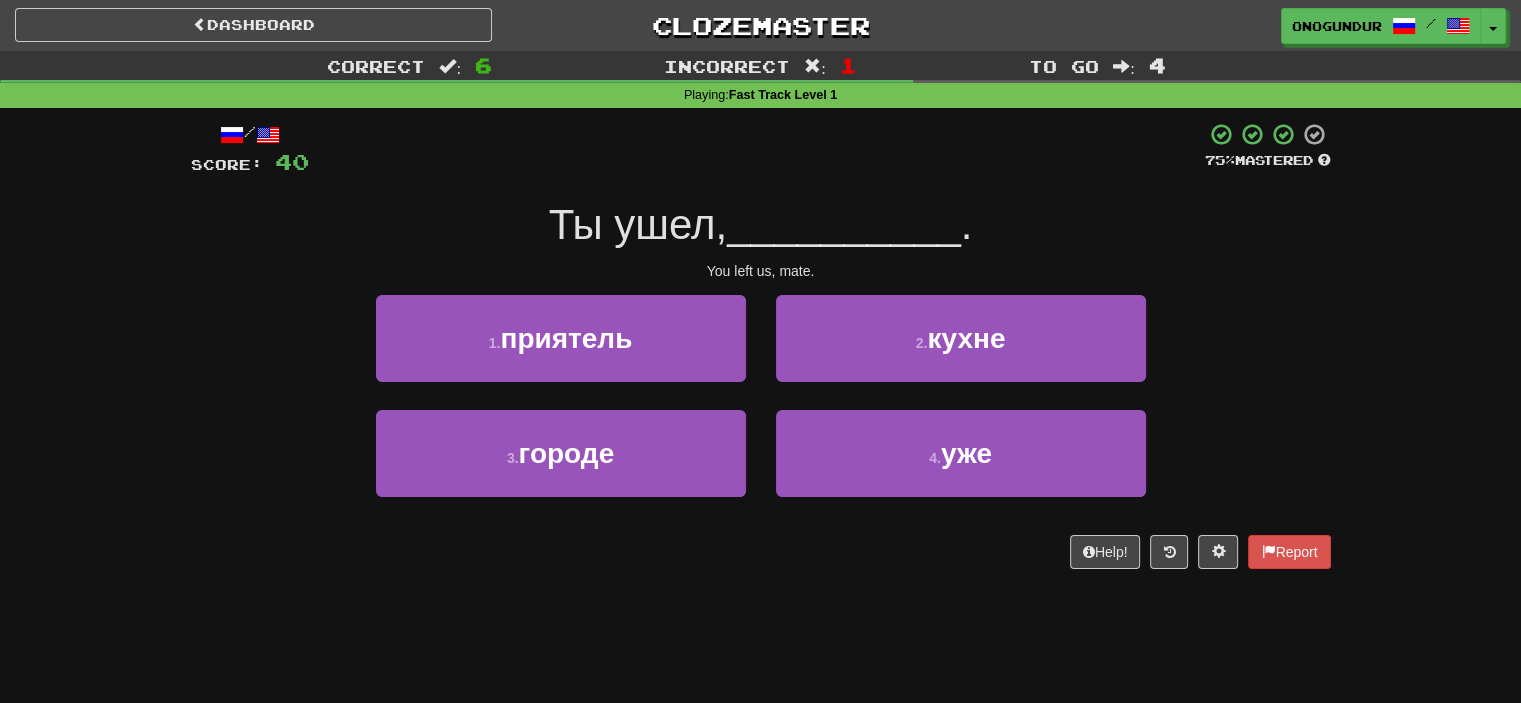 click on "2 .  кухне" at bounding box center [961, 352] 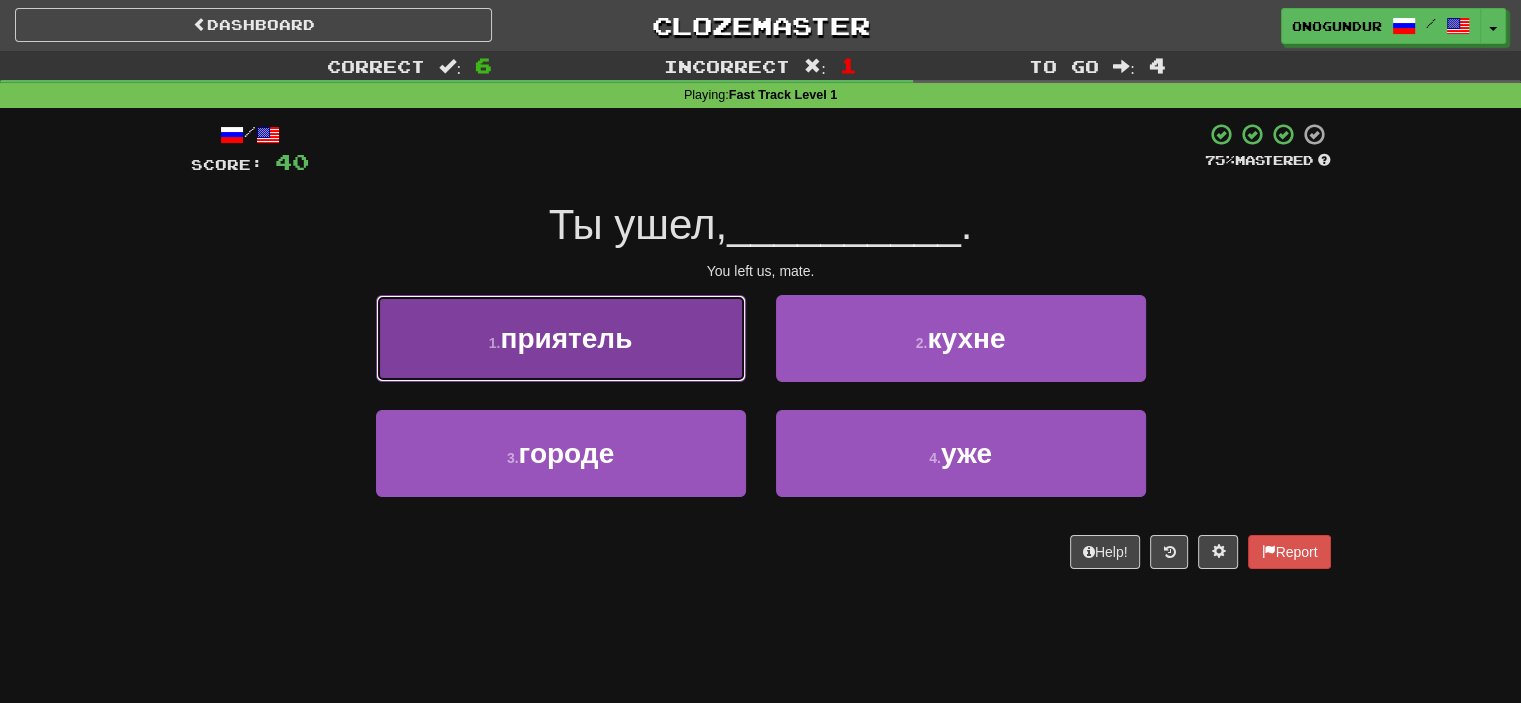 click on "1 .  приятель" at bounding box center (561, 338) 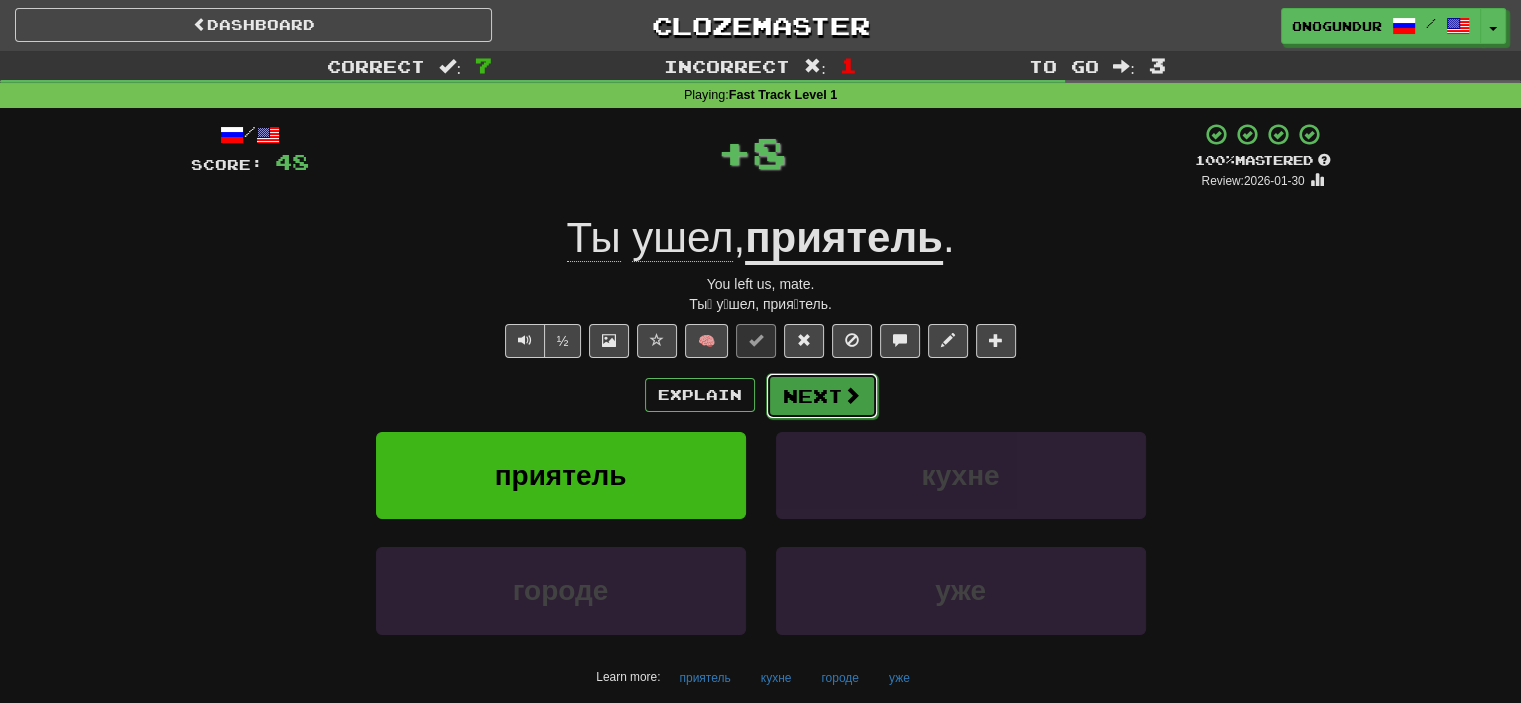 click on "Next" at bounding box center (822, 396) 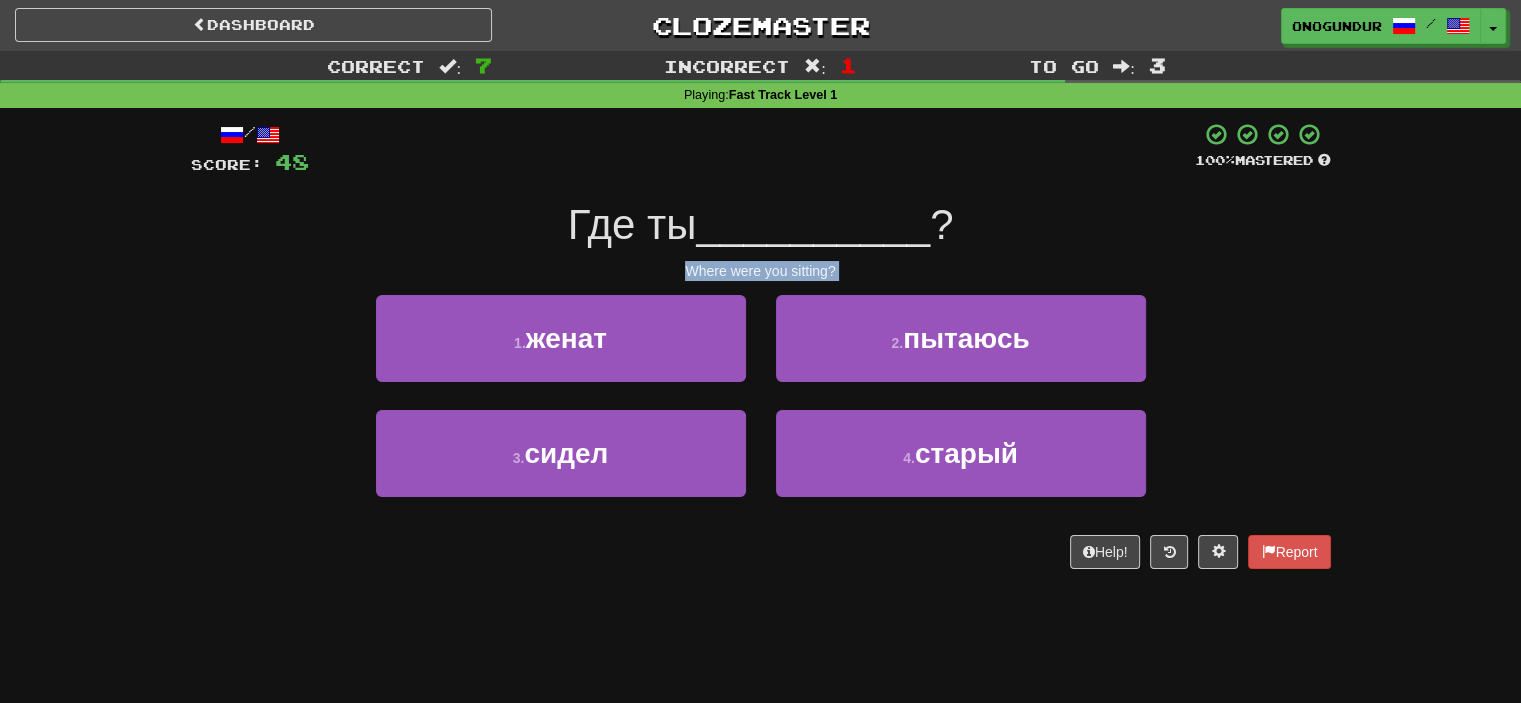 drag, startPoint x: 680, startPoint y: 271, endPoint x: 836, endPoint y: 398, distance: 201.15913 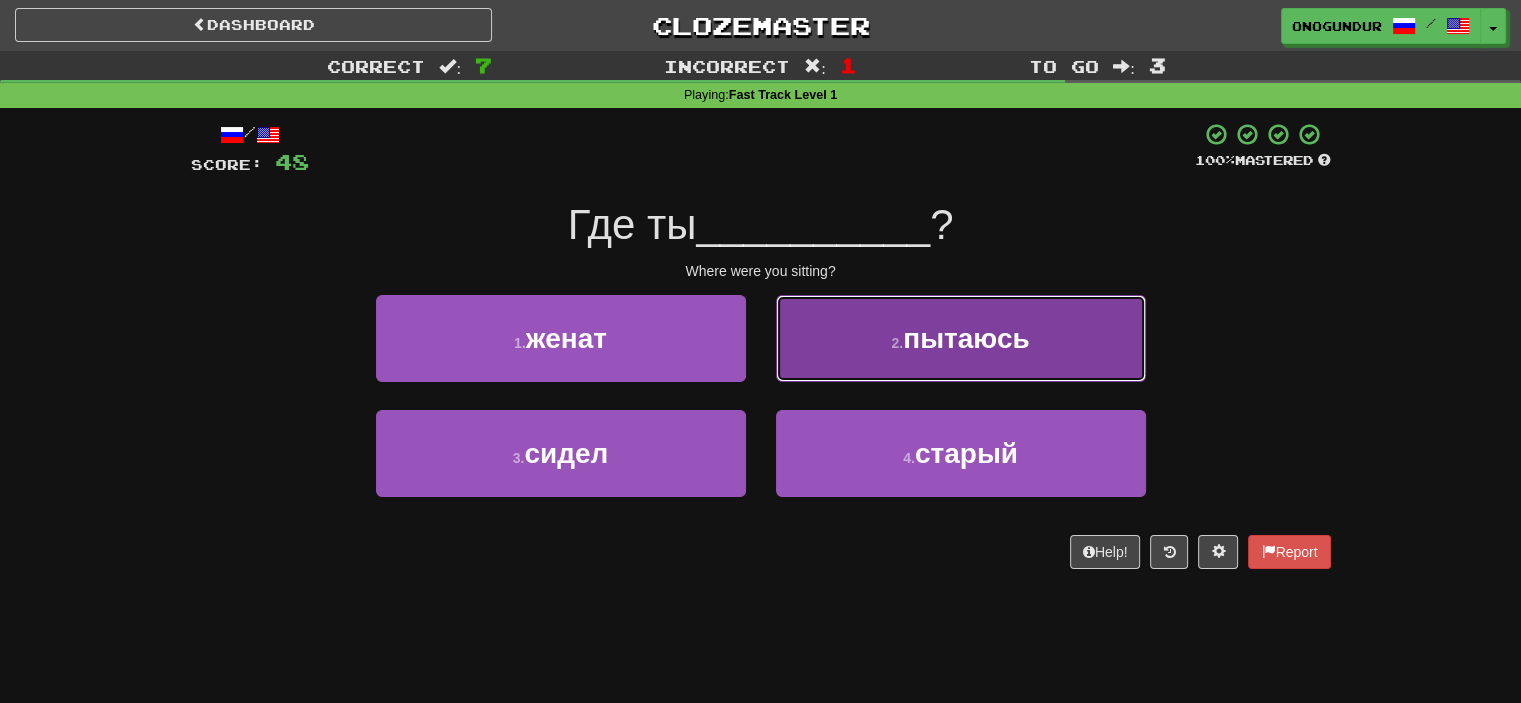 click on "2 .  пытаюсь" at bounding box center (961, 338) 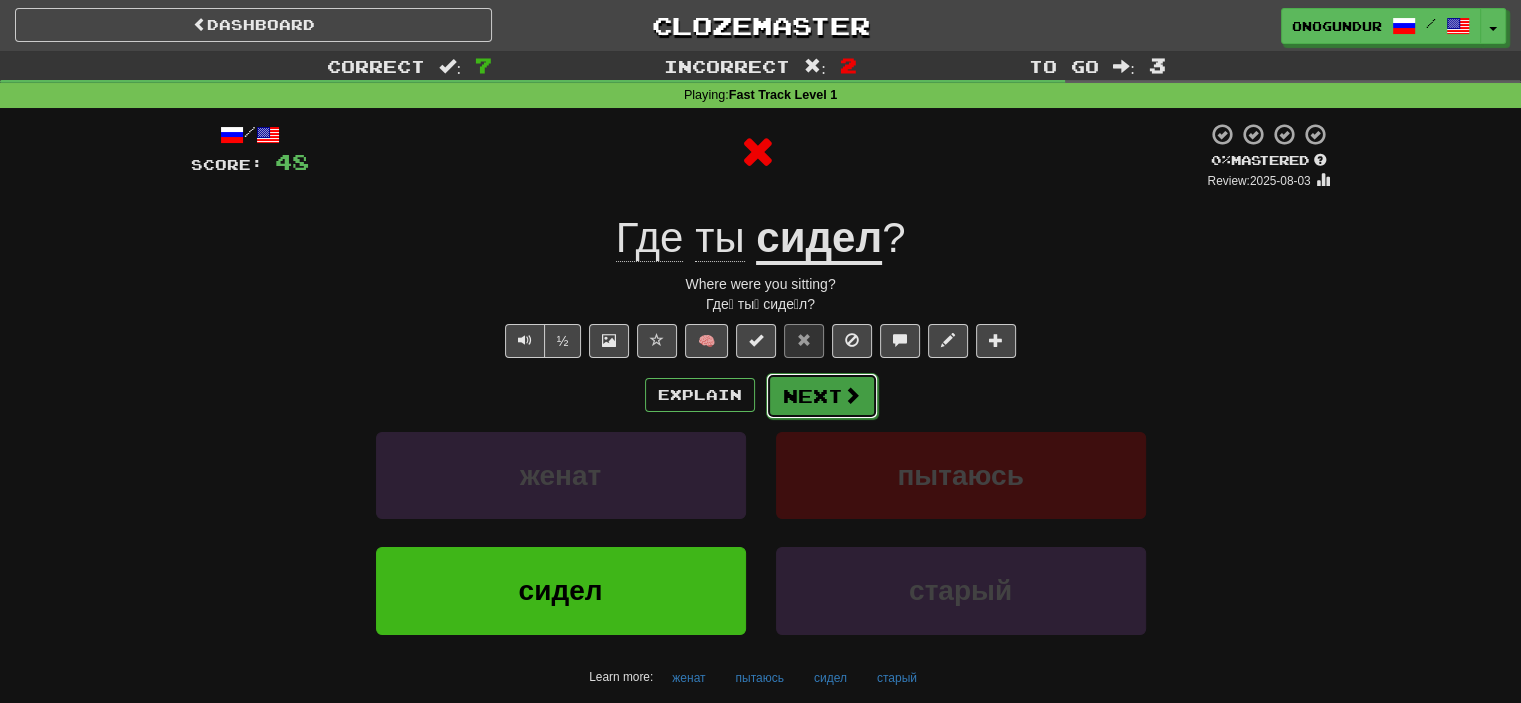 click on "Next" at bounding box center (822, 396) 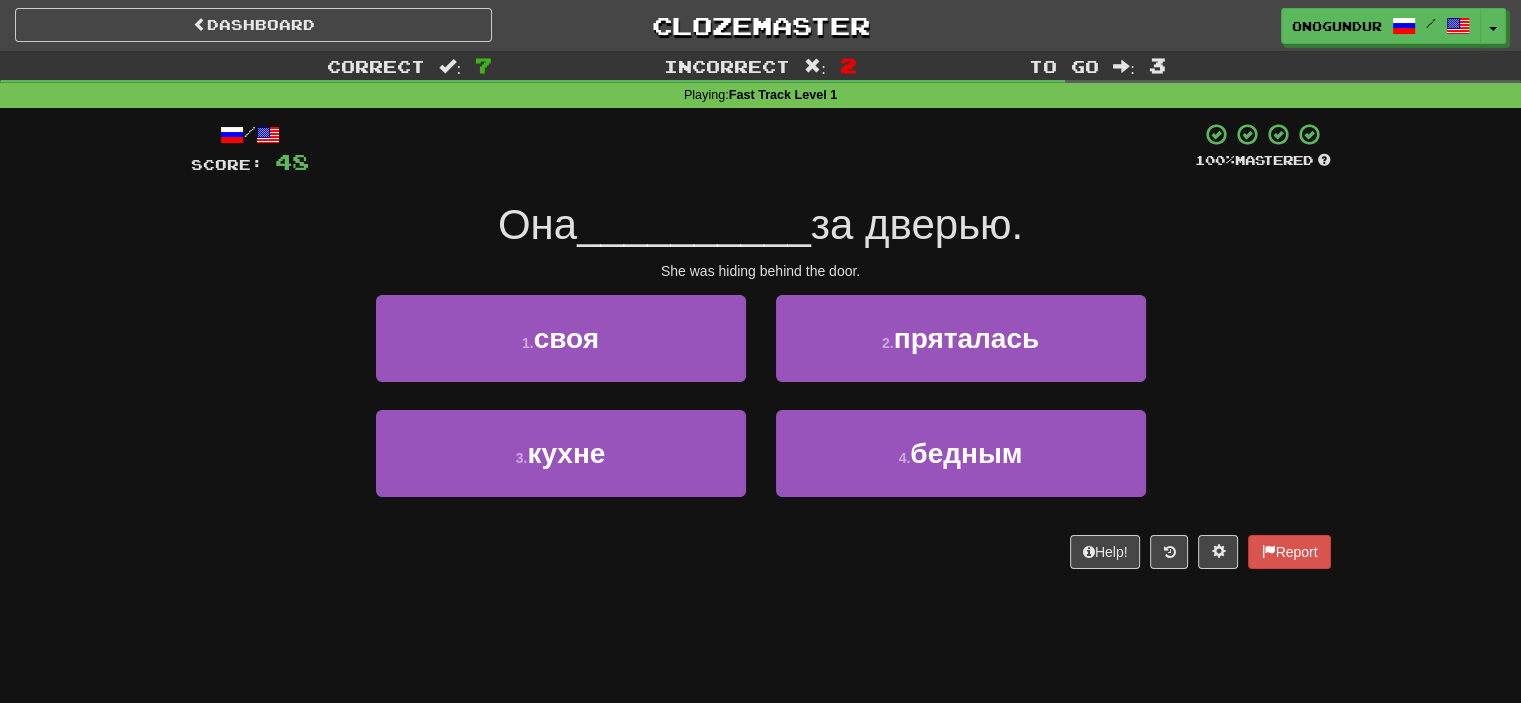 click on "/  Score:   48 100 %  Mastered Она  __________  за дверью. She was hiding behind the door. 1 .  своя 2 .  пряталась 3 .  кухне 4 .  бедным  Help!  Report" at bounding box center (761, 352) 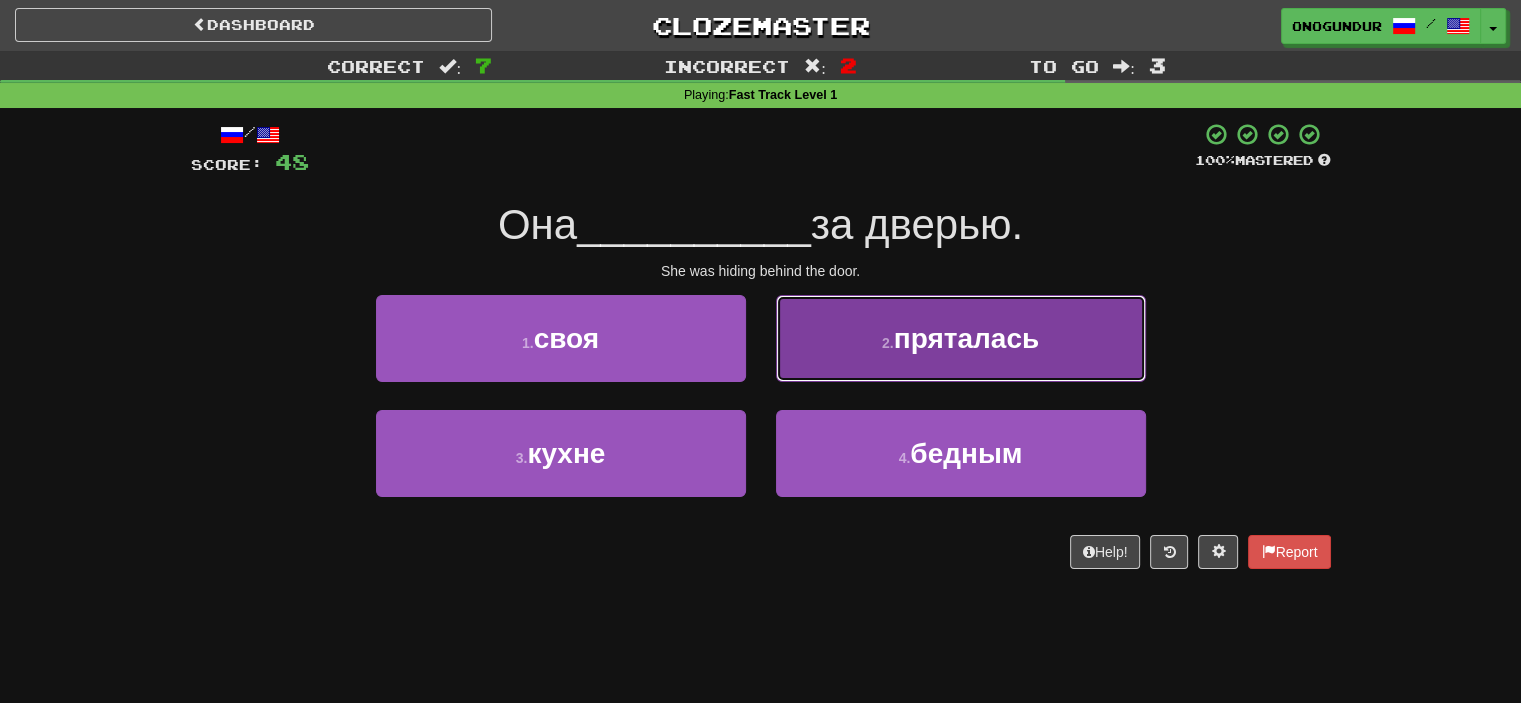 click on "пряталась" at bounding box center [966, 338] 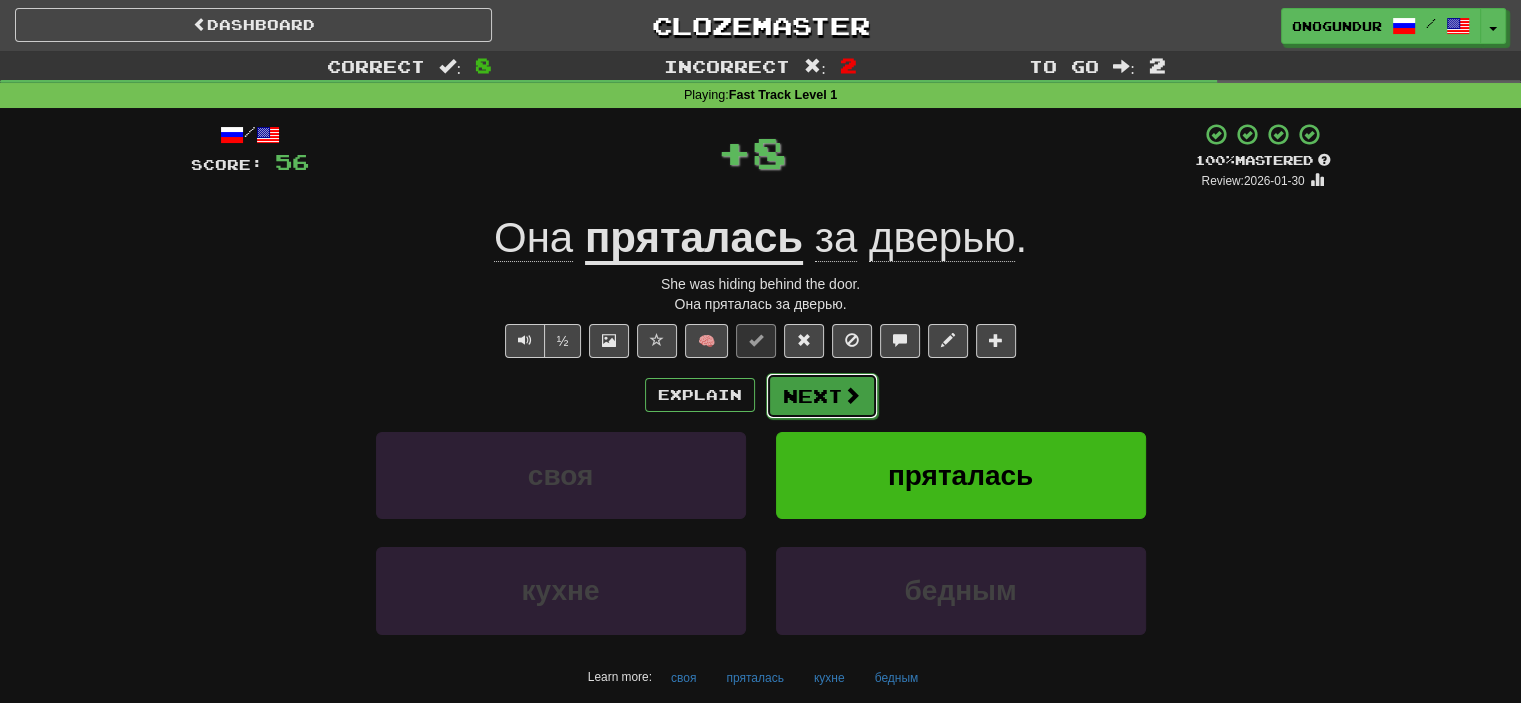 click on "Next" at bounding box center [822, 396] 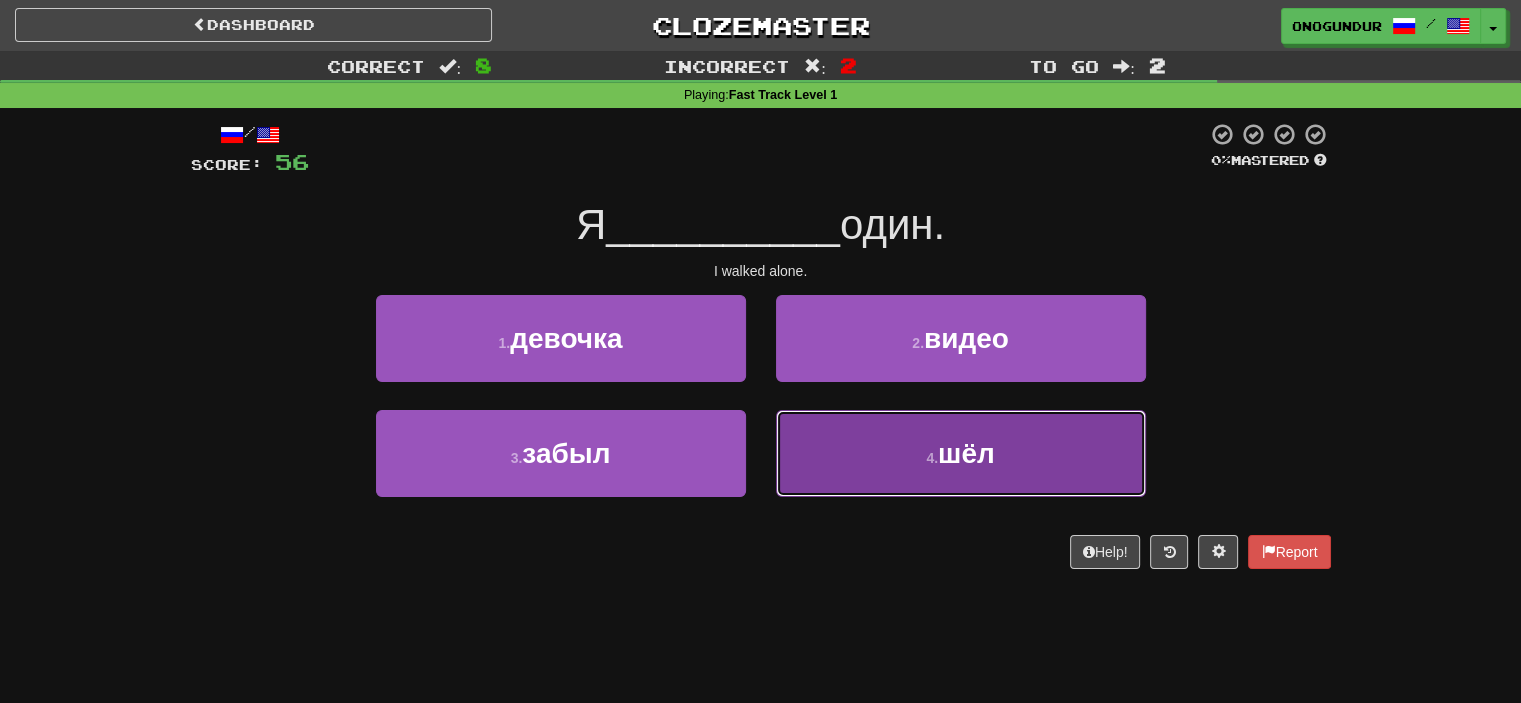 click on "4 .  шёл" at bounding box center [961, 453] 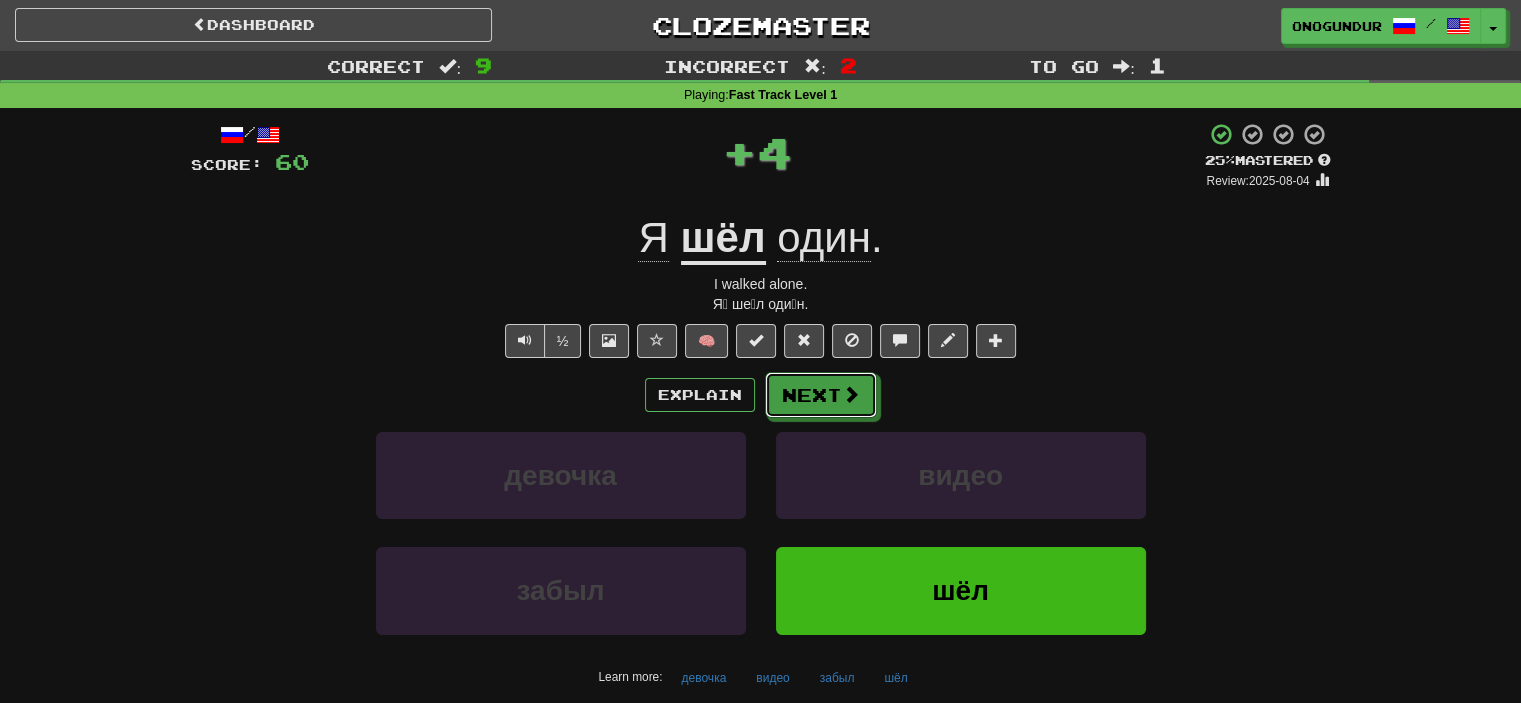 click on "Next" at bounding box center (821, 395) 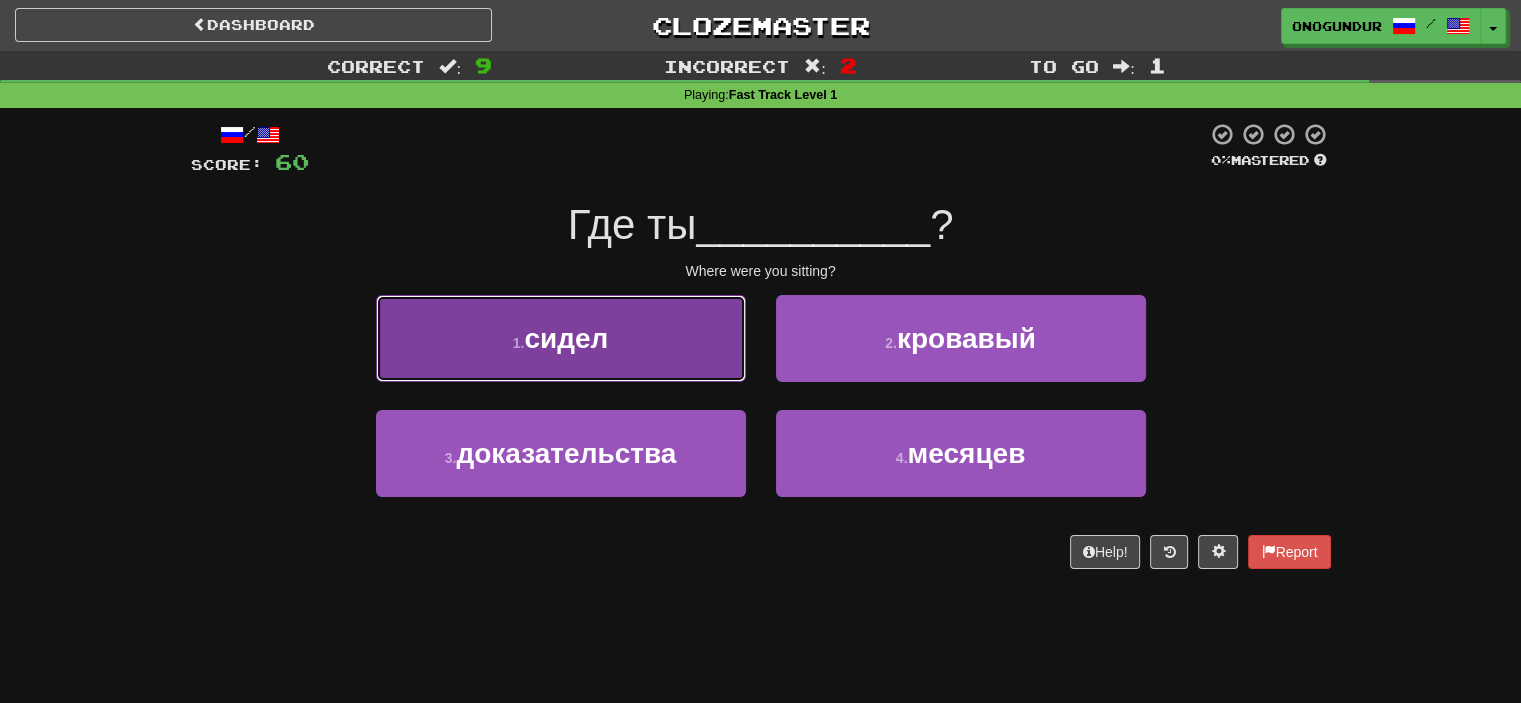 click on "1 .  сидел" at bounding box center [561, 338] 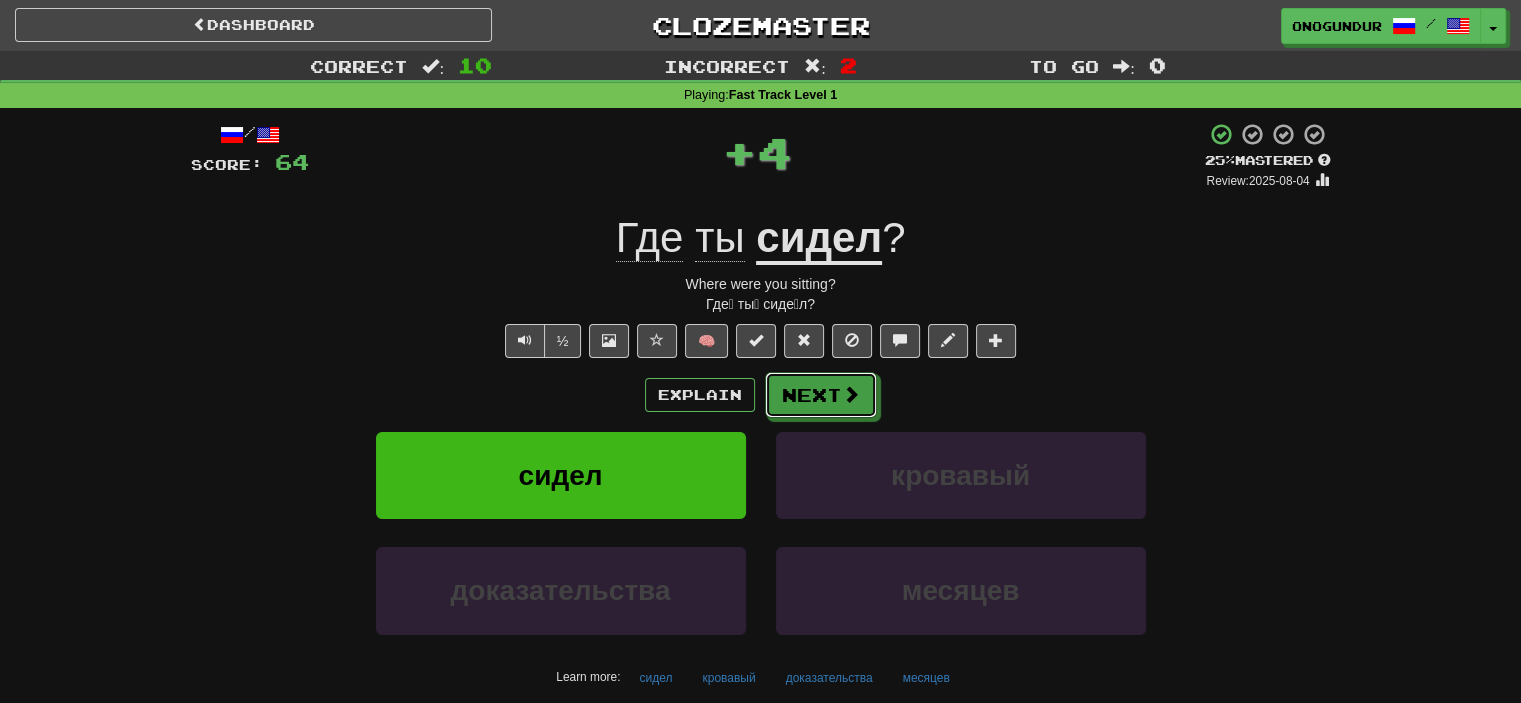 click on "Next" at bounding box center [821, 395] 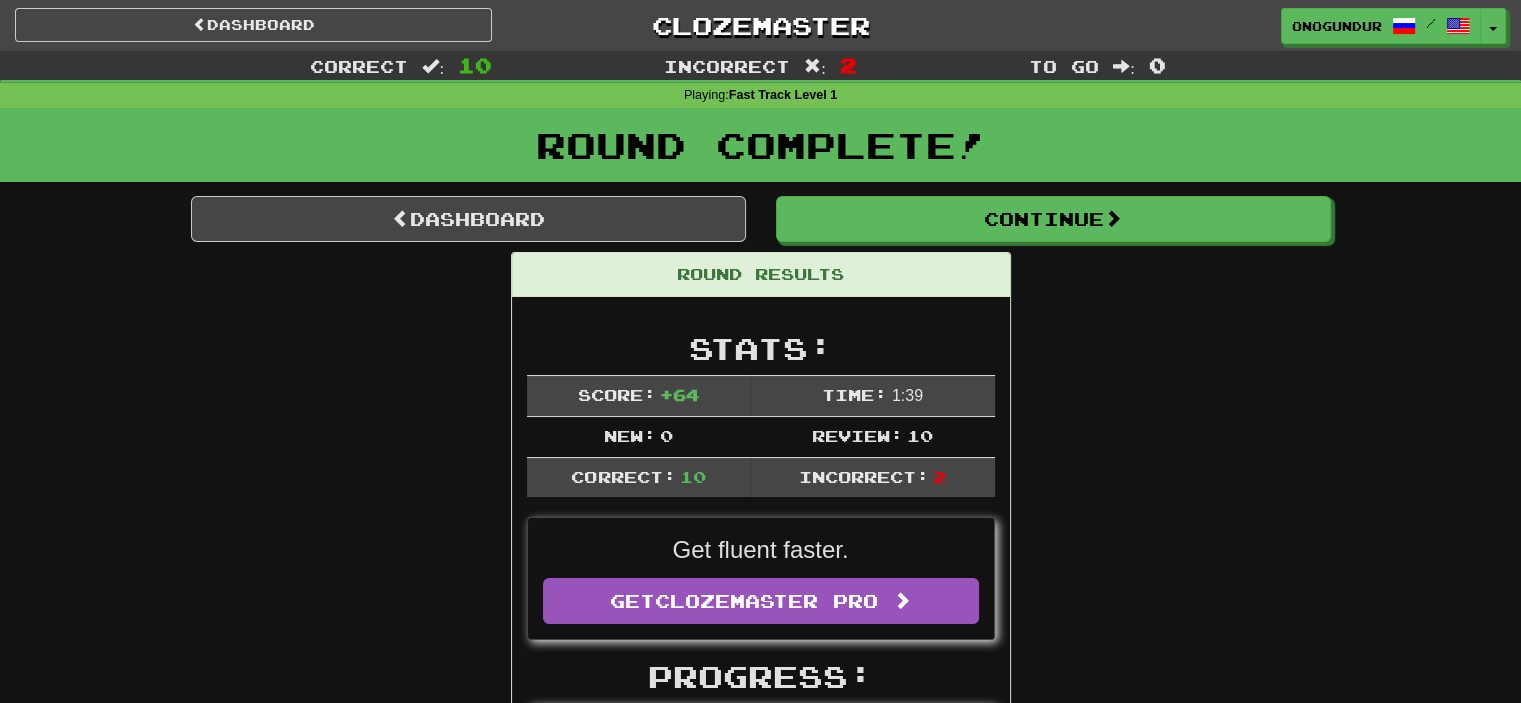 click on "Round Results Stats: Score:   + 64 Time:   1 : 39 New:   0 Review:   10 Correct:   10 Incorrect:   2 Get fluent faster. Get  Clozemaster Pro   Progress: Fast Track Level 1 Playing:  1000  /  1000 100% Mastered:  995  /  1000 + 1 99.4% 99.5% Ready for Review:  1  /  Level:  95 4444  points to level  96  - keep going! Ranked:  199 th  this week ( 8  points to  198 th ) Sentences:  Report Том пошел на большой  риск . Tom took a big risk.  Report Я  шёл  один. I walked alone.  Report Солдаты  мертвы . The soldiers are dead.  Report Она  может  прийти. She might come.  Report Сегодня жарче, чем в  аду . The temperature today is hotter than hell.  Report Том  упомянул  меня? Did Tom mention me?  Report Вы звучите  удивлённо . You sound surprised.  Report Ты ушел,  приятель . You left us, mate.  Report Где ты  сидел ? Where were you sitting?  Report Она  пряталась" at bounding box center (761, 1185) 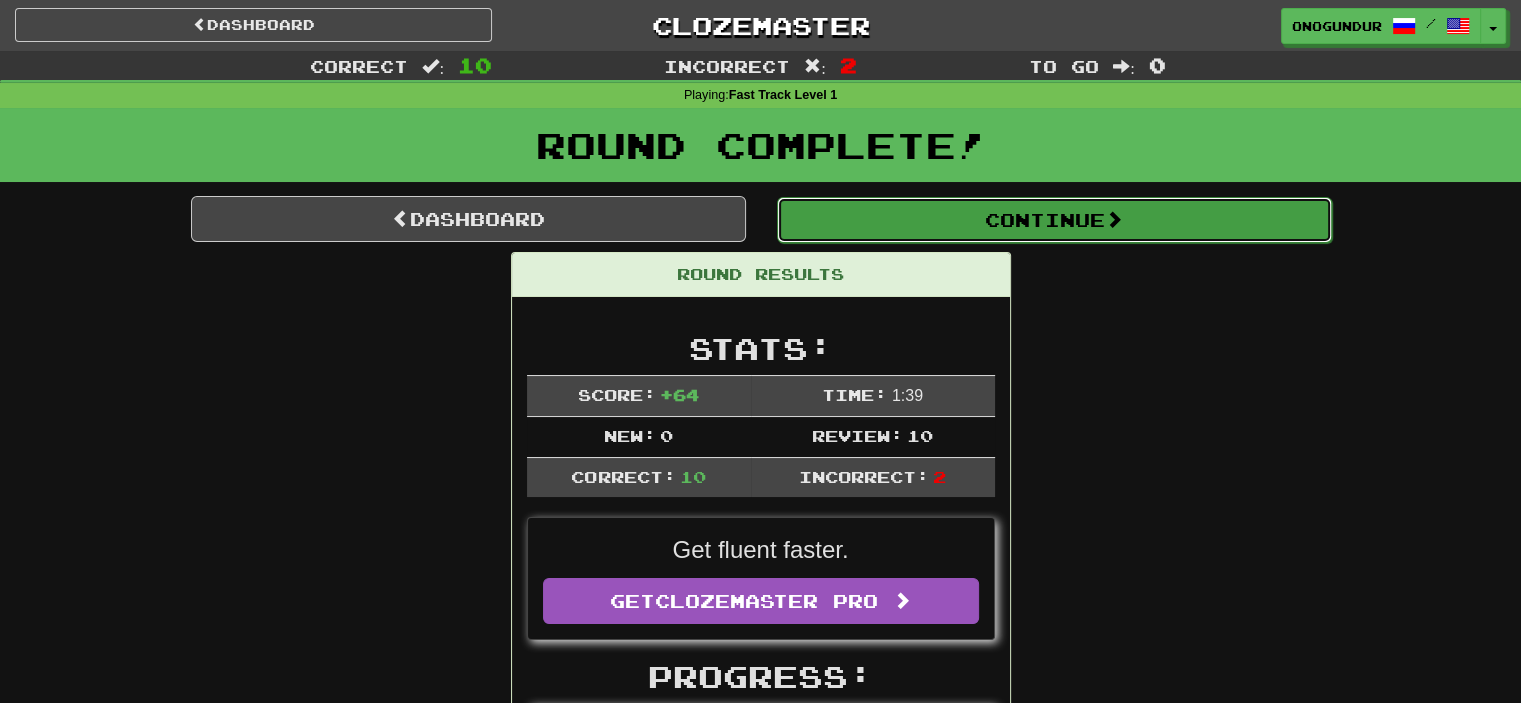 click on "Continue" at bounding box center [1054, 220] 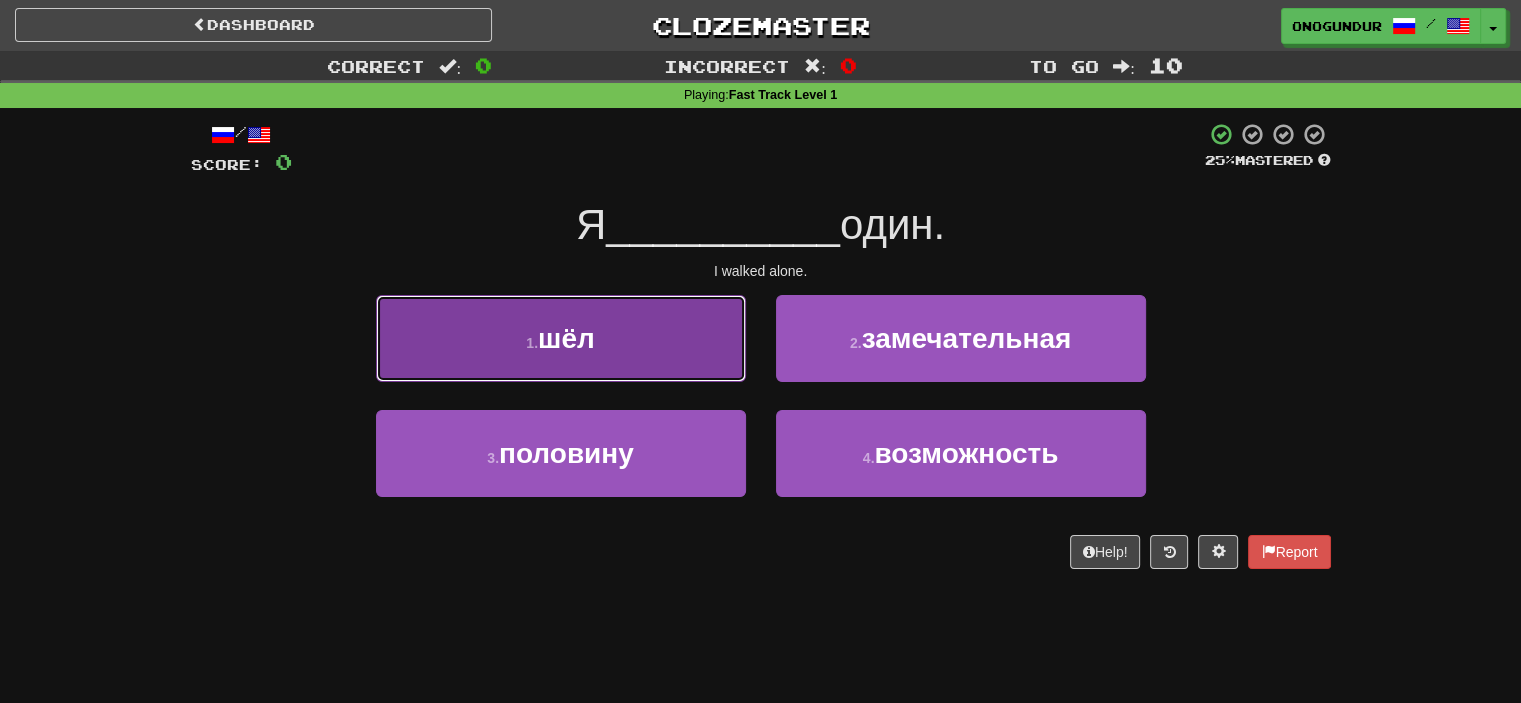 click on "1 .  шёл" at bounding box center [561, 338] 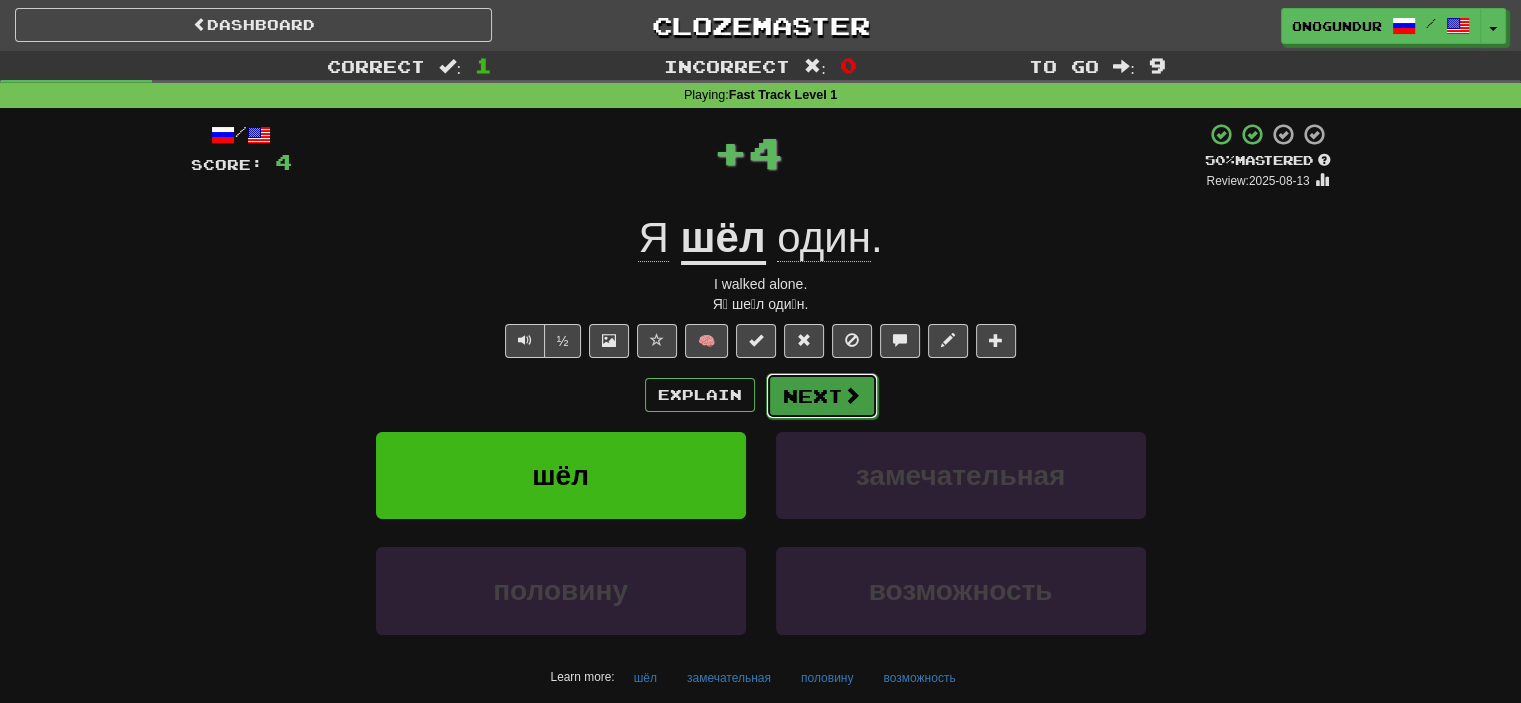 click on "Next" at bounding box center [822, 396] 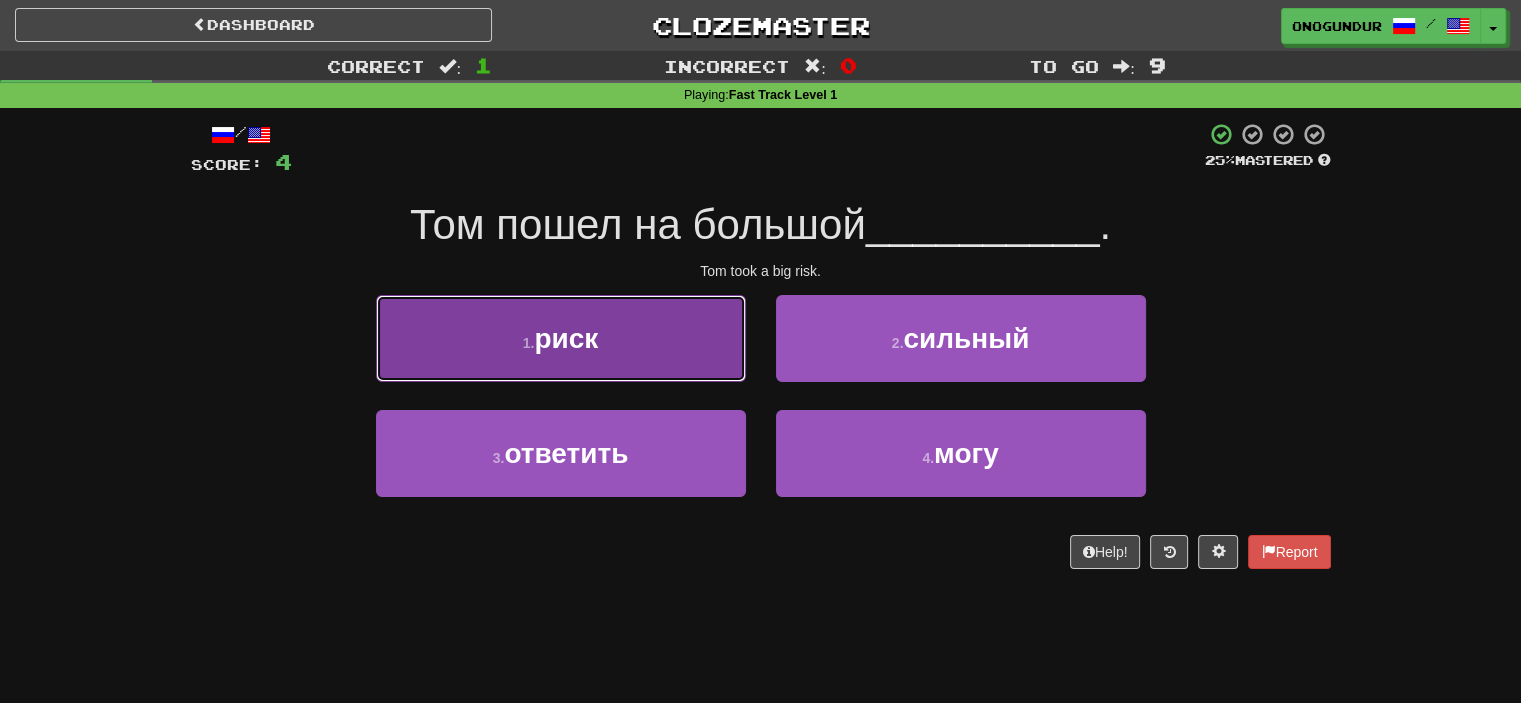 drag, startPoint x: 662, startPoint y: 359, endPoint x: 720, endPoint y: 370, distance: 59.03389 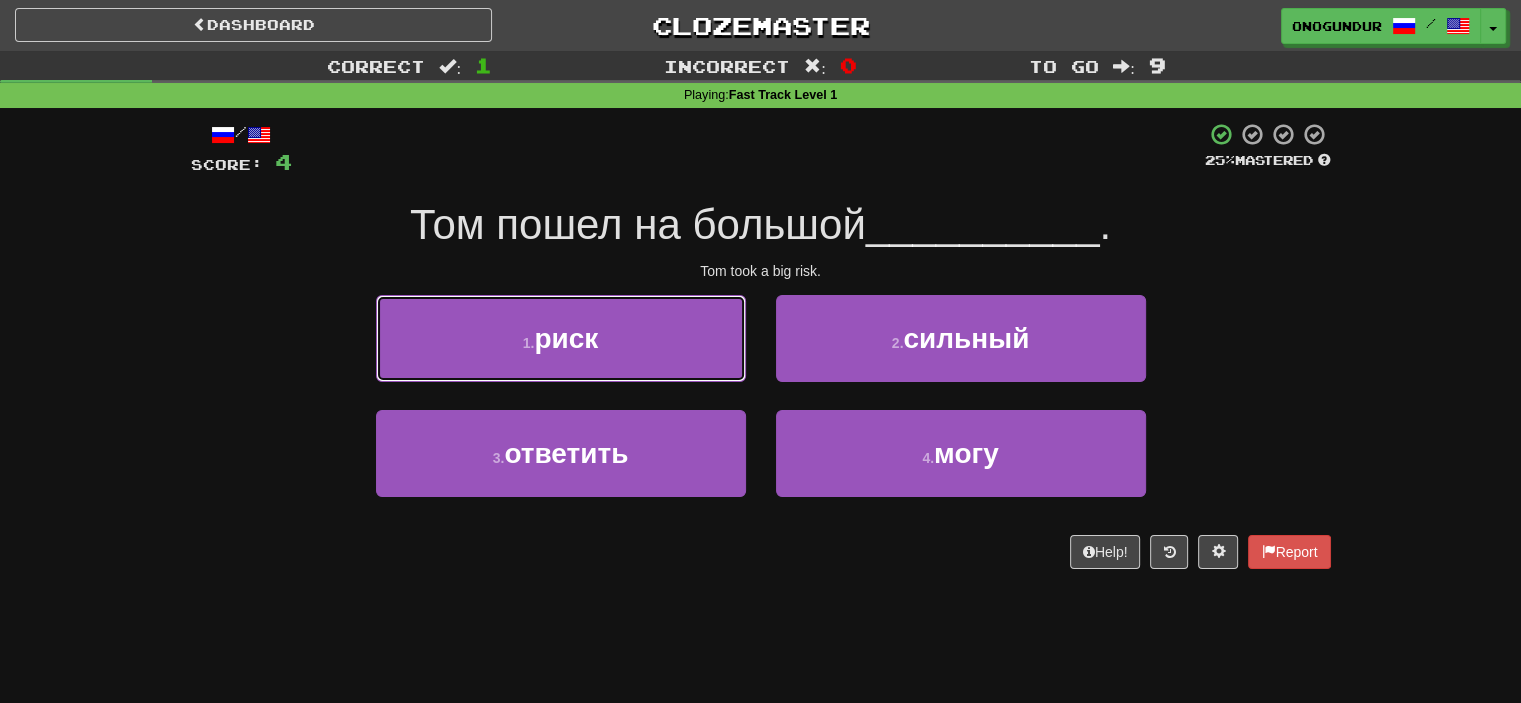 click on "1 .  риск" at bounding box center [561, 338] 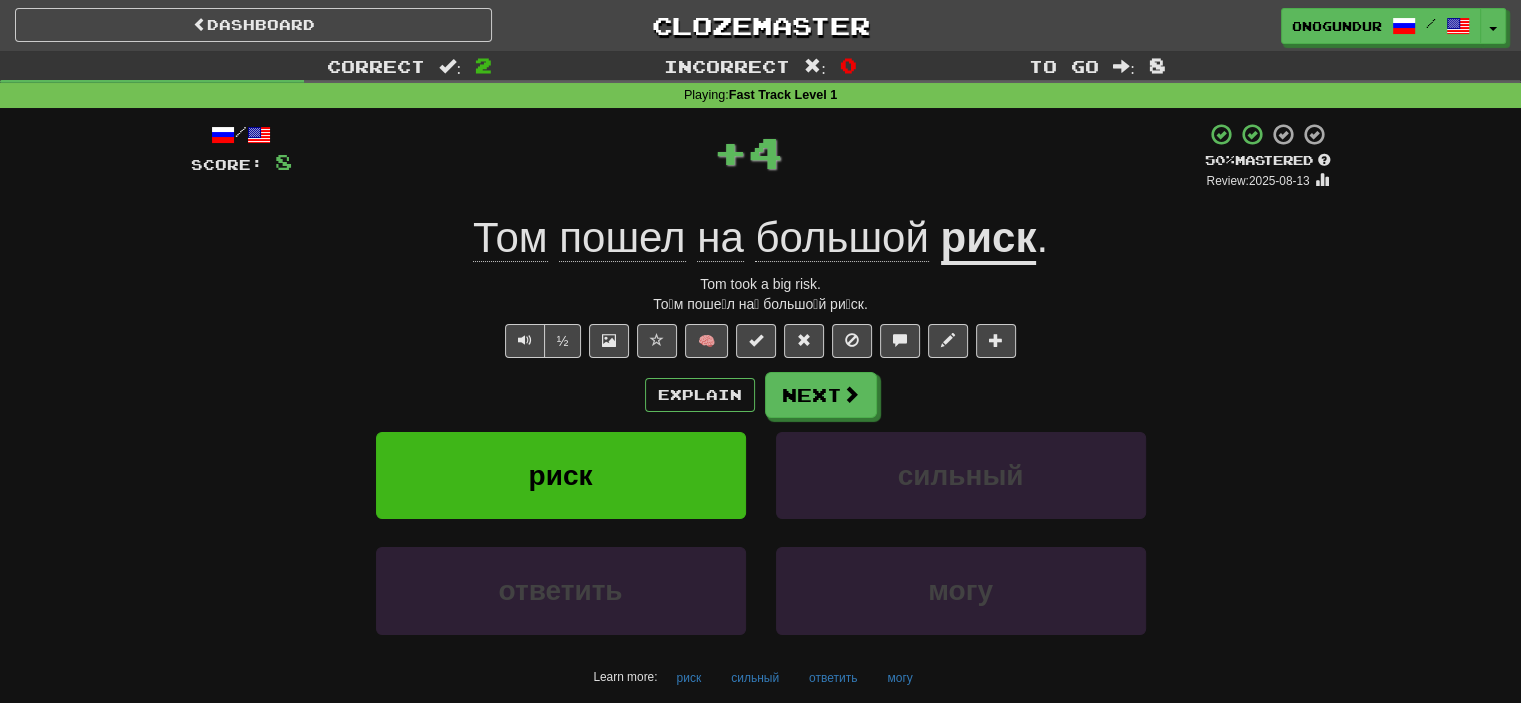 click on "Next" at bounding box center [821, 395] 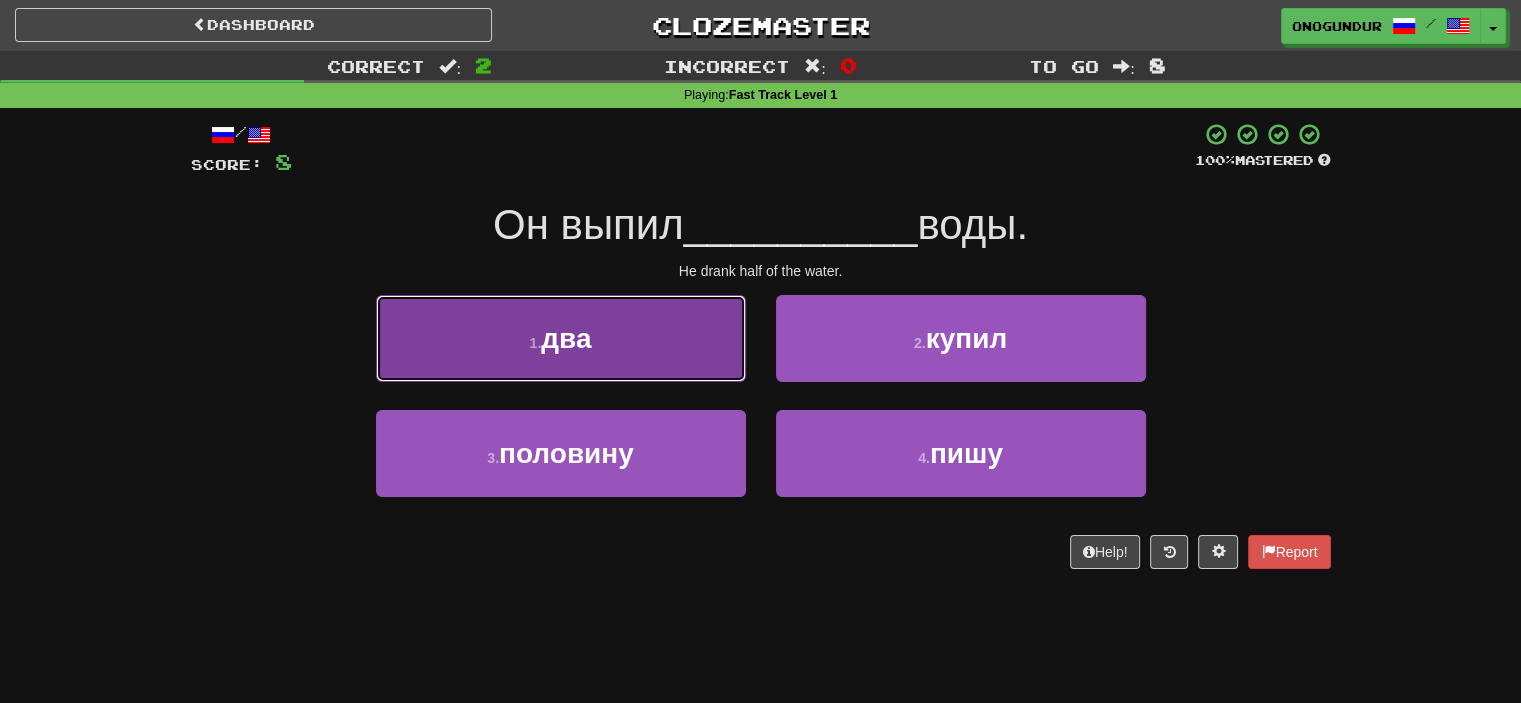 click on "1 .  два" at bounding box center (561, 338) 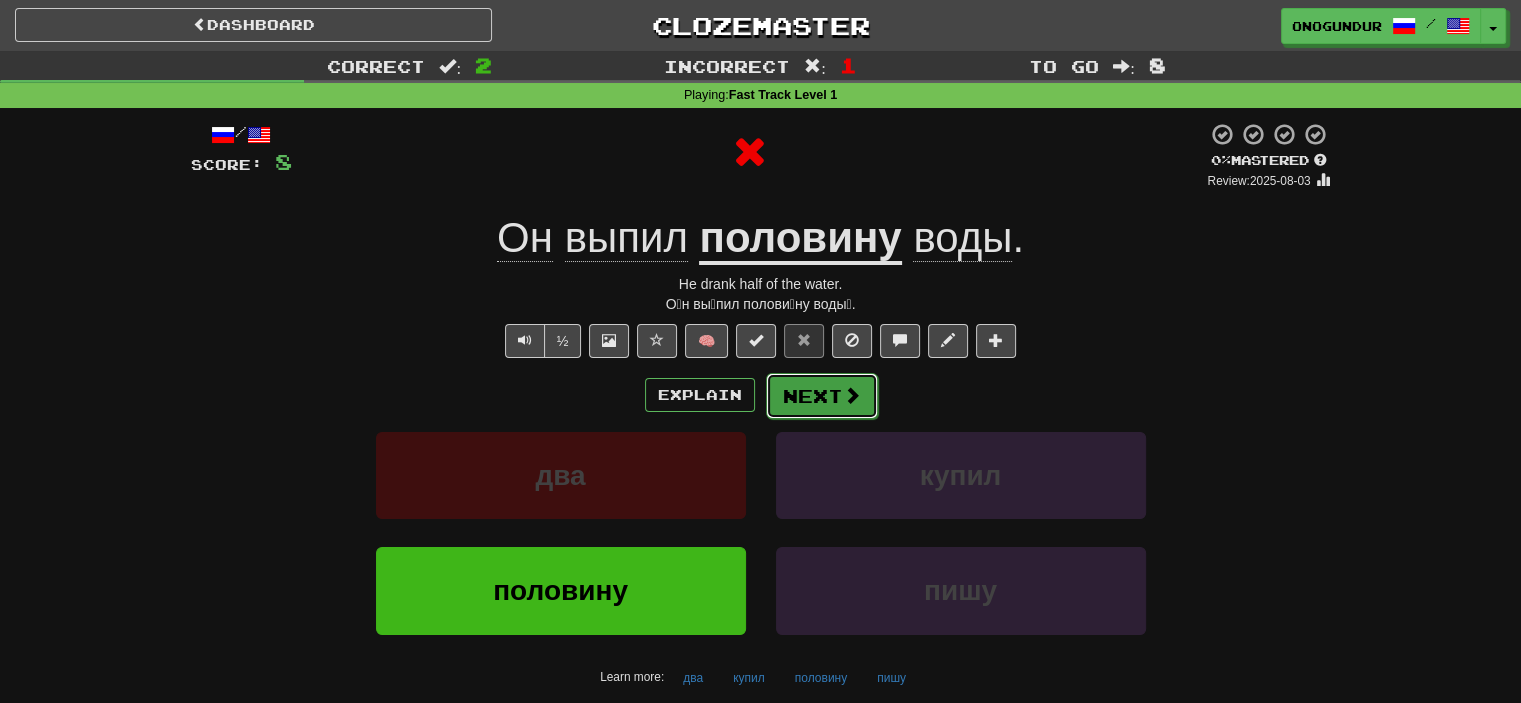 click on "Next" at bounding box center [822, 396] 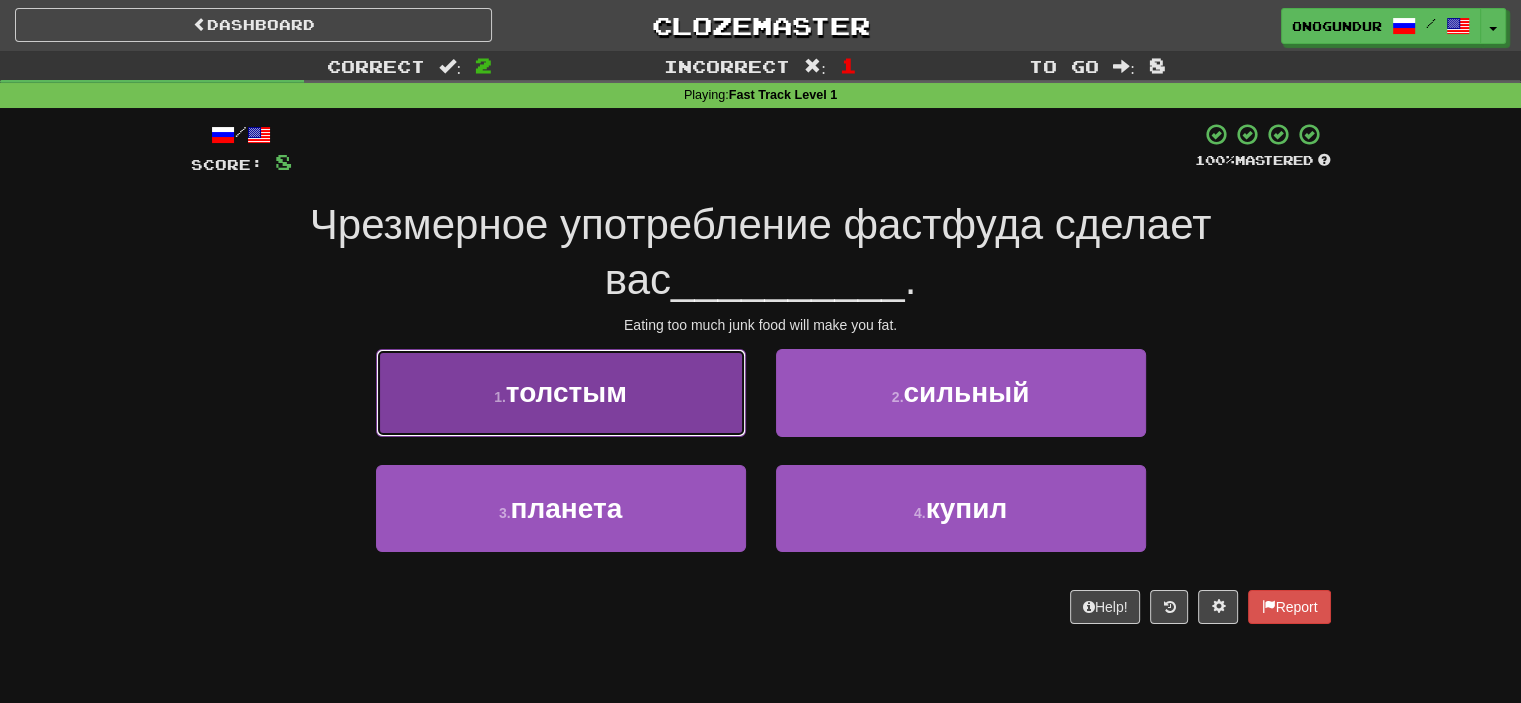 click on "толстым" at bounding box center (566, 392) 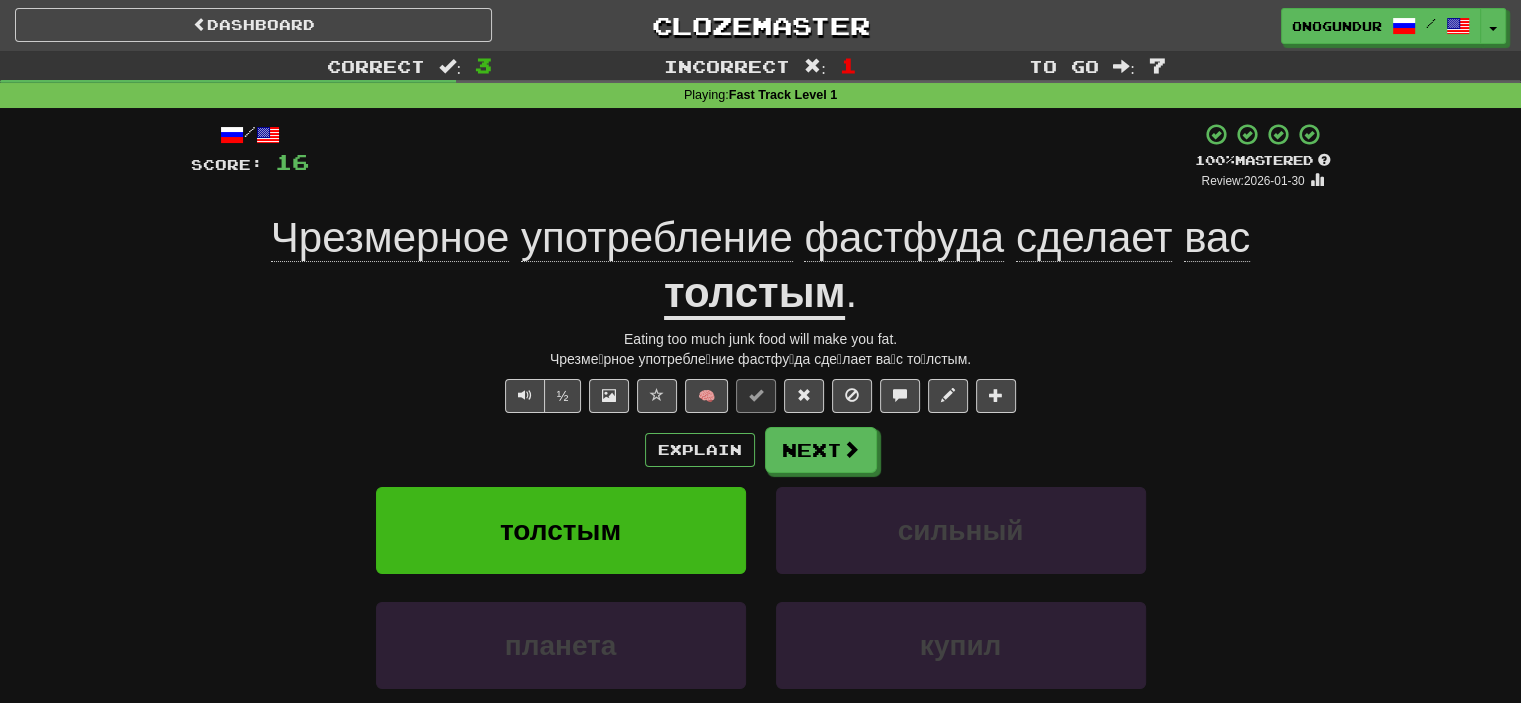 click on "Explain Next" at bounding box center (761, 450) 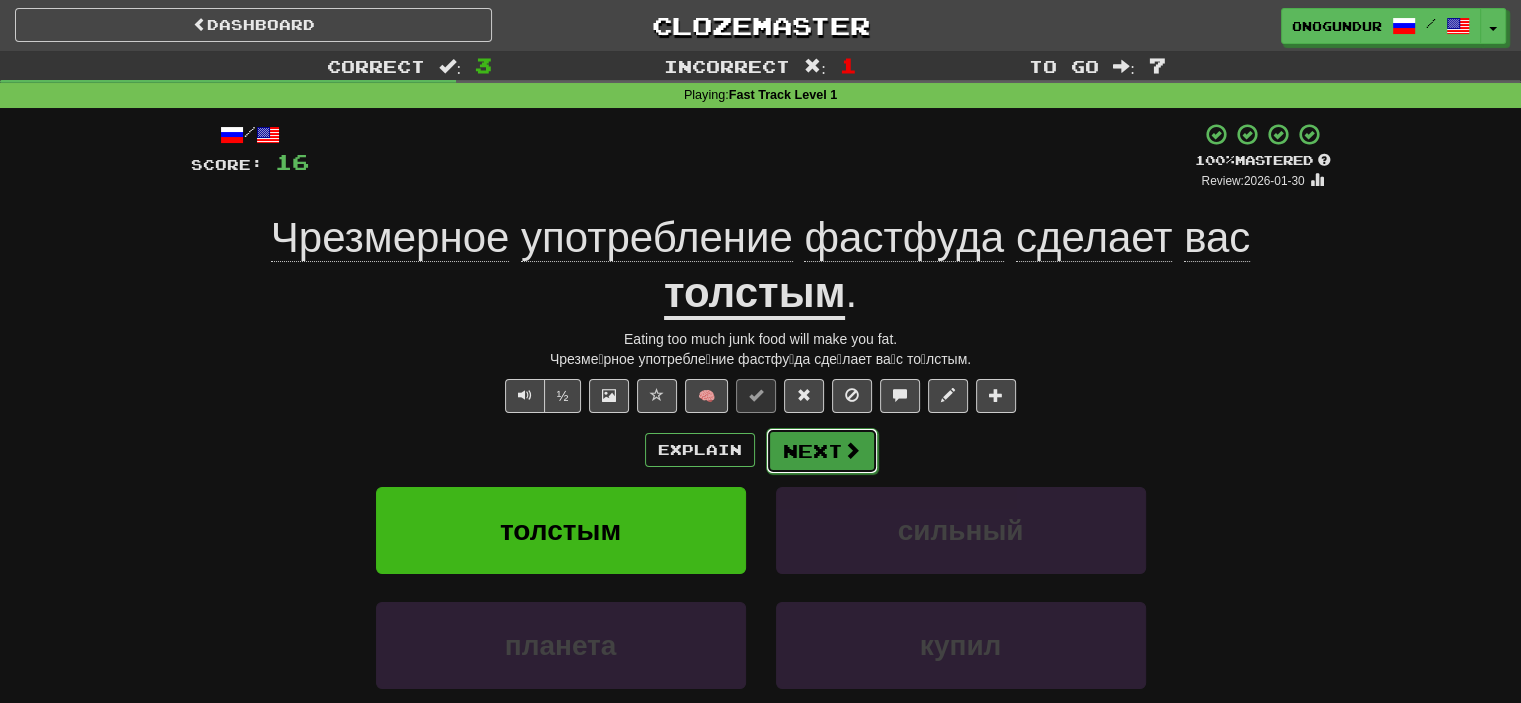click on "Next" at bounding box center [822, 451] 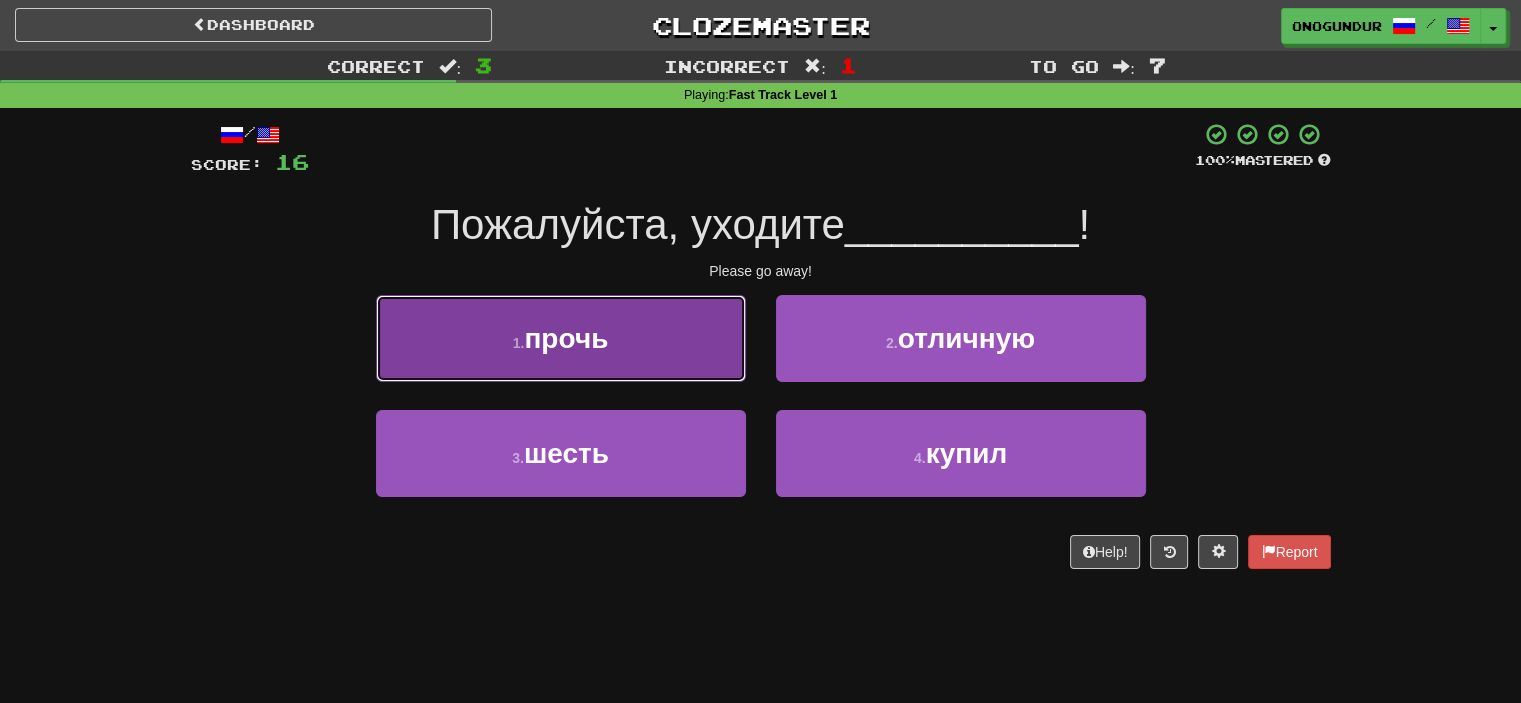 click on "1 .  прочь" at bounding box center [561, 338] 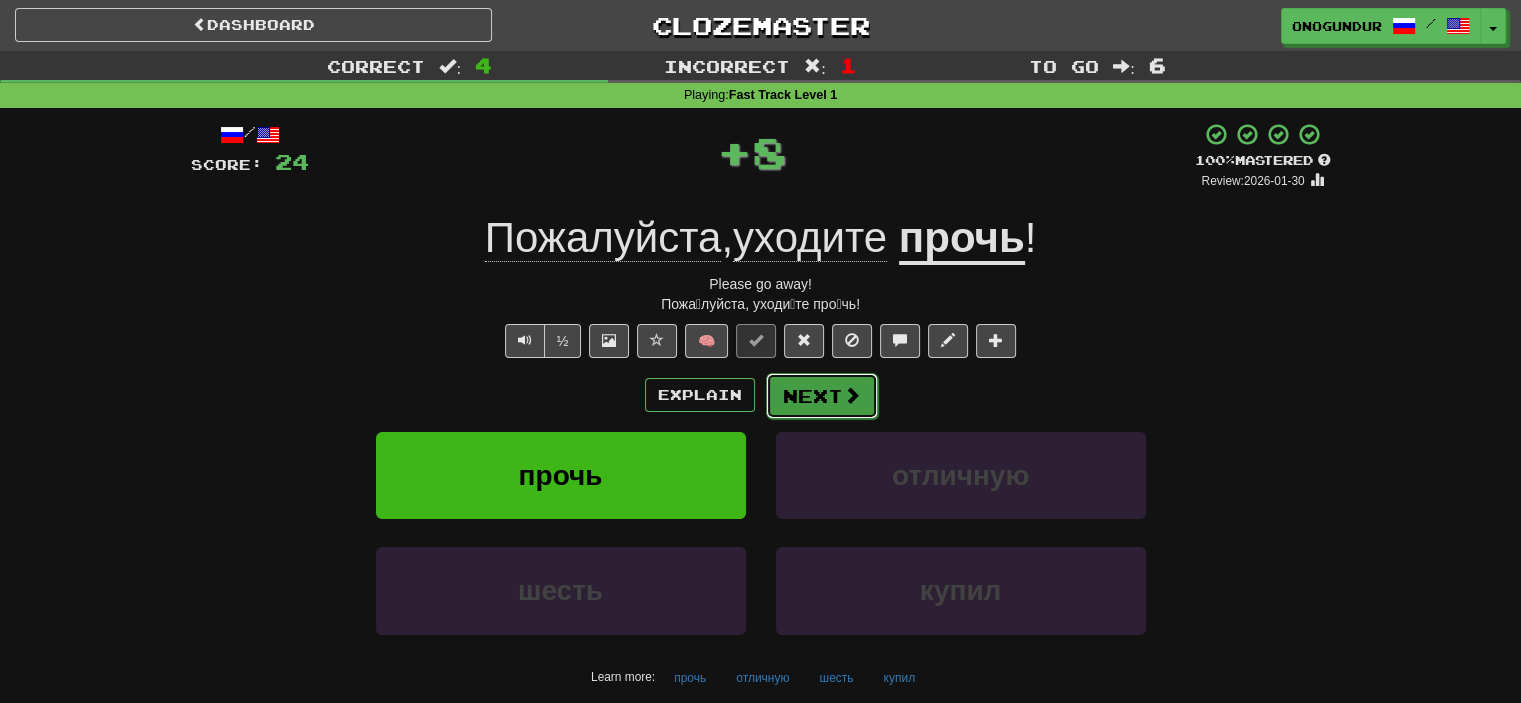 click on "Next" at bounding box center (822, 396) 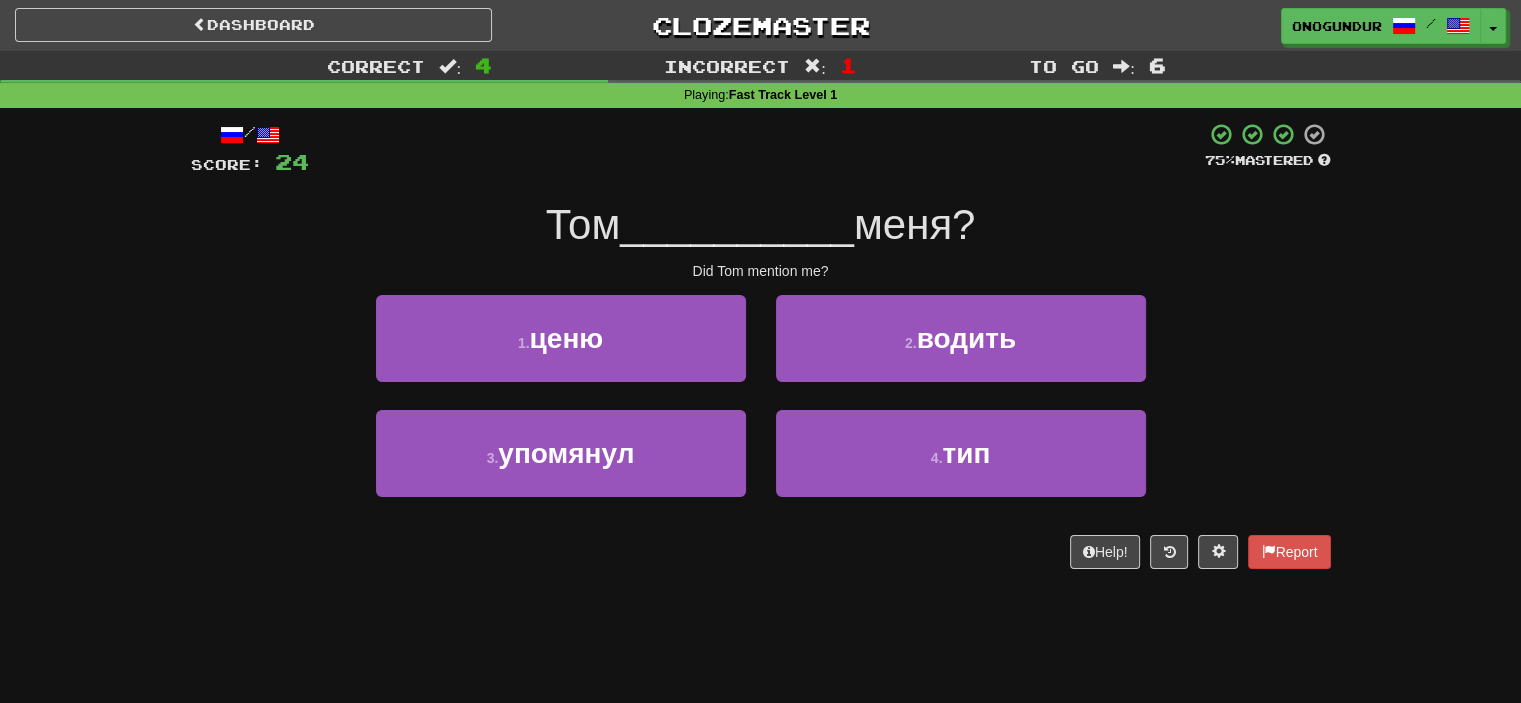 click on "/  Score:   24 75 %  Mastered Том  __________  меня? Did Tom mention me? 1 .  ценю 2 .  водить 3 .  упомянул 4 .  тип  Help!  Report" at bounding box center (761, 352) 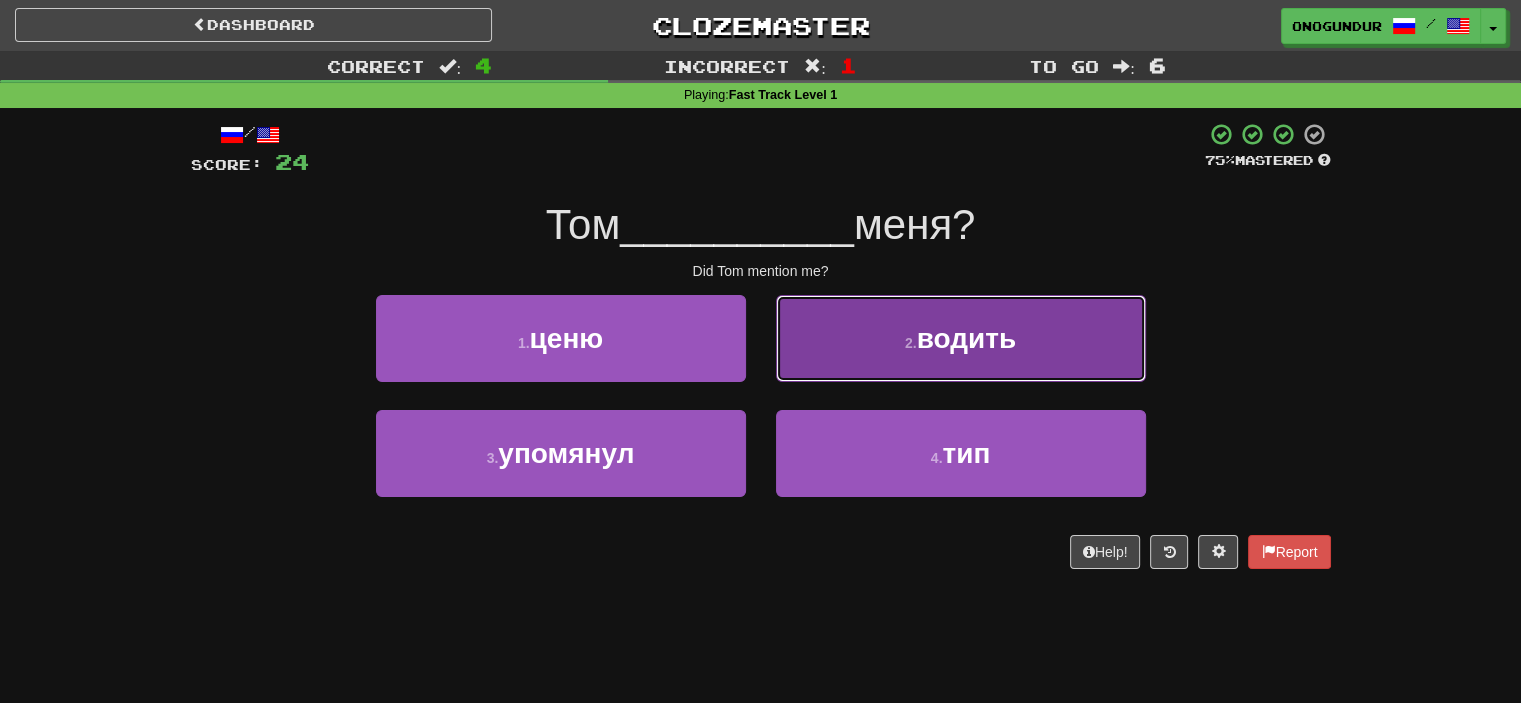 click on "2 .  водить" at bounding box center (961, 338) 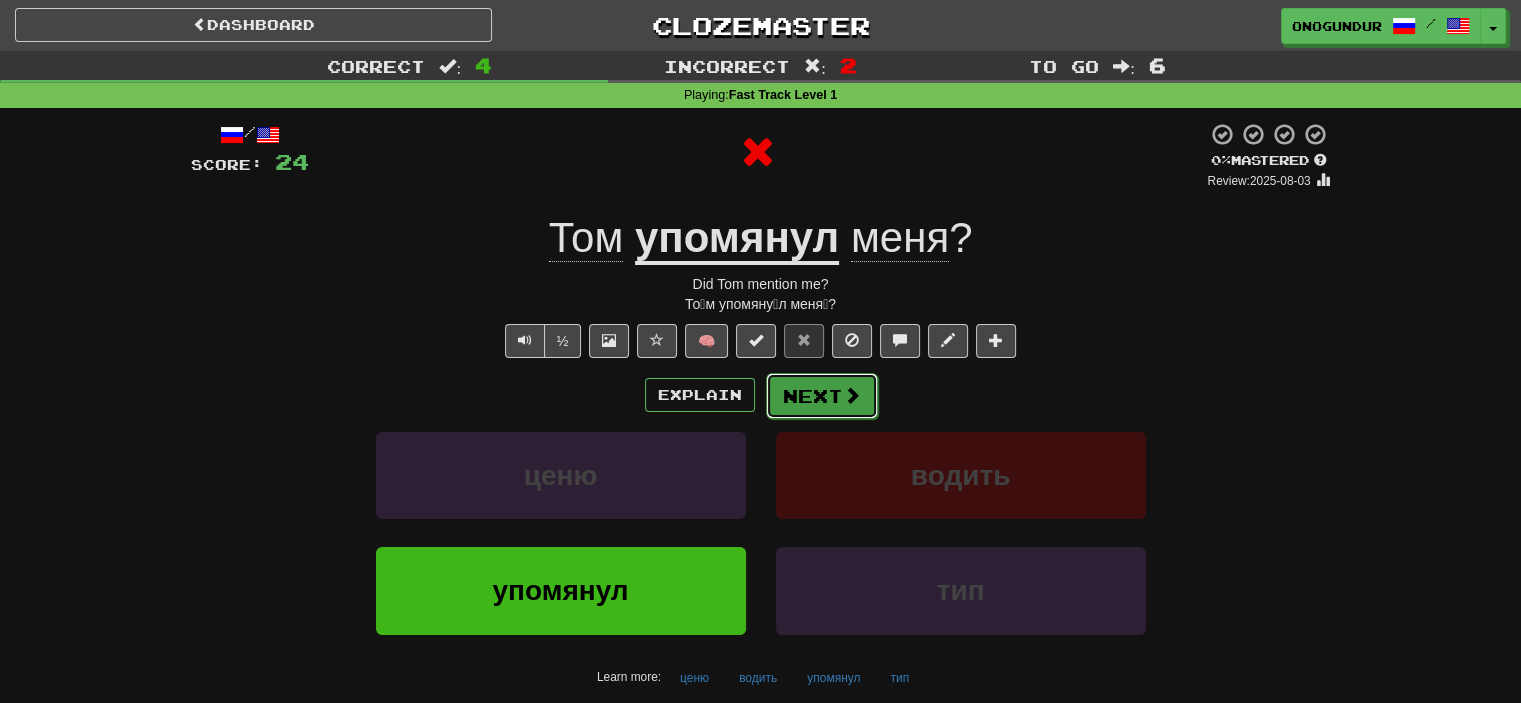click on "Next" at bounding box center (822, 396) 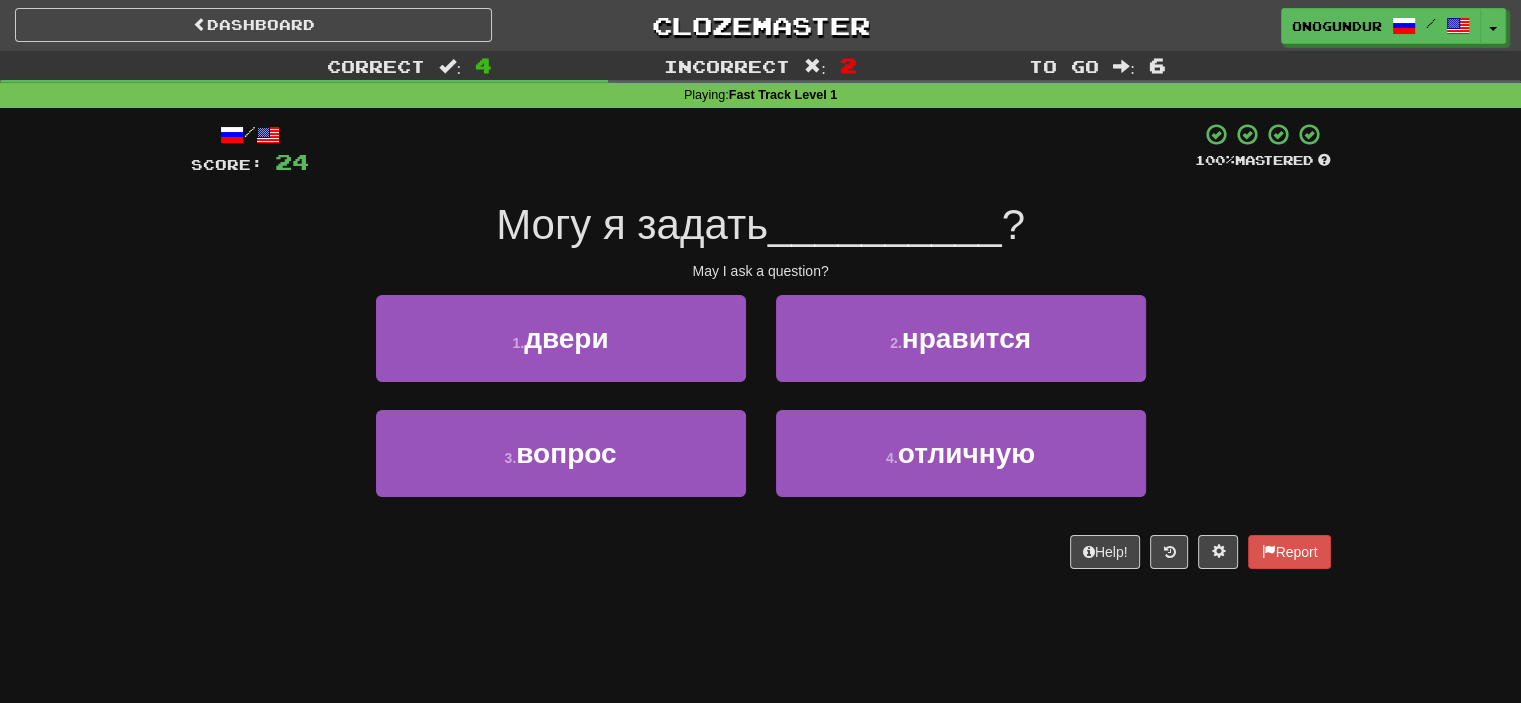 click on "/  Score:   24 100 %  Mastered Могу я задать  __________ ? May I ask a question? 1 .  двери 2 .  нравится 3 .  вопрос 4 .  отличную  Help!  Report" at bounding box center (761, 345) 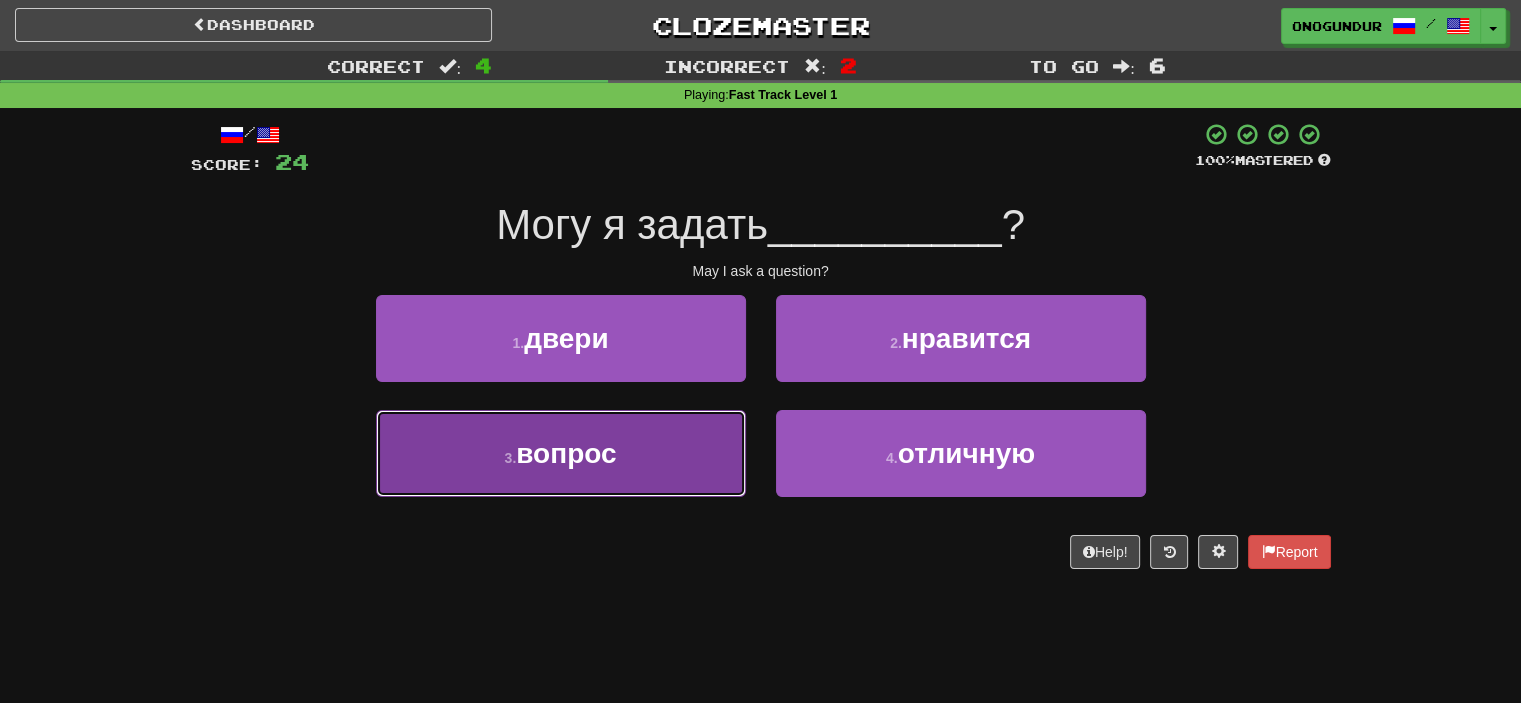 click on "3 .  вопрос" at bounding box center [561, 453] 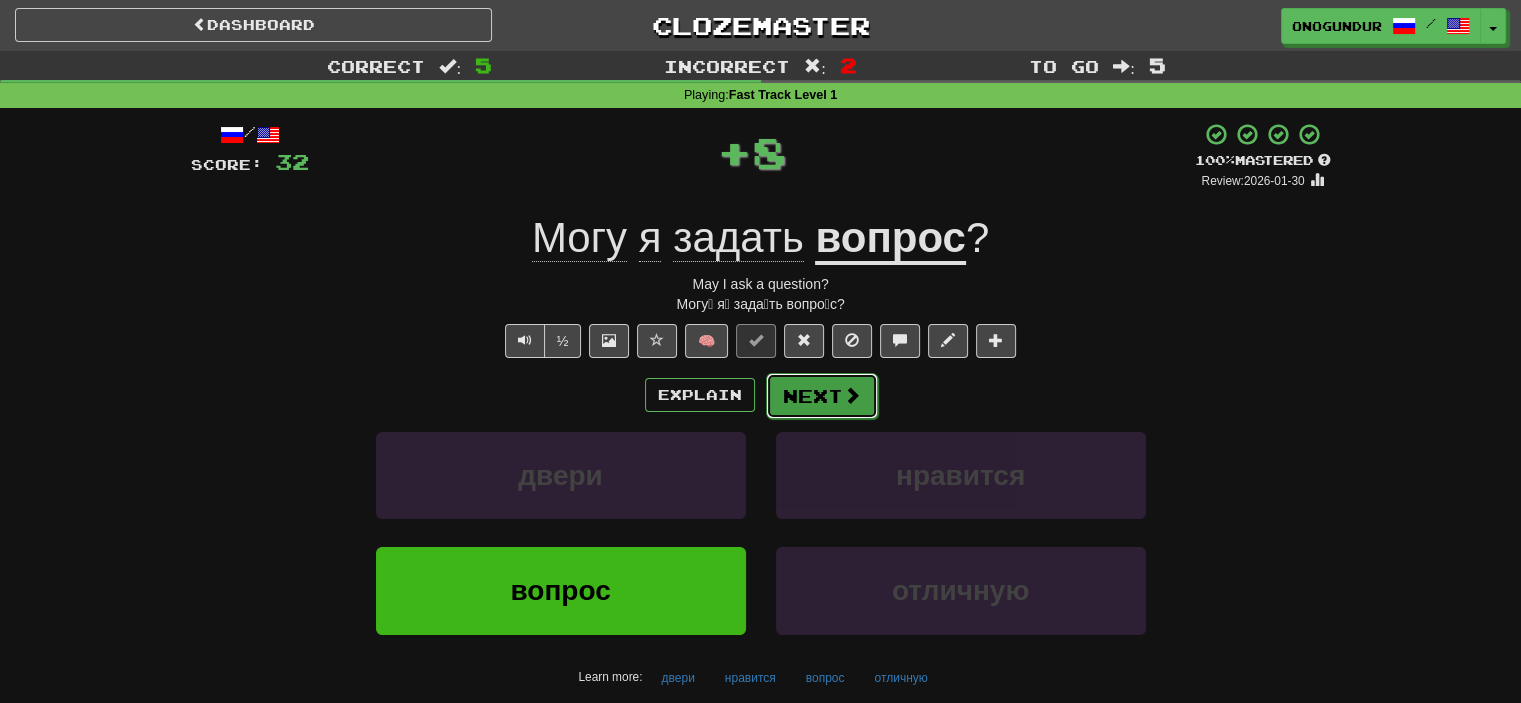 click on "Next" at bounding box center (822, 396) 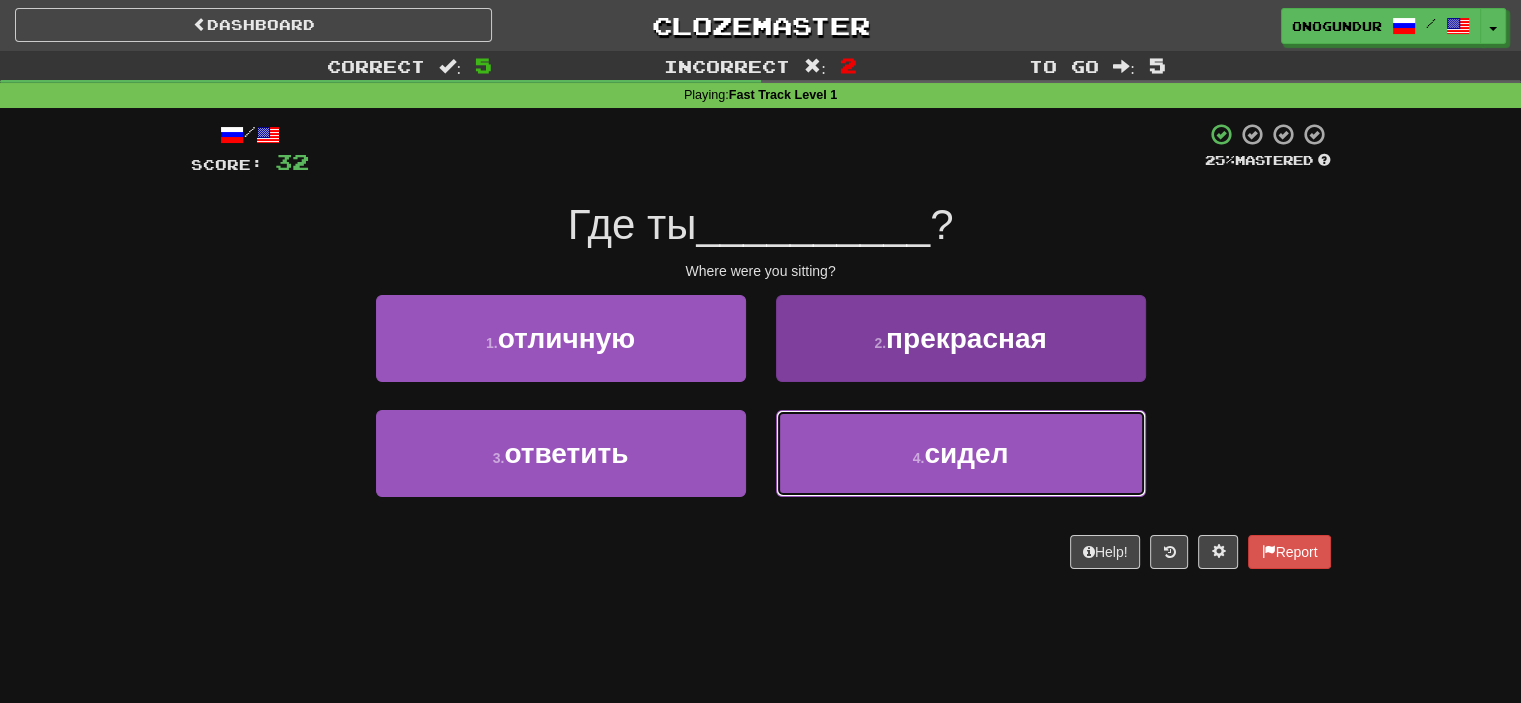 click on "4 .  сидел" at bounding box center (961, 453) 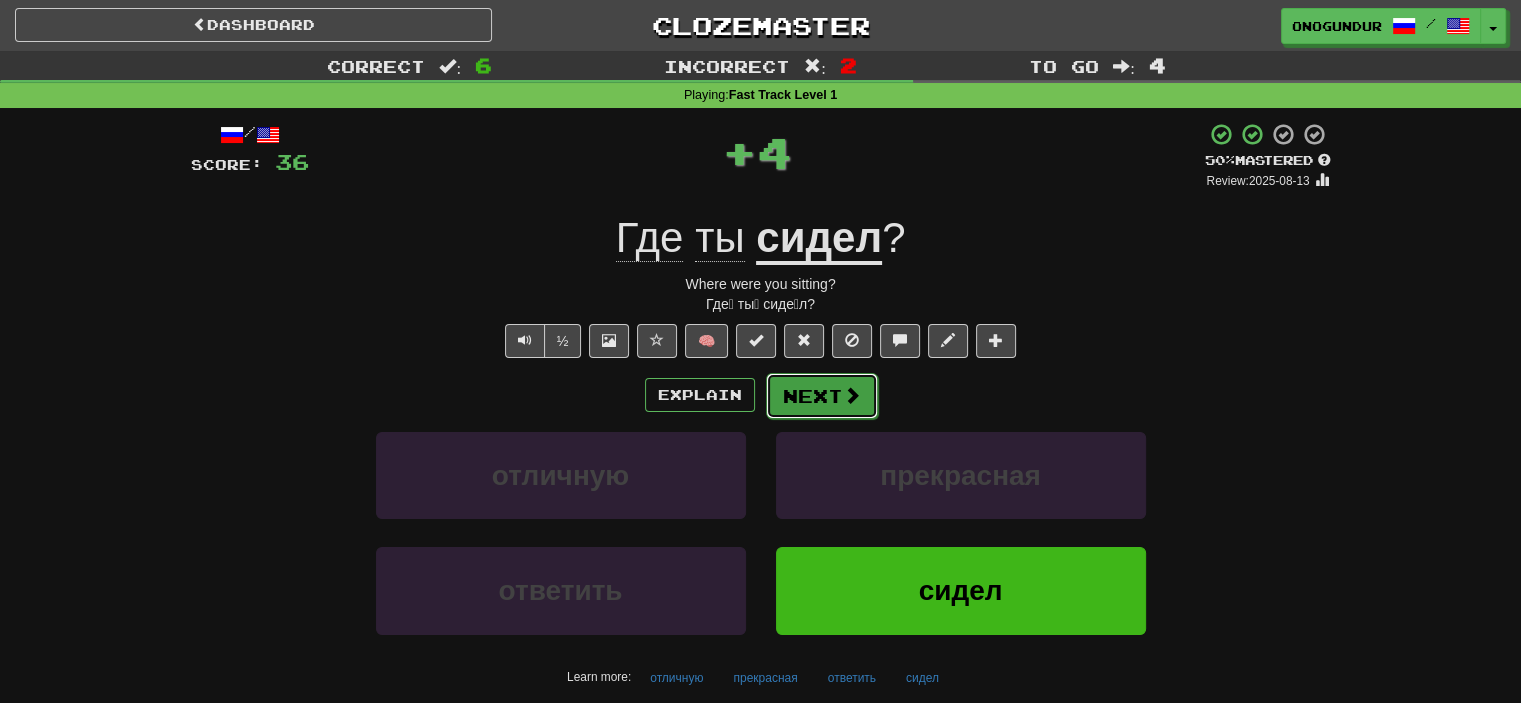 click on "Next" at bounding box center (822, 396) 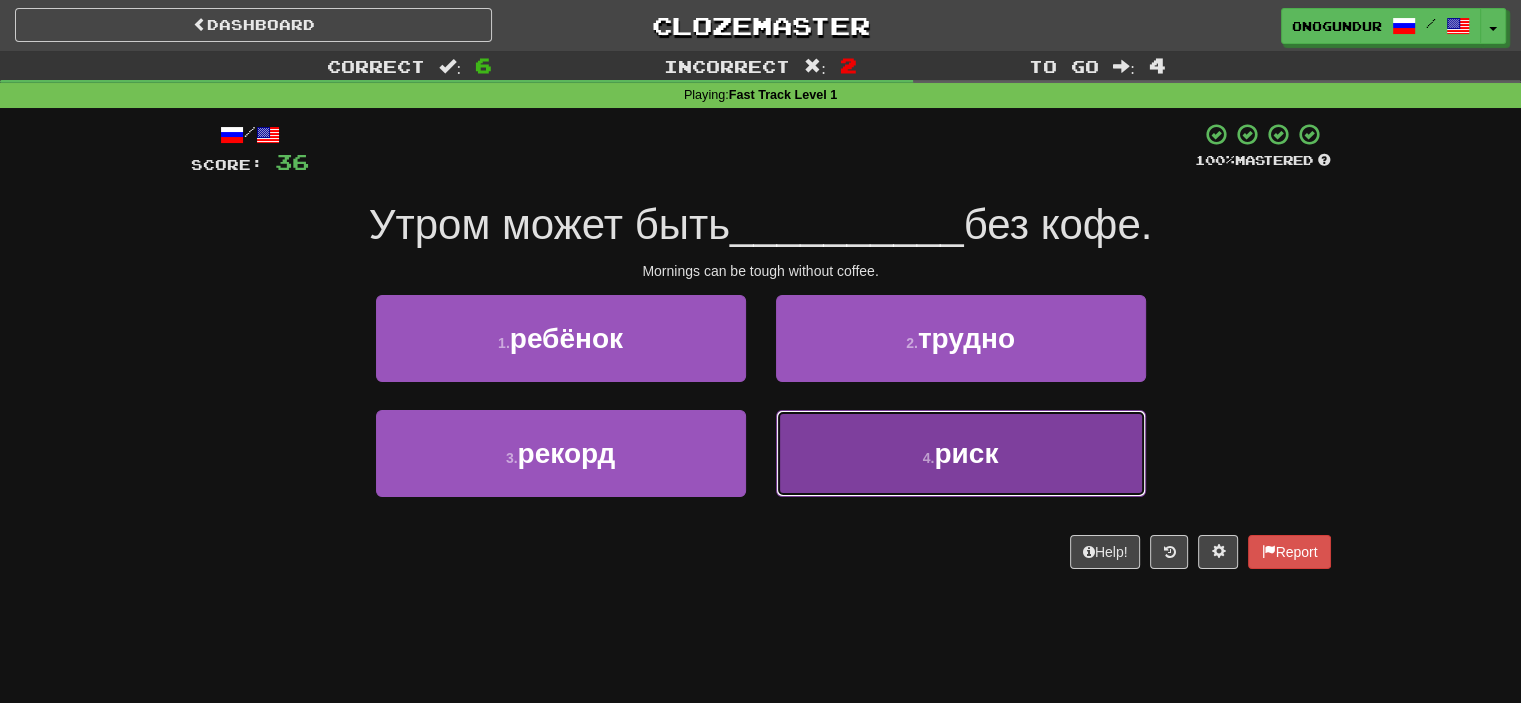 click on "4 .  риск" at bounding box center (961, 453) 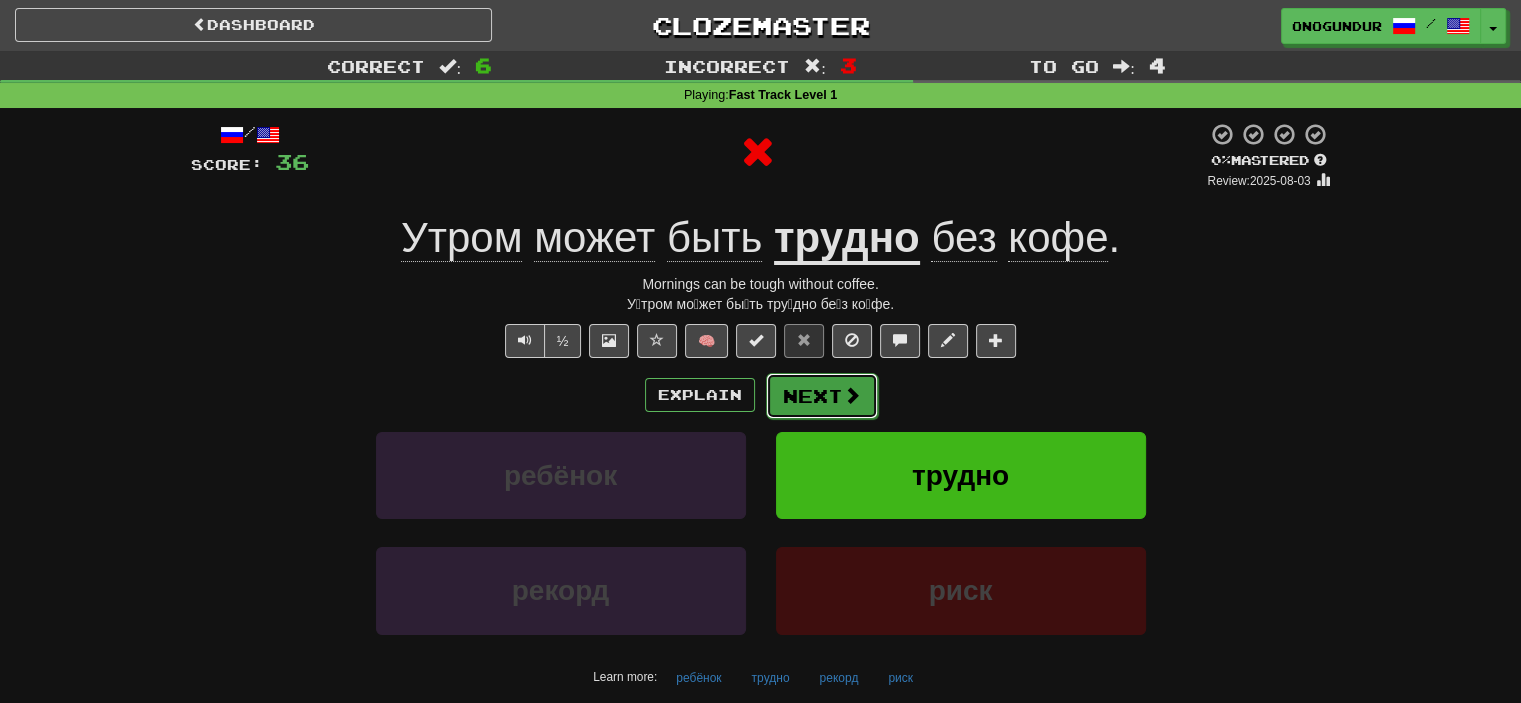 click on "Next" at bounding box center [822, 396] 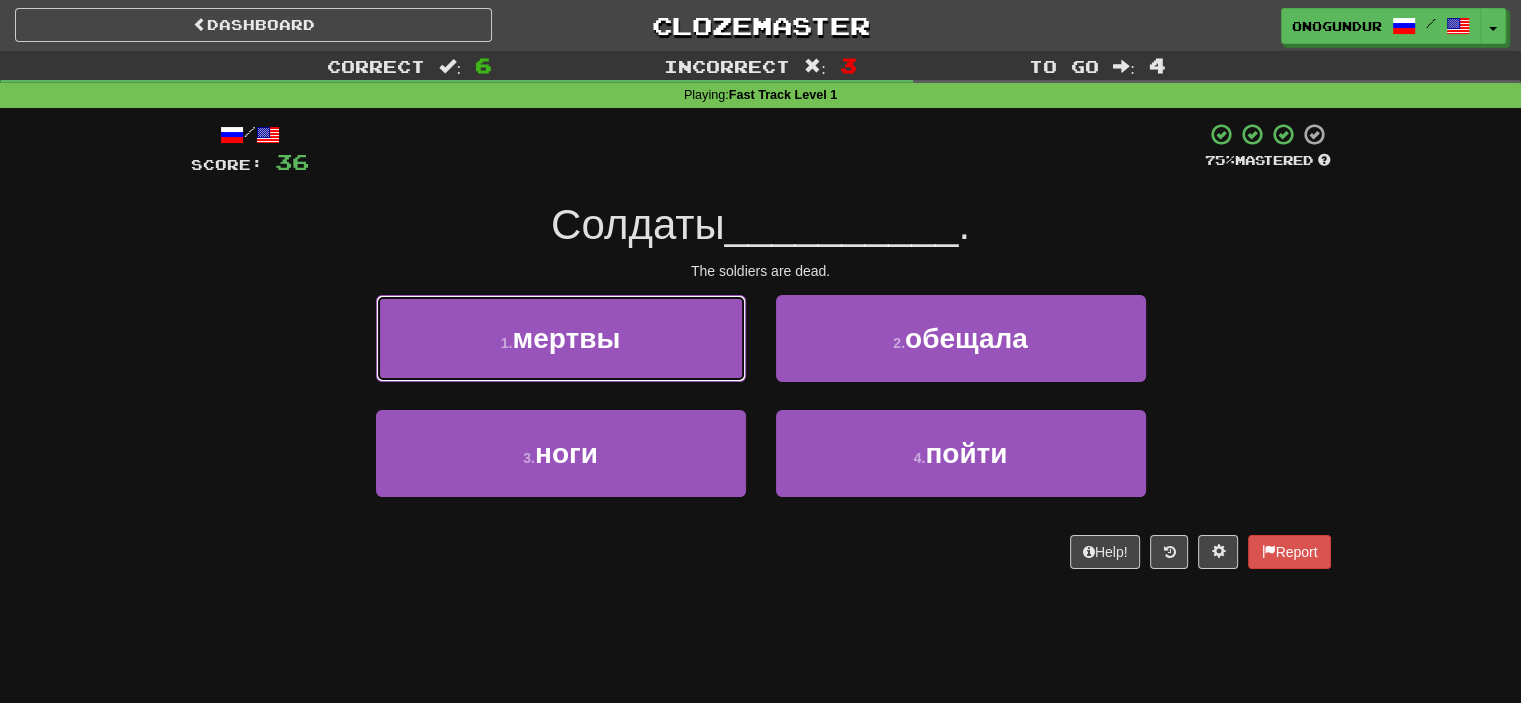drag, startPoint x: 678, startPoint y: 356, endPoint x: 721, endPoint y: 364, distance: 43.737854 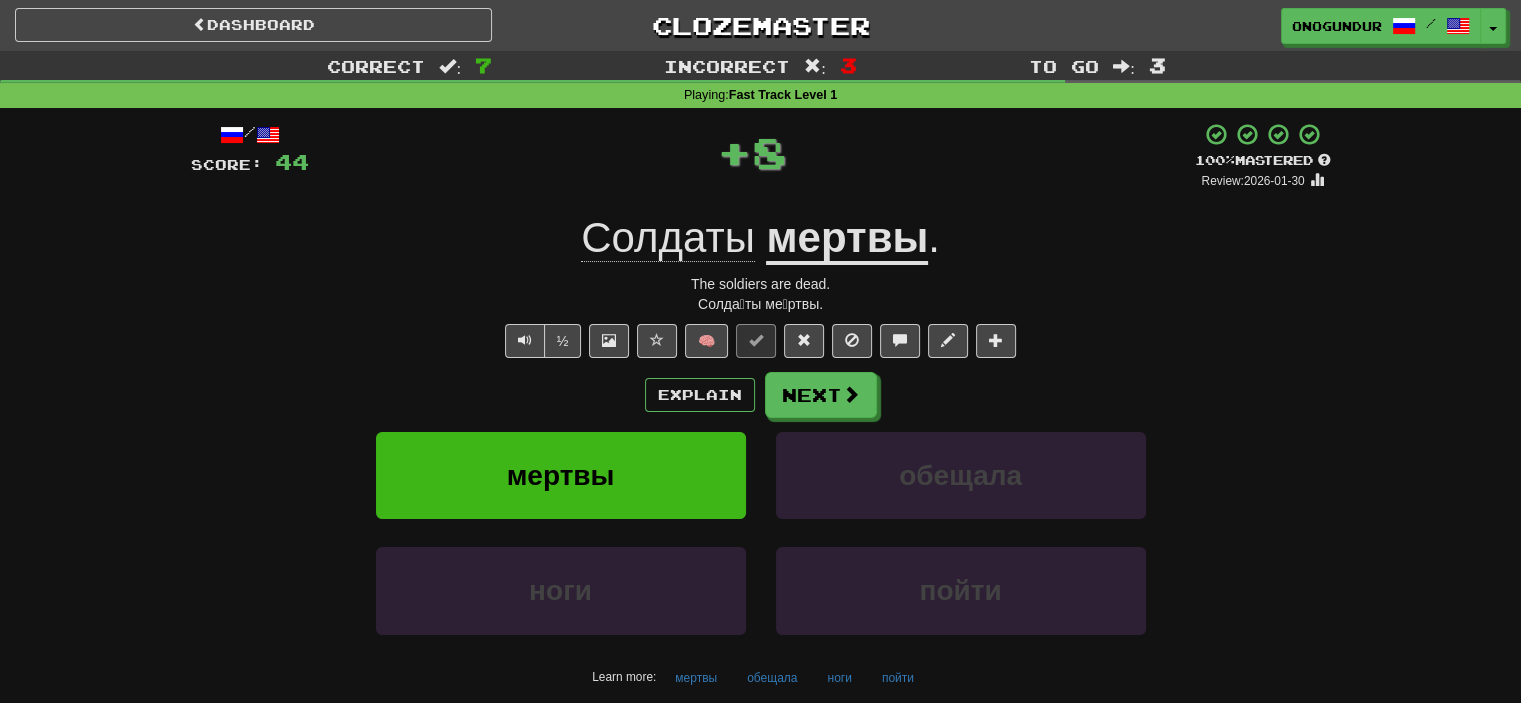 click on "Next" at bounding box center (821, 395) 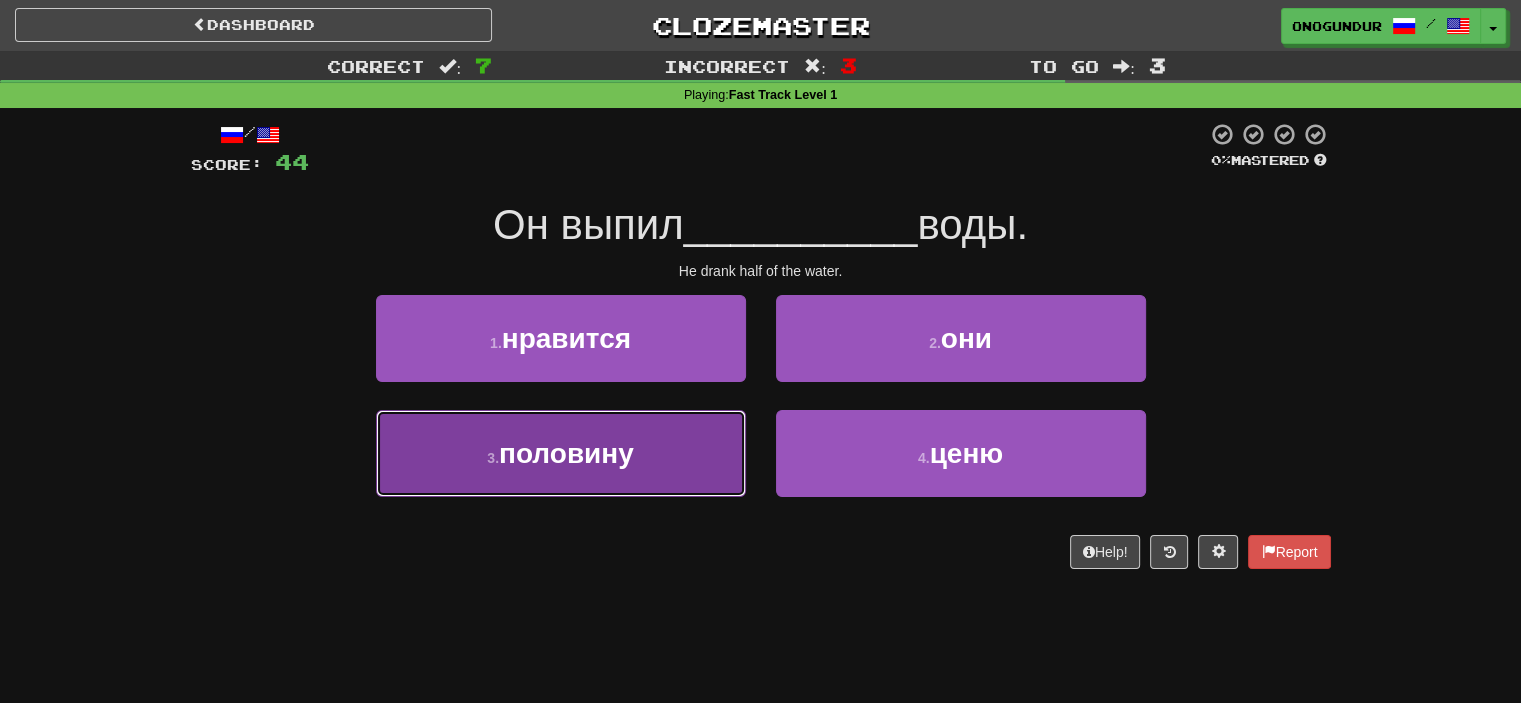 click on "3 .  половину" at bounding box center [561, 453] 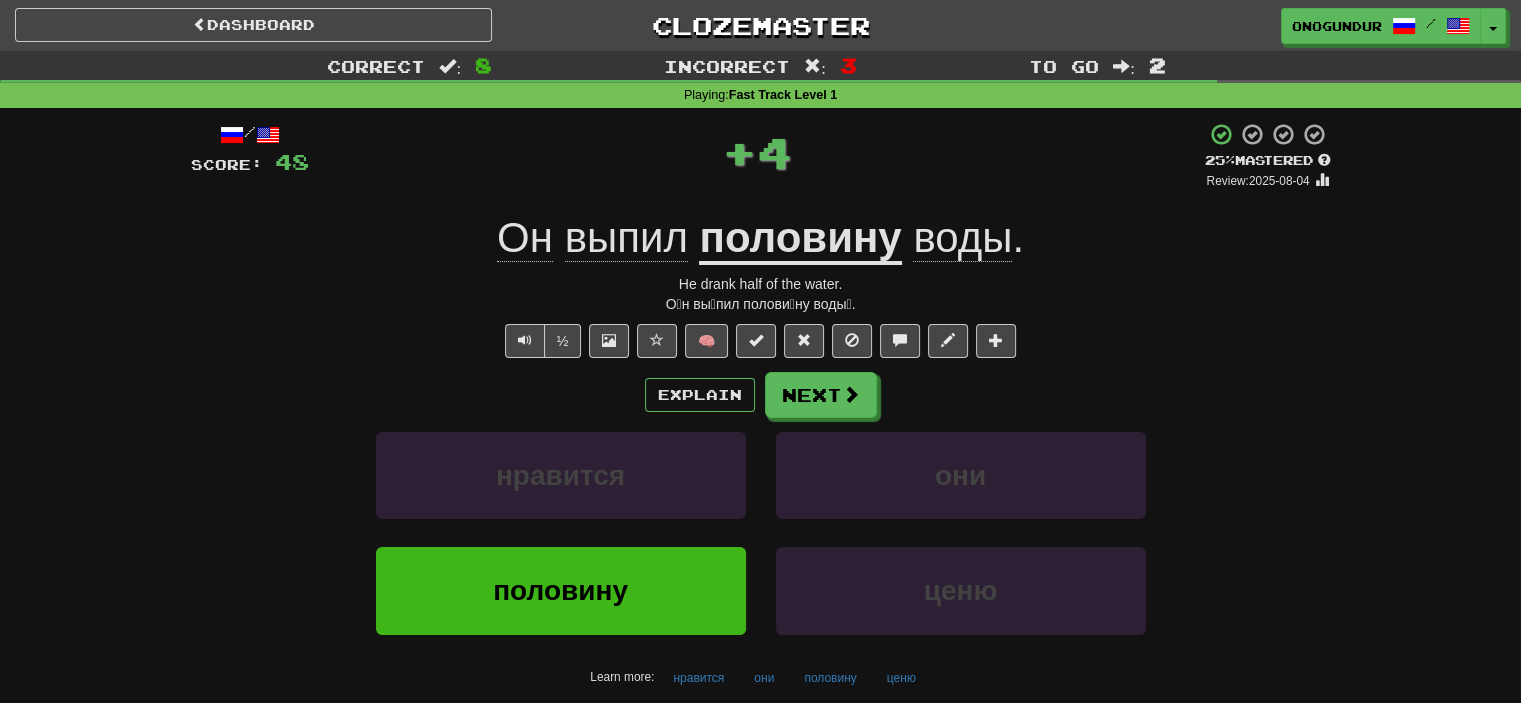 click on "Next" at bounding box center (821, 395) 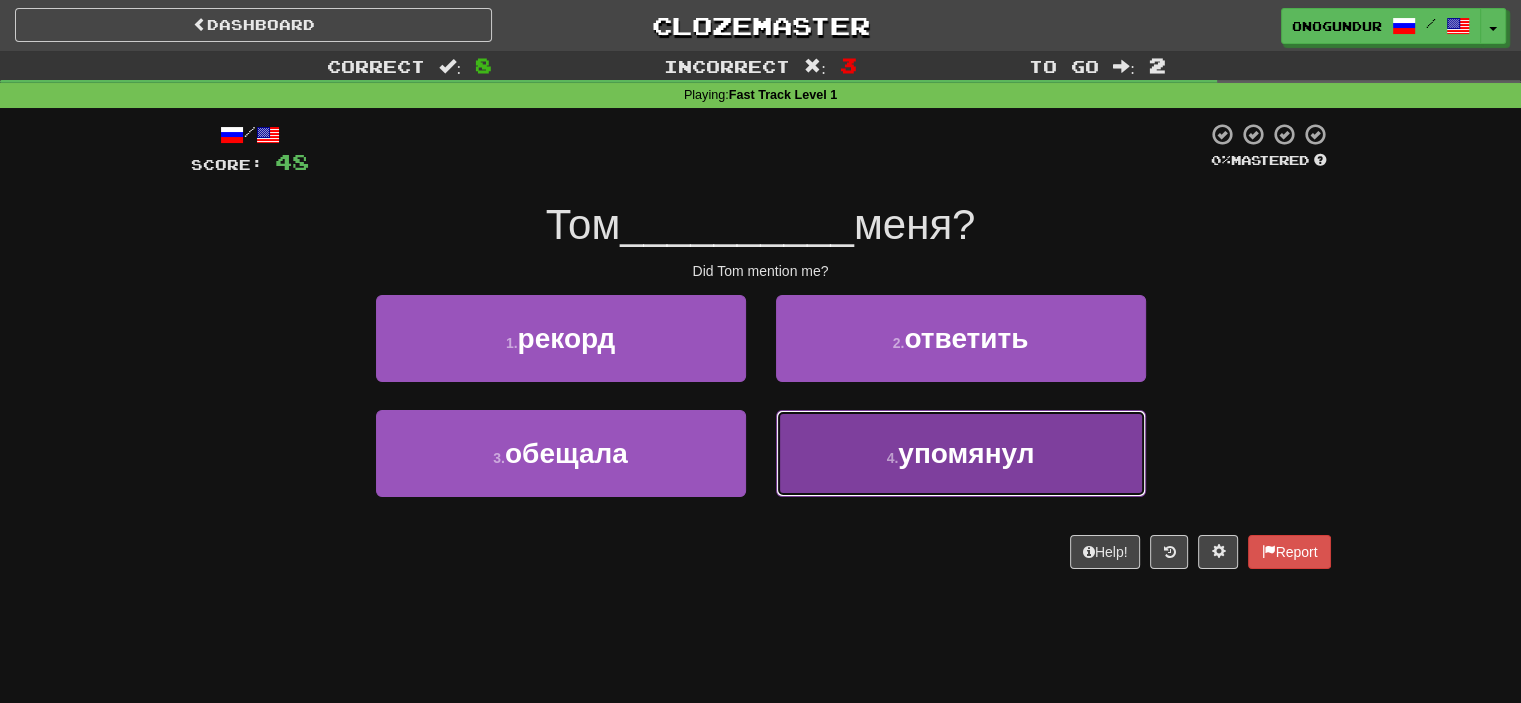 click on "4 .  упомянул" at bounding box center [961, 453] 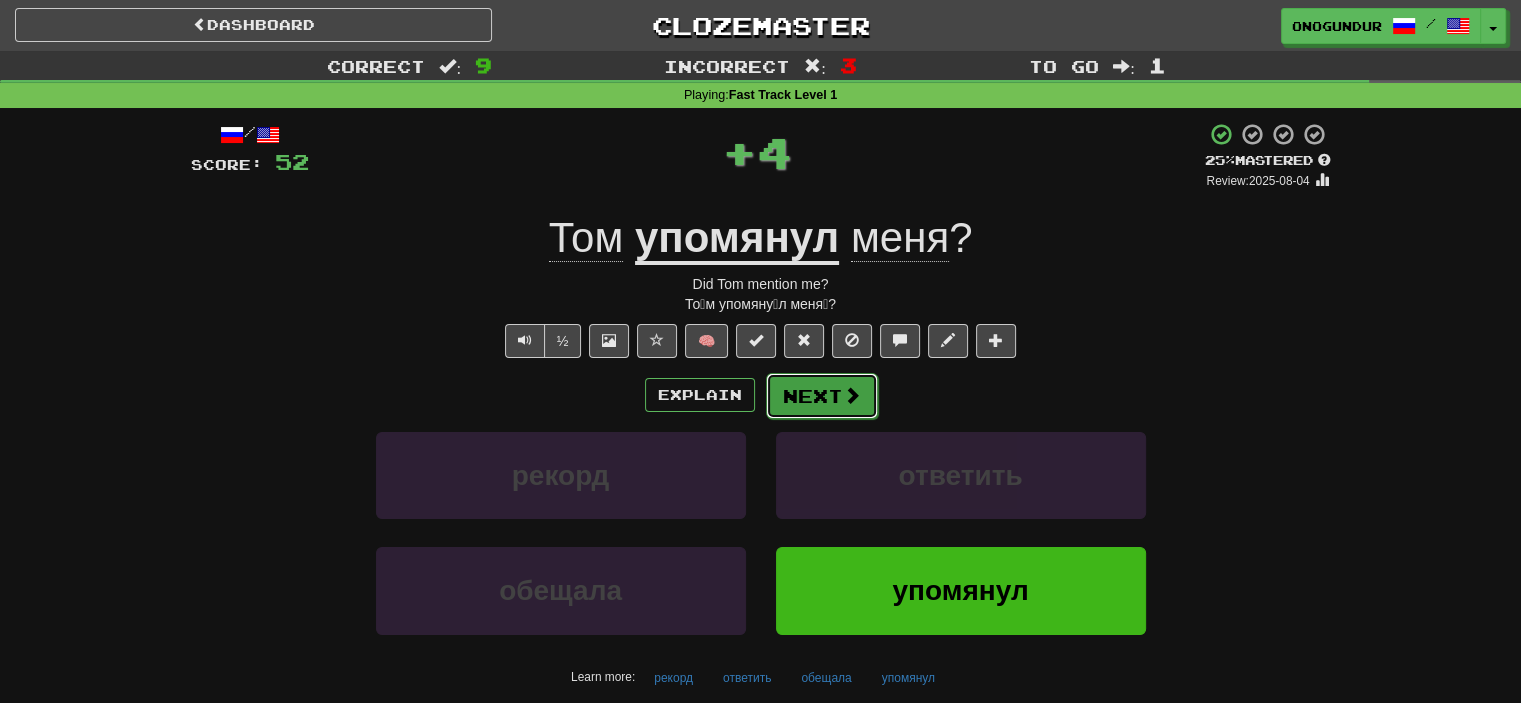 click on "Next" at bounding box center (822, 396) 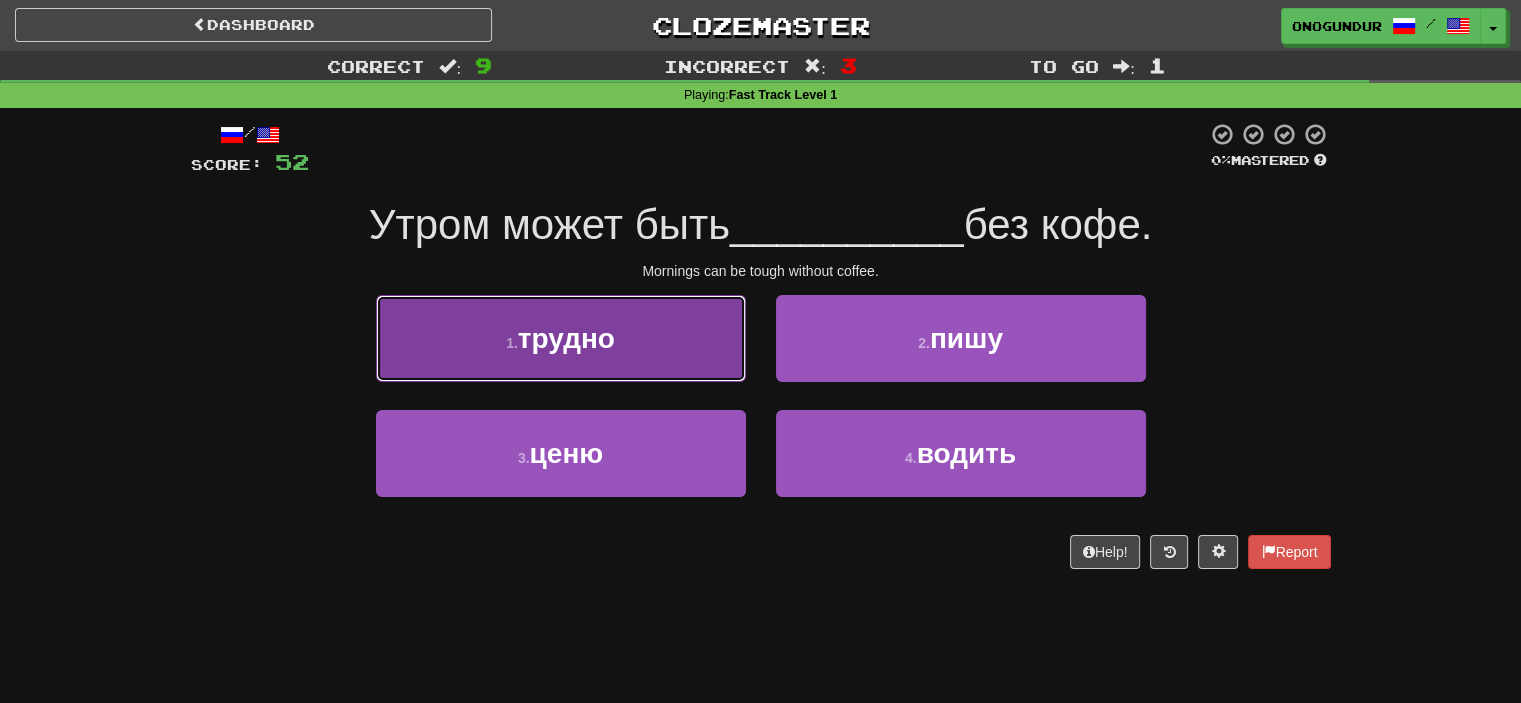 click on "1 .  трудно" at bounding box center (561, 338) 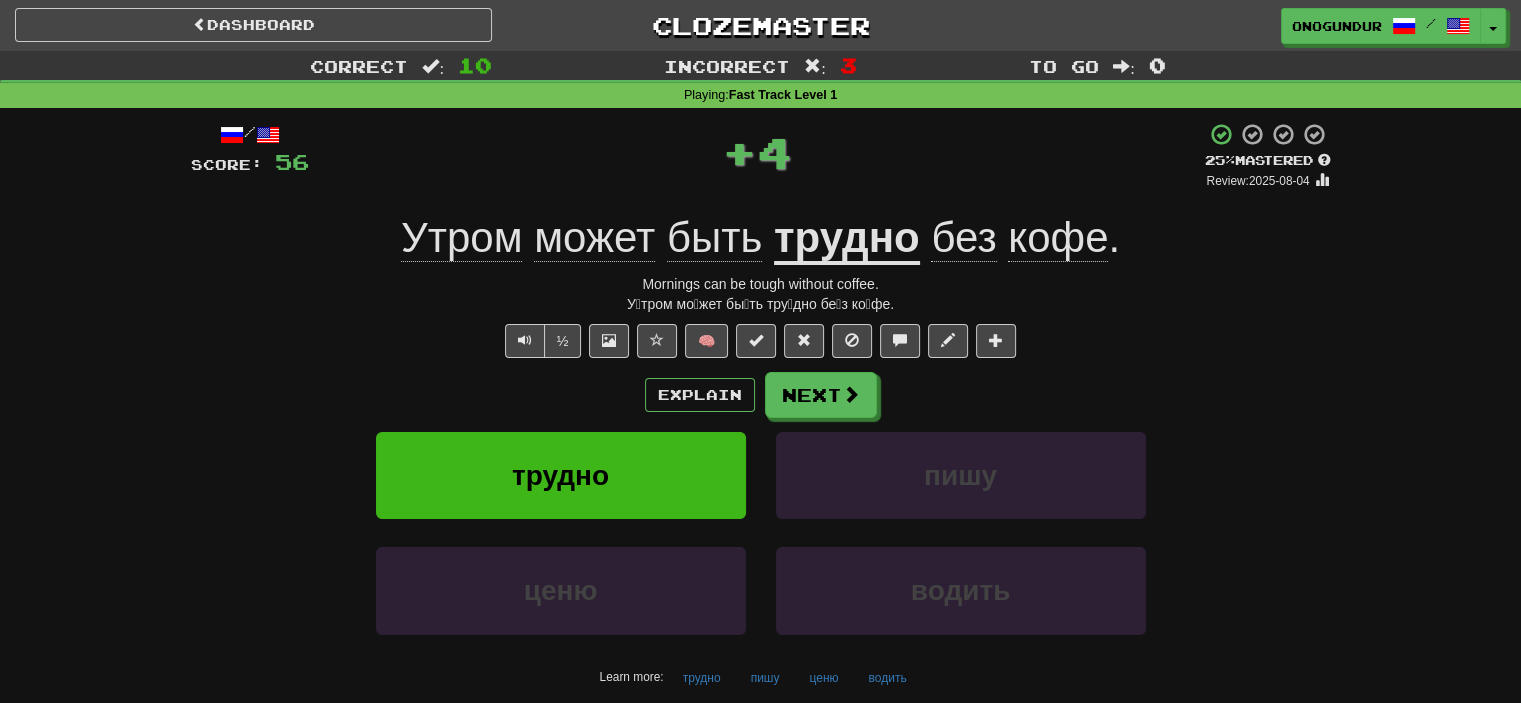 click on "Next" at bounding box center (821, 395) 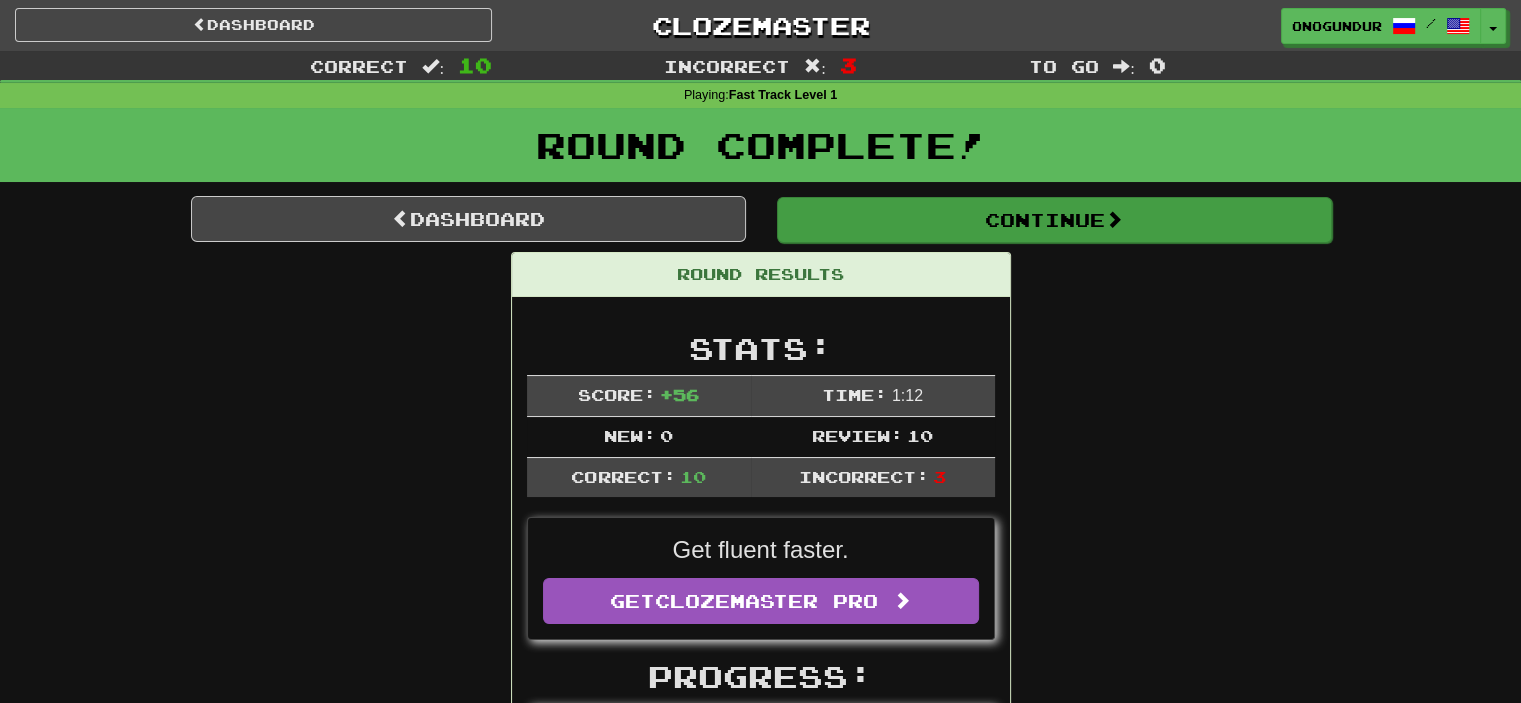 click on "Dashboard Continue  Round Results Stats: Score:   + 56 Time:   1 : 12 New:   0 Review:   10 Correct:   10 Incorrect:   3 Get fluent faster. Get  Clozemaster Pro   Progress: Fast Track Level 1 Playing:  1000  /  1000 100% Mastered:  994  /  1000 99.4% Ready for Review:  0  /  Level:  95 4384  points to level  96  - keep going! Ranked:  193 rd  this week ( 8  points to  192 nd ) Sentences:  Report Я  шёл  один. I walked alone.  Report Том пошел на большой  риск . Tom took a big risk.  Report Он выпил  половину  воды. He drank half of the water.  Report Чрезмерное употребление фастфуда сделает вас  толстым . Eating too much junk food will make you fat.  Report Пожалуйста, уходите  прочь ! Please go away!  Report Том  упомянул  меня? Did Tom mention me?  Report Могу я задать  вопрос ? May I ask a question?  Report Где ты  сидел ? Where were you sitting? ." at bounding box center (761, 1190) 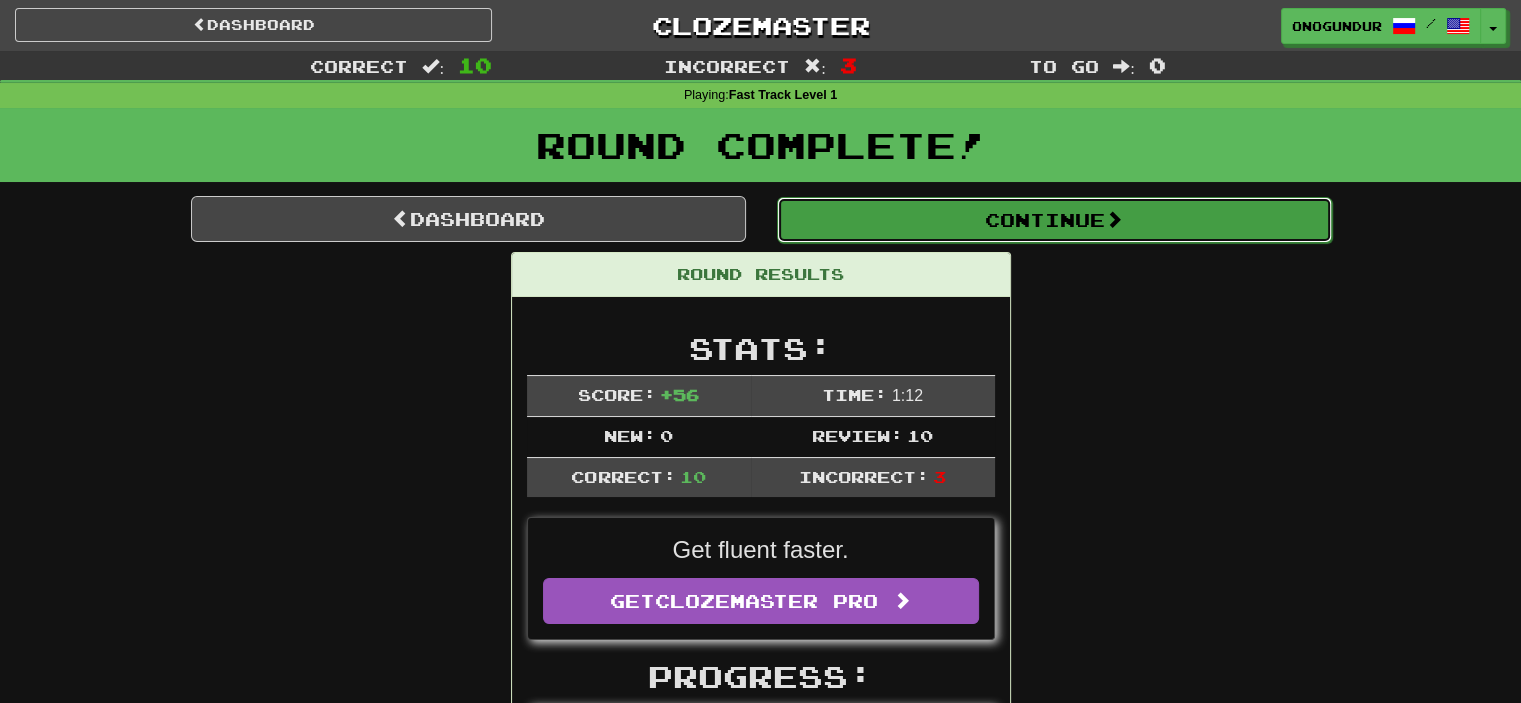 click on "Continue" at bounding box center [1054, 220] 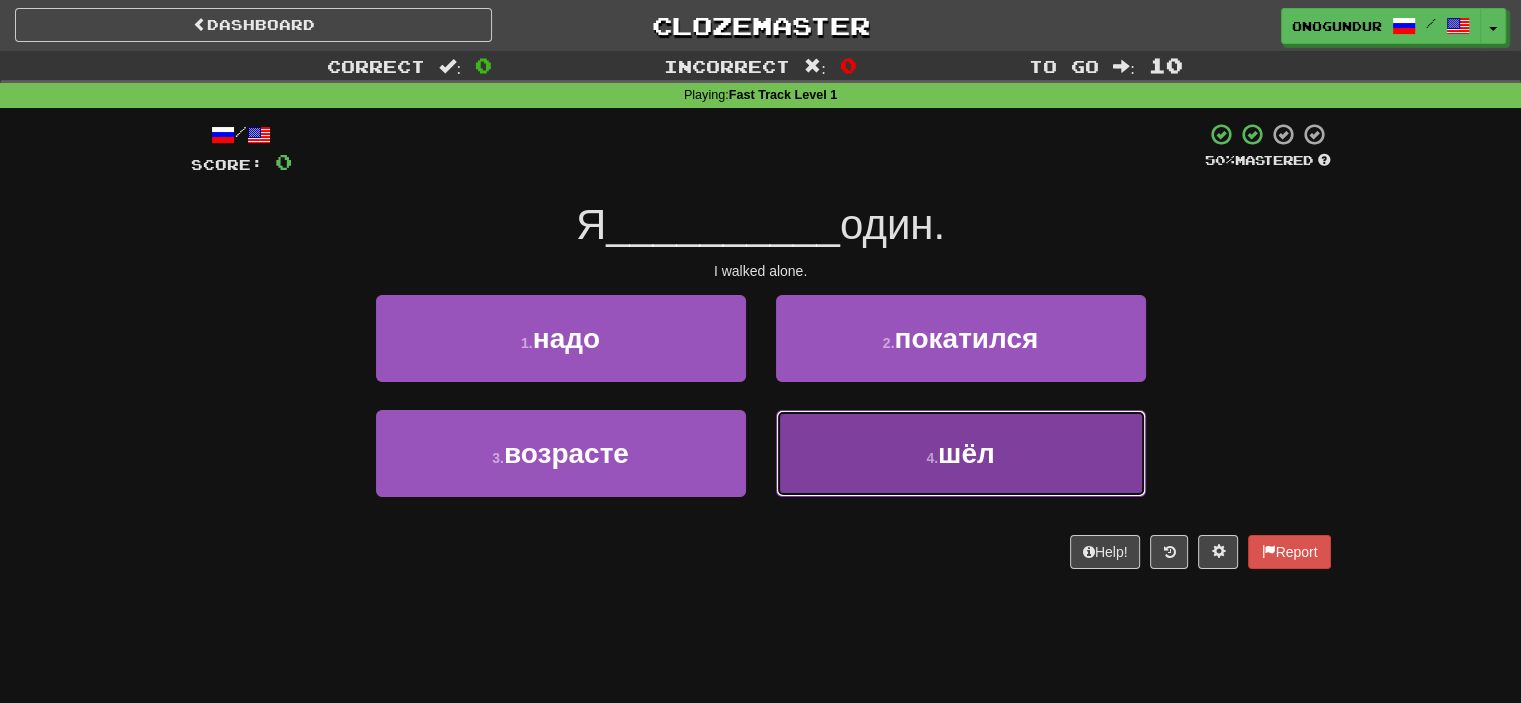 click on "4 .  шёл" at bounding box center (961, 453) 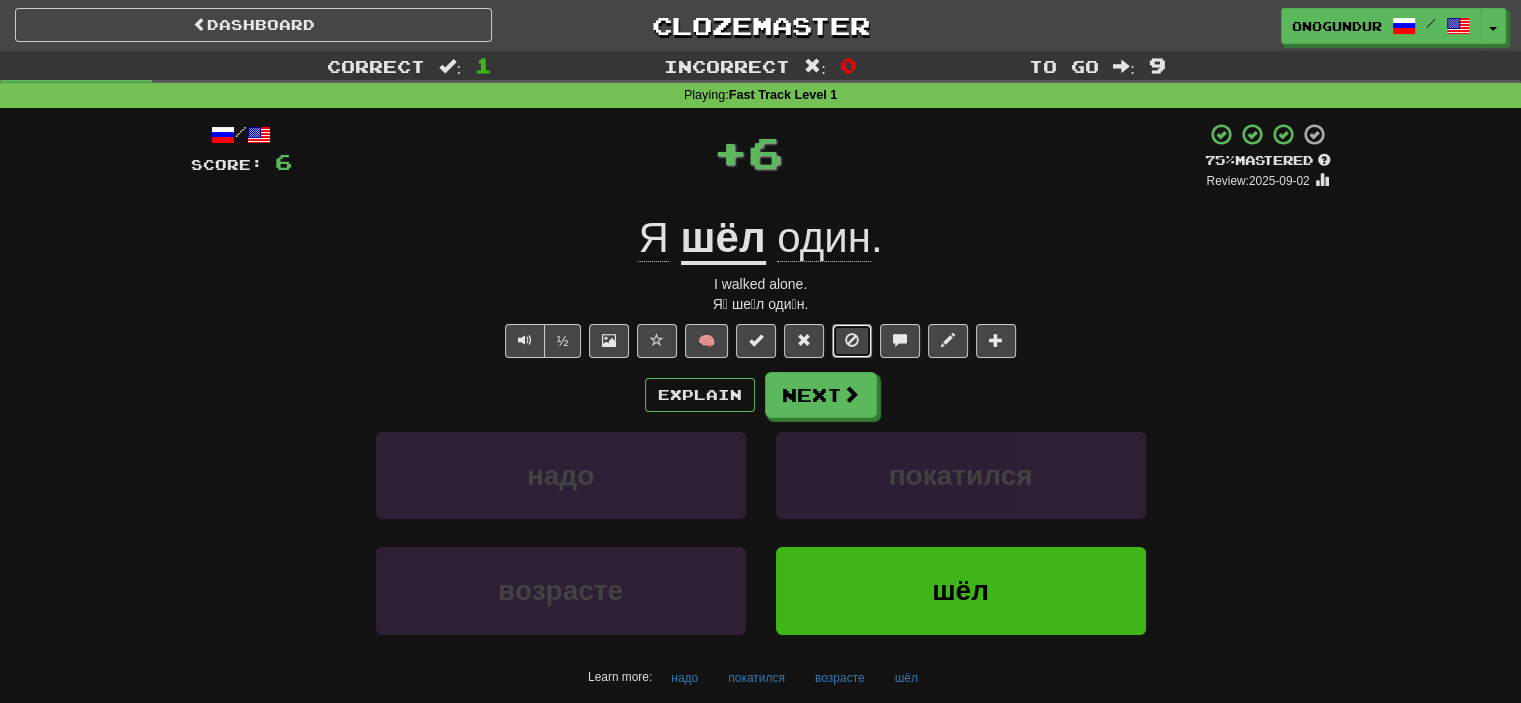 click on "/  Score:   6 + 6 75 %  Mastered Review:  2025-09-02 Я   шёл   один . I walked alone. Я́ ше́л оди́н. ½ 🧠 Explain Next надо покатился возрасте шёл Learn more: надо покатился возрасте шёл  Help!  Report" at bounding box center (761, 429) 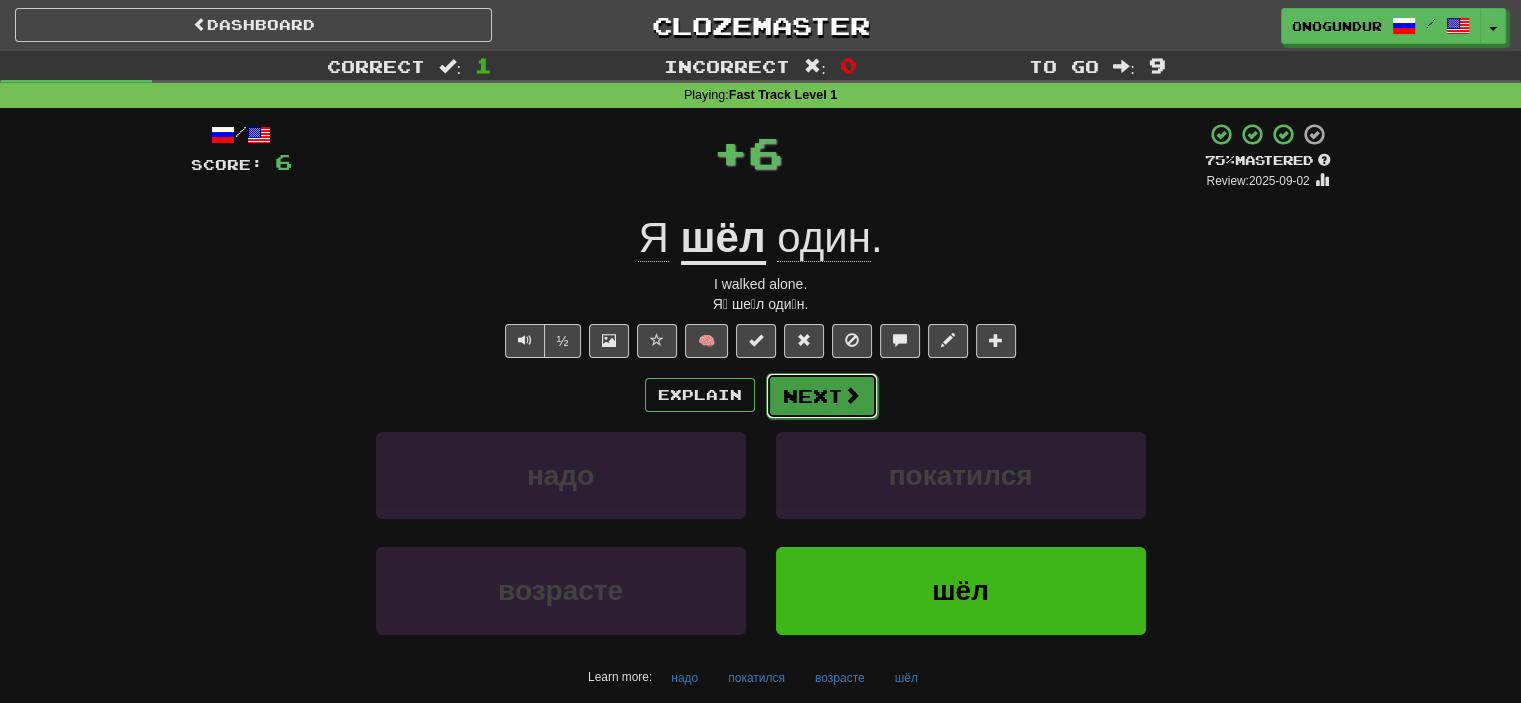 click at bounding box center (852, 395) 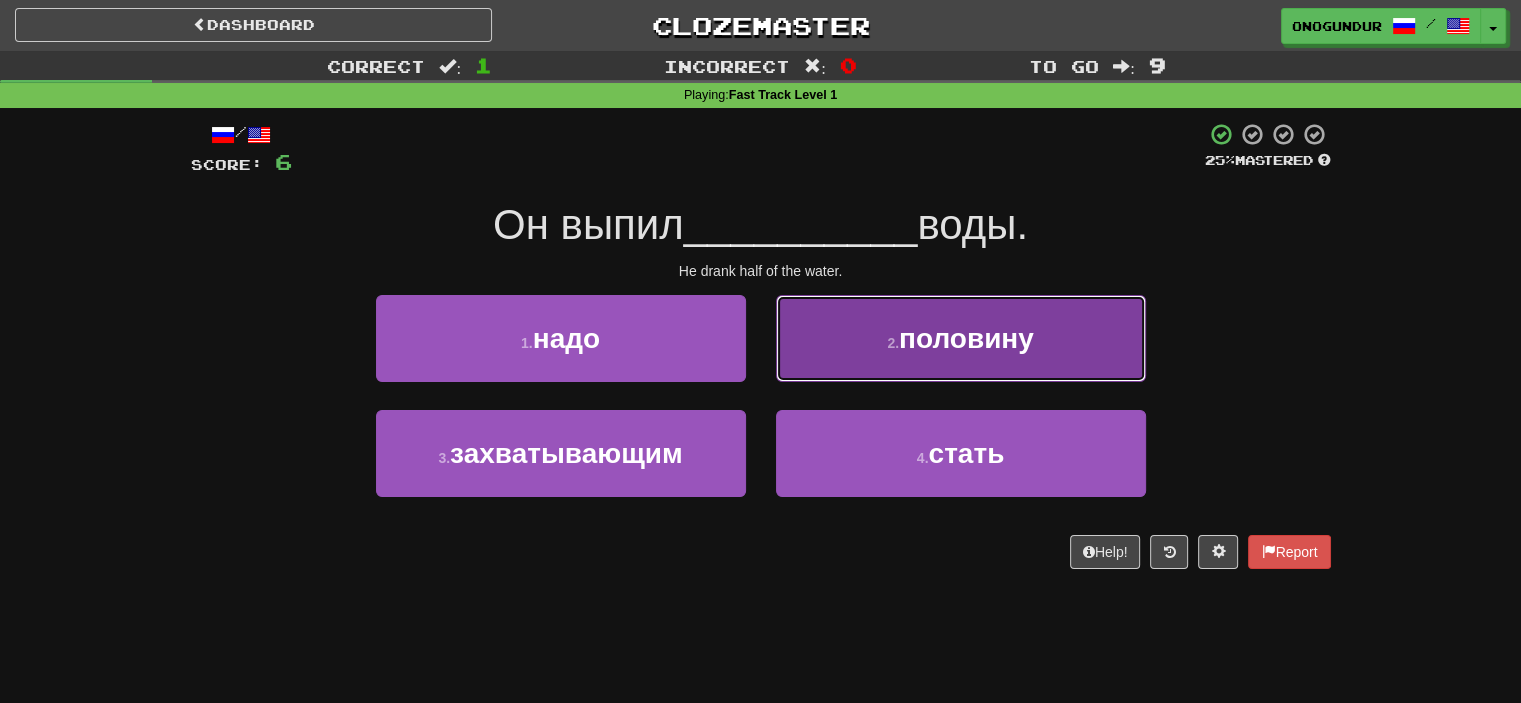 click on "2 .  половину" at bounding box center (961, 338) 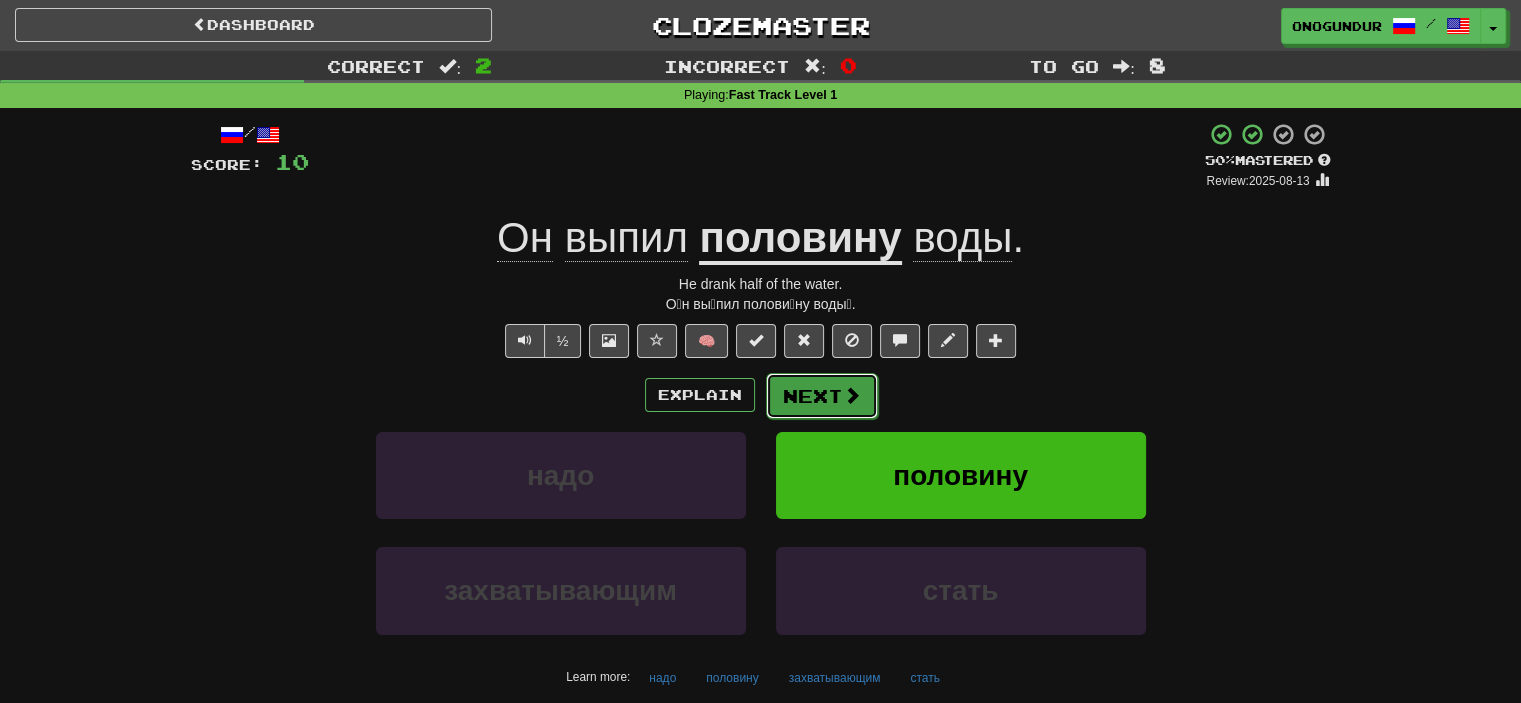 click on "Next" at bounding box center (822, 396) 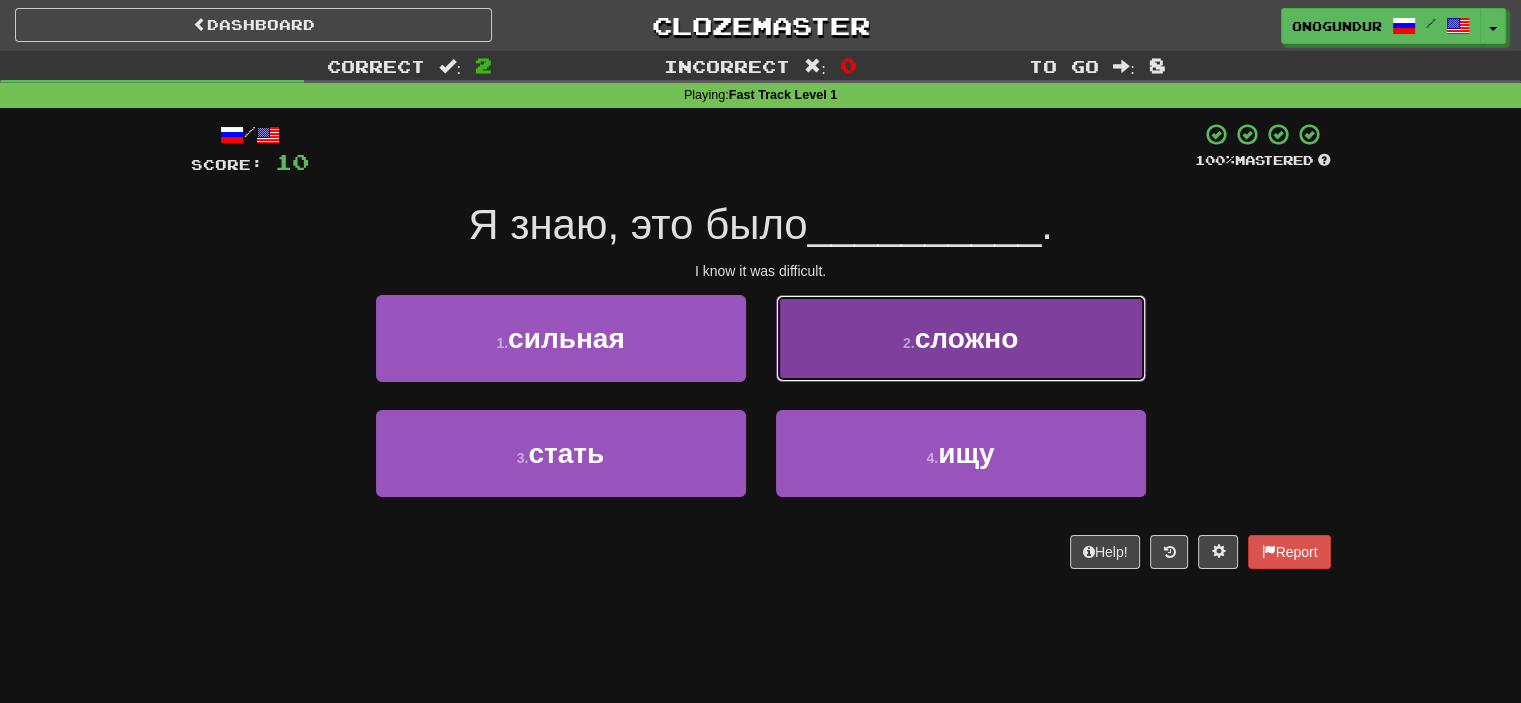 click on "2 .  сложно" at bounding box center (961, 338) 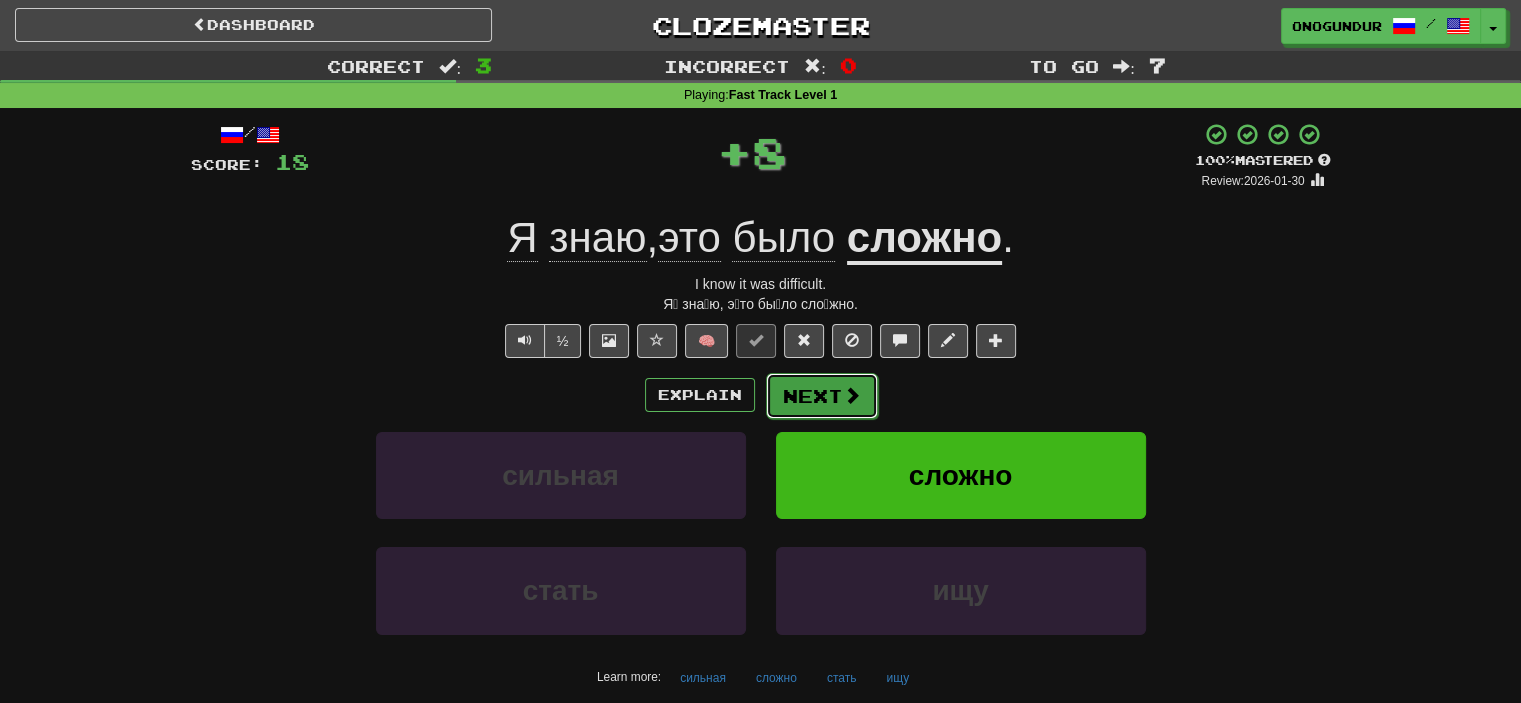 click on "Next" at bounding box center (822, 396) 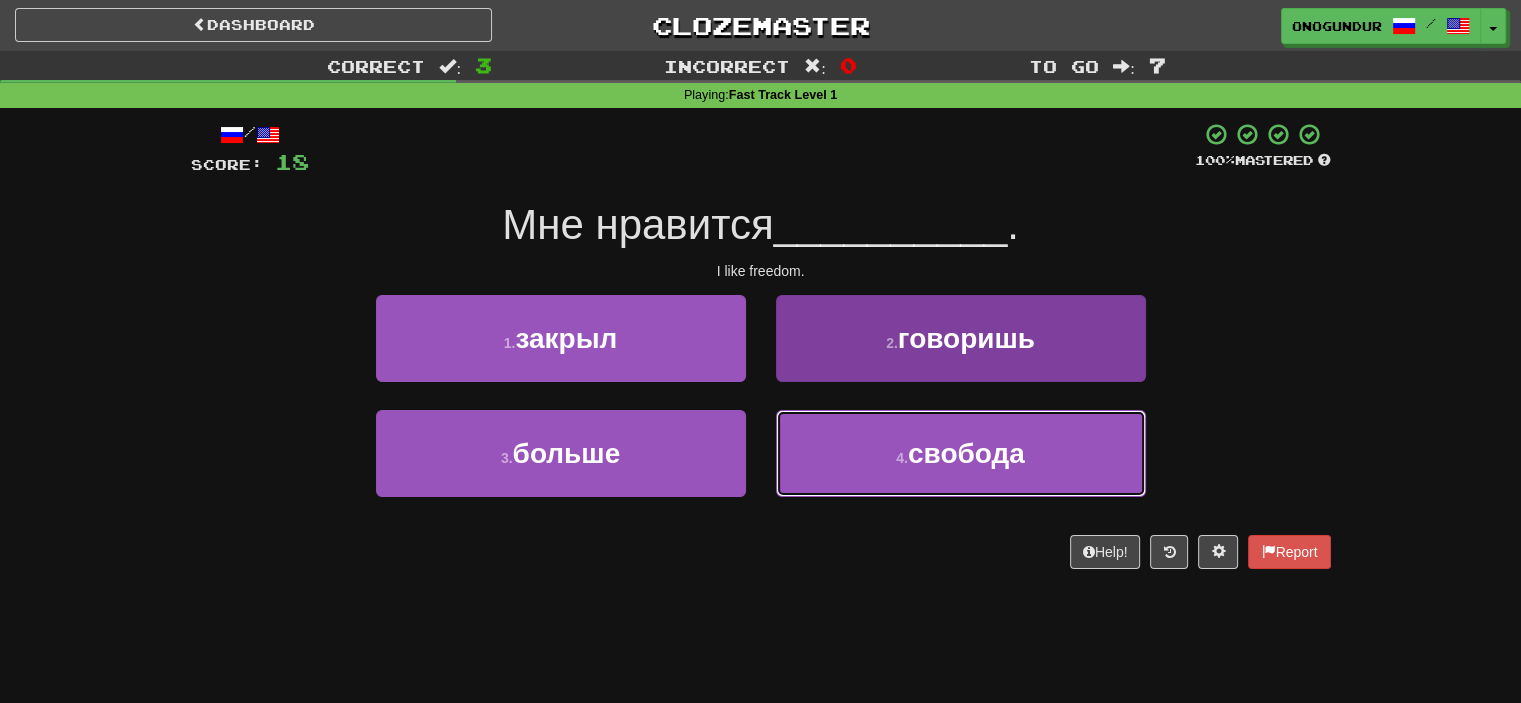 click on "4 .  свобода" at bounding box center [961, 453] 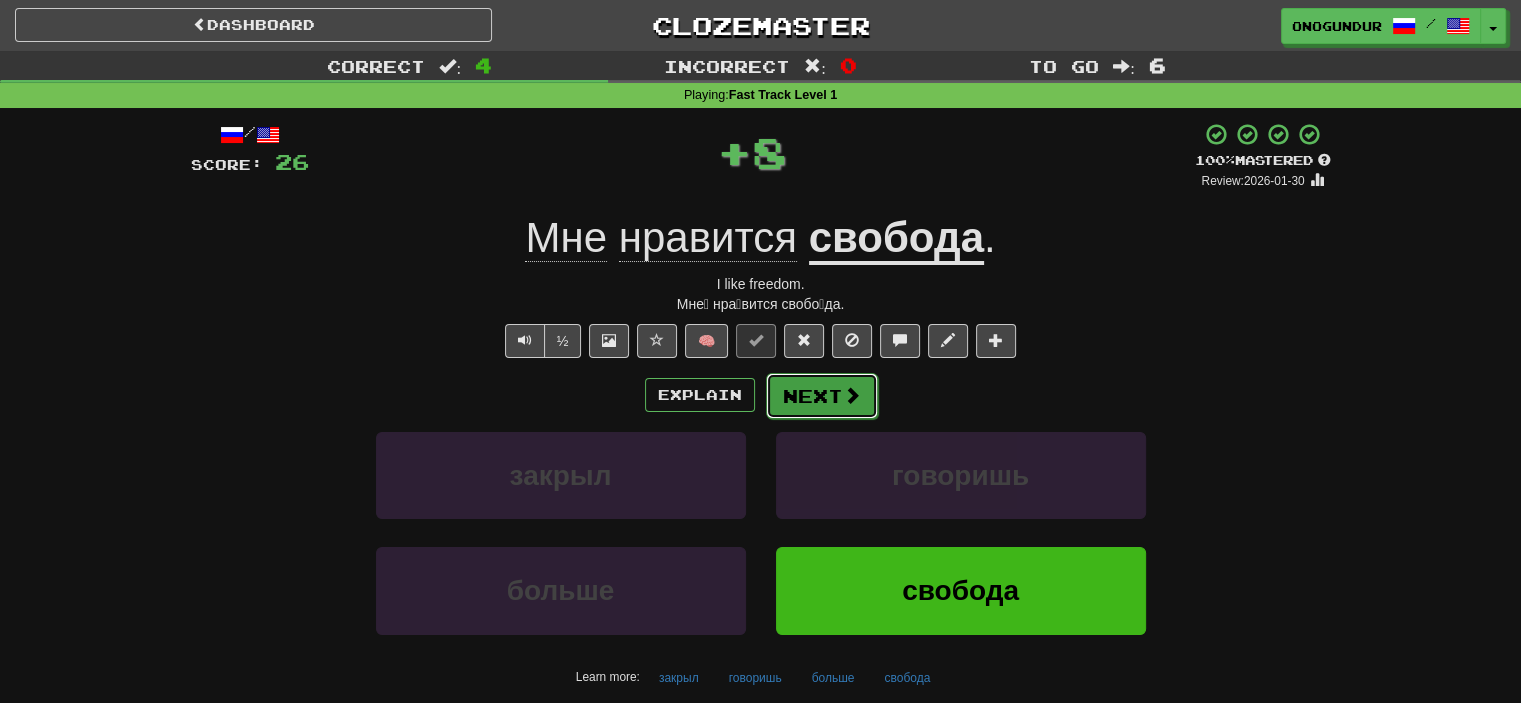 click on "Next" at bounding box center [822, 396] 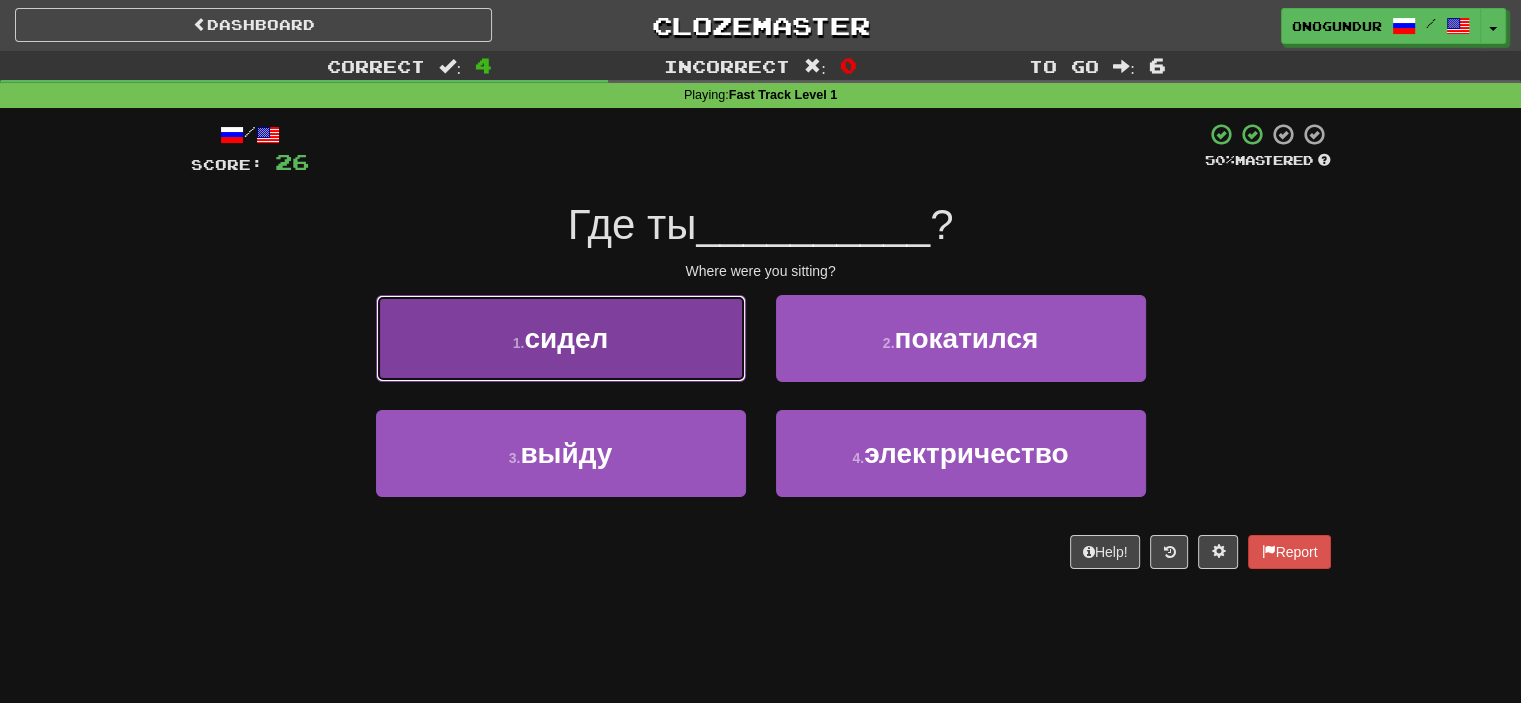 click on "1 .  сидел" at bounding box center [561, 338] 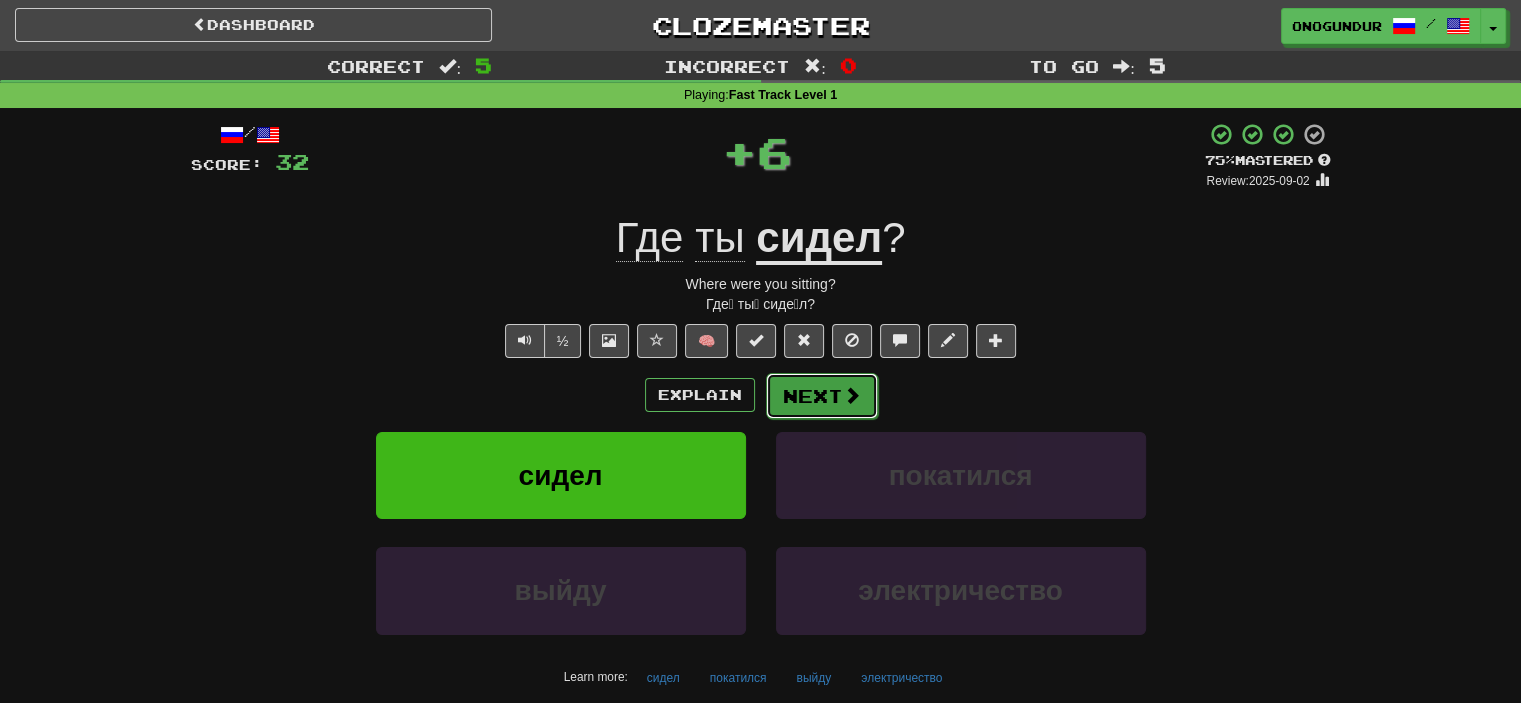 click on "Next" at bounding box center [822, 396] 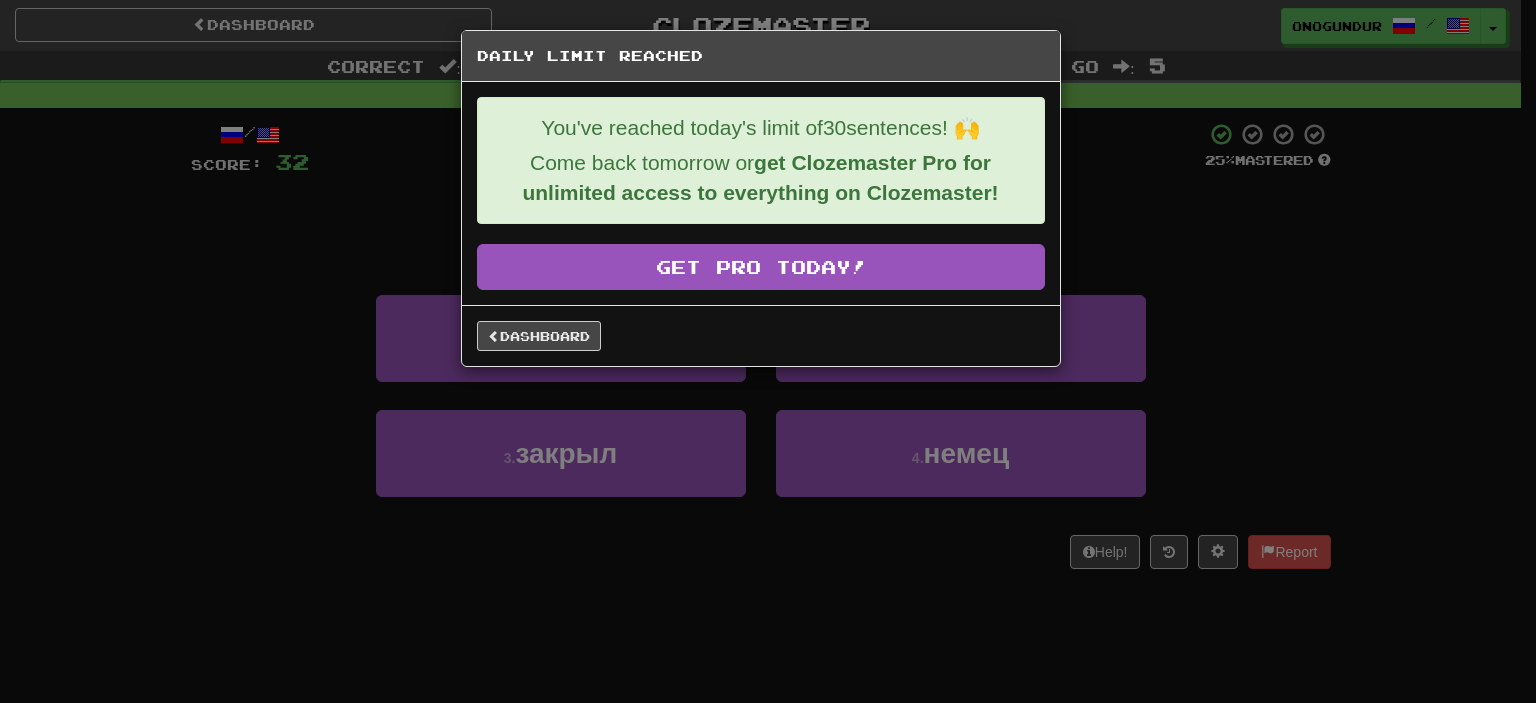 click on "Dashboard" at bounding box center (761, 335) 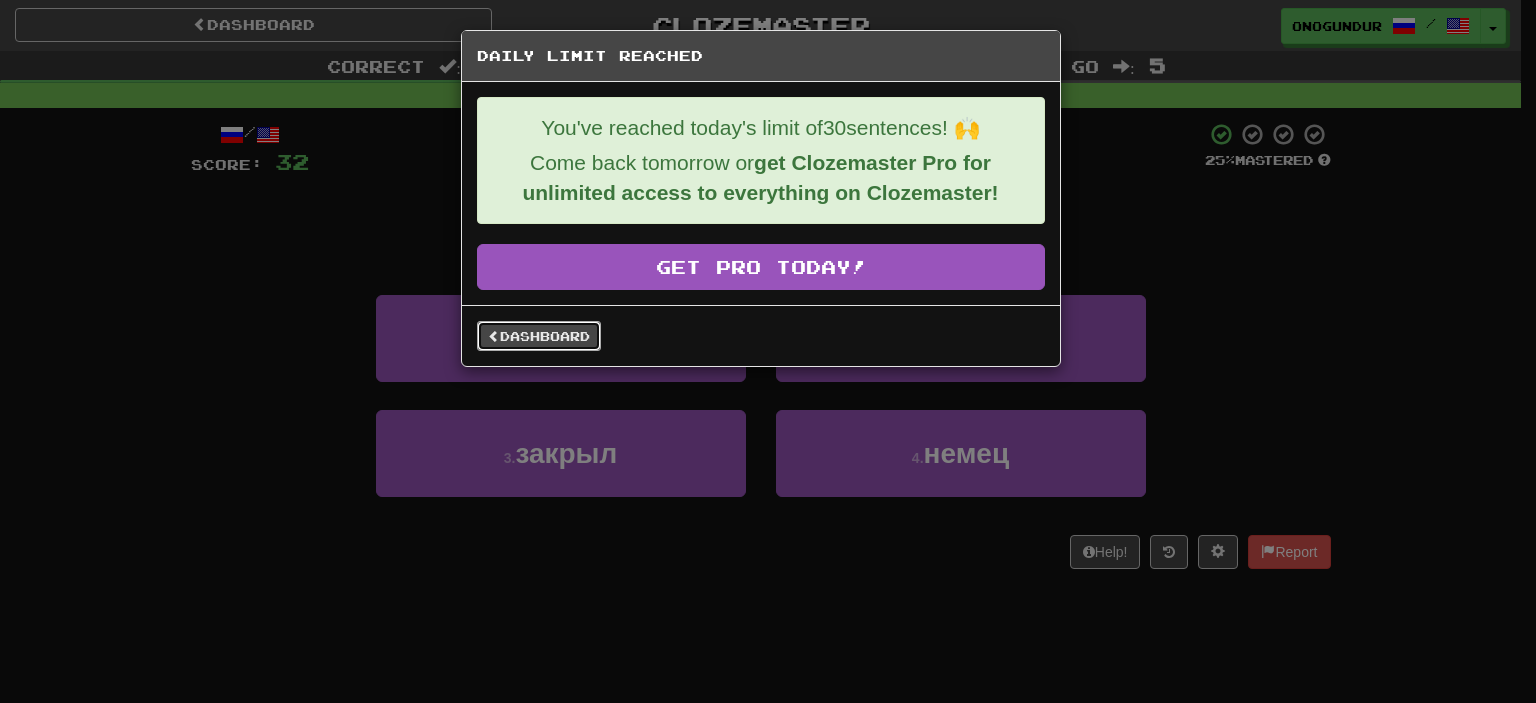 click on "Dashboard" at bounding box center [539, 336] 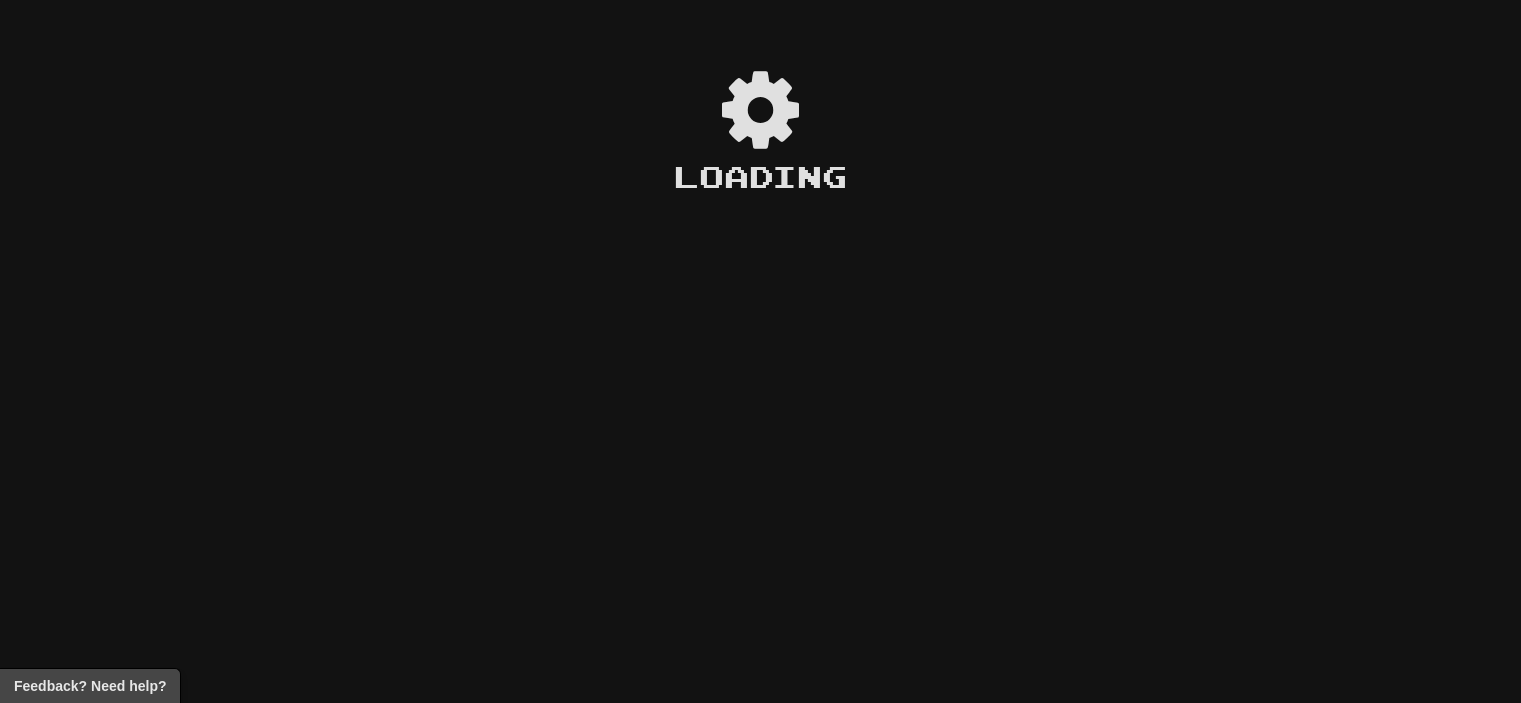 scroll, scrollTop: 0, scrollLeft: 0, axis: both 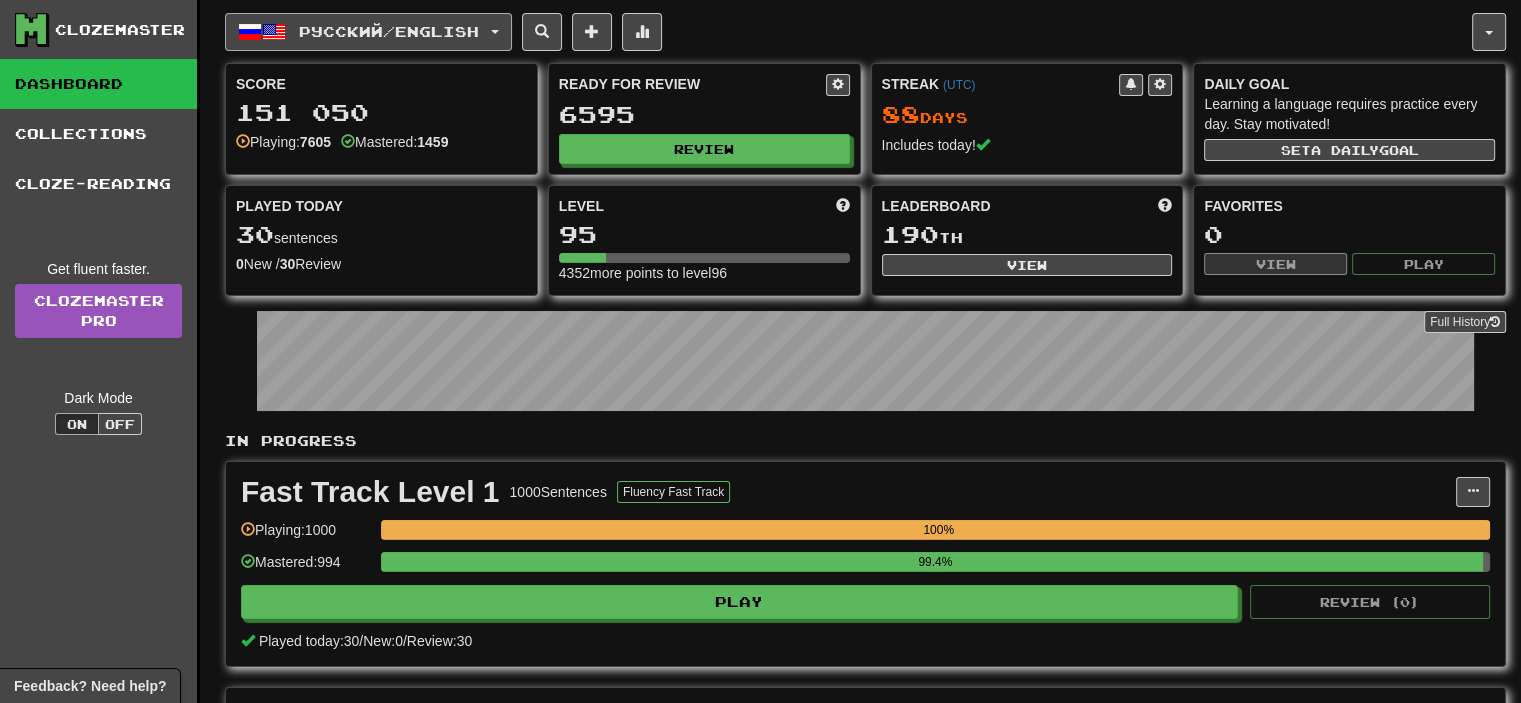 click on "Русский  /  English" at bounding box center [368, 32] 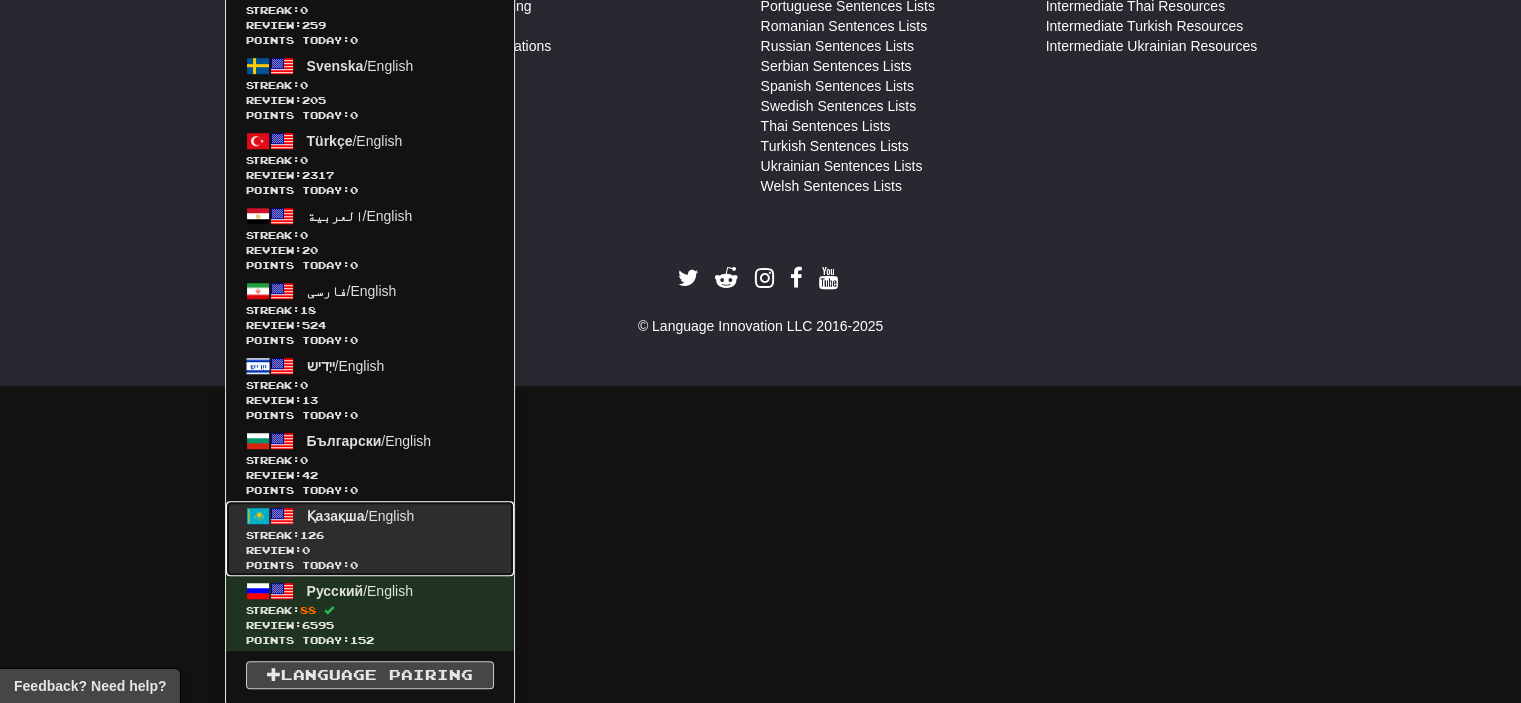 click on "Қазақша  /  English" at bounding box center [361, 516] 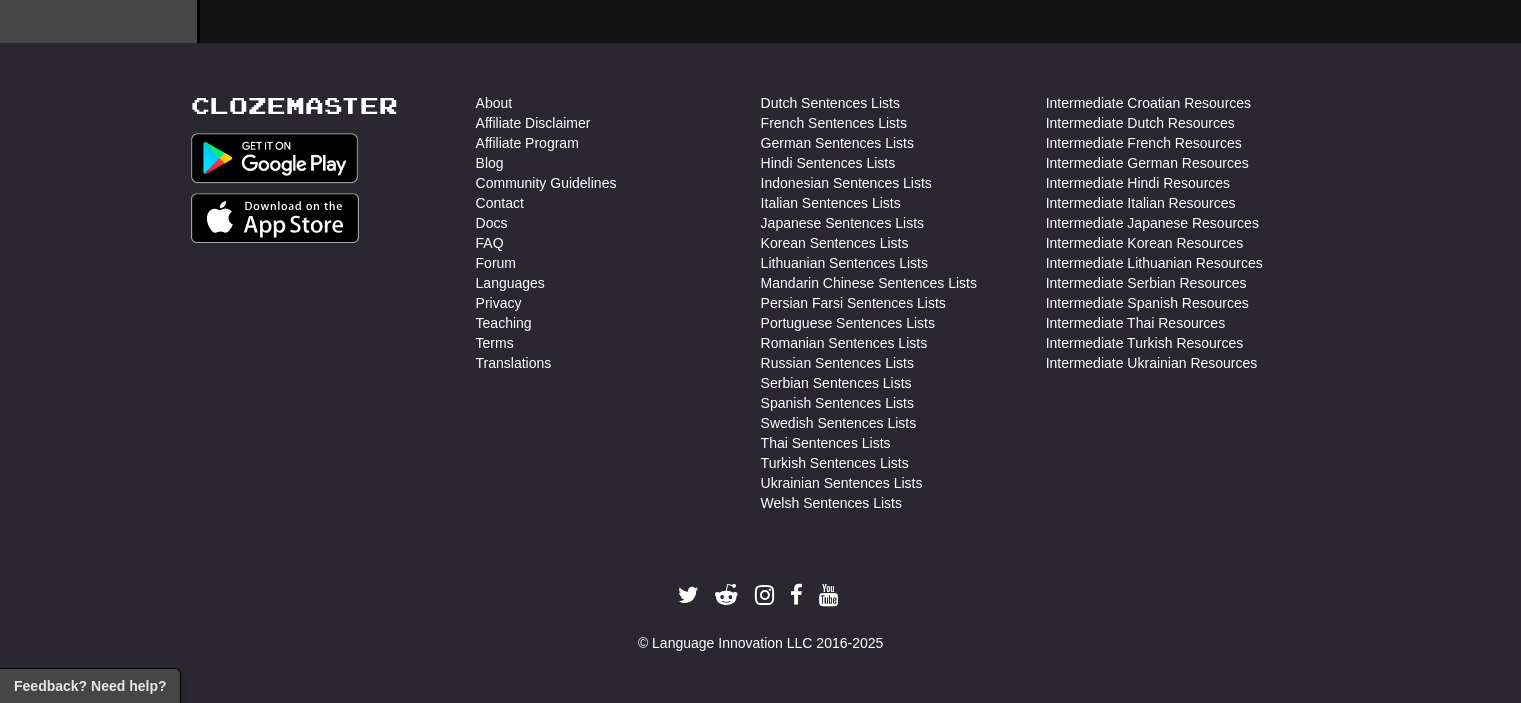 scroll, scrollTop: 961, scrollLeft: 0, axis: vertical 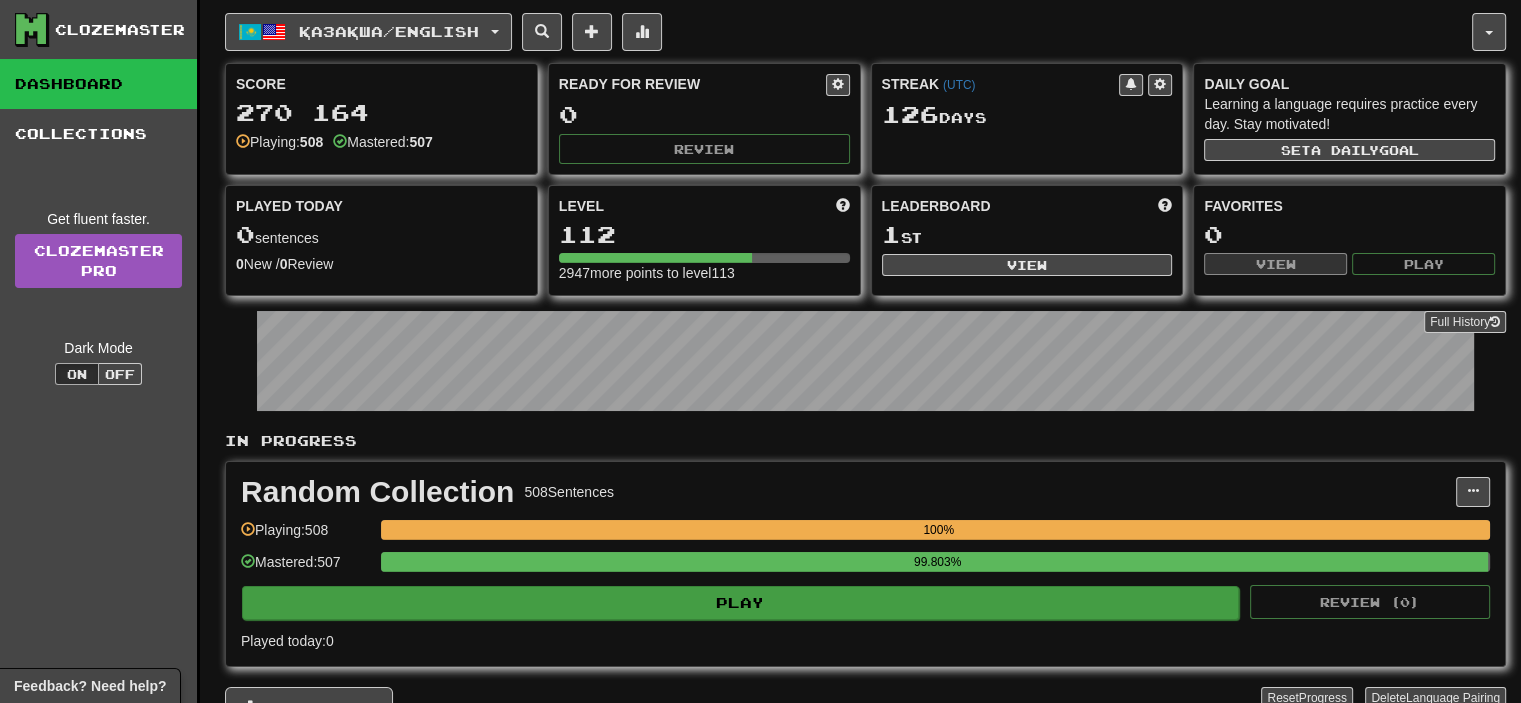 drag, startPoint x: 764, startPoint y: 620, endPoint x: 740, endPoint y: 605, distance: 28.301943 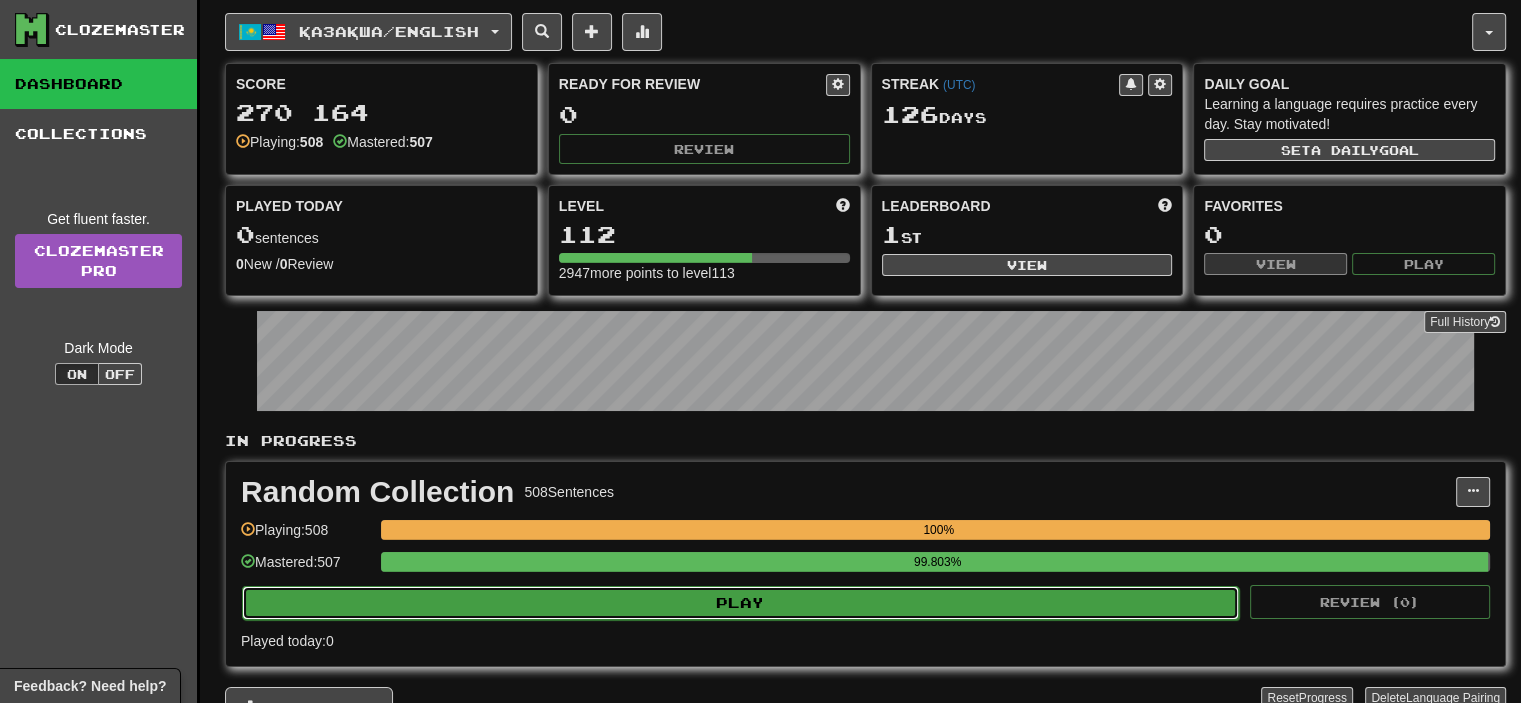 click on "Play" 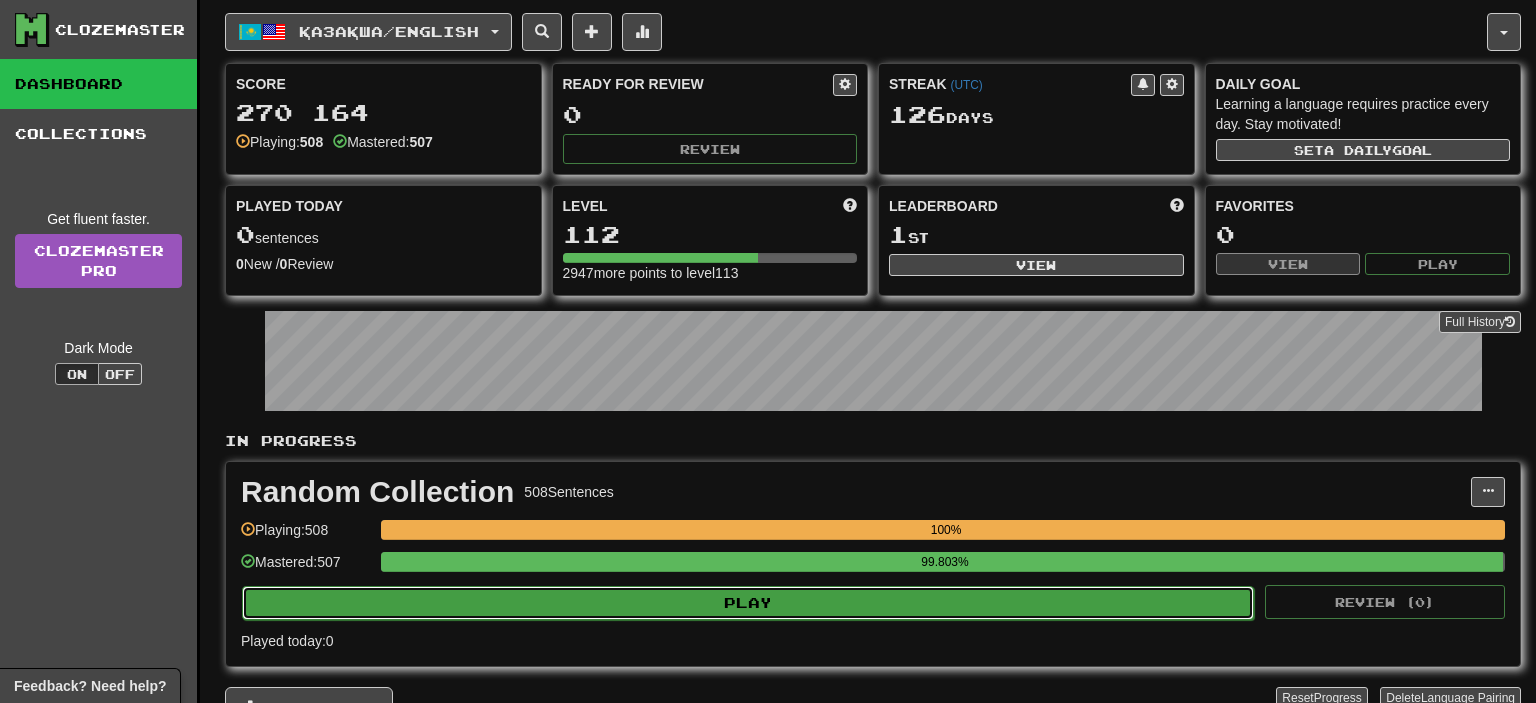 select on "**" 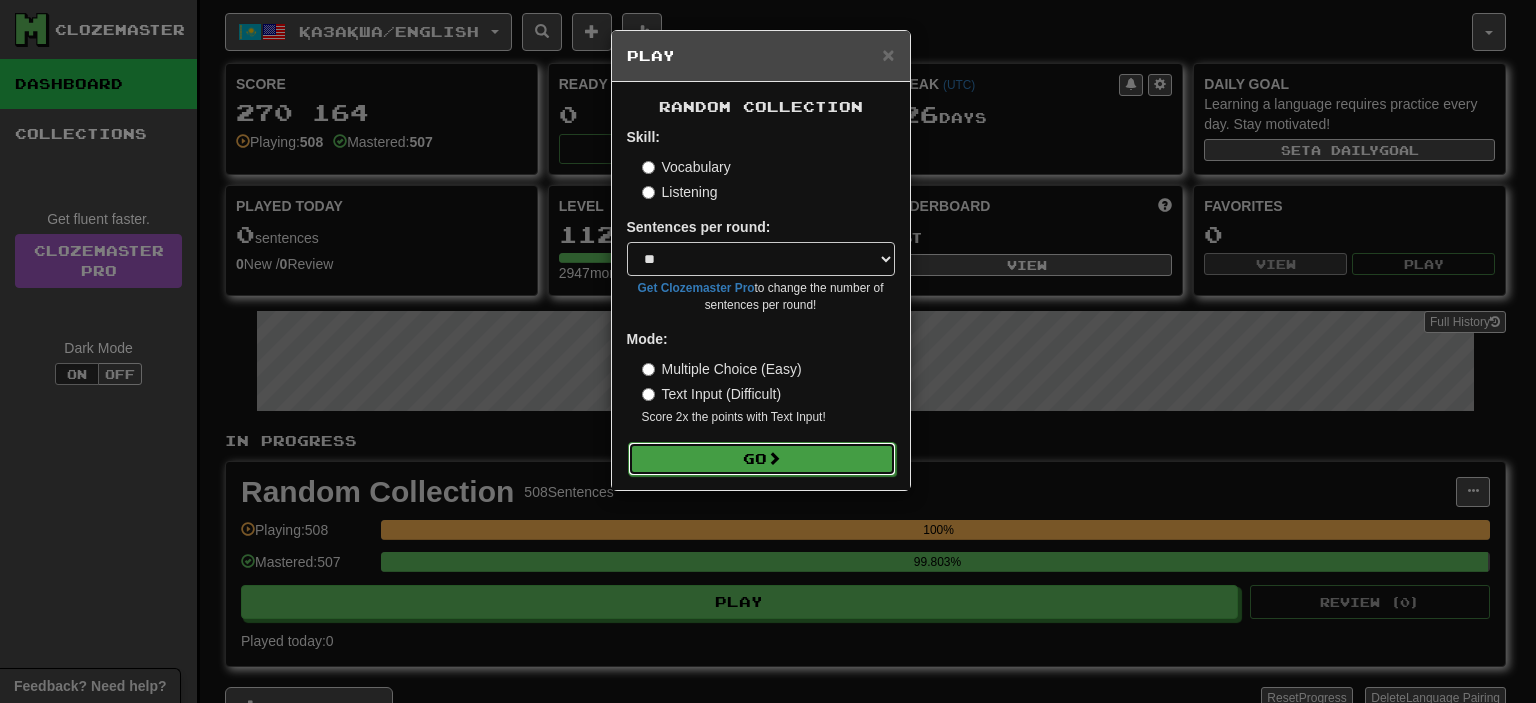 click on "Go" at bounding box center (762, 459) 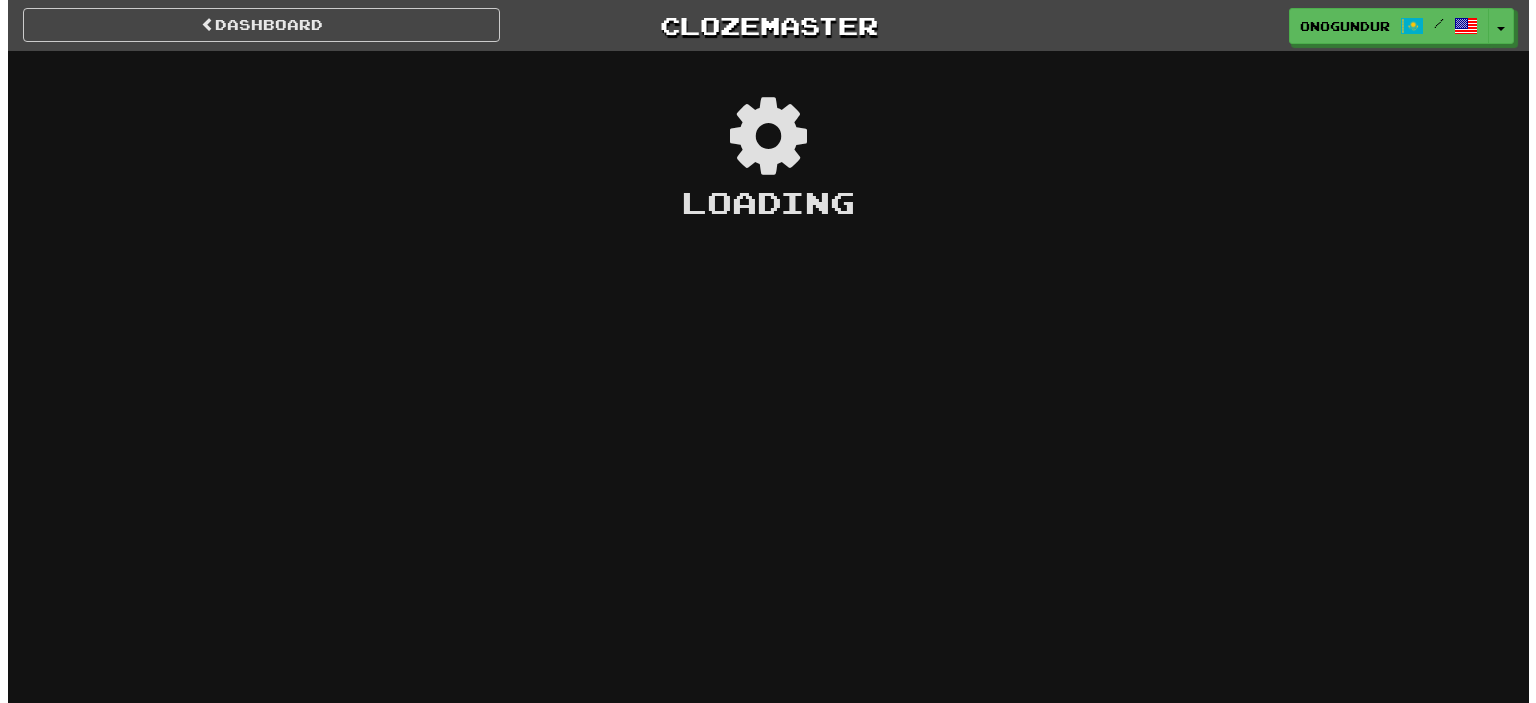 scroll, scrollTop: 0, scrollLeft: 0, axis: both 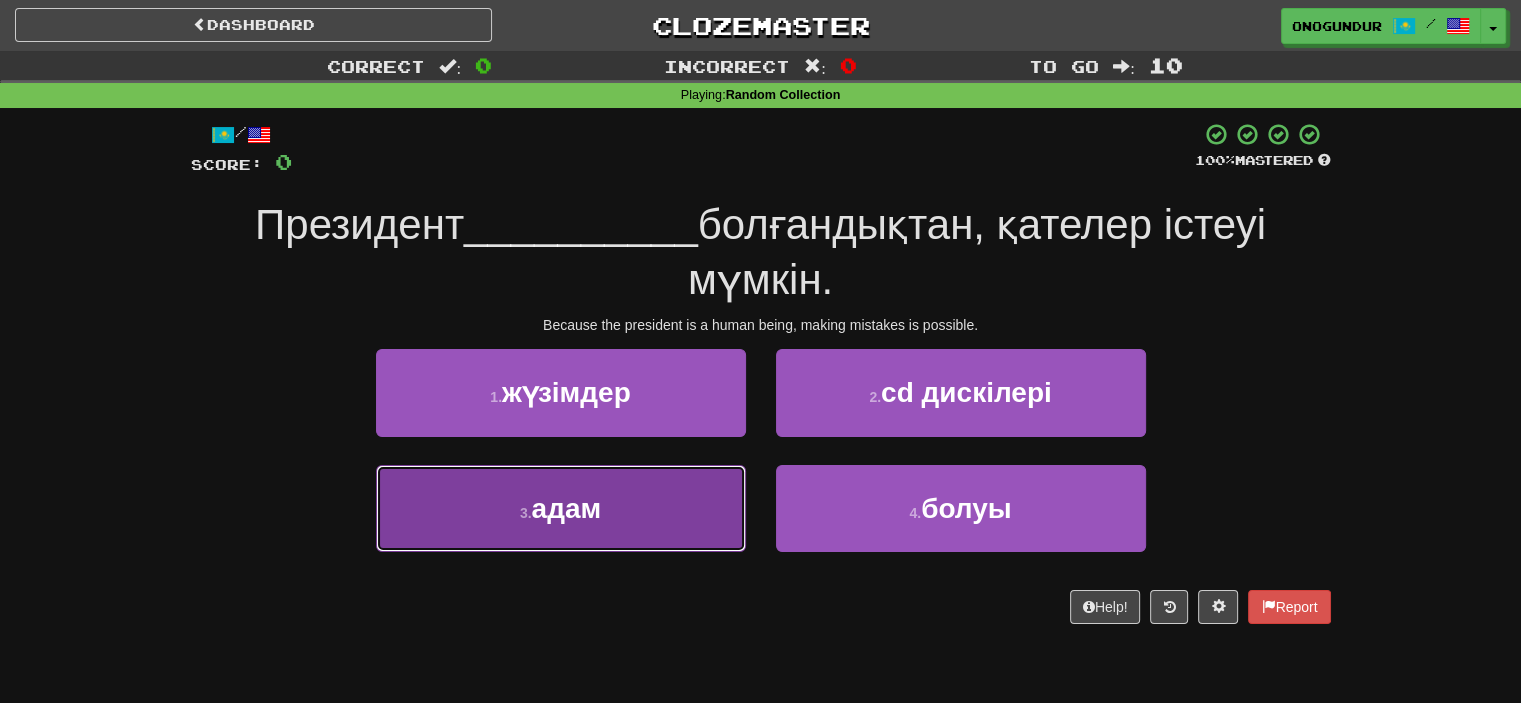 click on "3 .  адам" at bounding box center [561, 508] 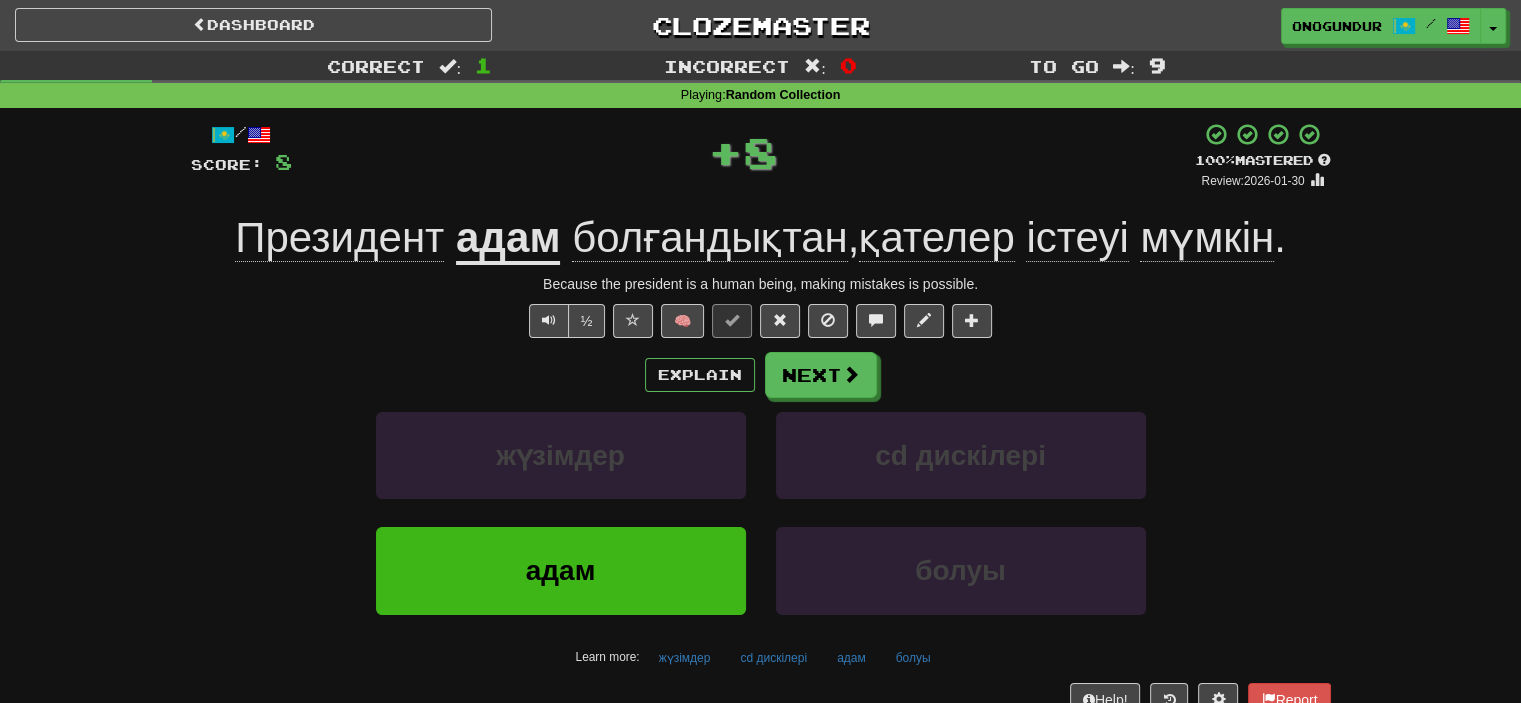 click on "Explain Next жүзімдер cd дискілері адам болуы Learn more: жүзімдер cd дискілері адам болуы" at bounding box center (761, 512) 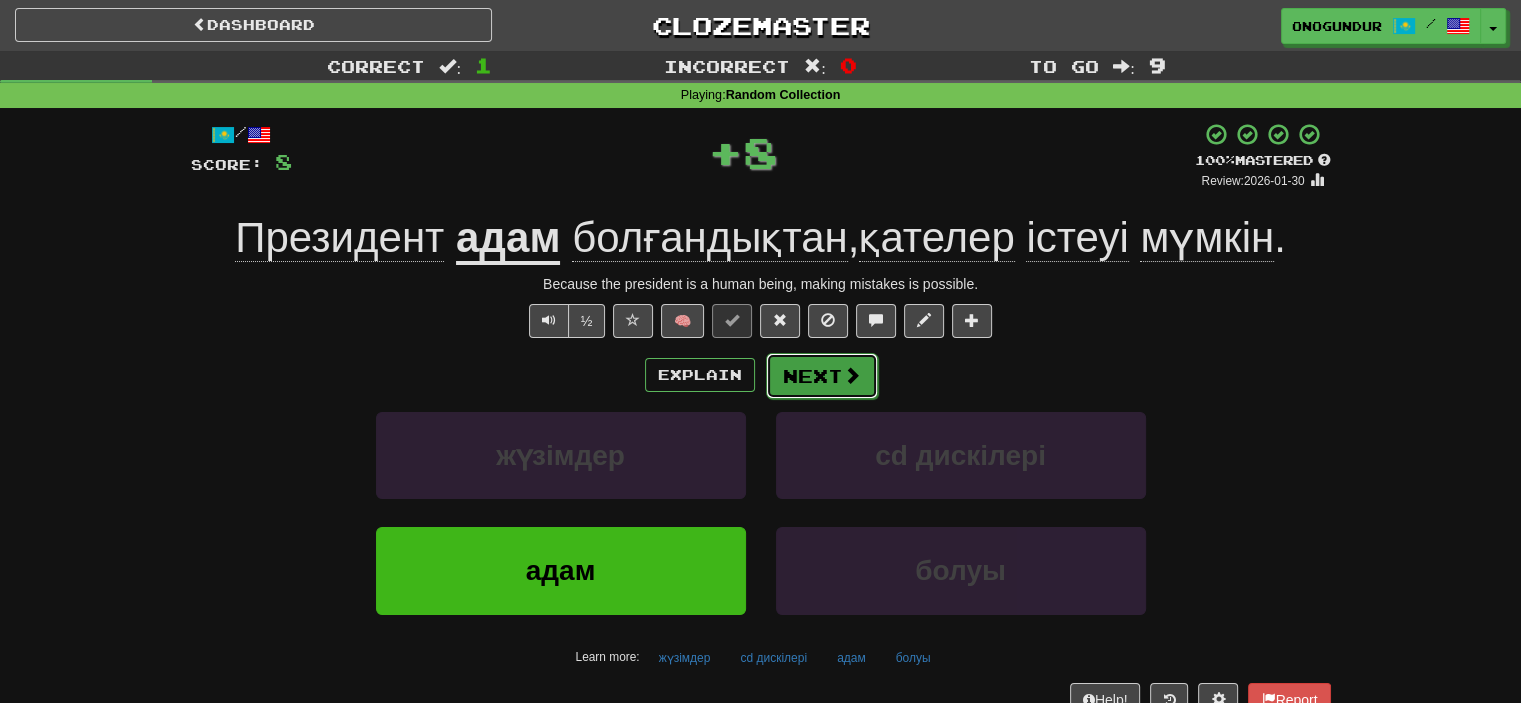 click on "Next" at bounding box center [822, 376] 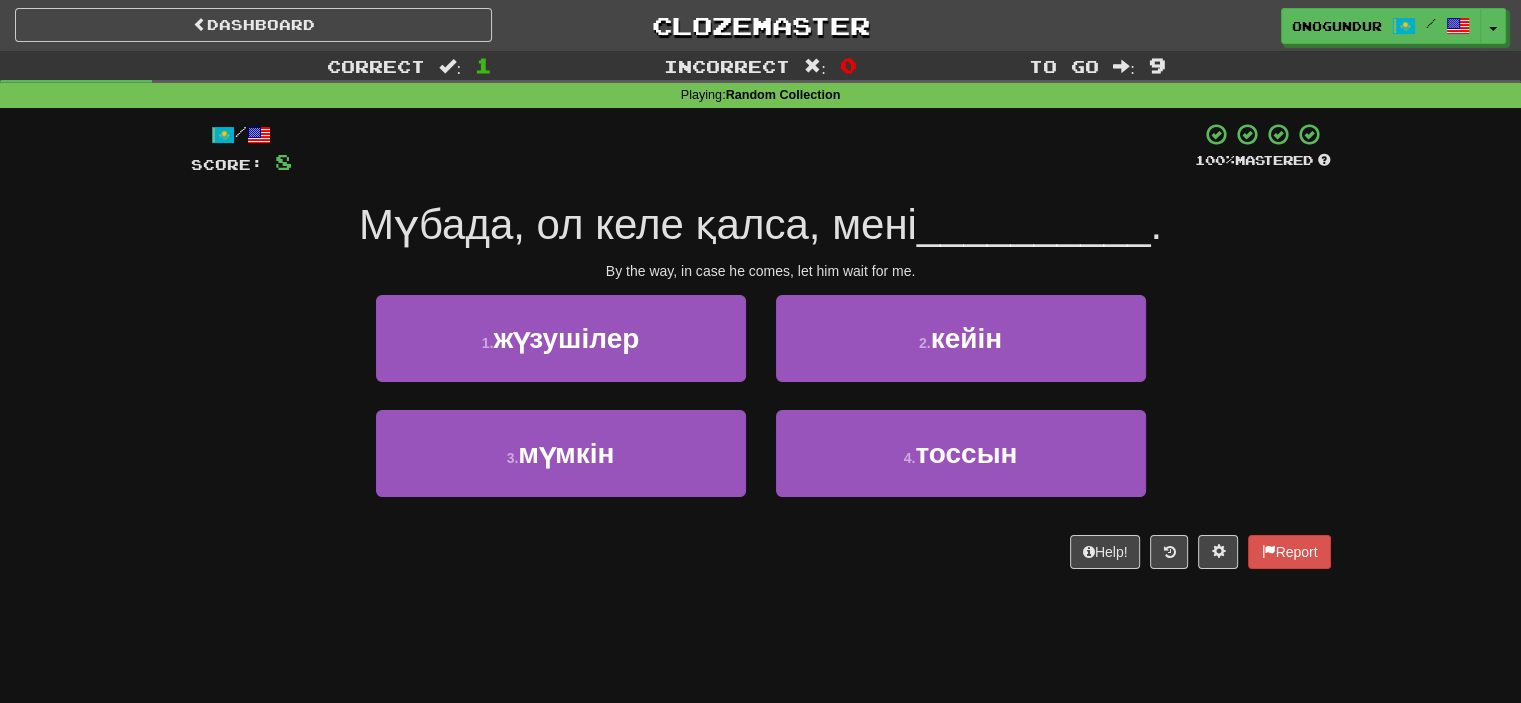 click on "Dashboard
Clozemaster
onogundur
/
Toggle Dropdown
Dashboard
Leaderboard
Activity Feed
Notifications
Profile
Discussions
Azərbaycanca
/
English
Streak:
18
Review:
2,930
Points Today: 0
Català
/
English
Streak:
0
Review:
10
Points Today: 0
Deutsch
/
English
Streak:
0
Review:
1,979
Points Today: 0
Español
/
English
Streak:
0
Review:
1,414
Points Today: 0
Esperanto
/
English
Streak:
0
Review:
1,035
Points Today: 0
Français
/
English
Streak:
0
Review:
19
Points Today: 0
Hrvatski
/
English
Streak:
0
Review:
278
Points Today: 0
Íslenska
/" at bounding box center (760, 351) 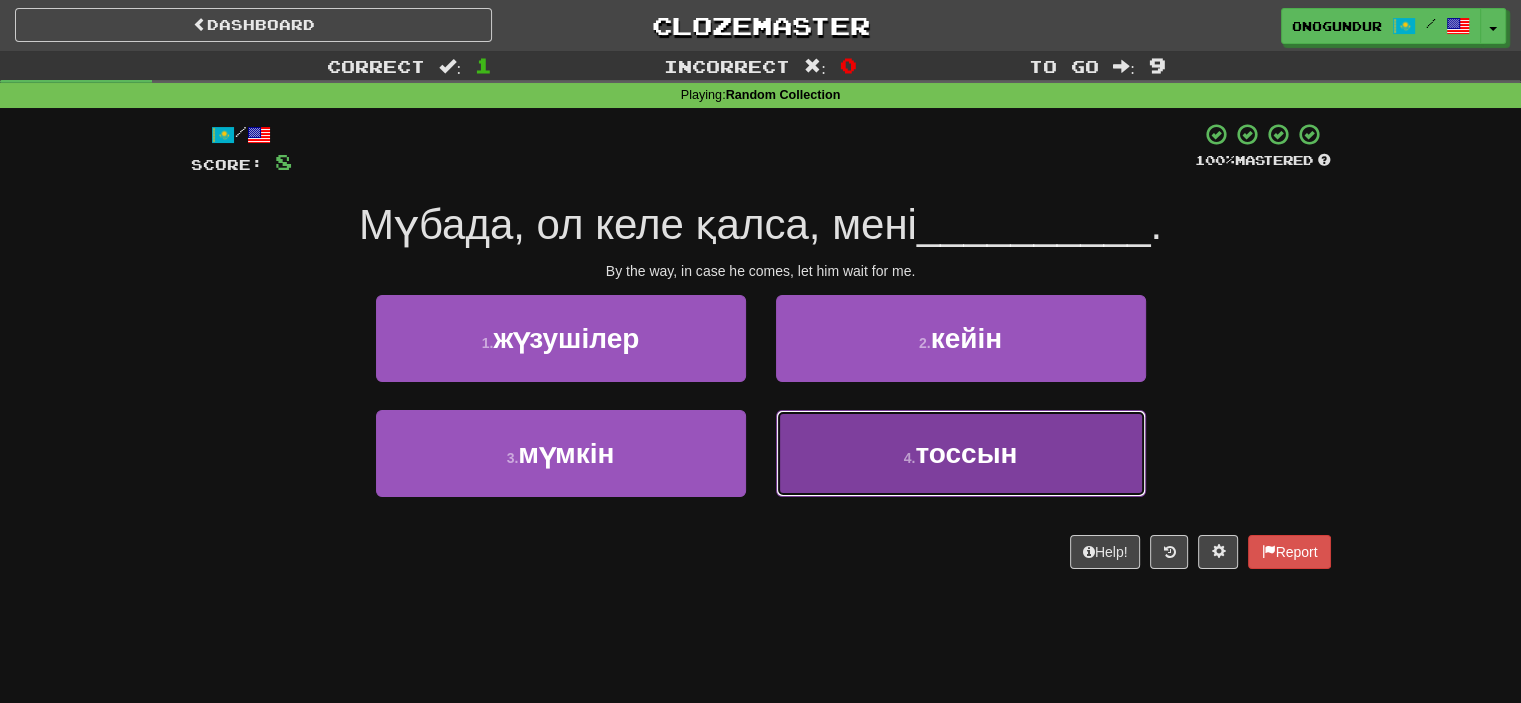 click on "4 .  тоссын" at bounding box center [961, 453] 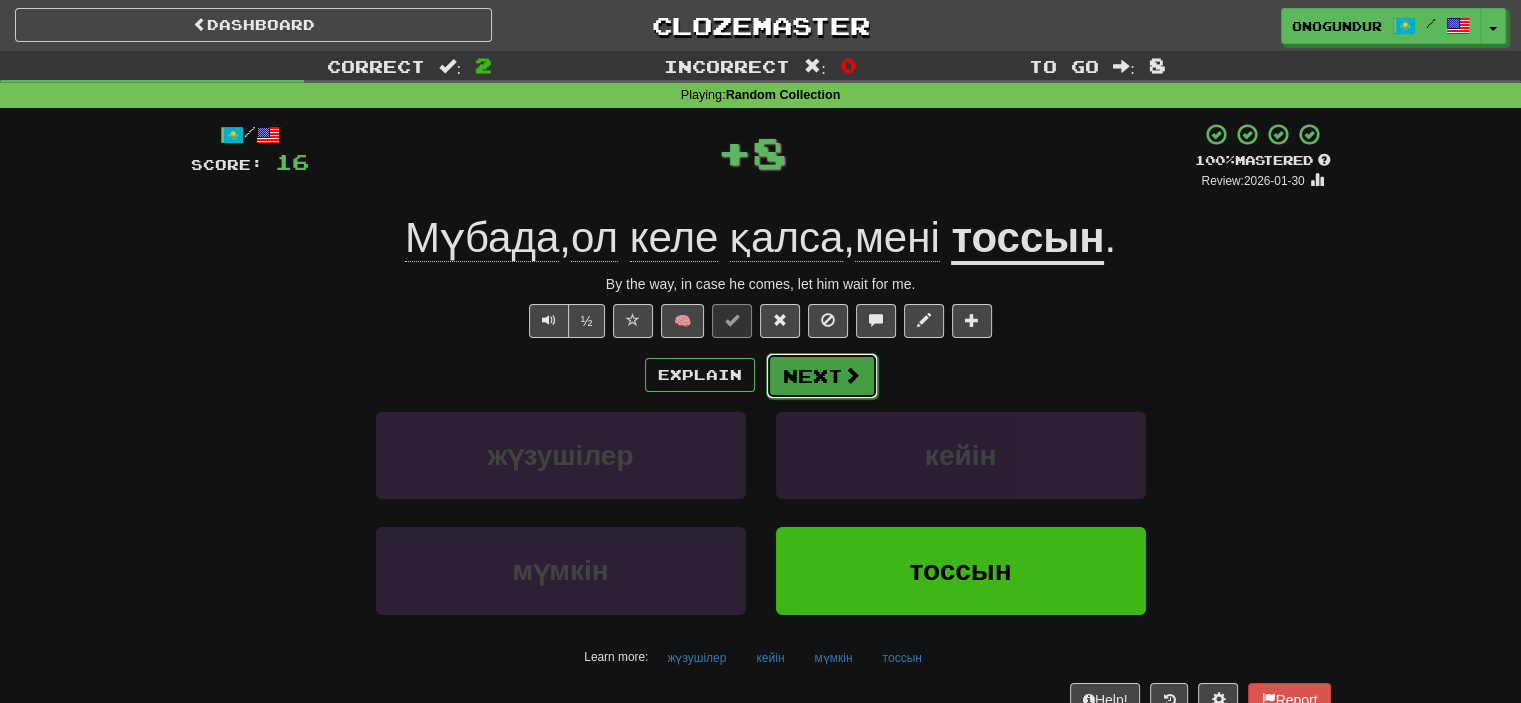 click on "Next" at bounding box center [822, 376] 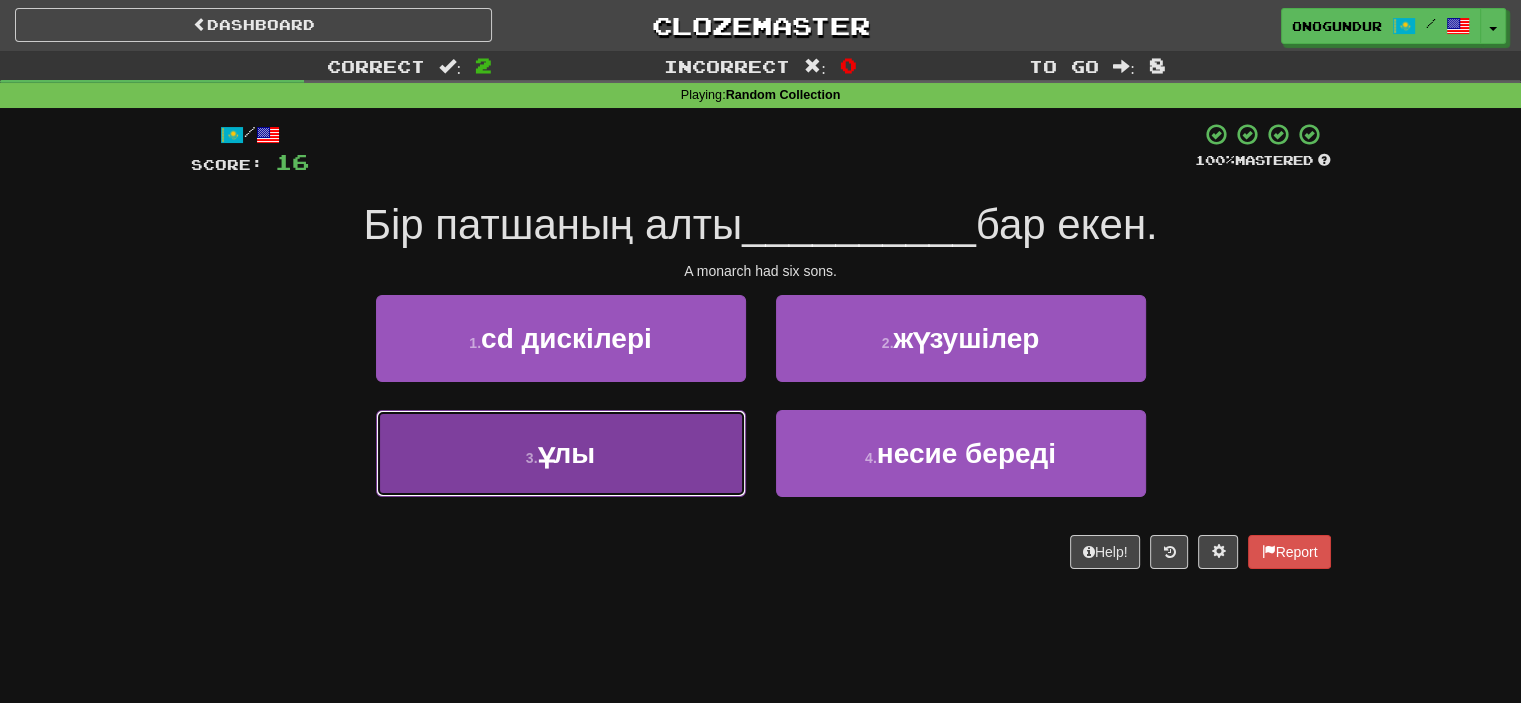 click on "3 .  ұлы" at bounding box center (561, 453) 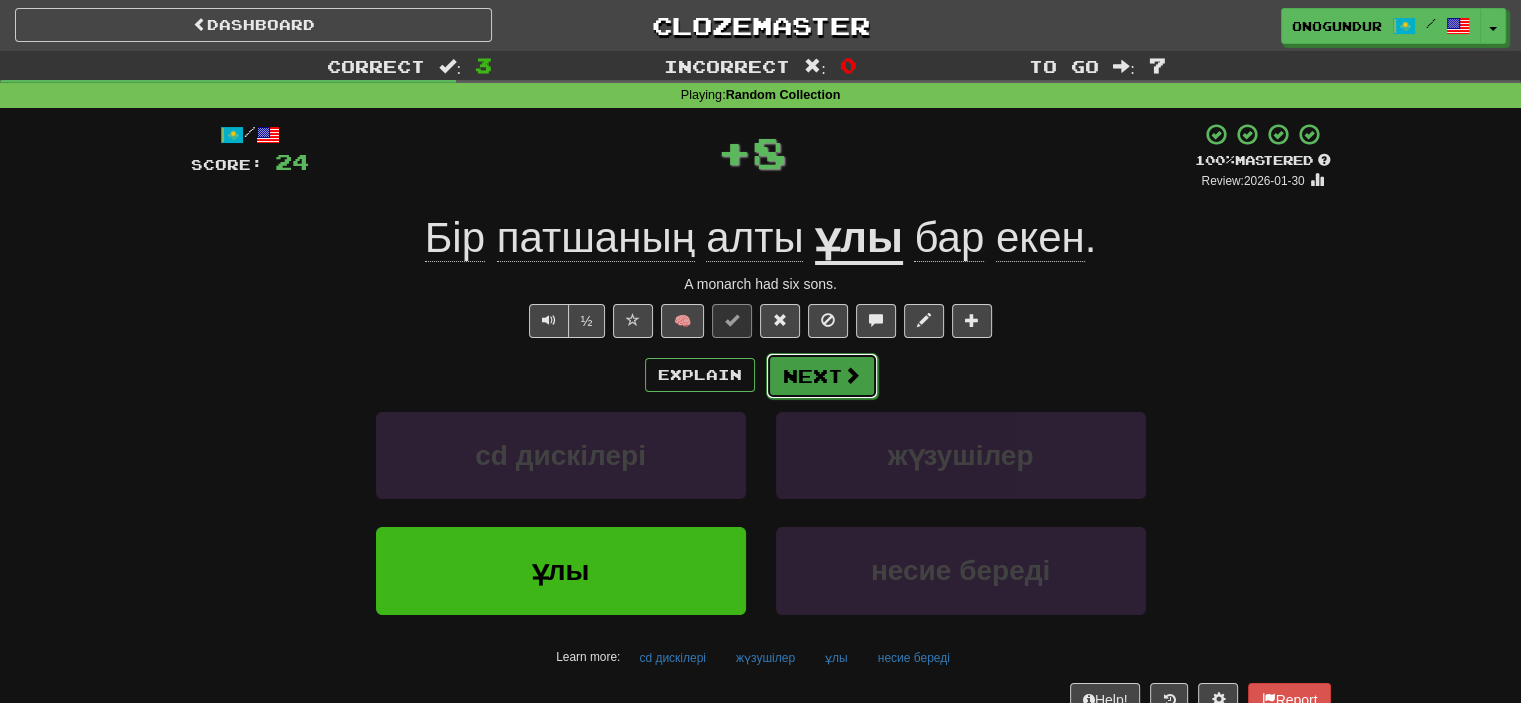 click on "Next" at bounding box center (822, 376) 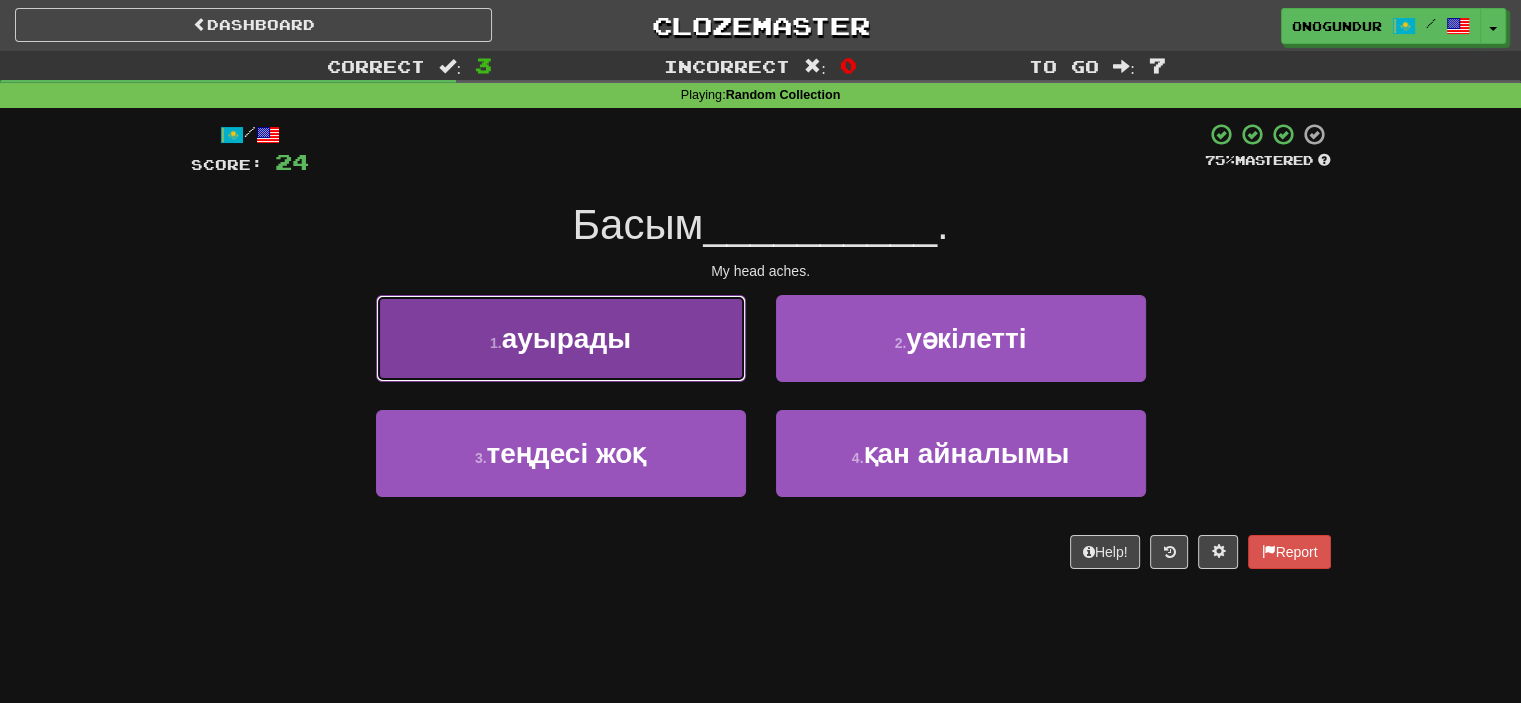 click on "1 .  ауырады" at bounding box center (561, 338) 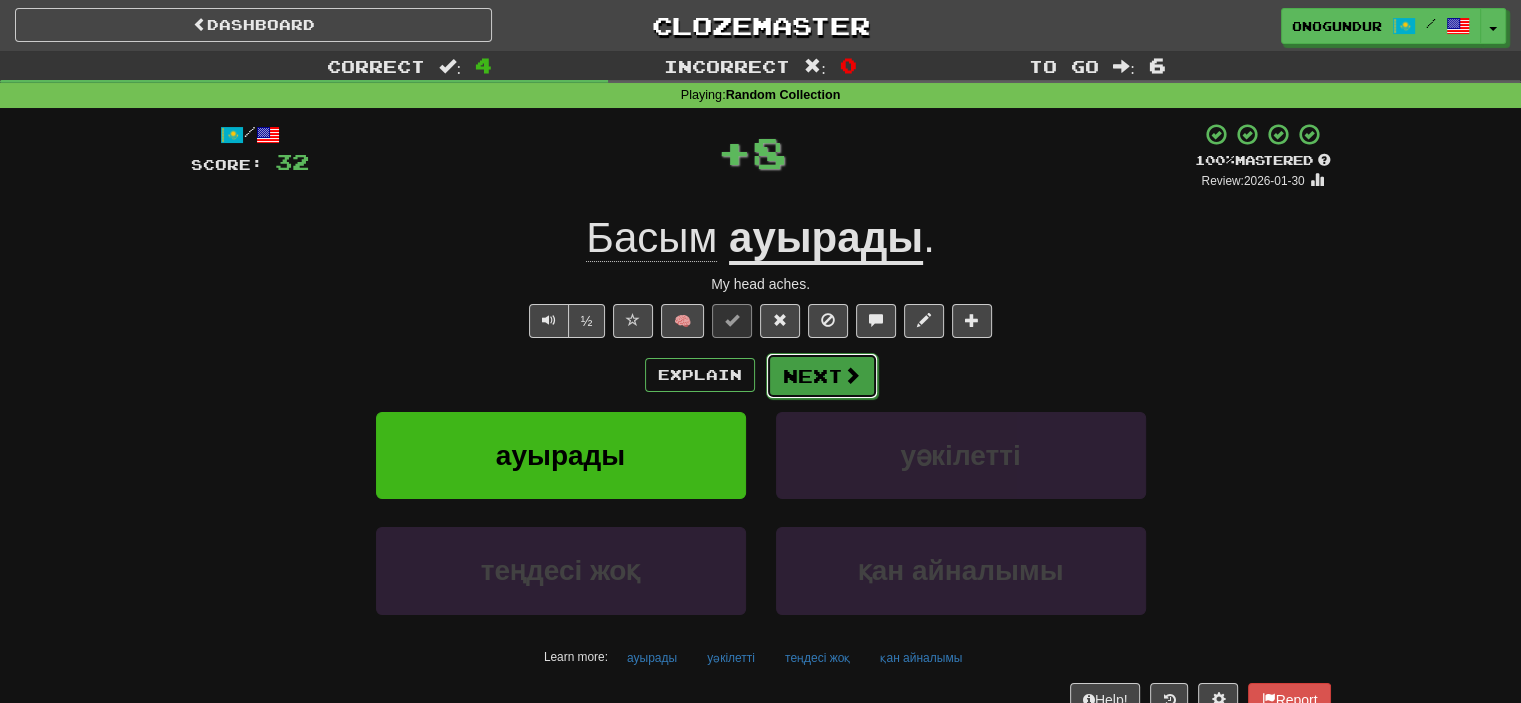 click on "Next" at bounding box center (822, 376) 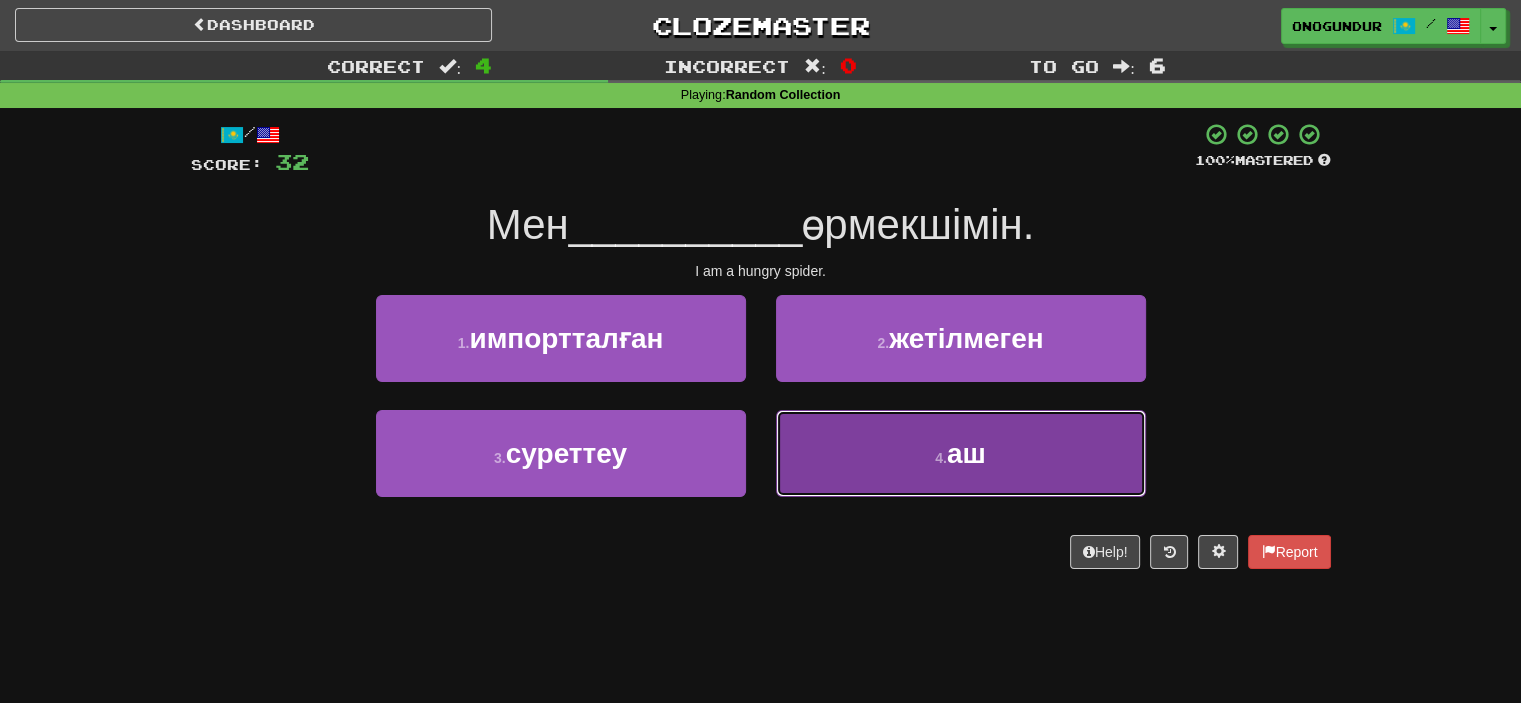 click on "4 .  аш" at bounding box center (961, 453) 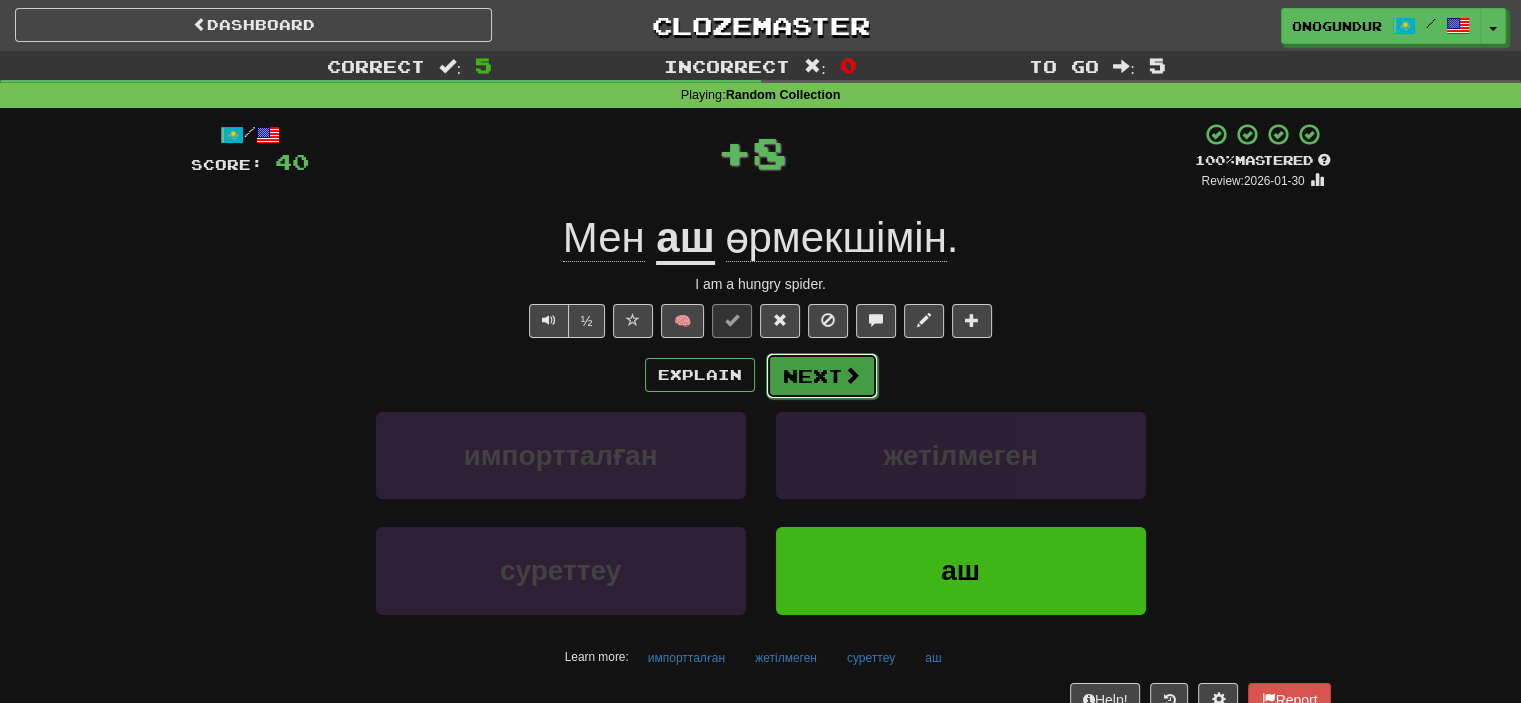 click on "Next" at bounding box center [822, 376] 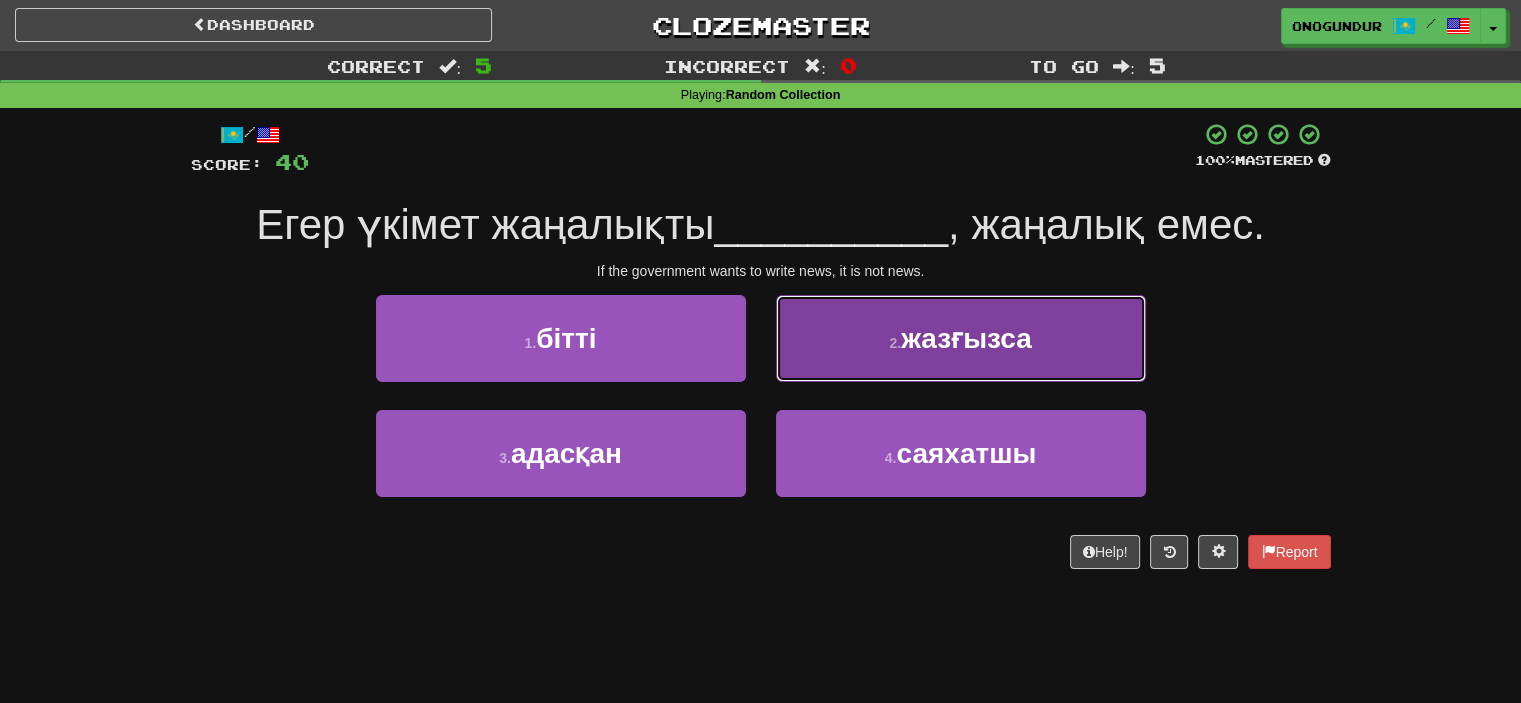 click on "2 .  жазғызса" at bounding box center (961, 338) 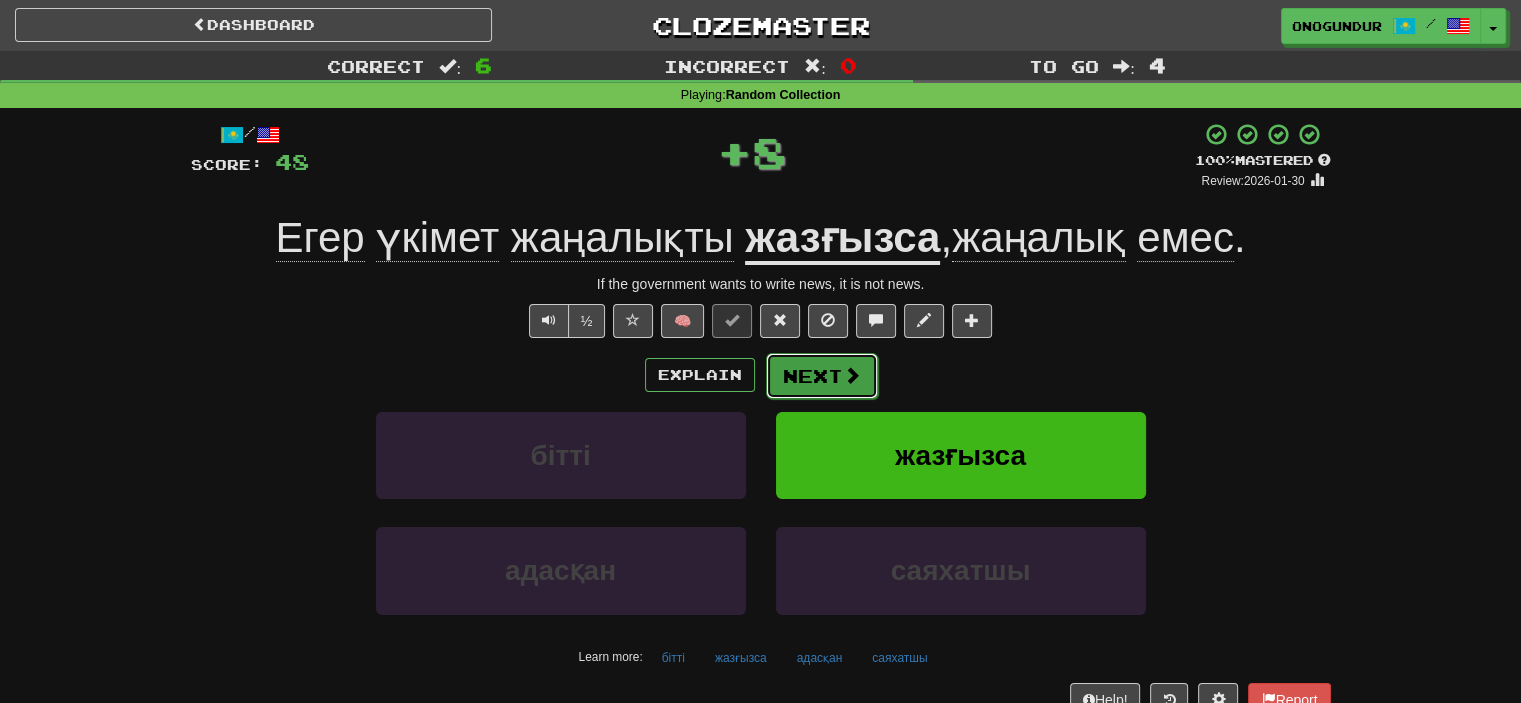 click at bounding box center (852, 375) 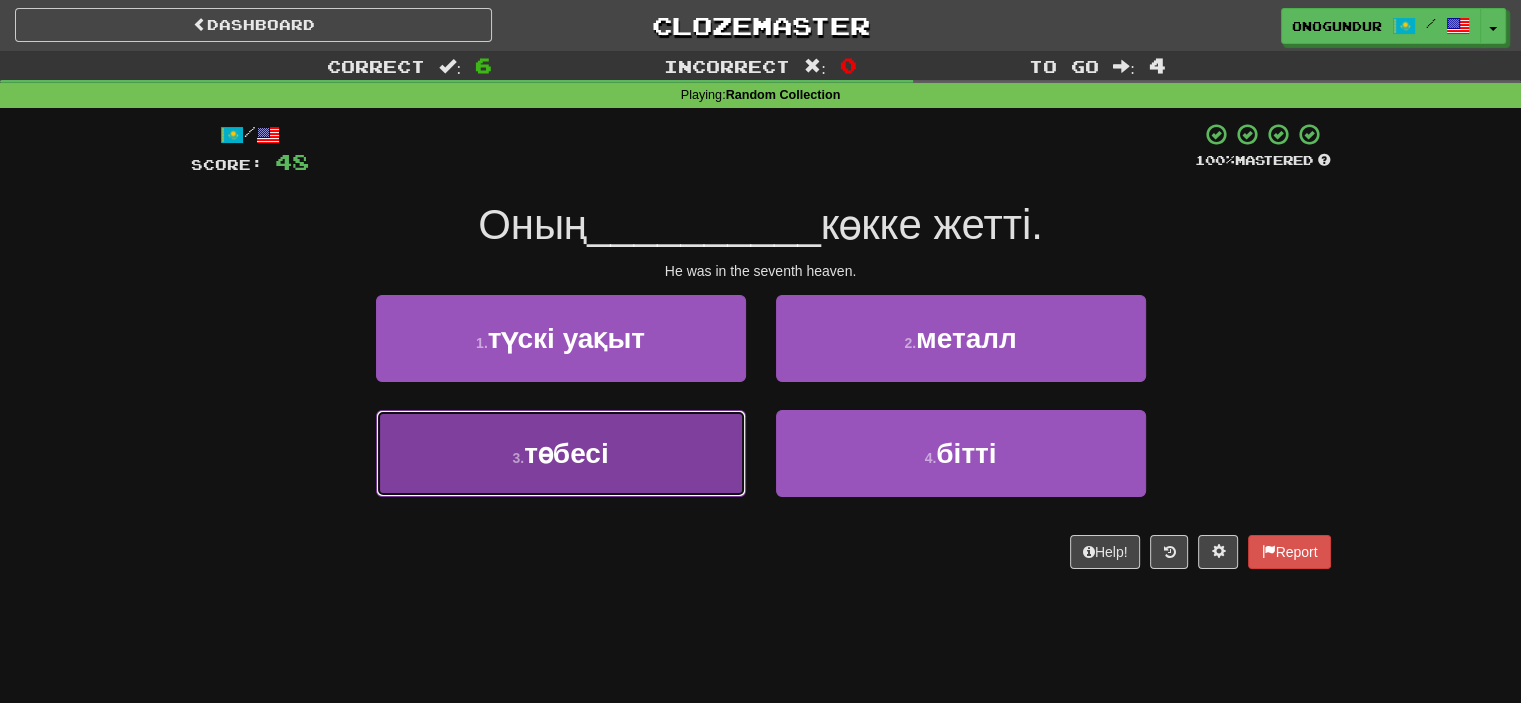 click on "3 .  төбесі" at bounding box center [561, 453] 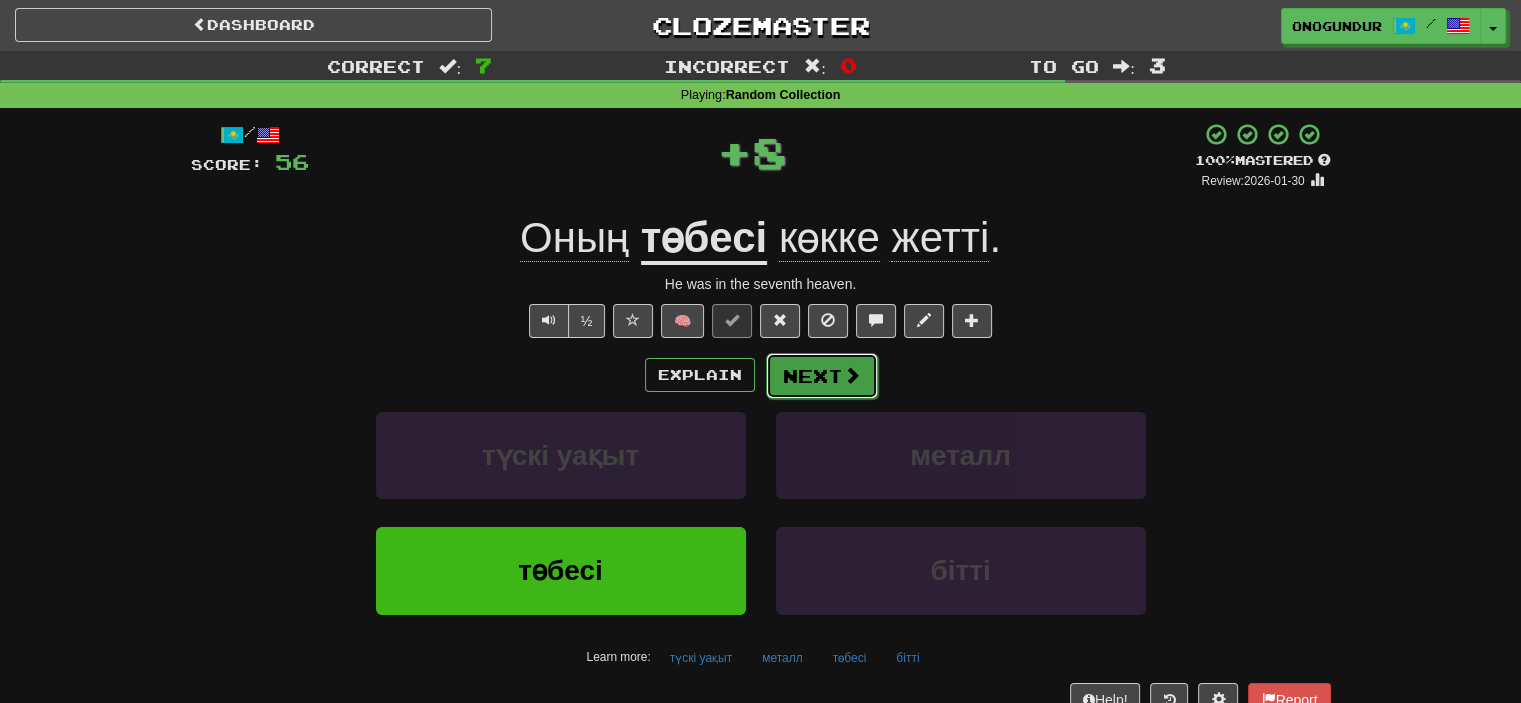 click on "Next" at bounding box center (822, 376) 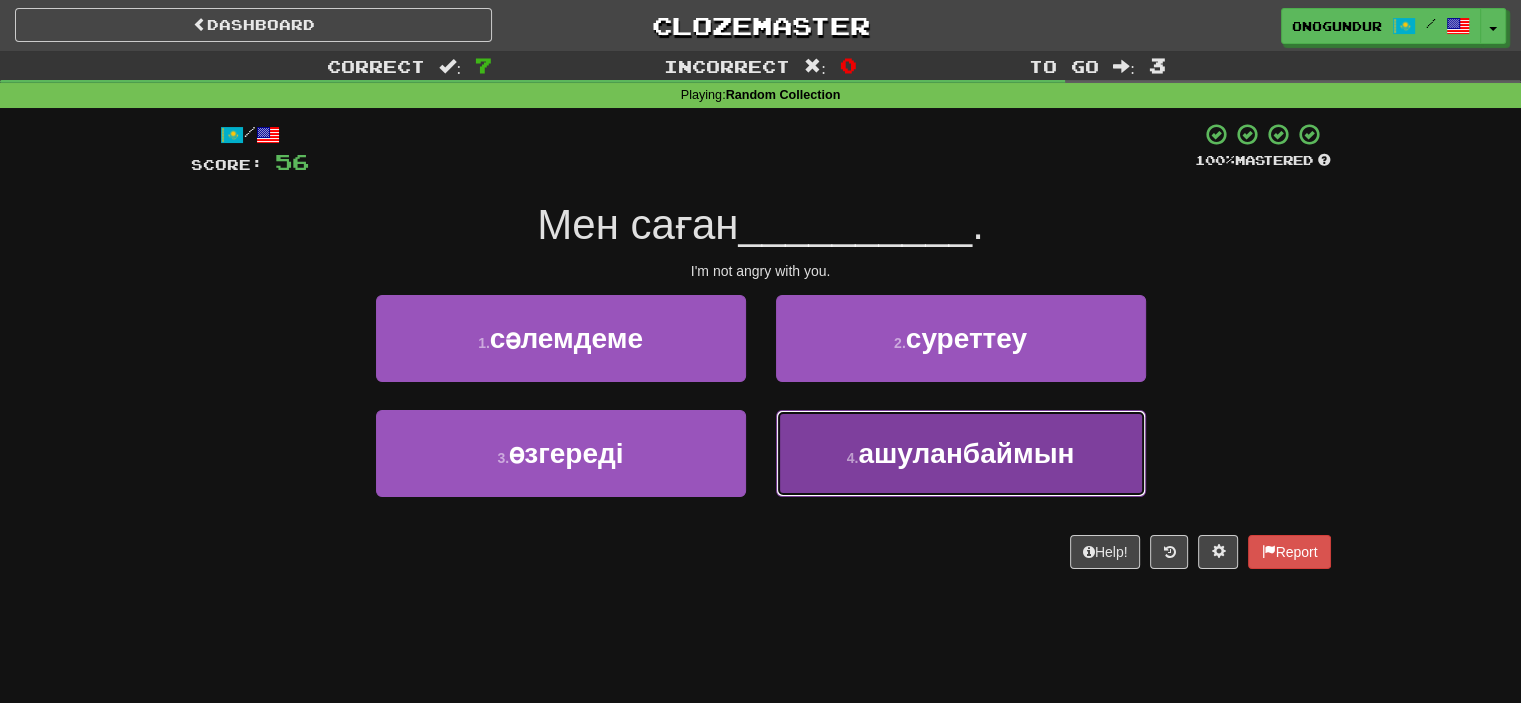 click on "ашуланбаймын" at bounding box center [966, 453] 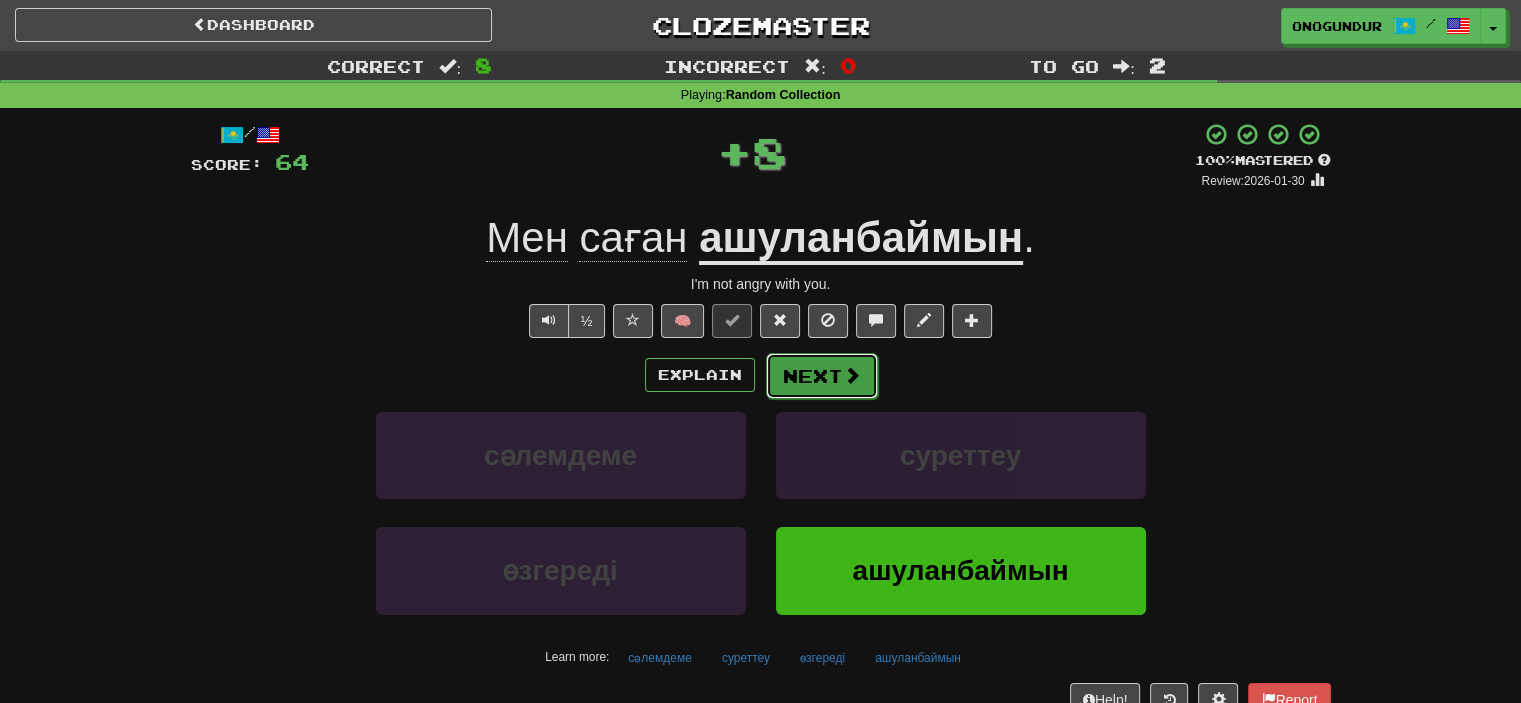 click on "Next" at bounding box center [822, 376] 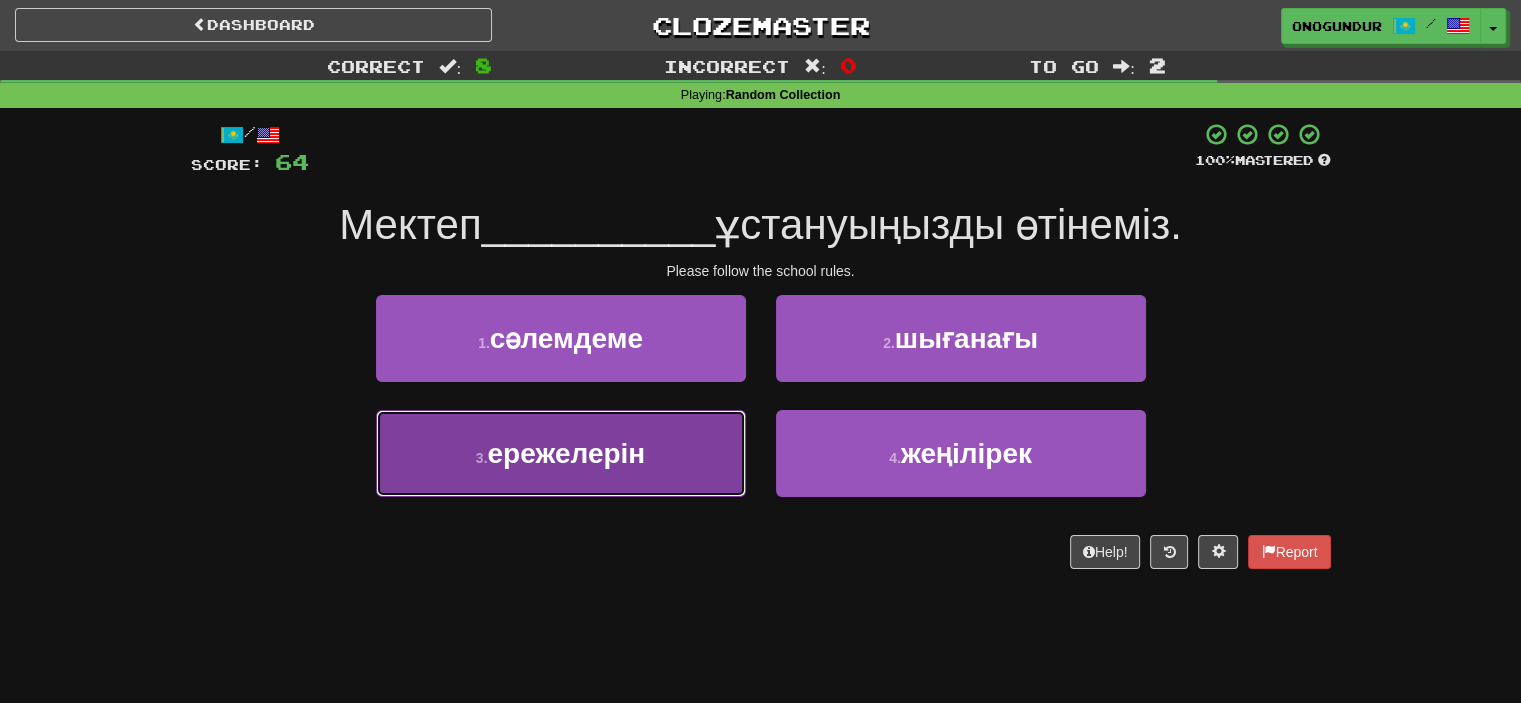 click on "3 .  ережелерін" at bounding box center [561, 453] 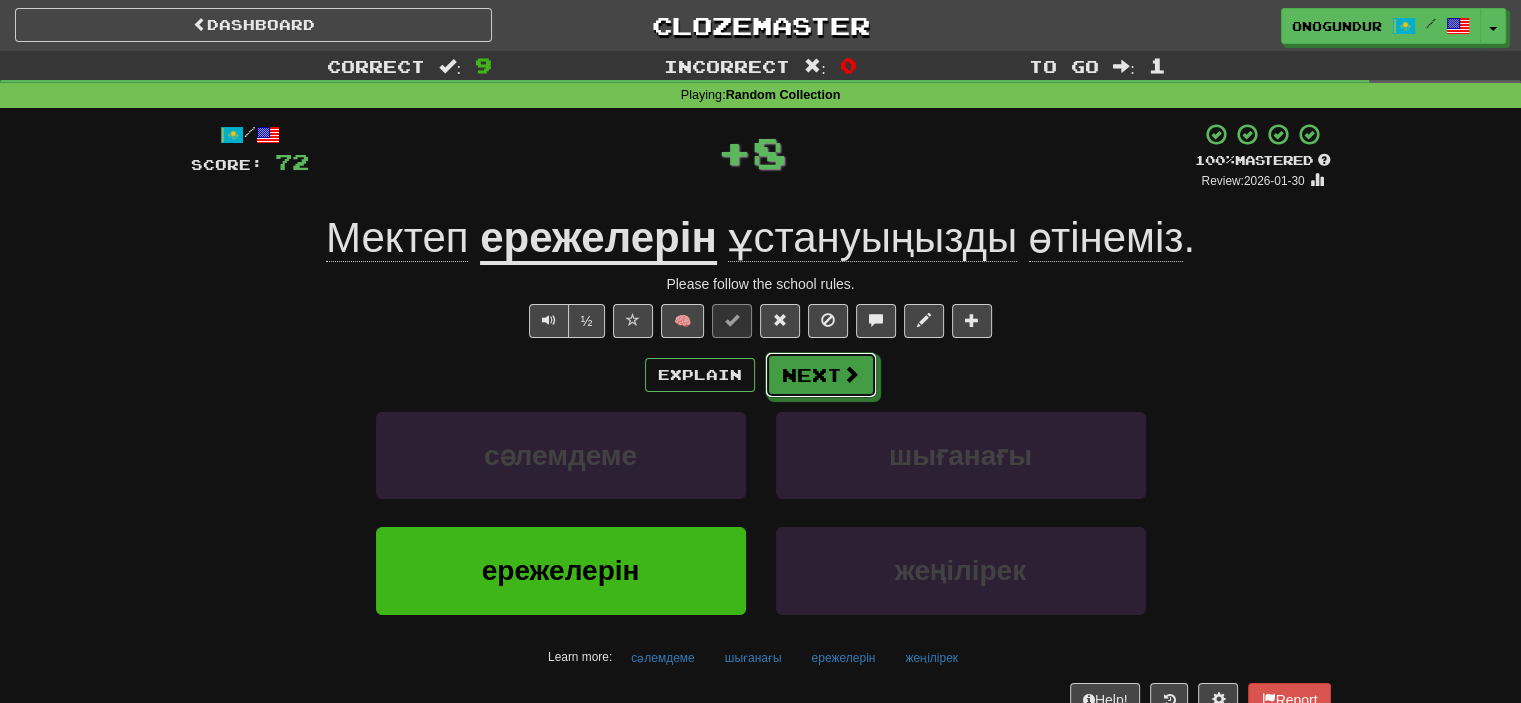 drag, startPoint x: 812, startPoint y: 391, endPoint x: 812, endPoint y: 402, distance: 11 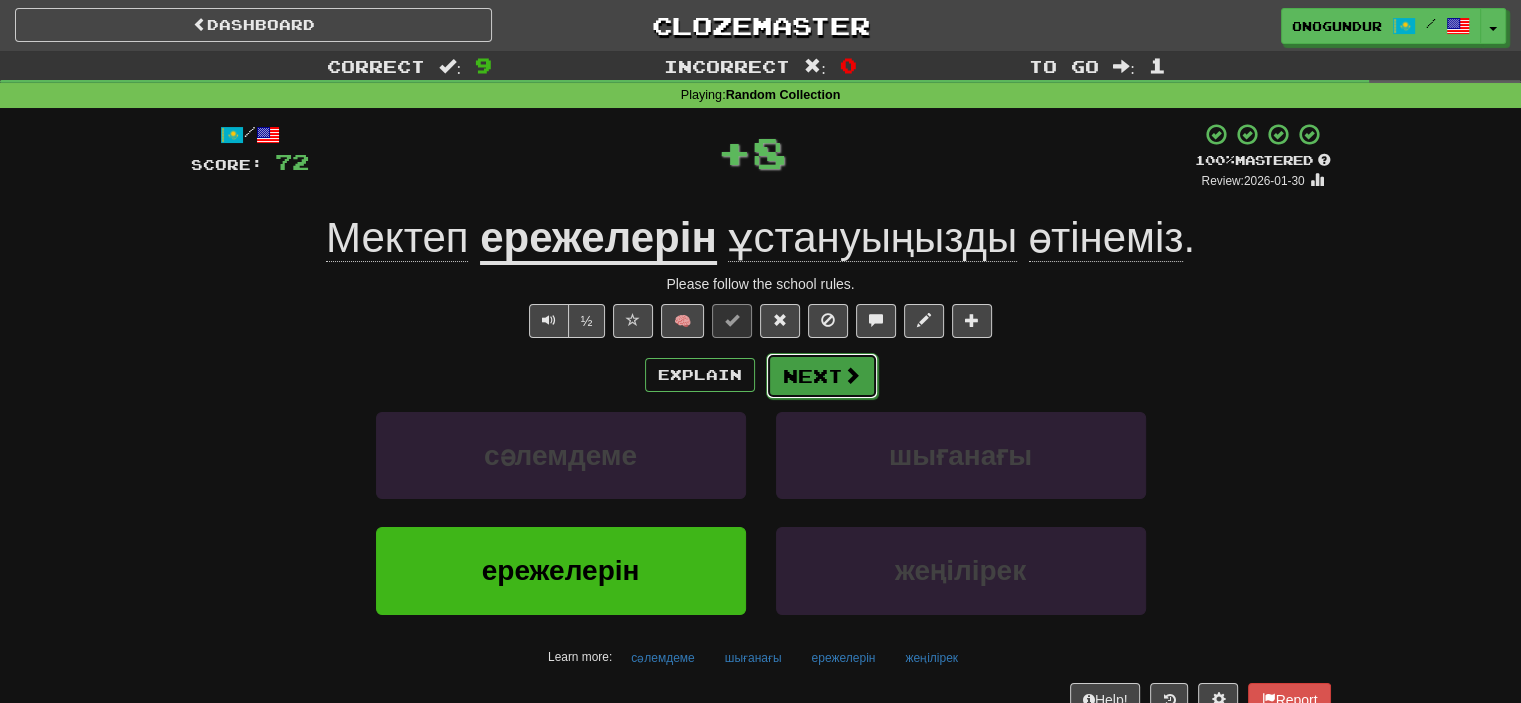 click on "Next" at bounding box center (822, 376) 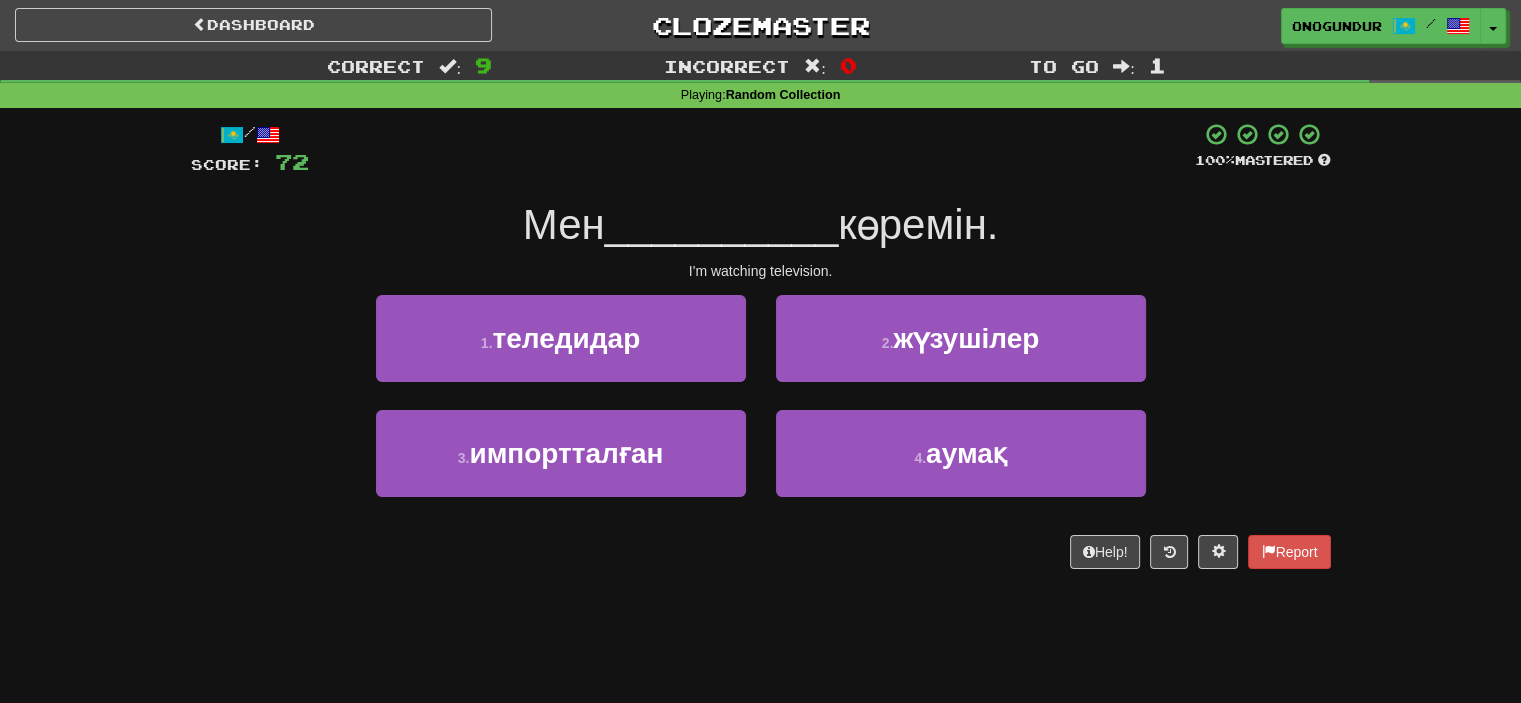 click on "/  Score:   72 100 %  Mastered Мен  __________  көремін. I'm watching television. 1 .  теледидар 2 .  жүзушілер 3 .  импортталған 4 .  аумақ  Help!  Report" at bounding box center [761, 352] 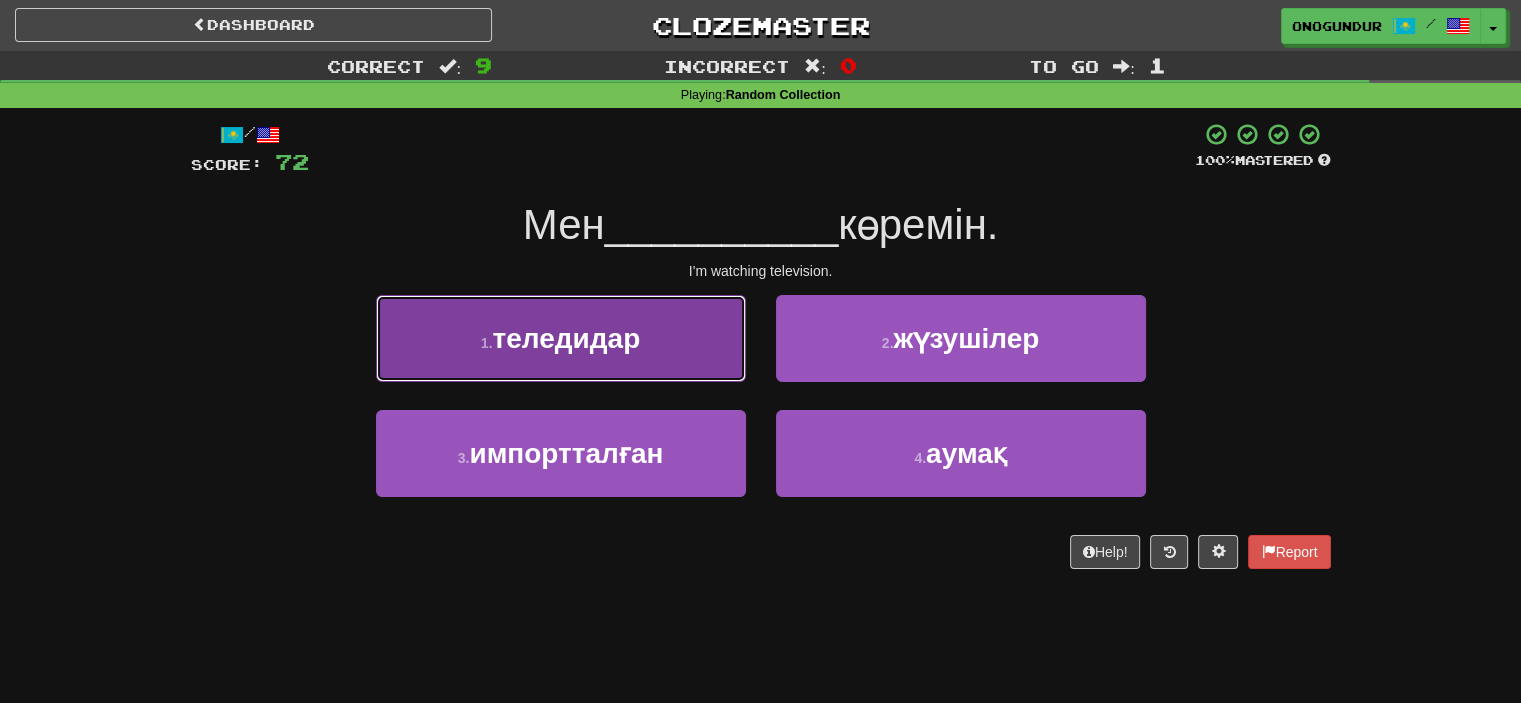 click on "1 .  теледидар" at bounding box center [561, 338] 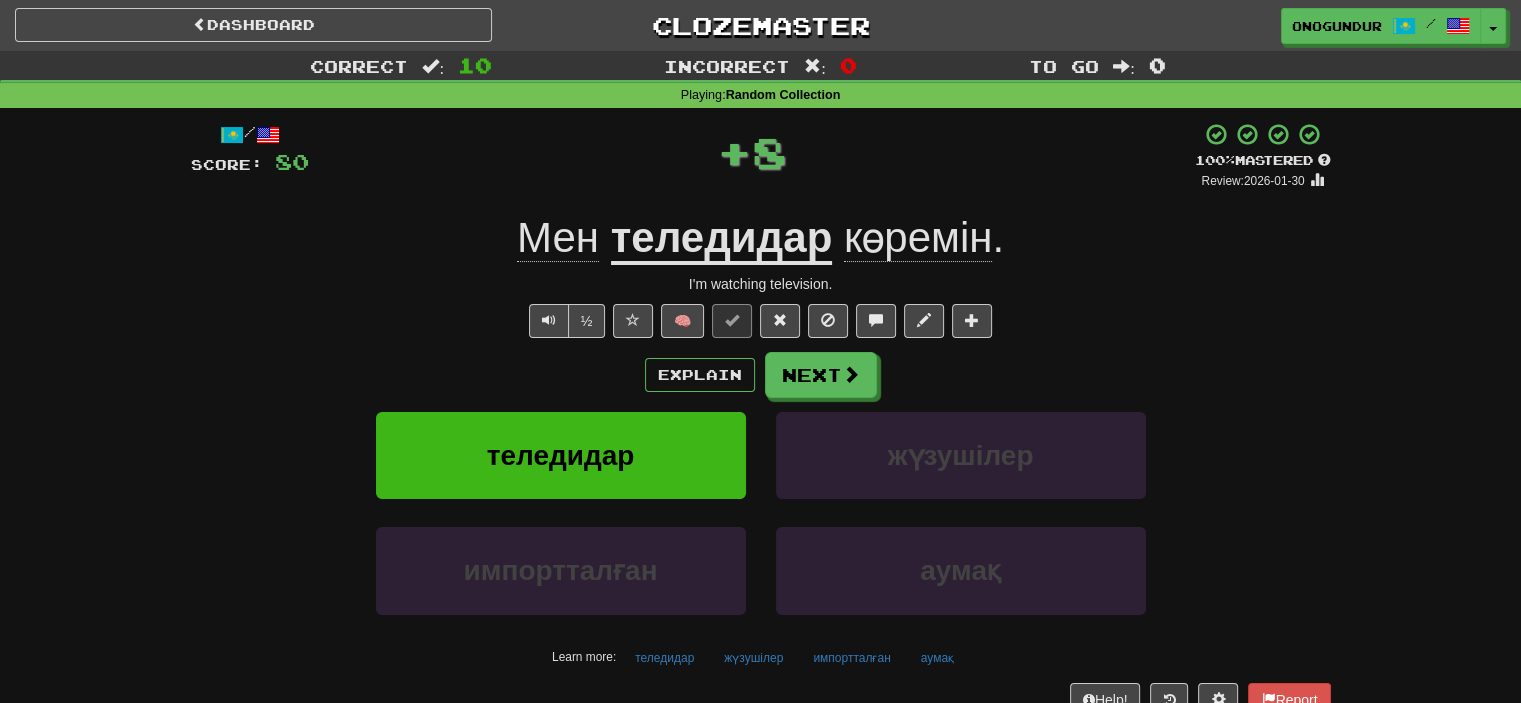 click on "Next" at bounding box center (821, 375) 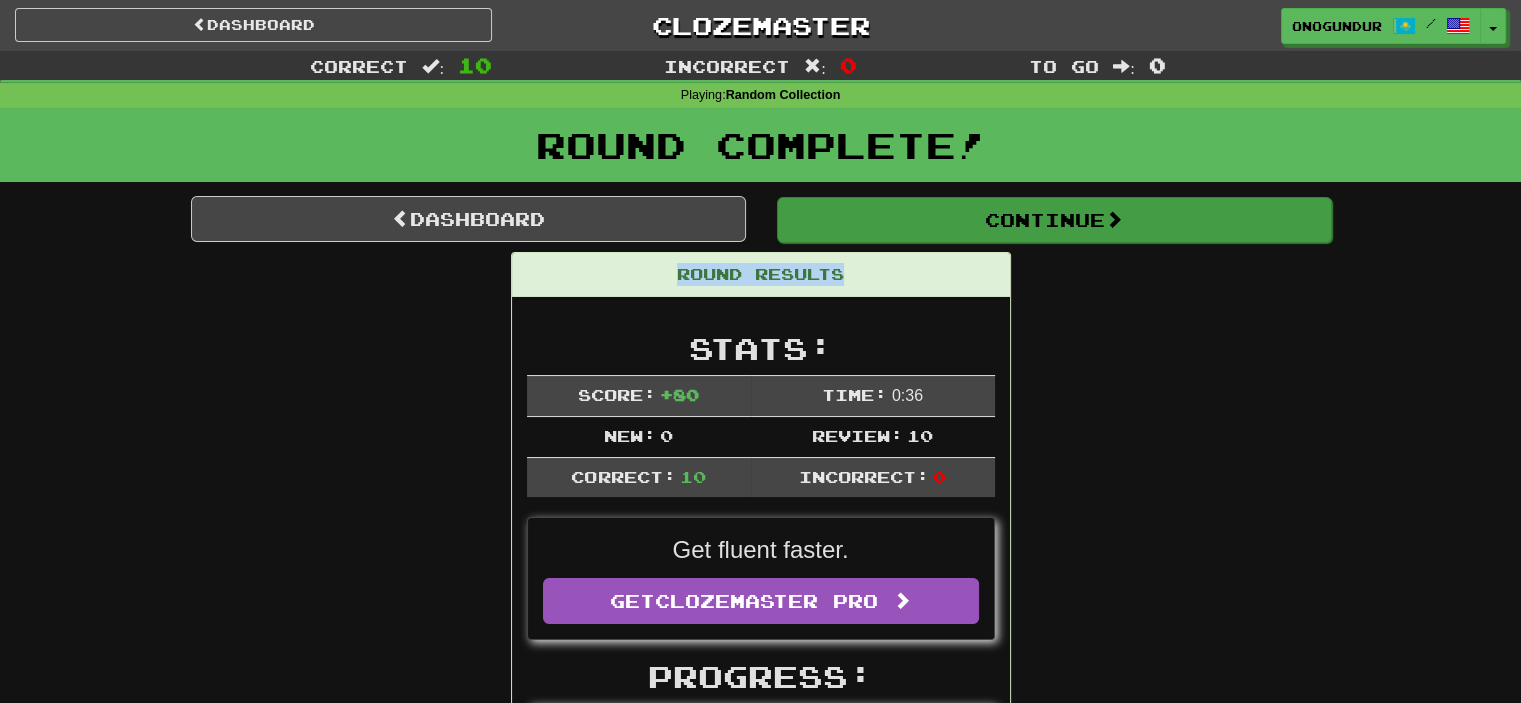 drag, startPoint x: 1004, startPoint y: 243, endPoint x: 1024, endPoint y: 231, distance: 23.323807 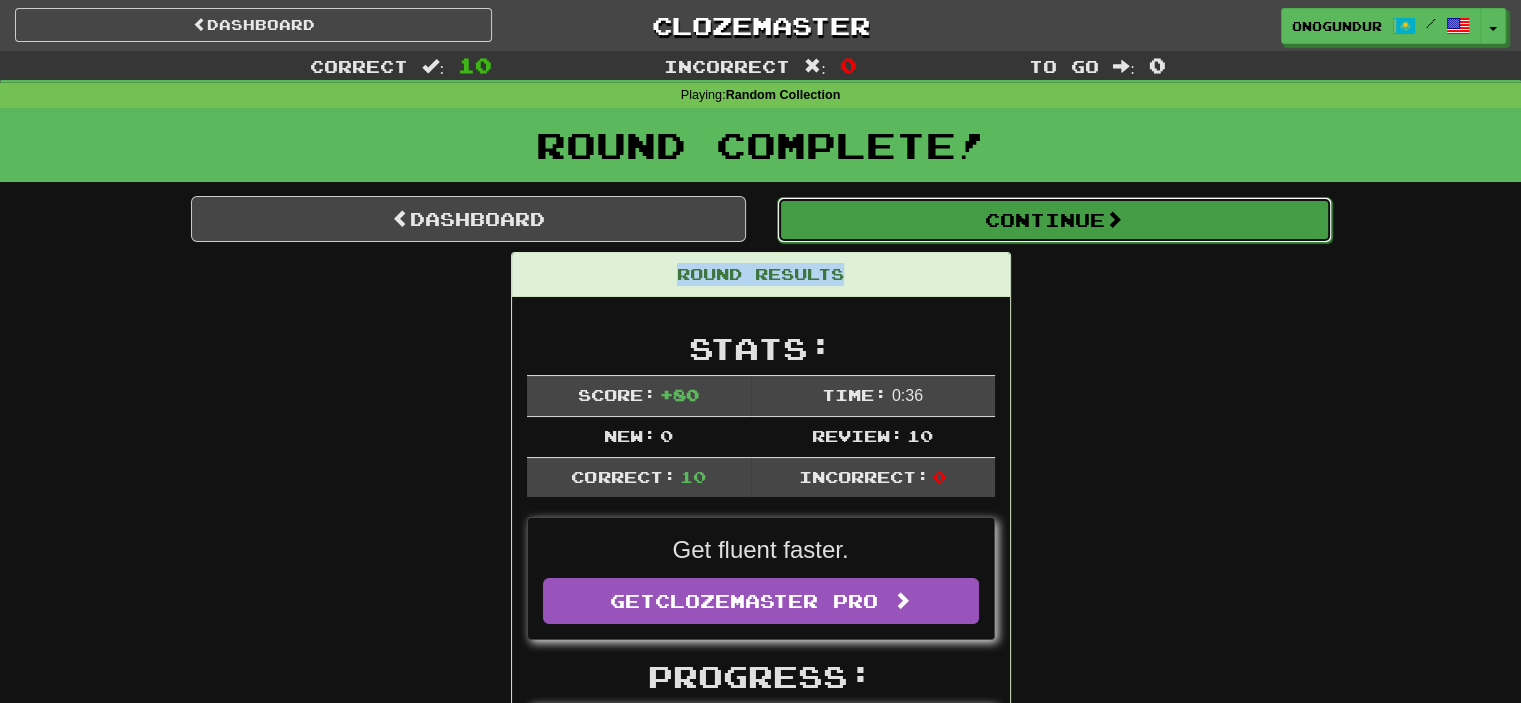 click on "Continue" at bounding box center (1054, 220) 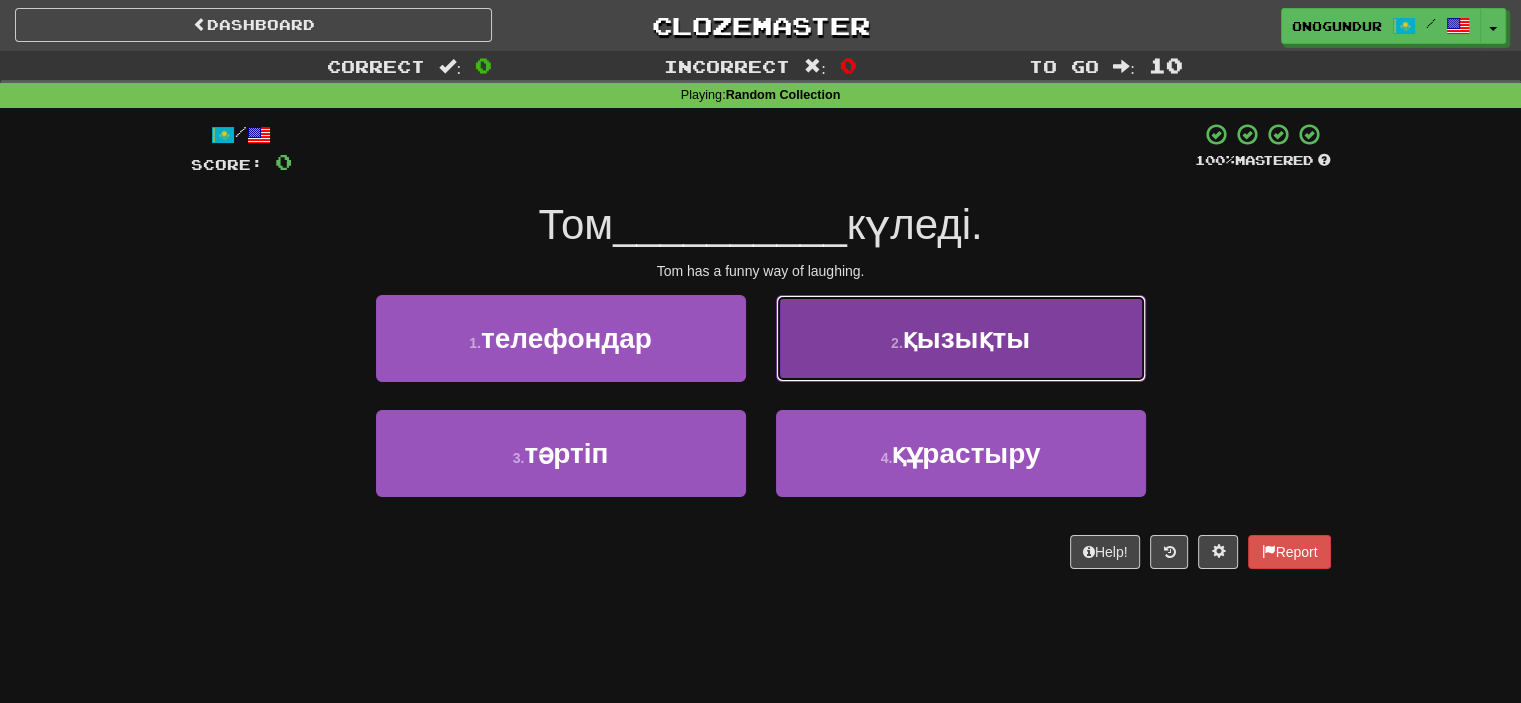 click on "2 .  қызықты" at bounding box center (961, 338) 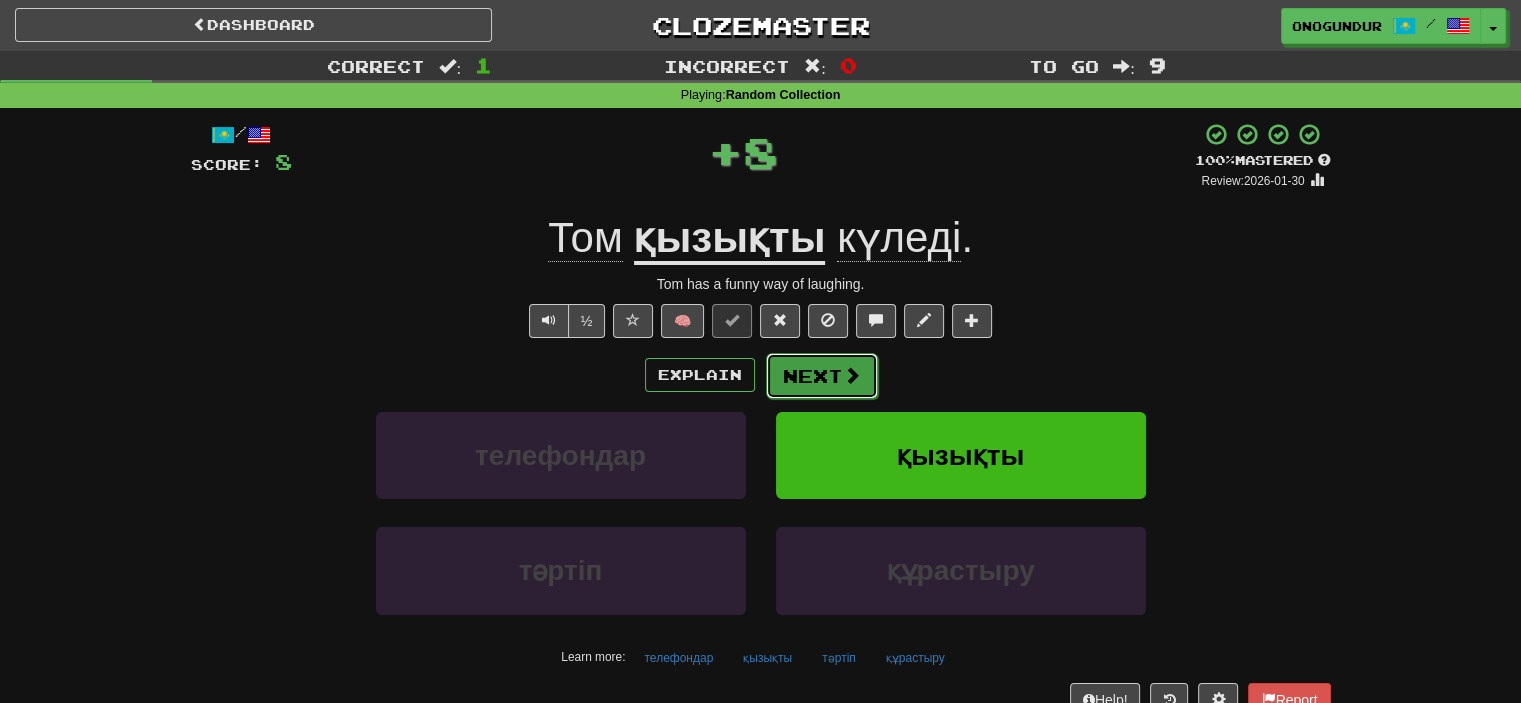 click on "Next" at bounding box center (822, 376) 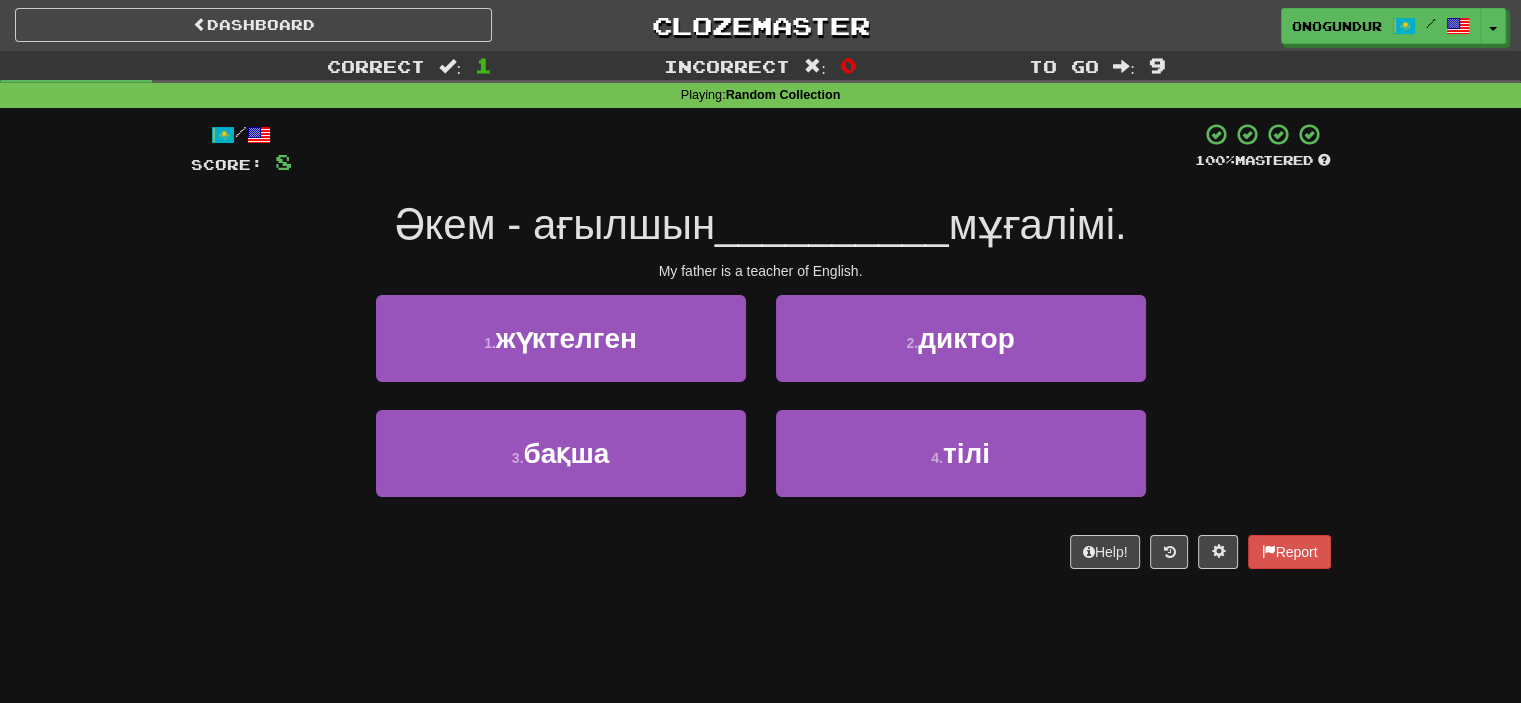 click on "Help!  Report" at bounding box center (761, 552) 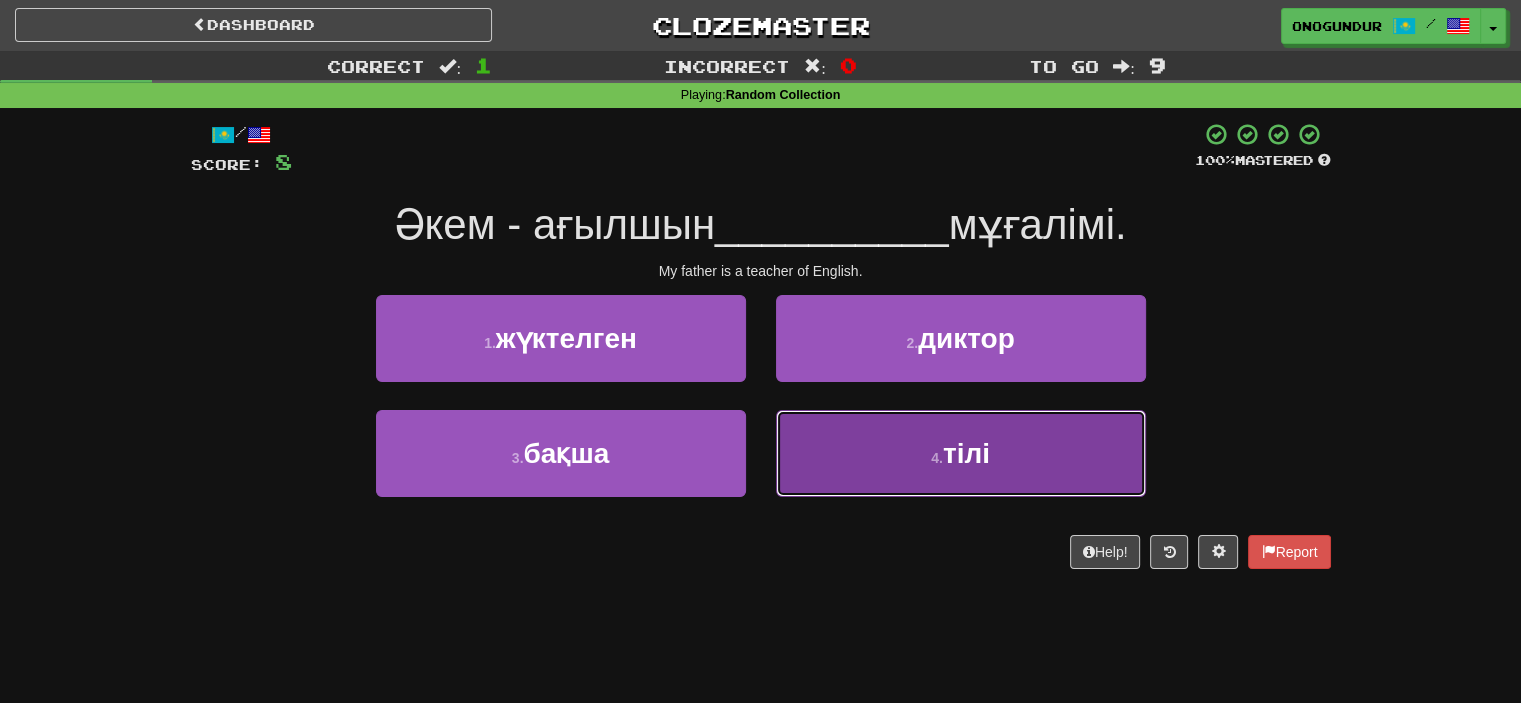 click on "4 .  тілі" at bounding box center [961, 453] 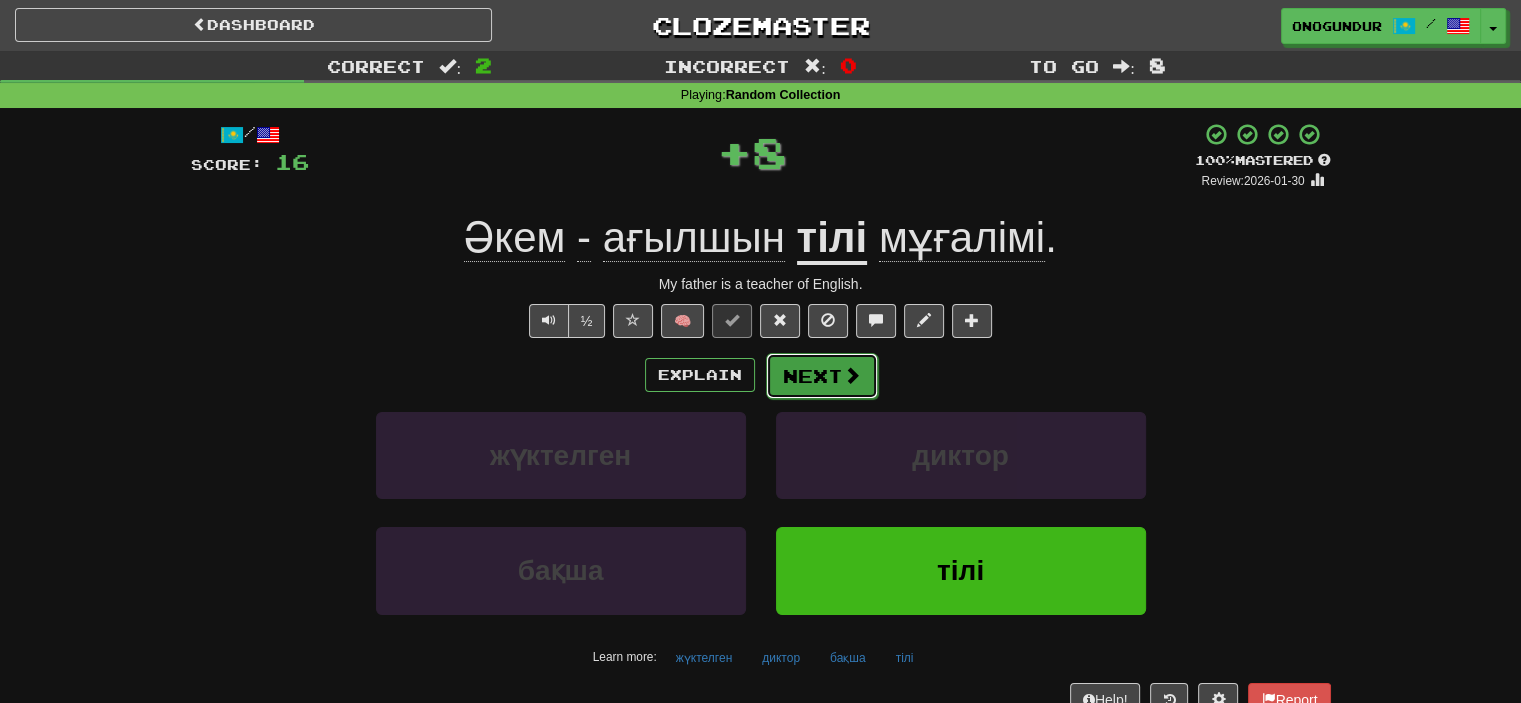 click on "Next" at bounding box center [822, 376] 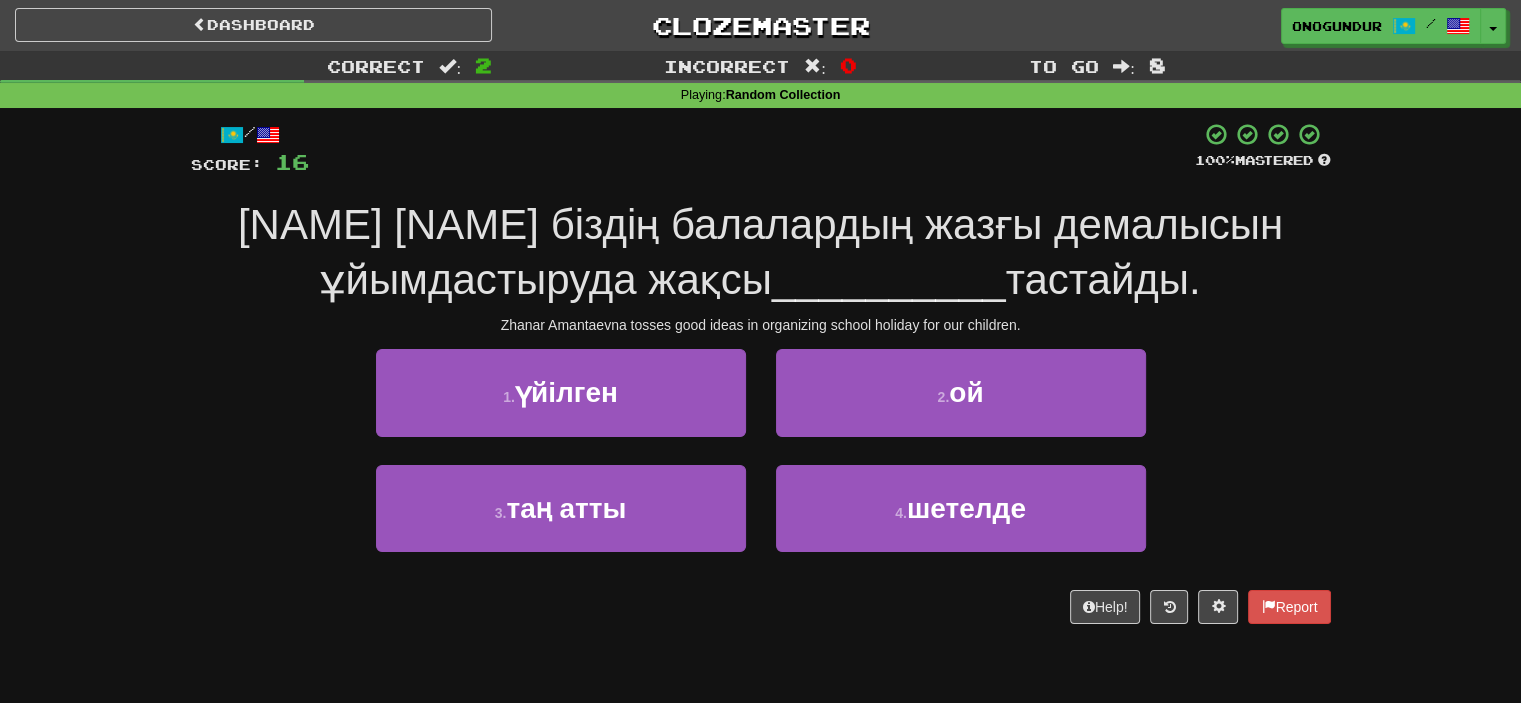 click on "/  Score:   16 100 %  Mastered Жанар Амантаевна біздің балалардың жазғы демалысын ұйымдастыруда жақсы  __________  тастайды. Zhanar Amantaevna tosses good ideas in organizing school holiday for our children. 1 .  үйілген 2 .  ой 3 .  таң атты 4 .  шетелде  Help!  Report" at bounding box center (761, 372) 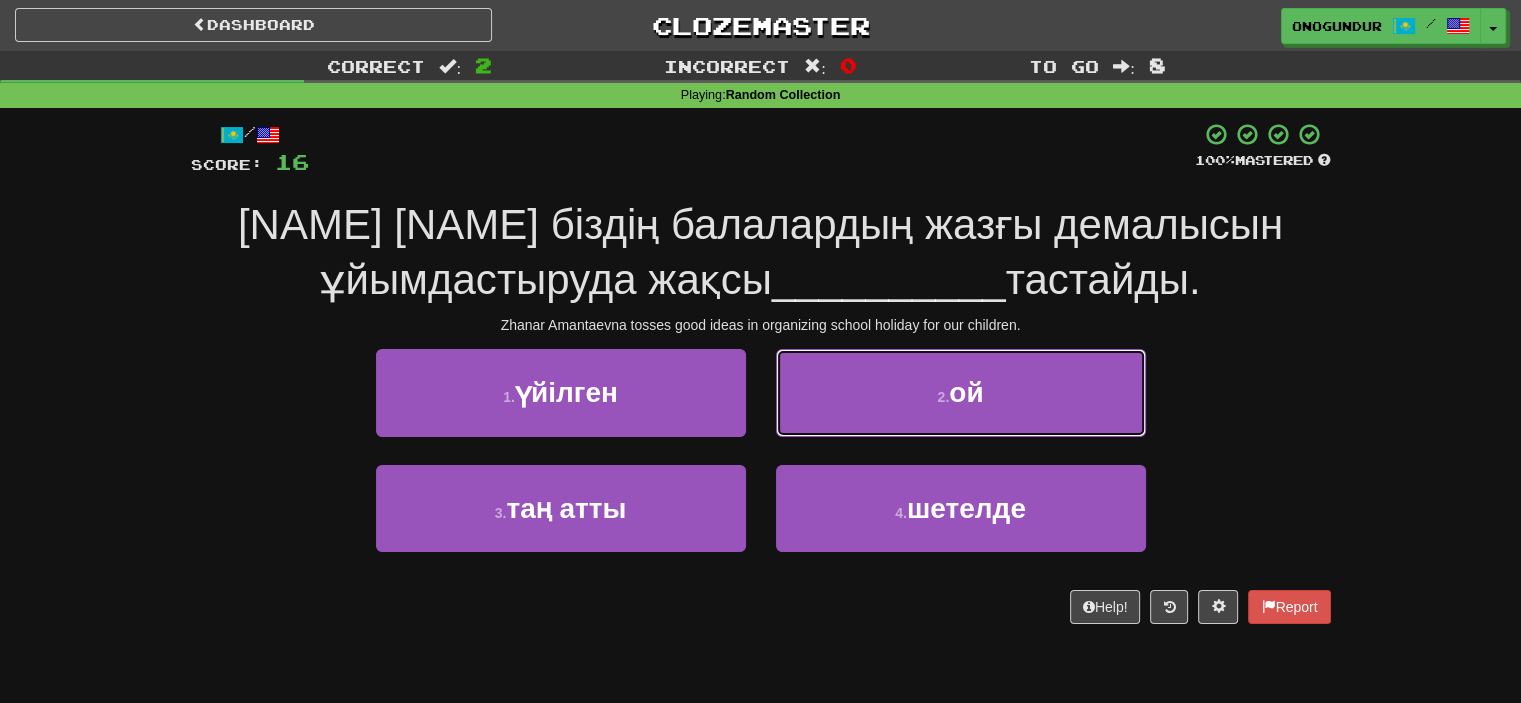 click on "2 .  ой" at bounding box center (961, 392) 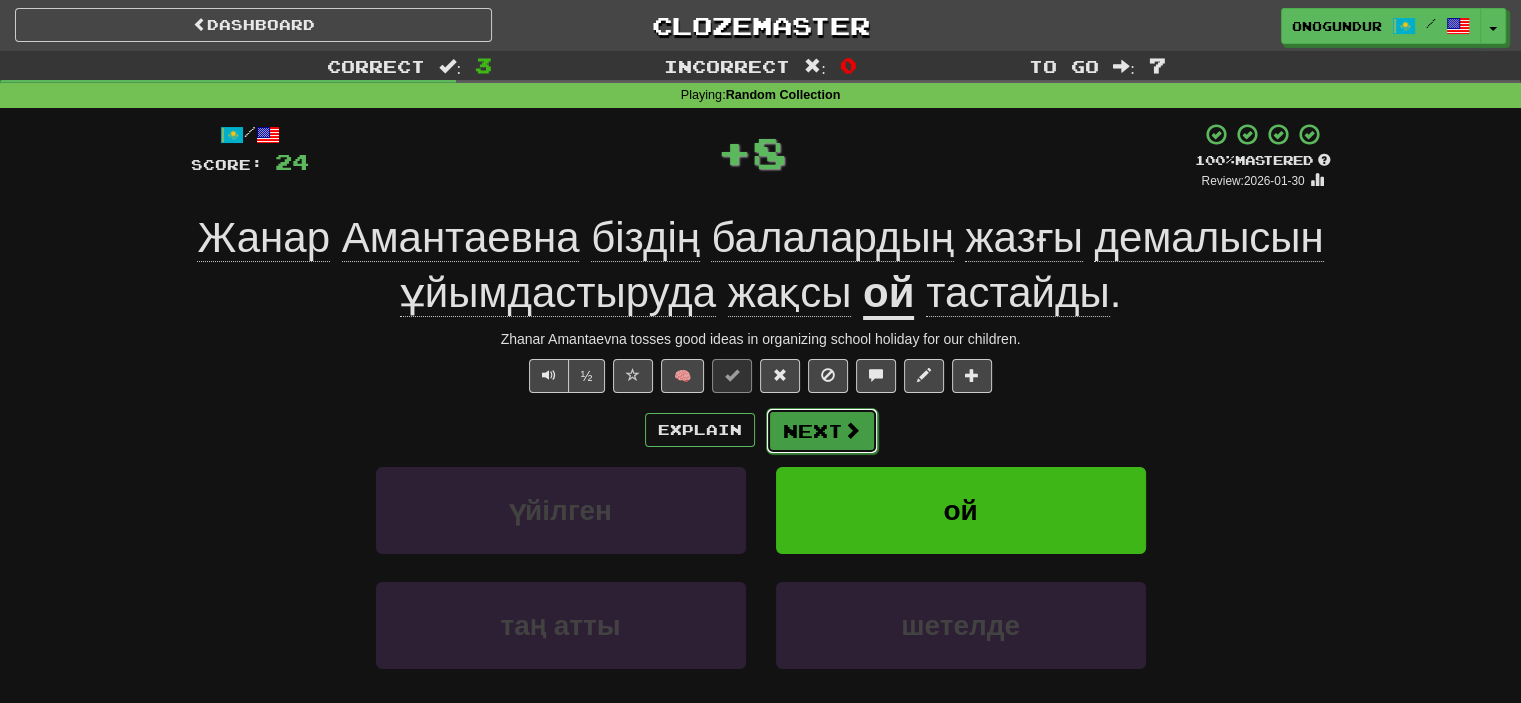 click on "Next" at bounding box center (822, 431) 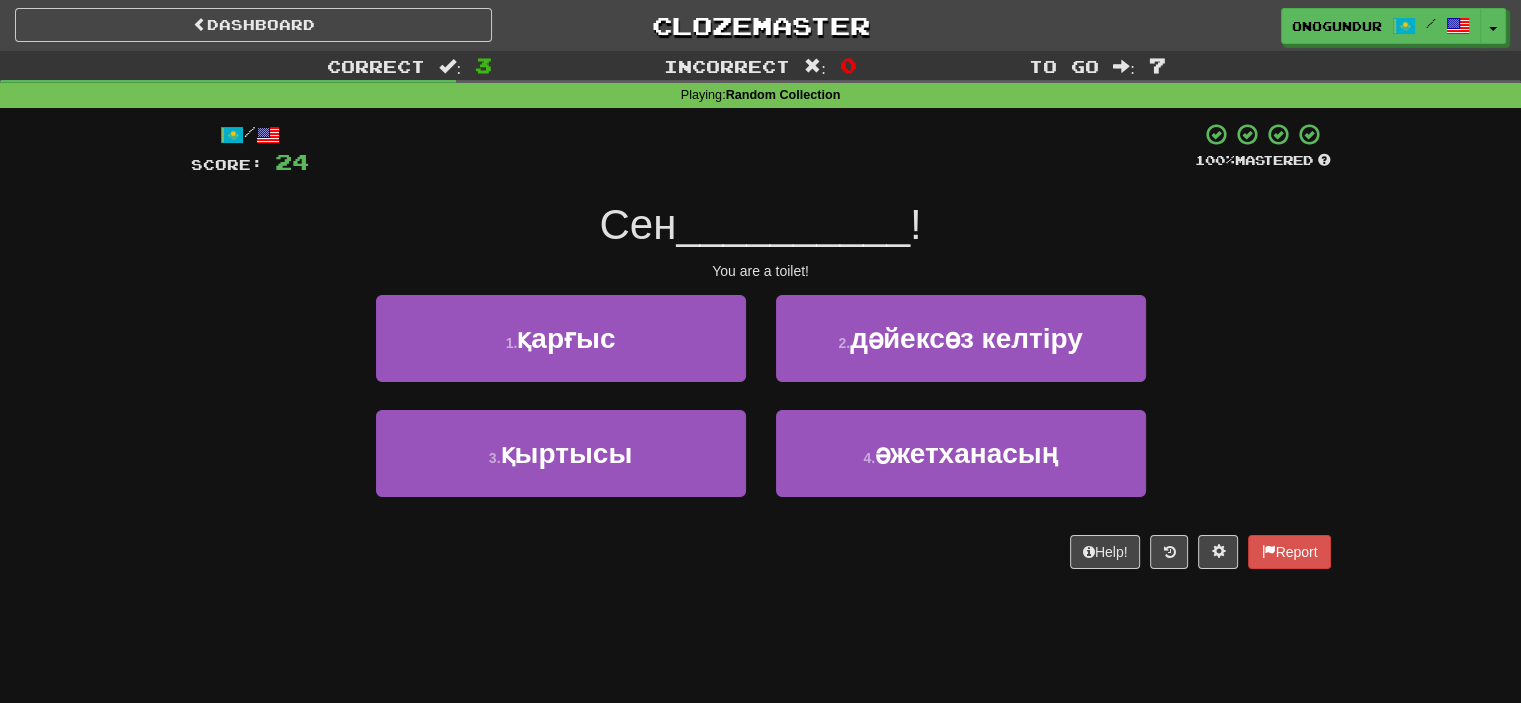 click on "Dashboard
Clozemaster
onogundur
/
Toggle Dropdown
Dashboard
Leaderboard
Activity Feed
Notifications
Profile
Discussions
Azərbaycanca
/
English
Streak:
18
Review:
2,930
Points Today: 0
Català
/
English
Streak:
0
Review:
10
Points Today: 0
Deutsch
/
English
Streak:
0
Review:
1,979
Points Today: 0
Español
/
English
Streak:
0
Review:
1,414
Points Today: 0
Esperanto
/
English
Streak:
0
Review:
1,035
Points Today: 0
Français
/
English
Streak:
0
Review:
19
Points Today: 0
Hrvatski
/
English
Streak:
0
Review:
278
Points Today: 0
Íslenska
/" at bounding box center (760, 351) 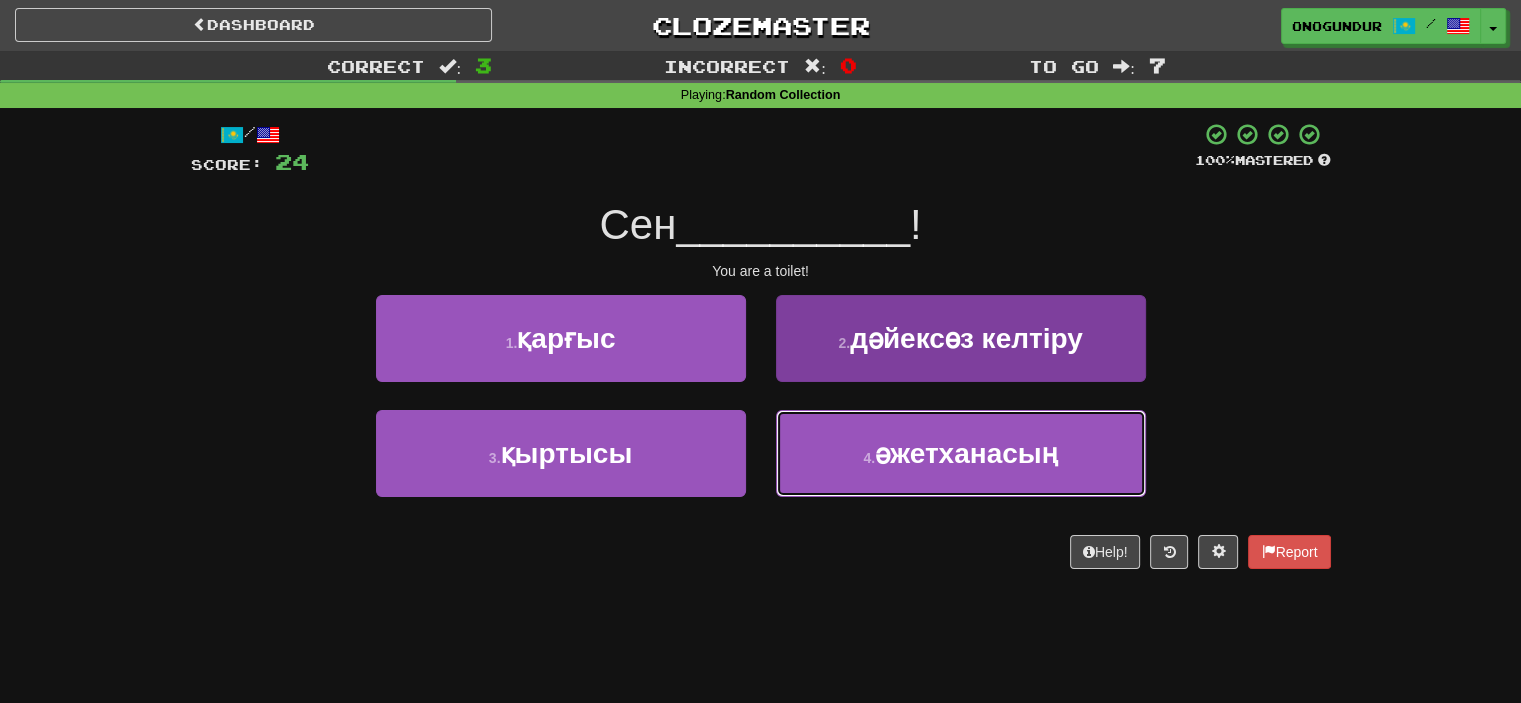 drag, startPoint x: 868, startPoint y: 436, endPoint x: 859, endPoint y: 442, distance: 10.816654 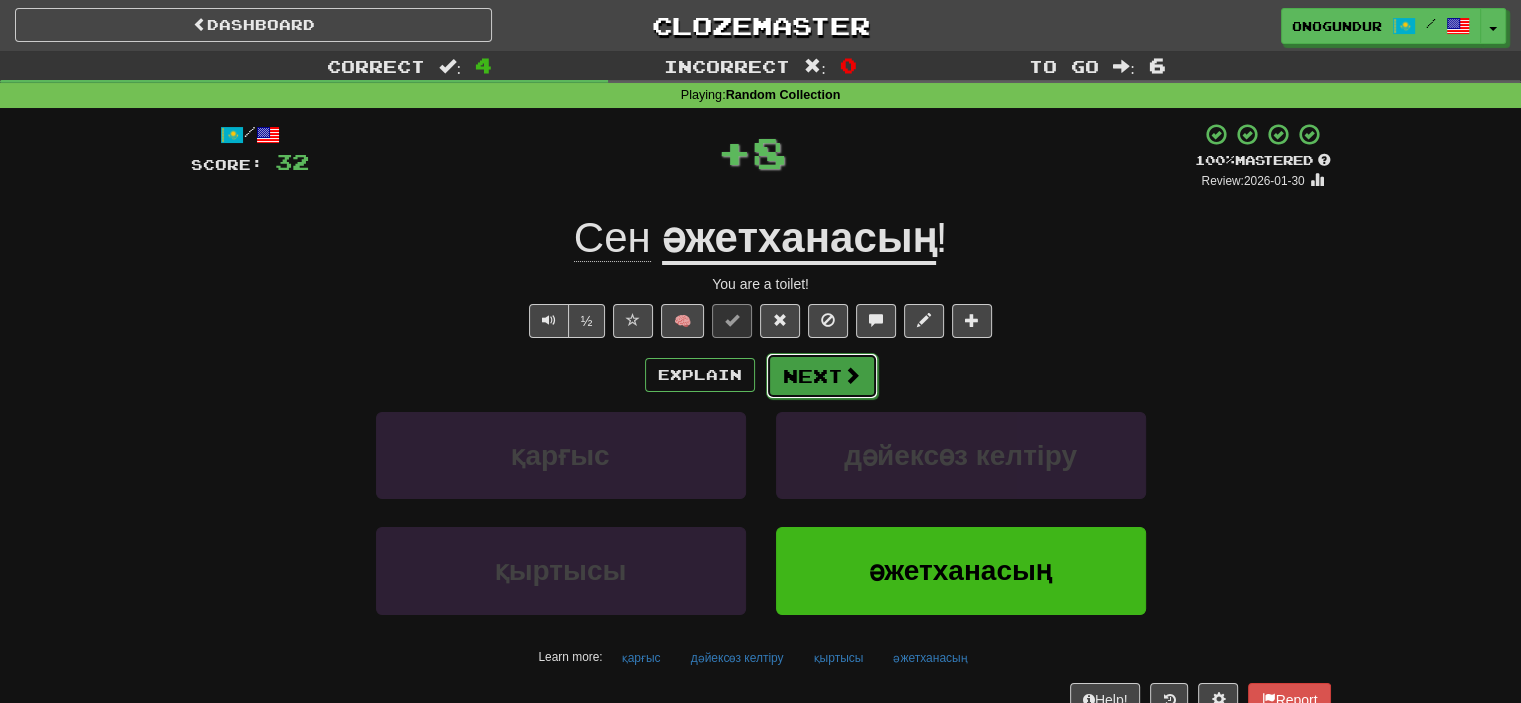 click on "Next" at bounding box center (822, 376) 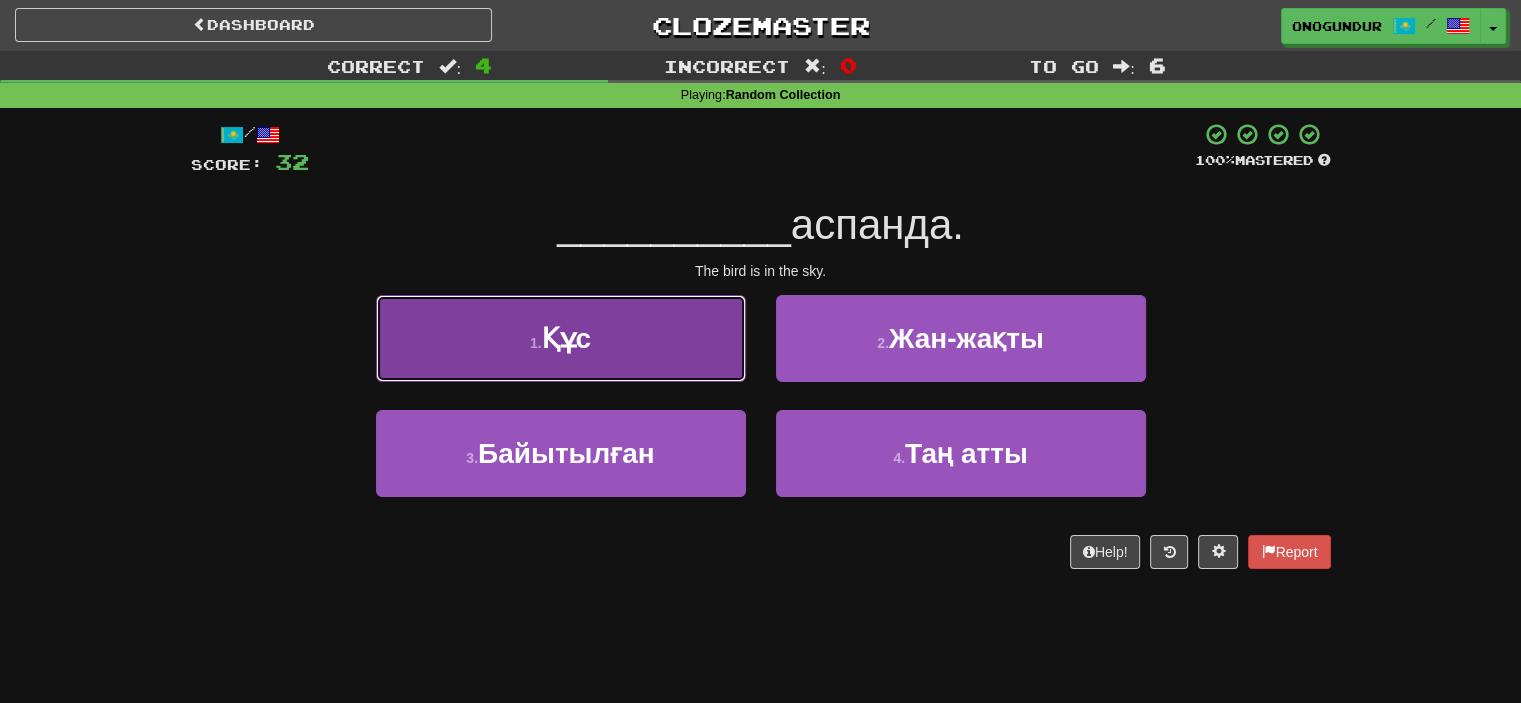 click on "1 .  Құс" at bounding box center [561, 338] 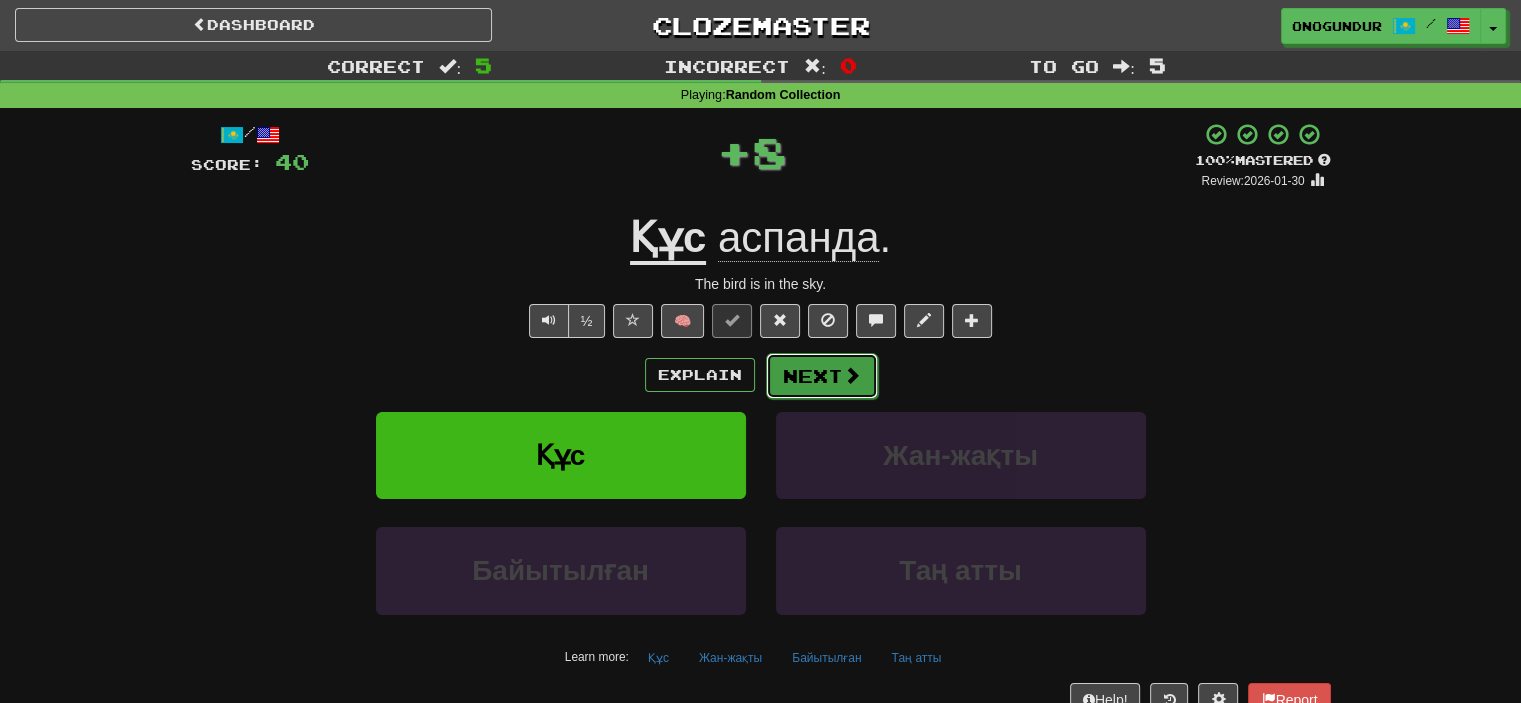 click on "Next" at bounding box center [822, 376] 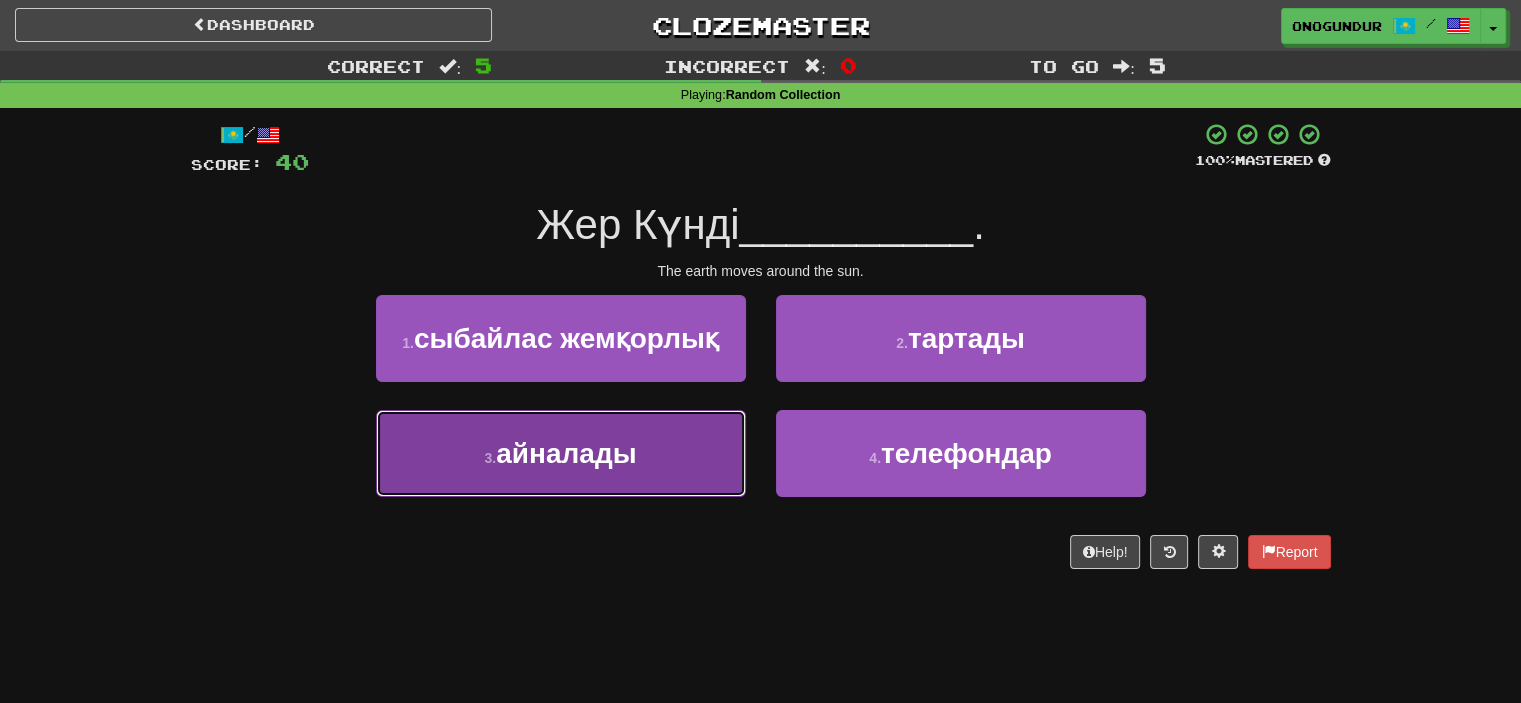 click on "3 .  айналады" at bounding box center [561, 453] 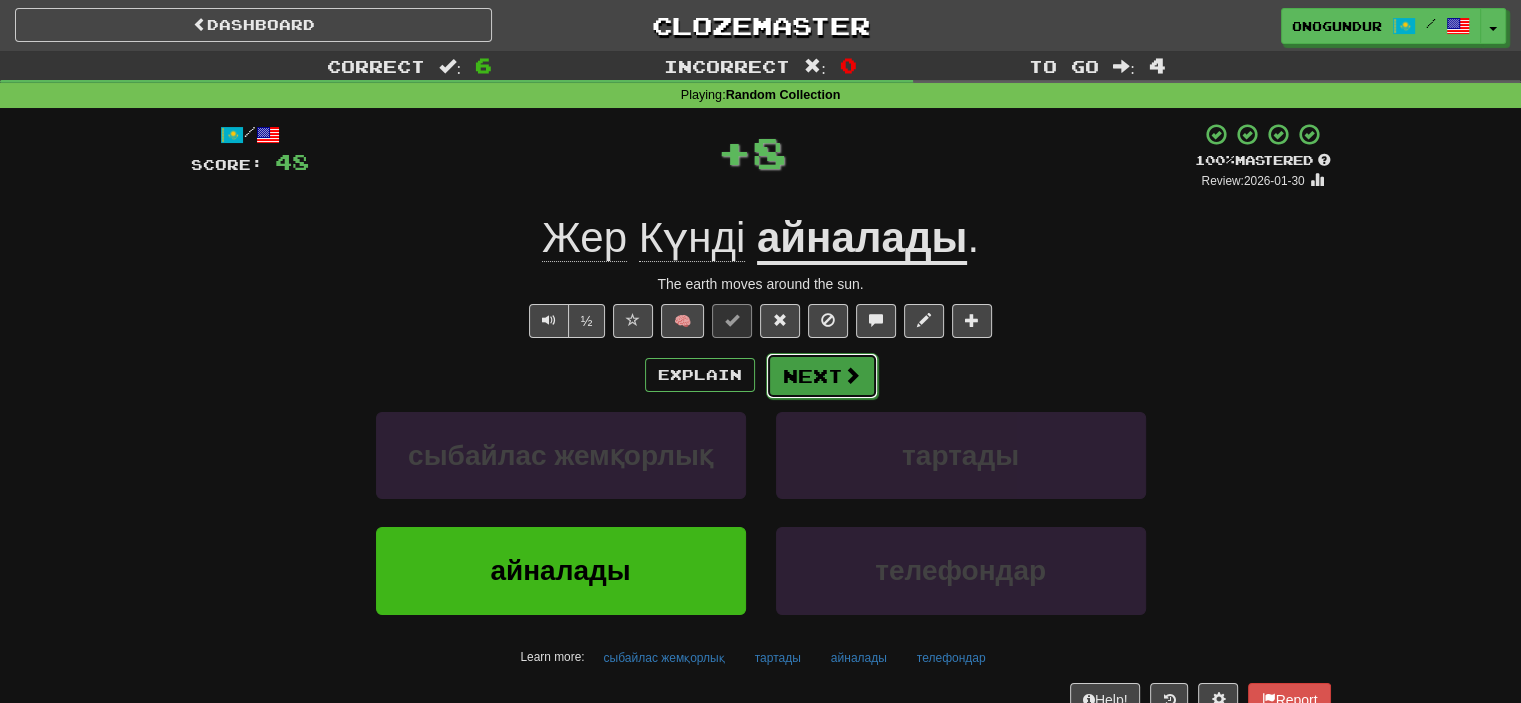 click on "Next" at bounding box center (822, 376) 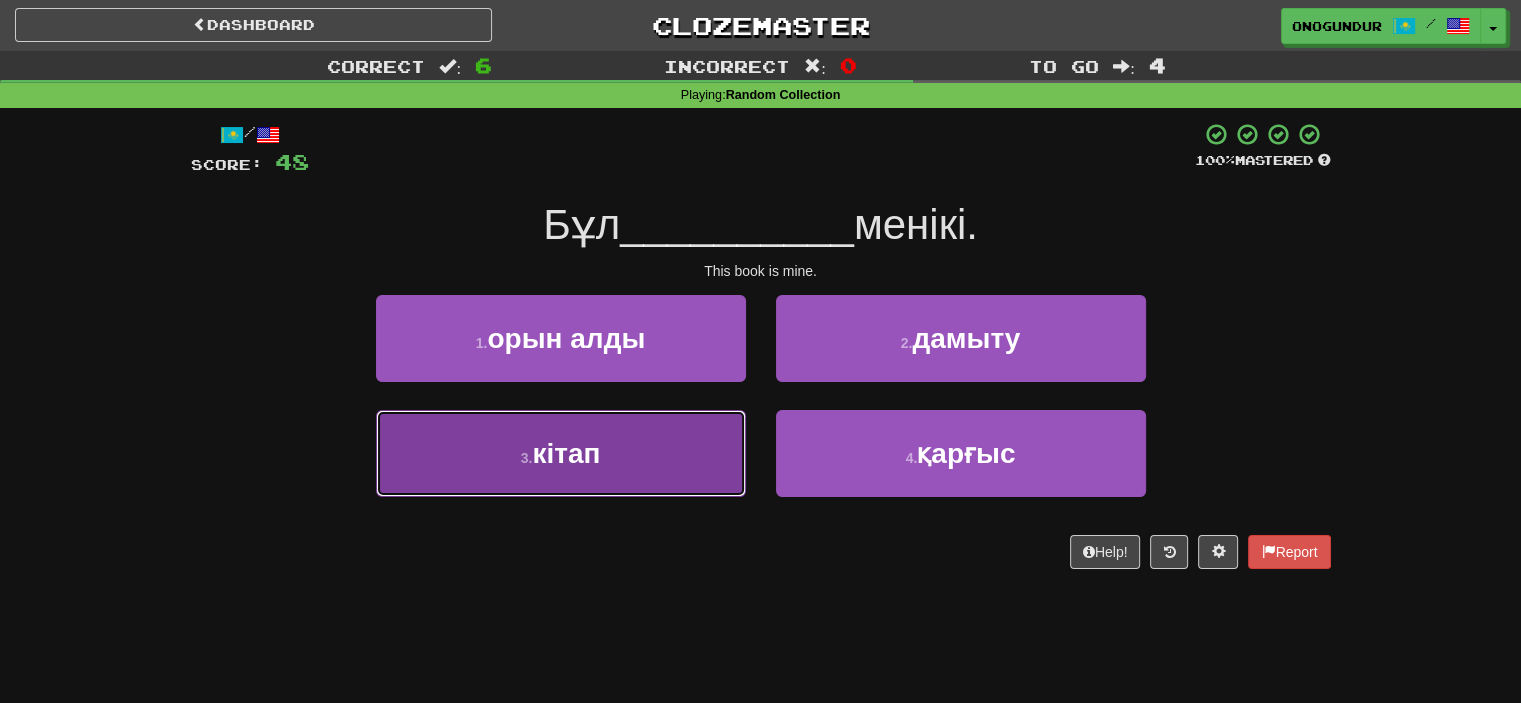 click on "3 .  кітап" at bounding box center [561, 453] 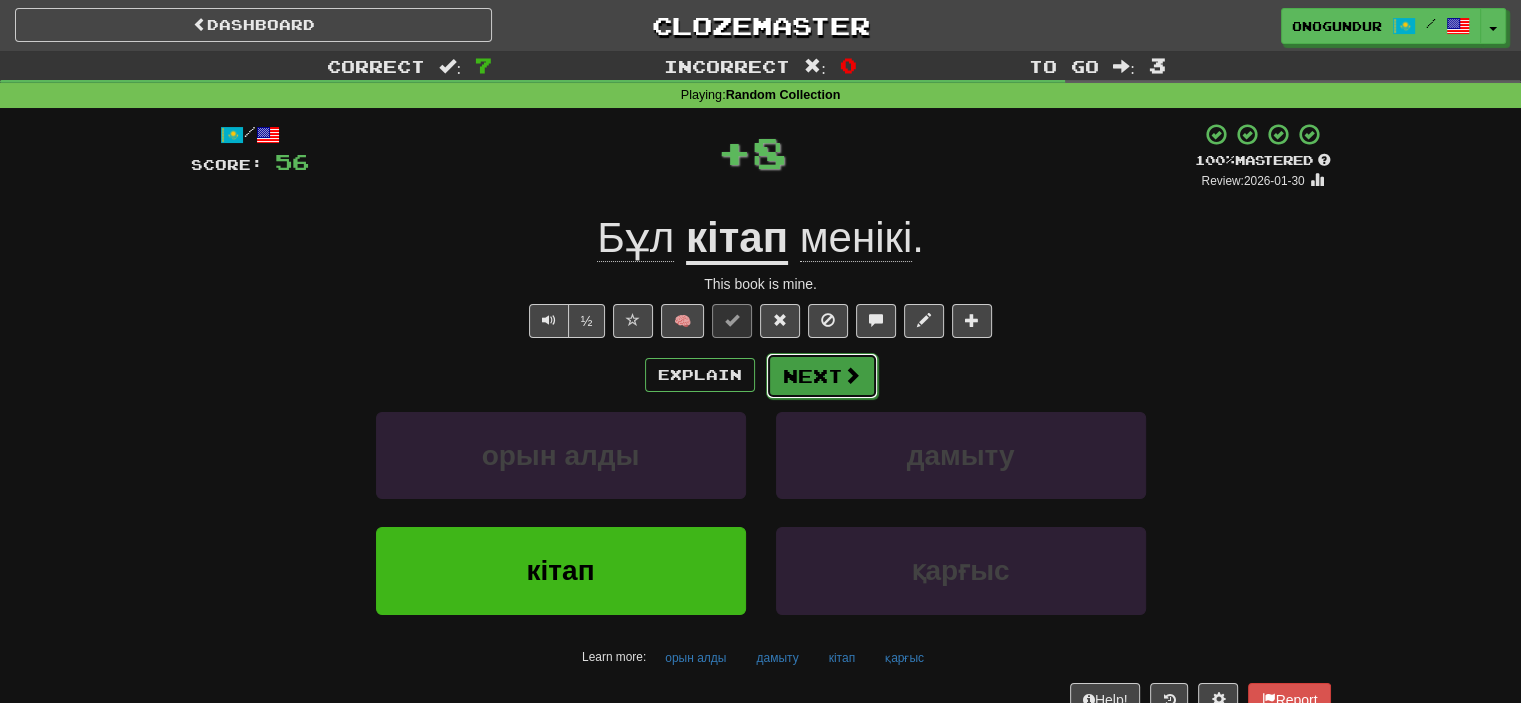 click on "Next" at bounding box center (822, 376) 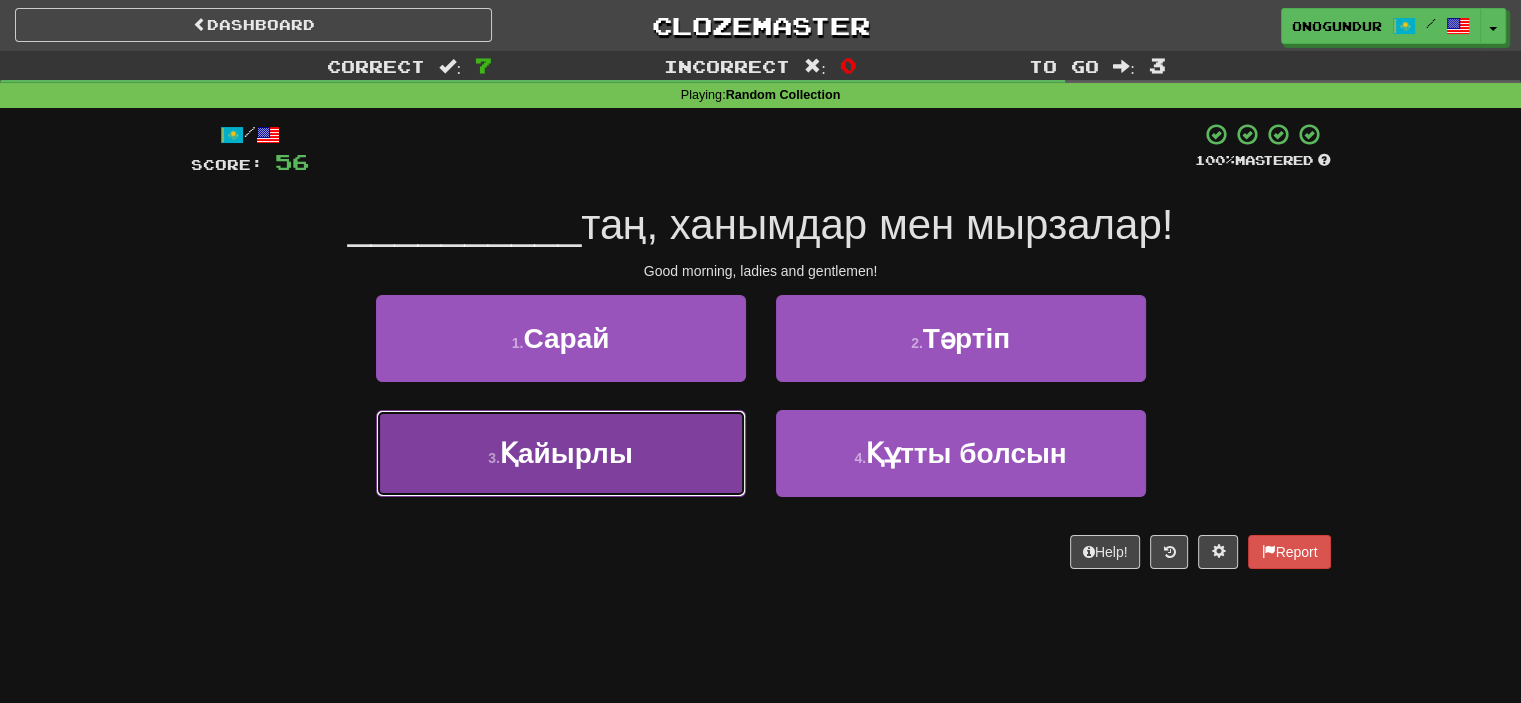 click on "3 .  Қайырлы" at bounding box center [561, 453] 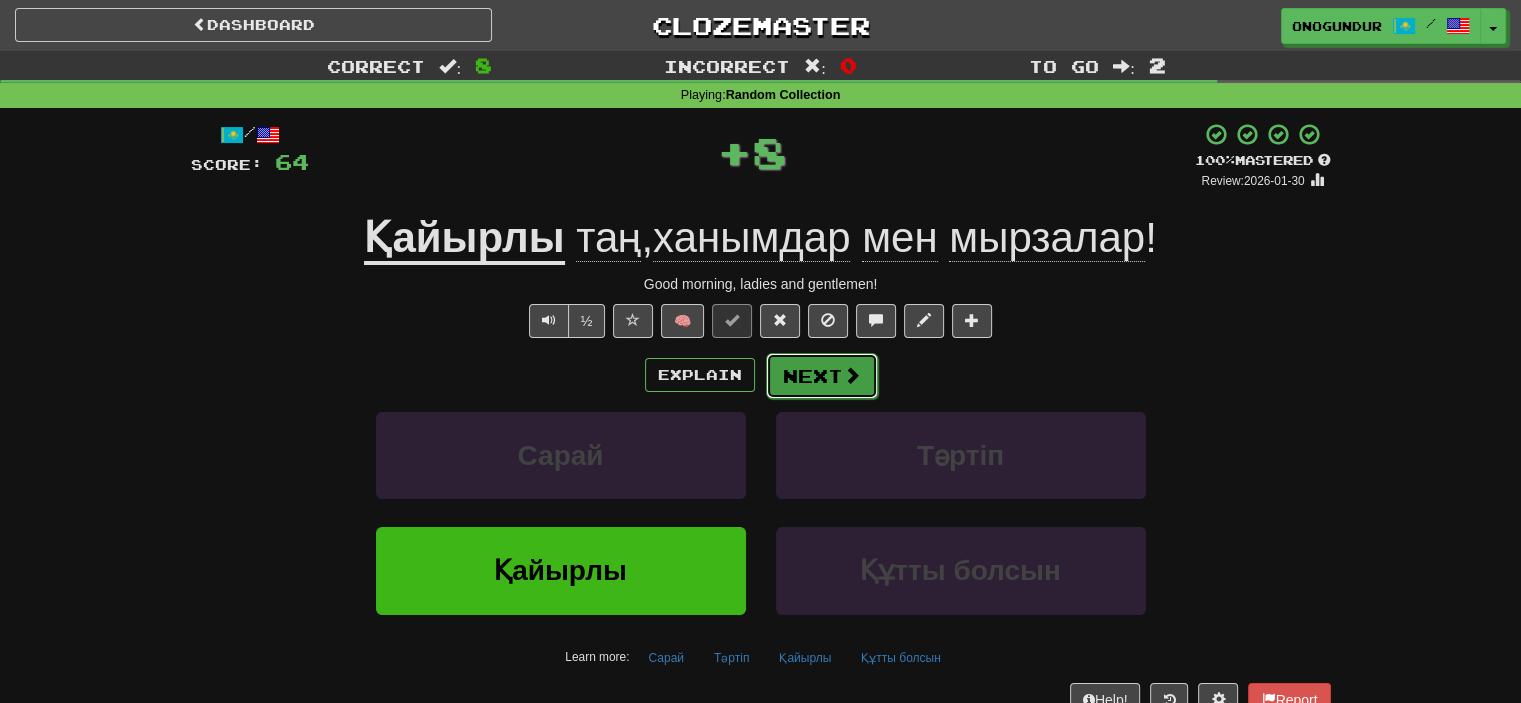 click at bounding box center [852, 375] 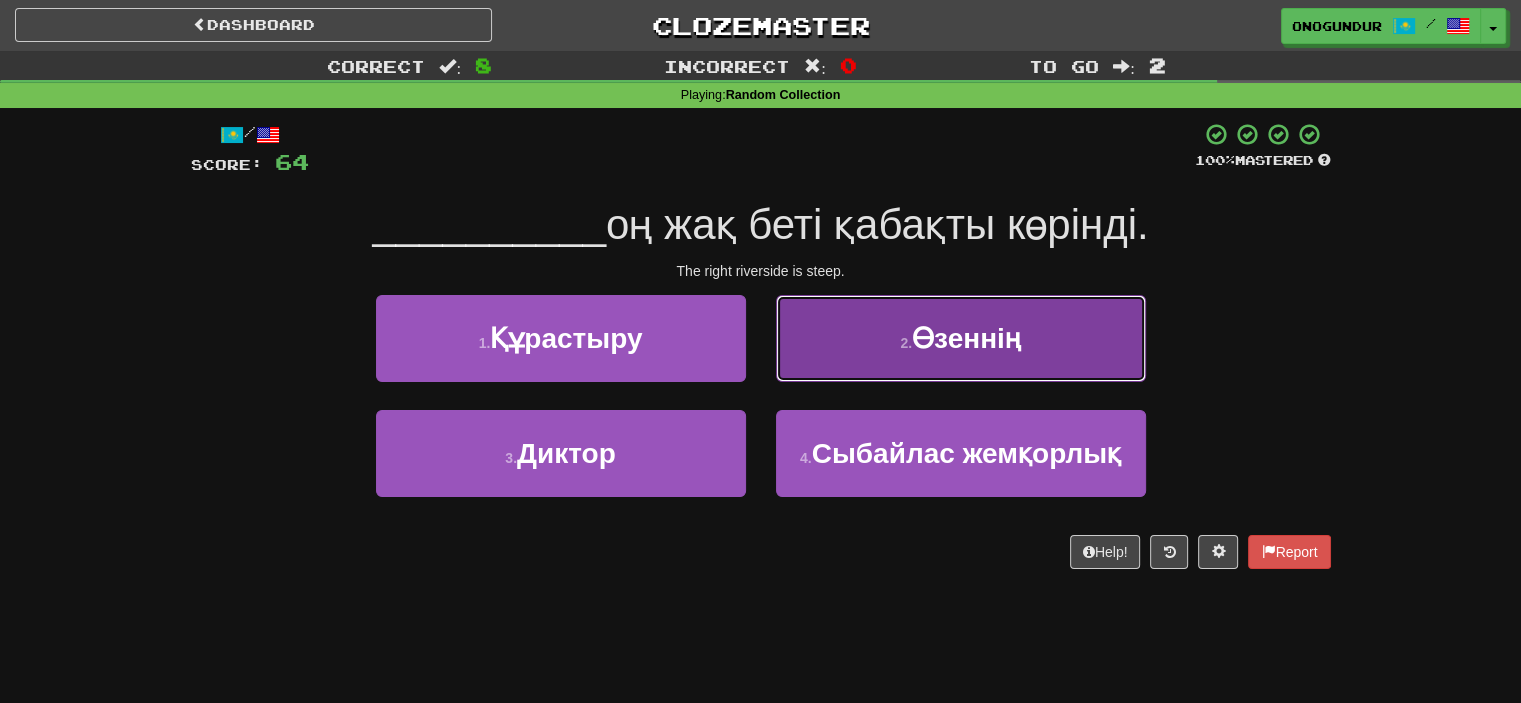 click on "2 .  Өзеннің" at bounding box center [961, 338] 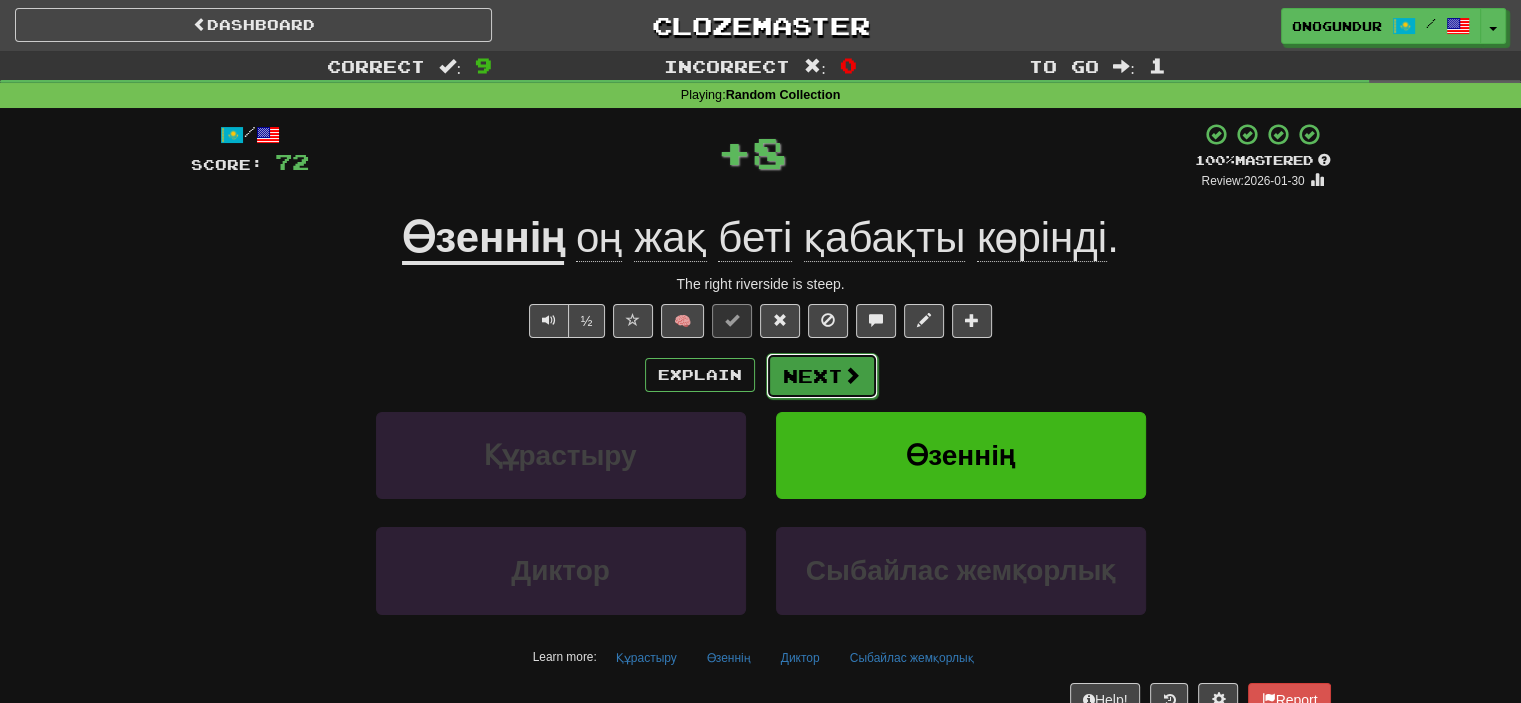 click on "Next" at bounding box center (822, 376) 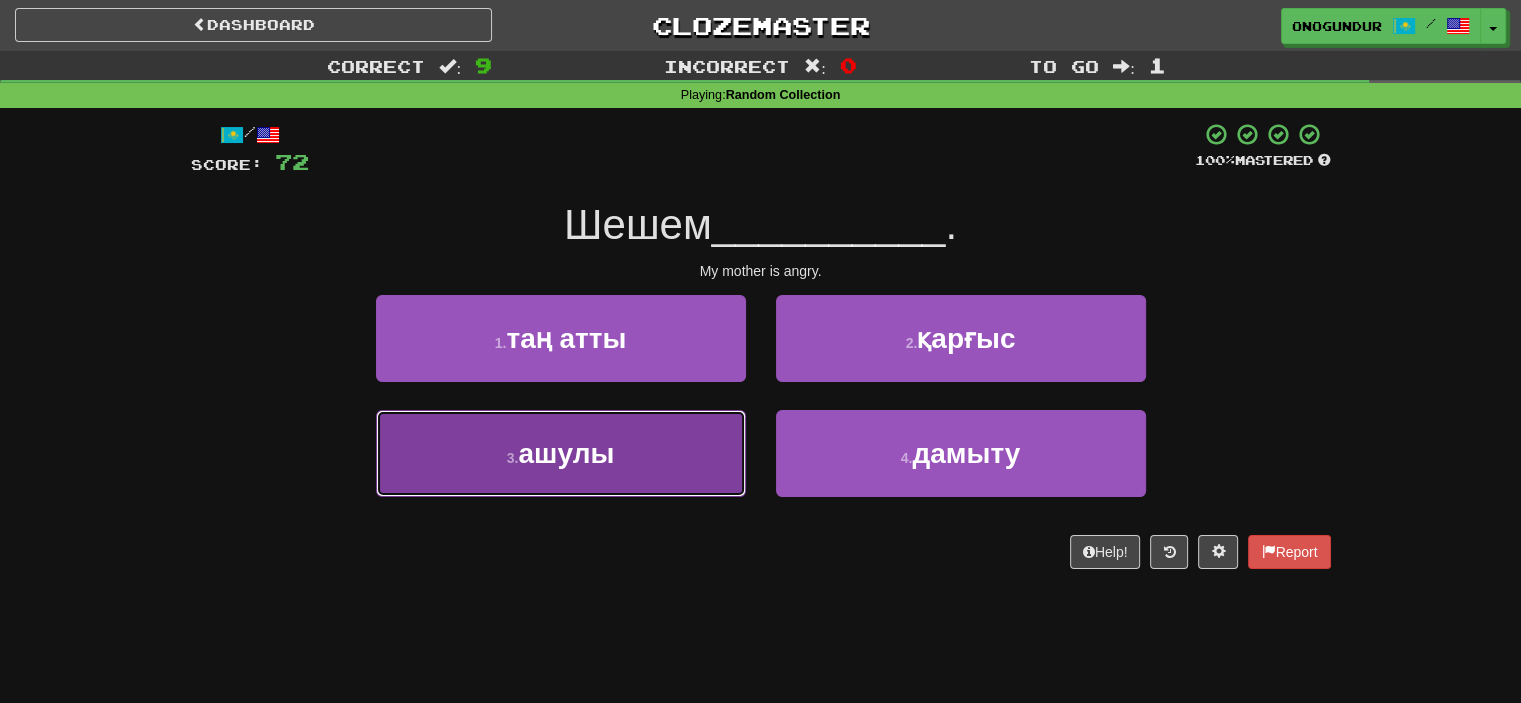 drag, startPoint x: 724, startPoint y: 443, endPoint x: 774, endPoint y: 397, distance: 67.941154 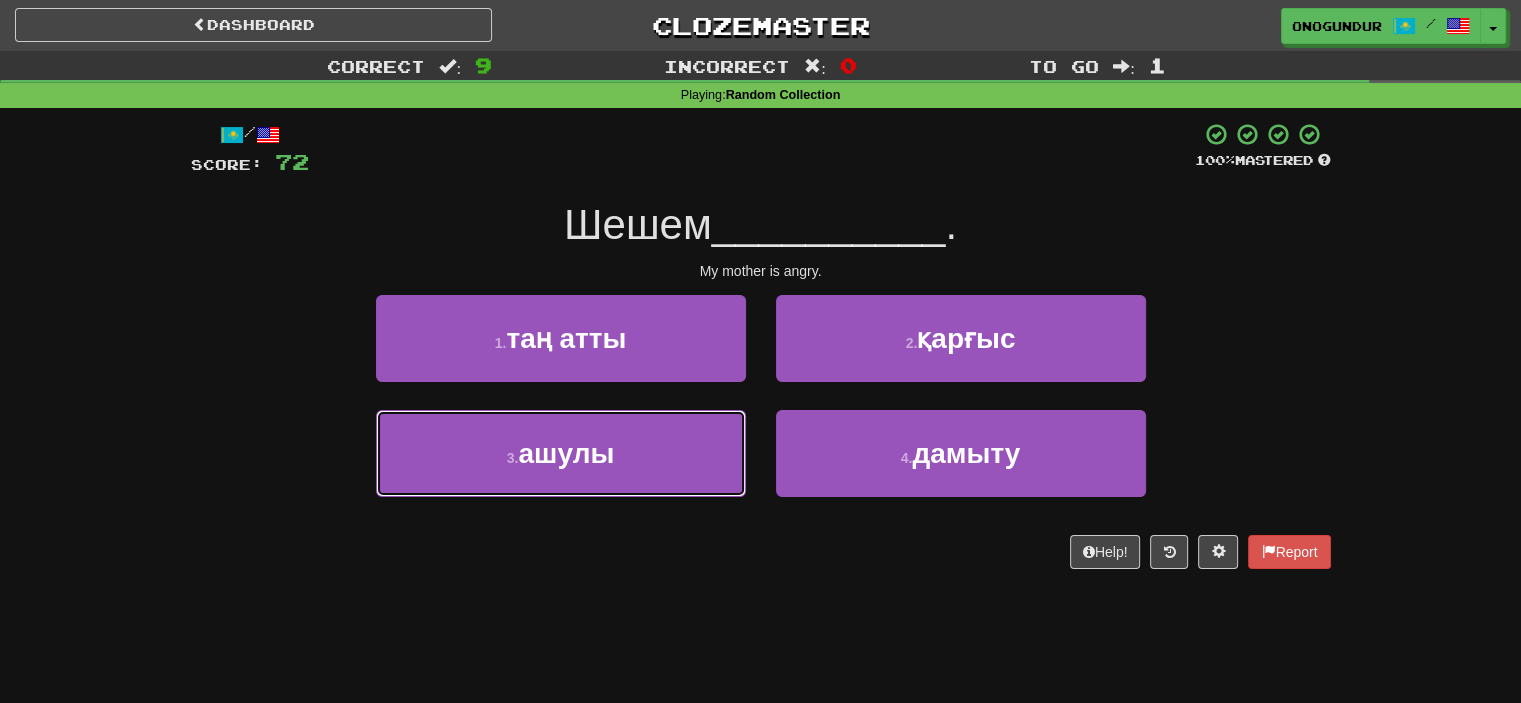 click on "3 .  ашулы" at bounding box center (561, 453) 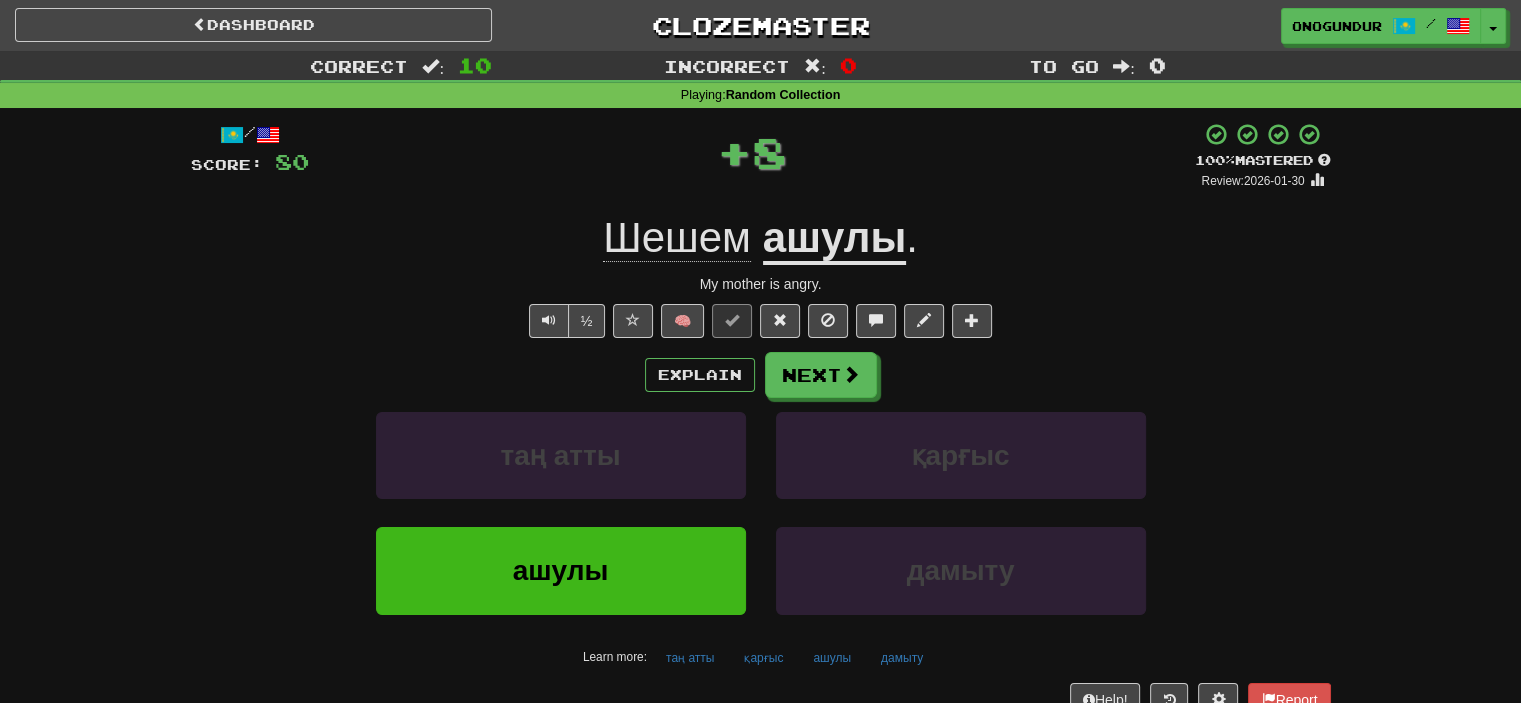 click on "Next" at bounding box center [821, 375] 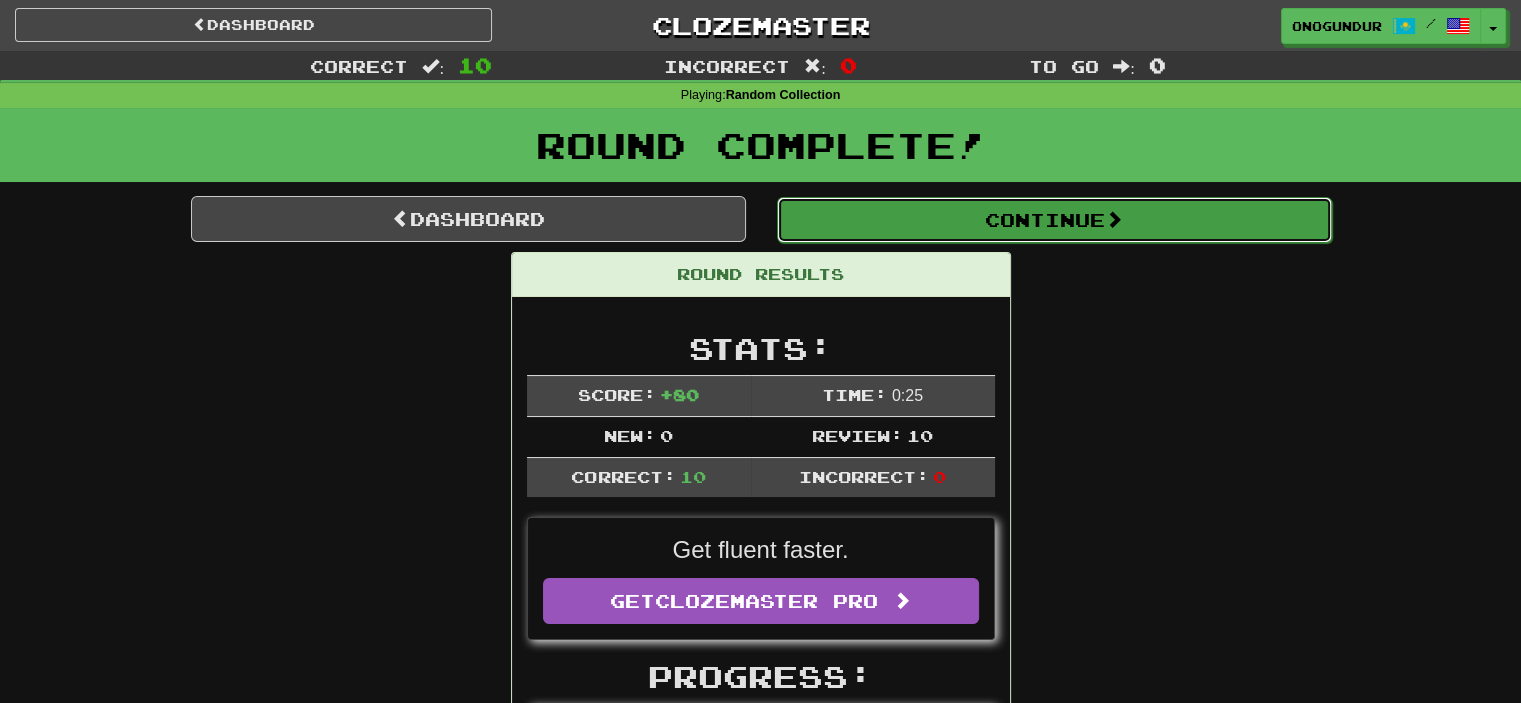 click on "Continue" at bounding box center (1054, 220) 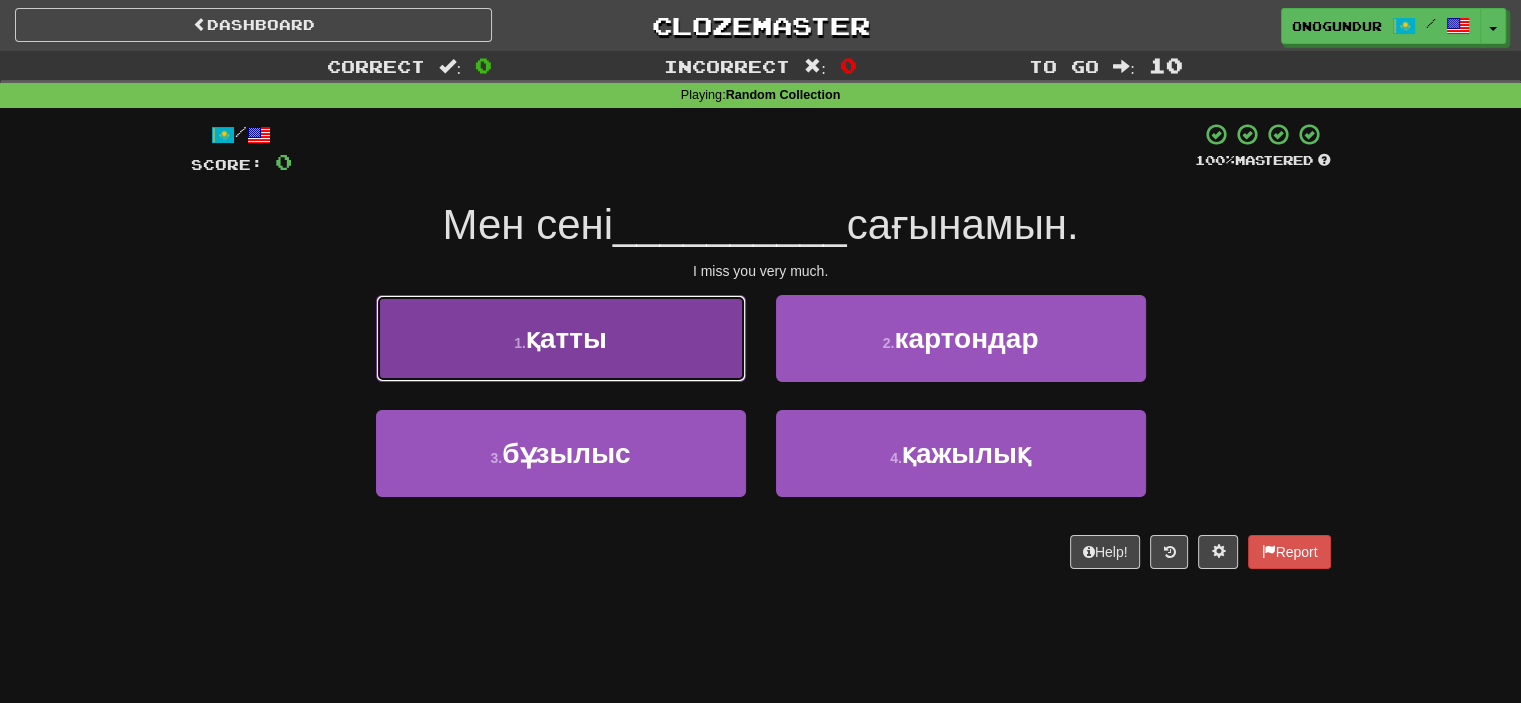 click on "1 .  қатты" at bounding box center [561, 338] 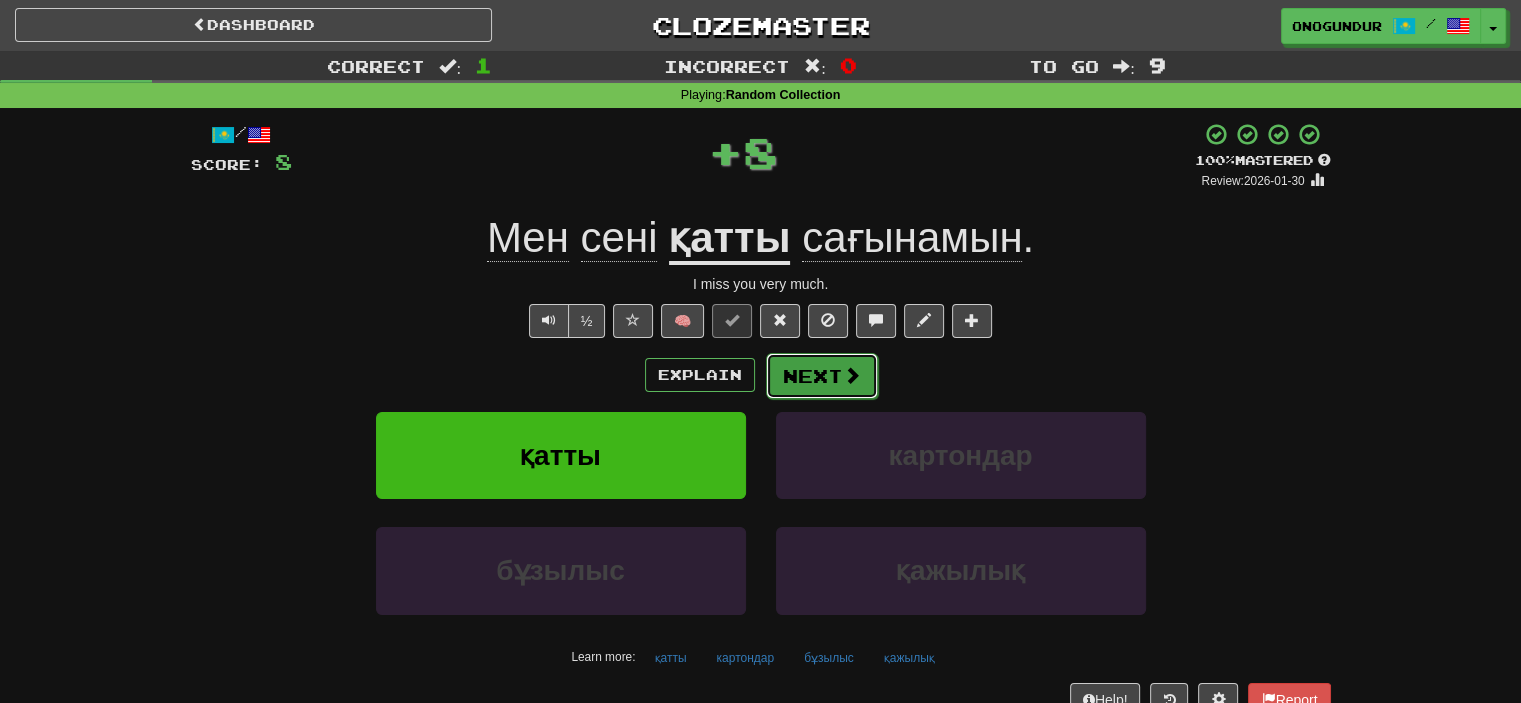 click on "Next" at bounding box center [822, 376] 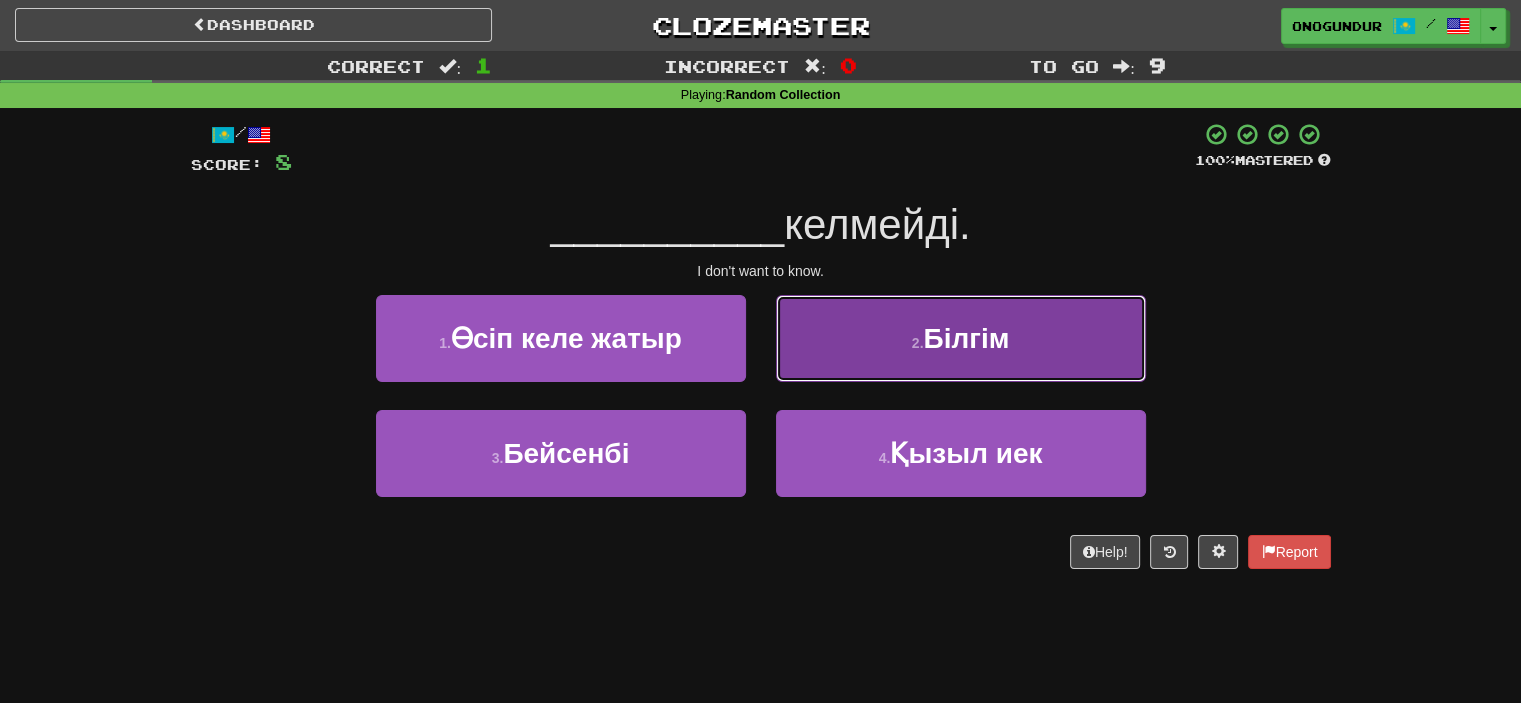 click on "2 .  Бiлгiм" at bounding box center (961, 338) 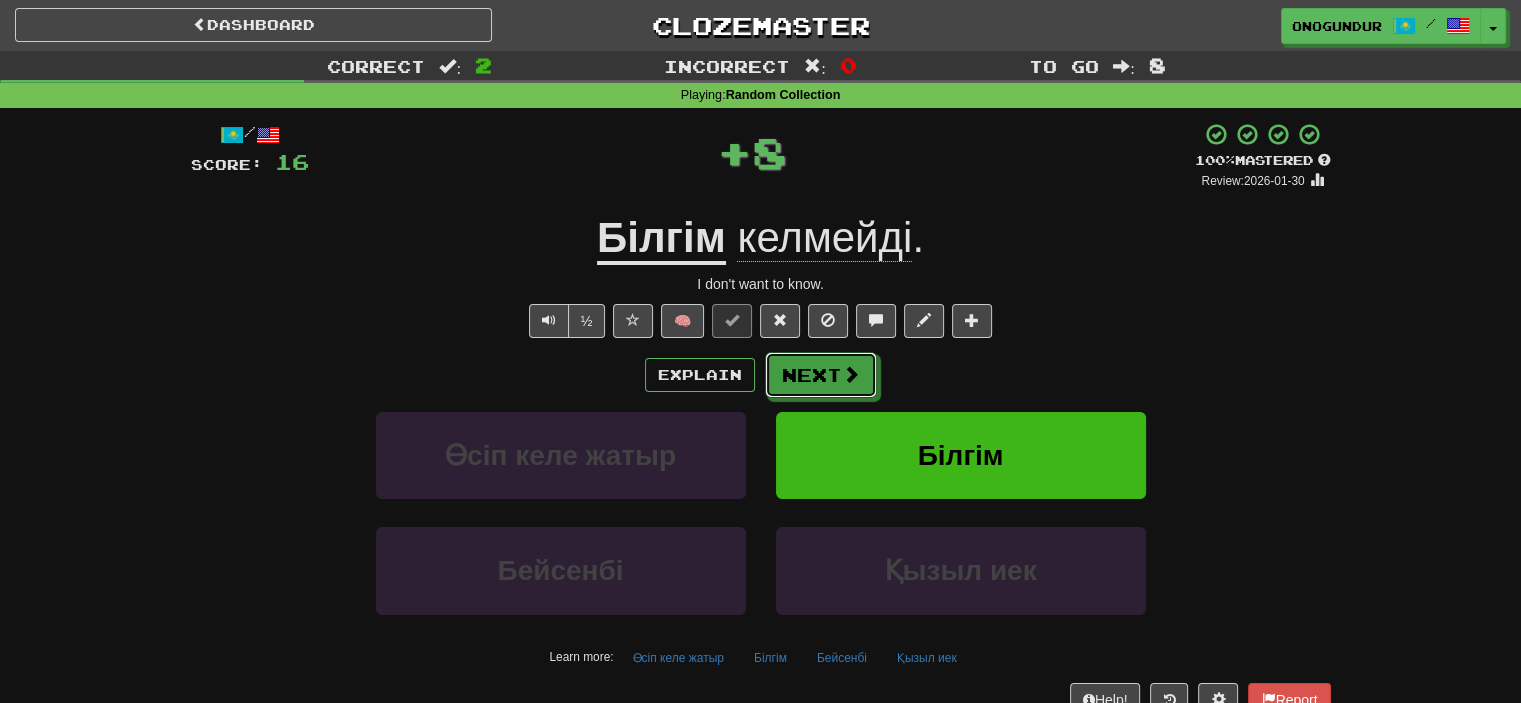 click on "Next" at bounding box center [821, 375] 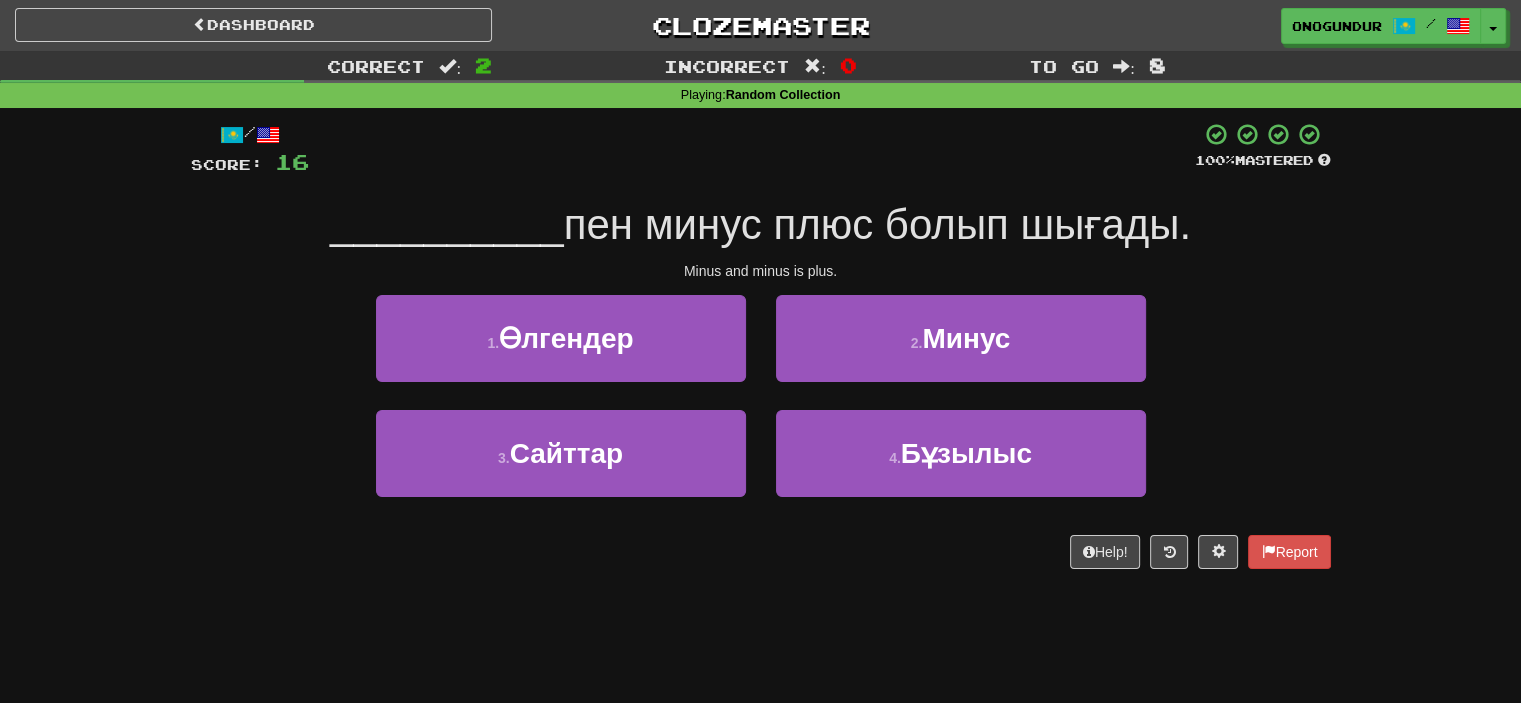 click on "Dashboard
Clozemaster
onogundur
/
Toggle Dropdown
Dashboard
Leaderboard
Activity Feed
Notifications
Profile
Discussions
Azərbaycanca
/
English
Streak:
18
Review:
2,930
Points Today: 0
Català
/
English
Streak:
0
Review:
10
Points Today: 0
Deutsch
/
English
Streak:
0
Review:
1,979
Points Today: 0
Español
/
English
Streak:
0
Review:
1,414
Points Today: 0
Esperanto
/
English
Streak:
0
Review:
1,035
Points Today: 0
Français
/
English
Streak:
0
Review:
19
Points Today: 0
Hrvatski
/
English
Streak:
0
Review:
278
Points Today: 0
Íslenska
/" at bounding box center (760, 351) 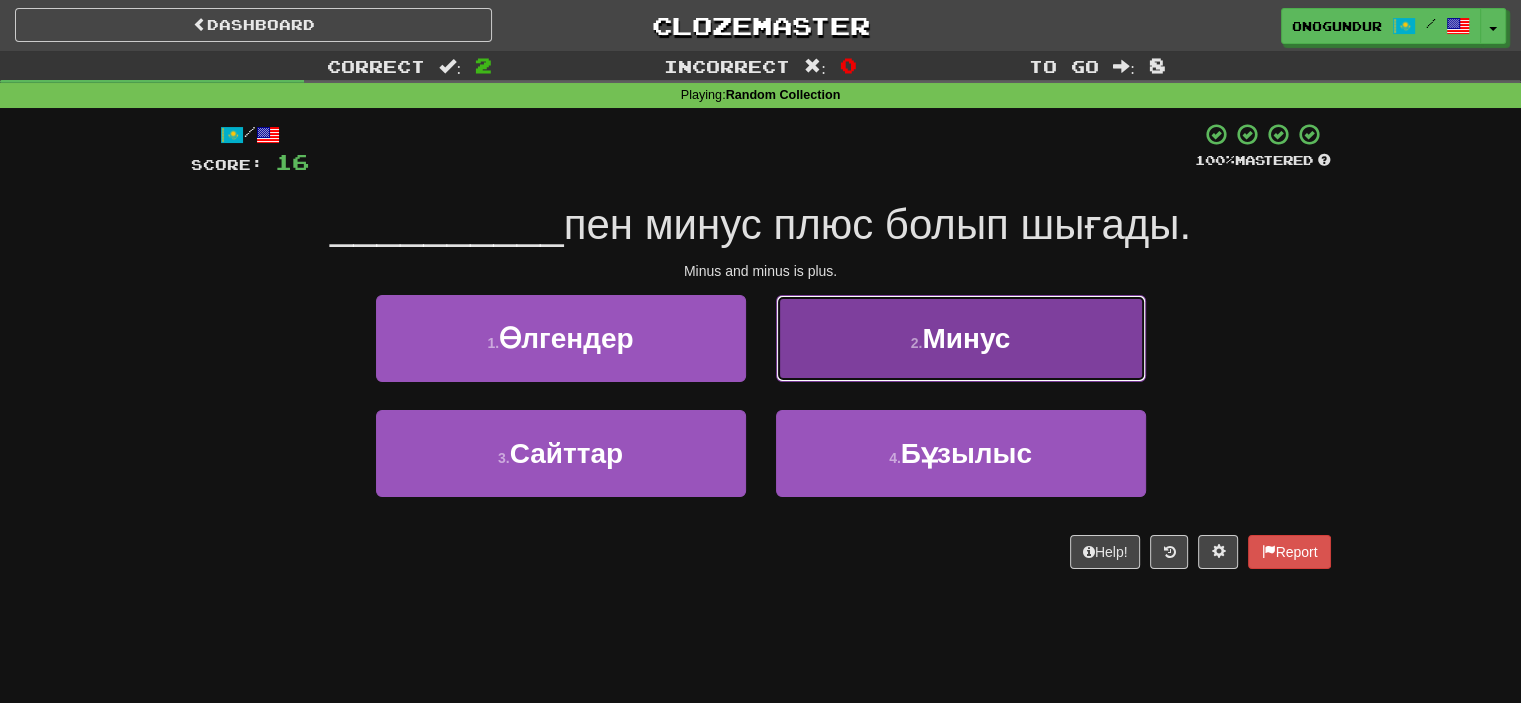 click on "2 .  Минус" at bounding box center (961, 338) 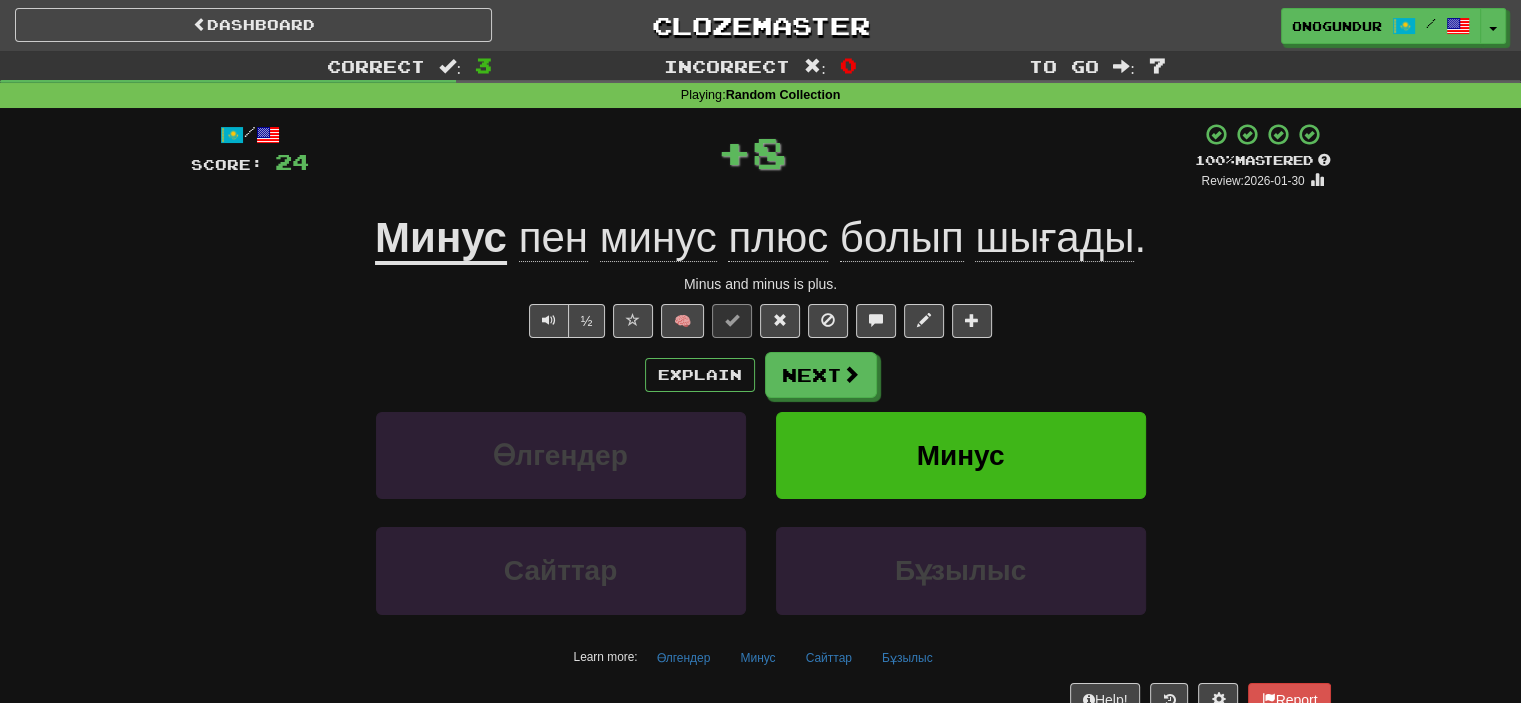 click on "Next" at bounding box center [821, 375] 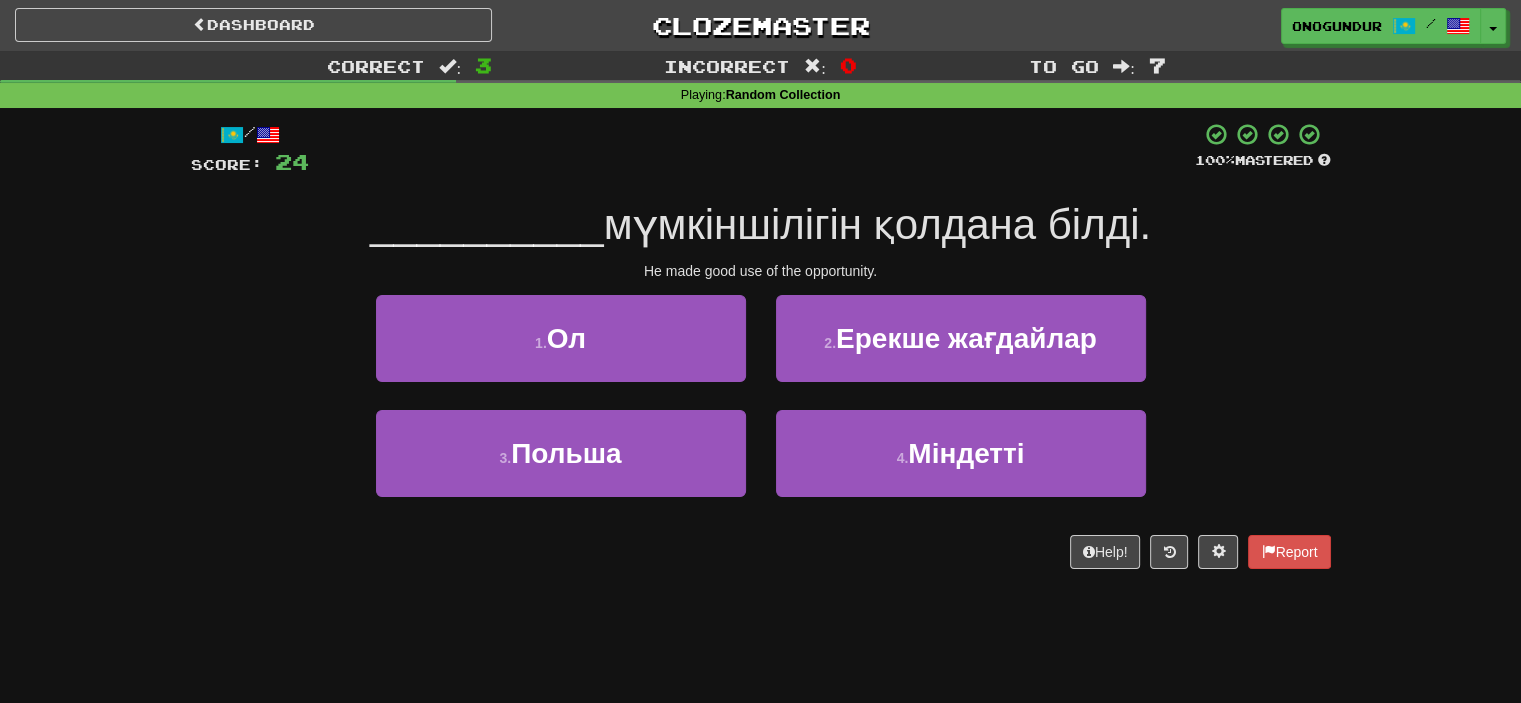 click on "/  Score:   24 100 %  Mastered __________  мүмкіншілігін қолдана білді. He made good use of the opportunity. 1 .  Ол 2 .  Ерекше жағдайлар 3 .  Польша 4 .  Міндетті  Help!  Report" at bounding box center (761, 345) 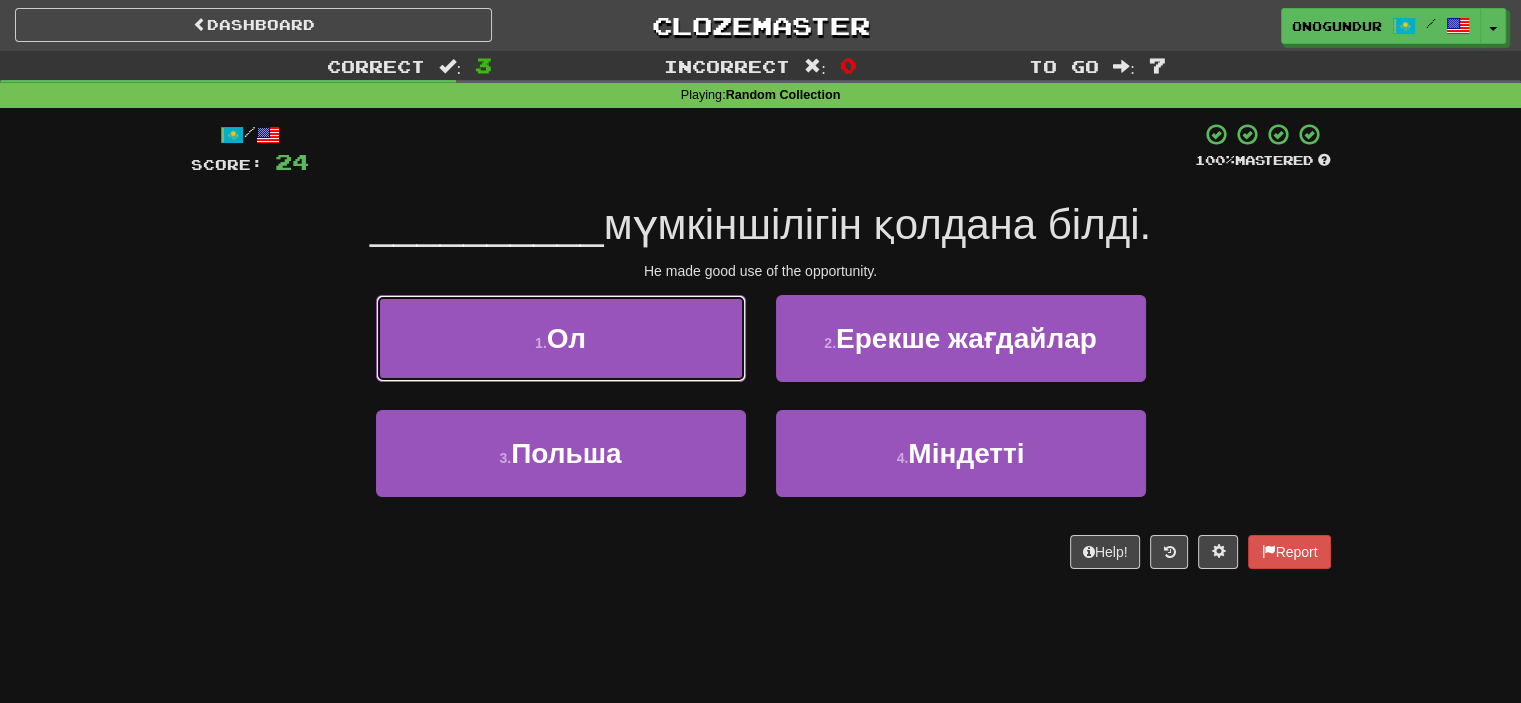 click on "1 .  Ол" at bounding box center (561, 338) 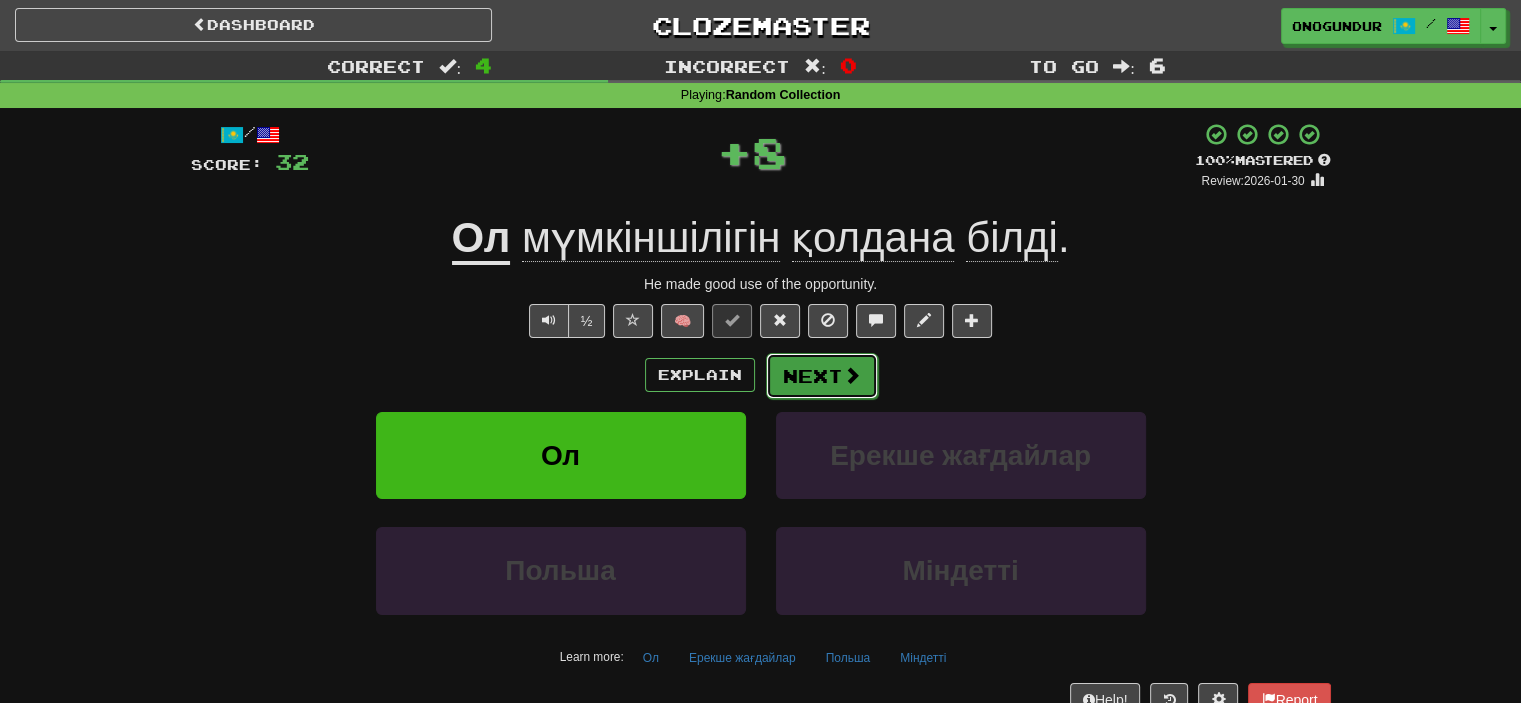 click on "Next" at bounding box center [822, 376] 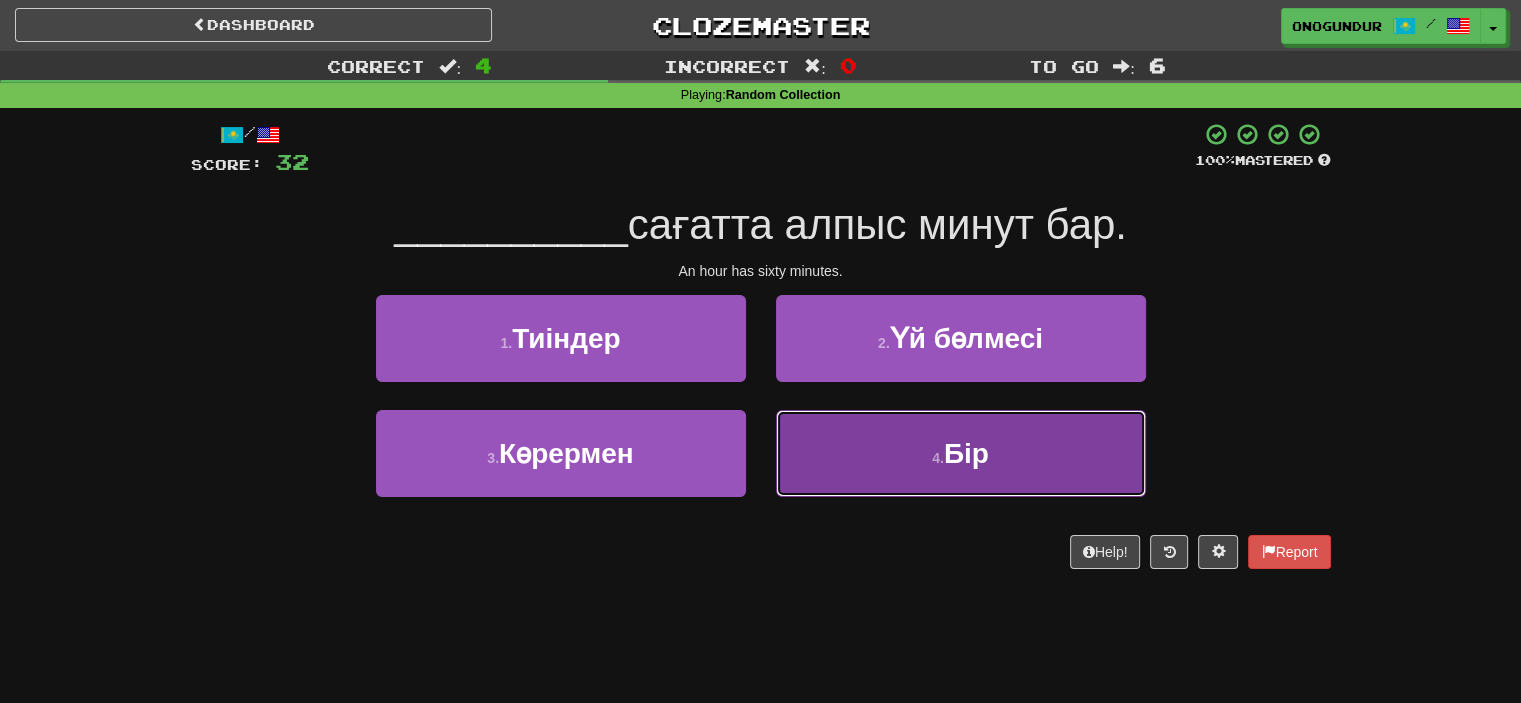 click on "4 .  Бір" at bounding box center [961, 453] 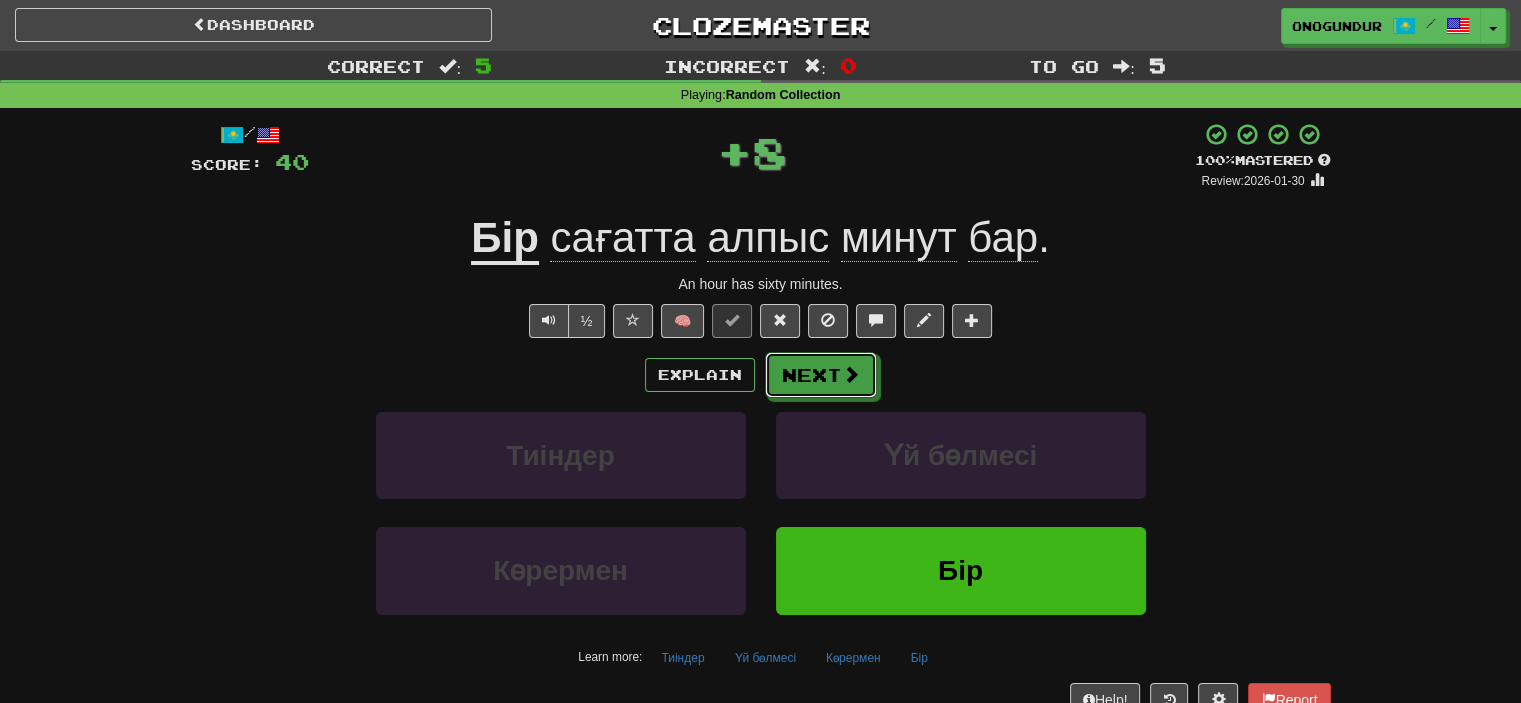 click on "Next" at bounding box center (821, 375) 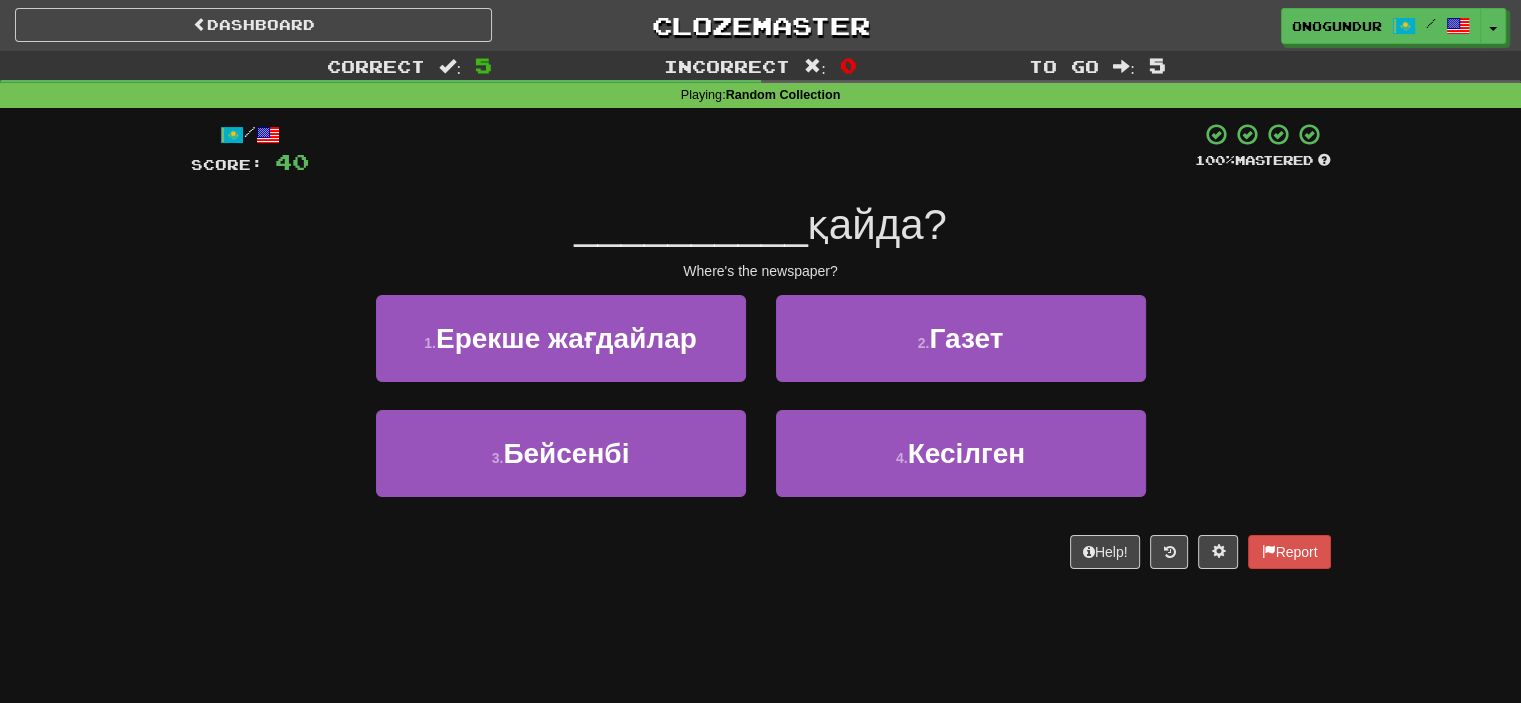 click on "Dashboard
Clozemaster
onogundur
/
Toggle Dropdown
Dashboard
Leaderboard
Activity Feed
Notifications
Profile
Discussions
Azərbaycanca
/
English
Streak:
18
Review:
2,930
Points Today: 0
Català
/
English
Streak:
0
Review:
10
Points Today: 0
Deutsch
/
English
Streak:
0
Review:
1,979
Points Today: 0
Español
/
English
Streak:
0
Review:
1,414
Points Today: 0
Esperanto
/
English
Streak:
0
Review:
1,035
Points Today: 0
Français
/
English
Streak:
0
Review:
19
Points Today: 0
Hrvatski
/
English
Streak:
0
Review:
278
Points Today: 0
Íslenska
/" at bounding box center (760, 351) 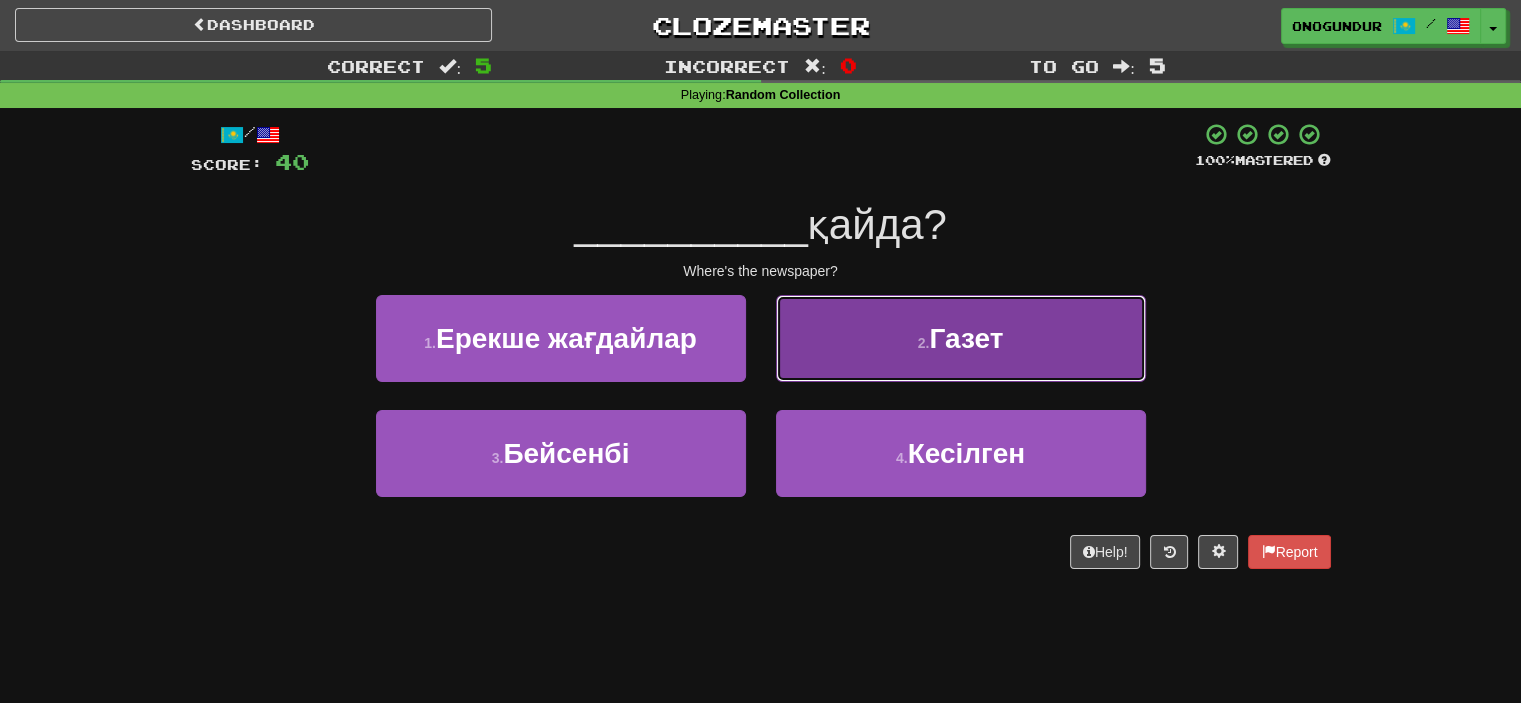 click on "2 .  Газет" at bounding box center [961, 338] 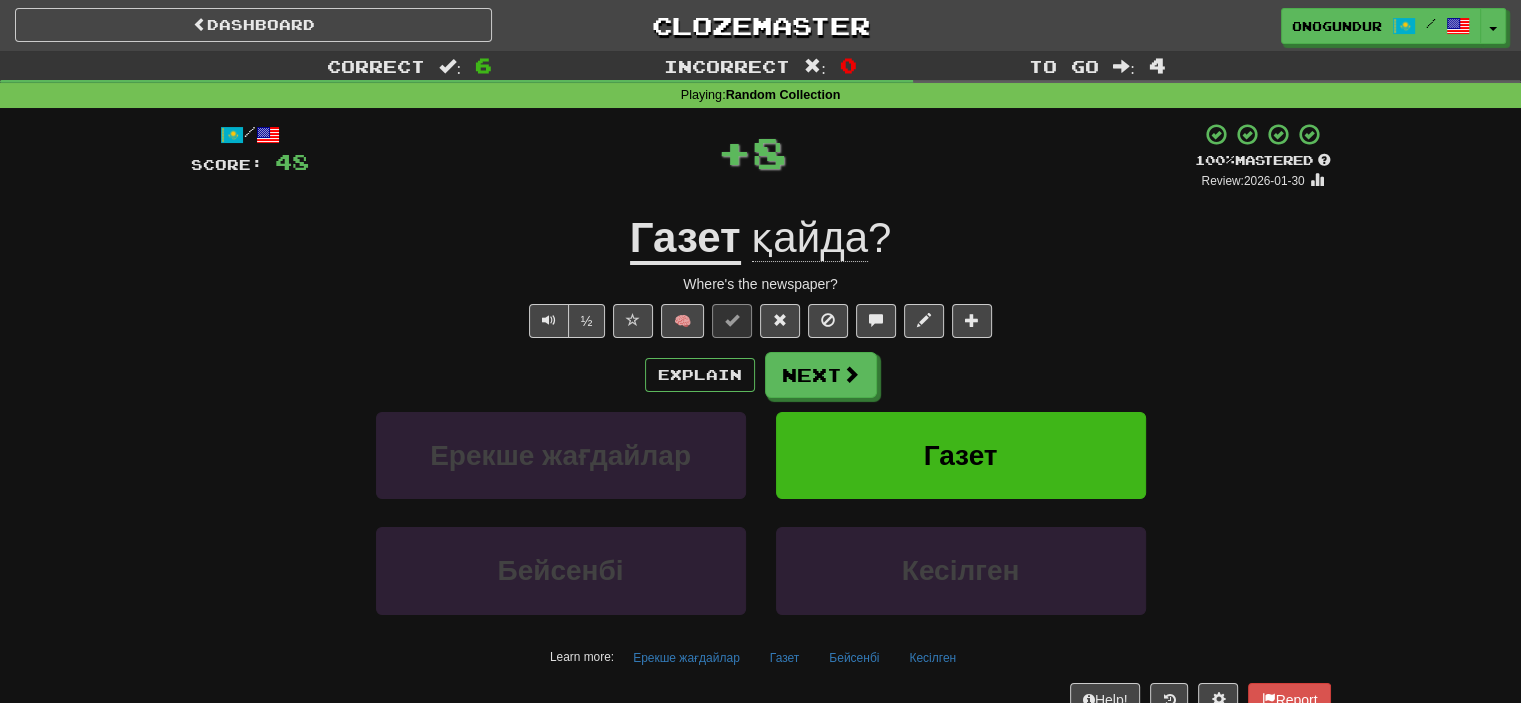 click on "Next" at bounding box center (821, 375) 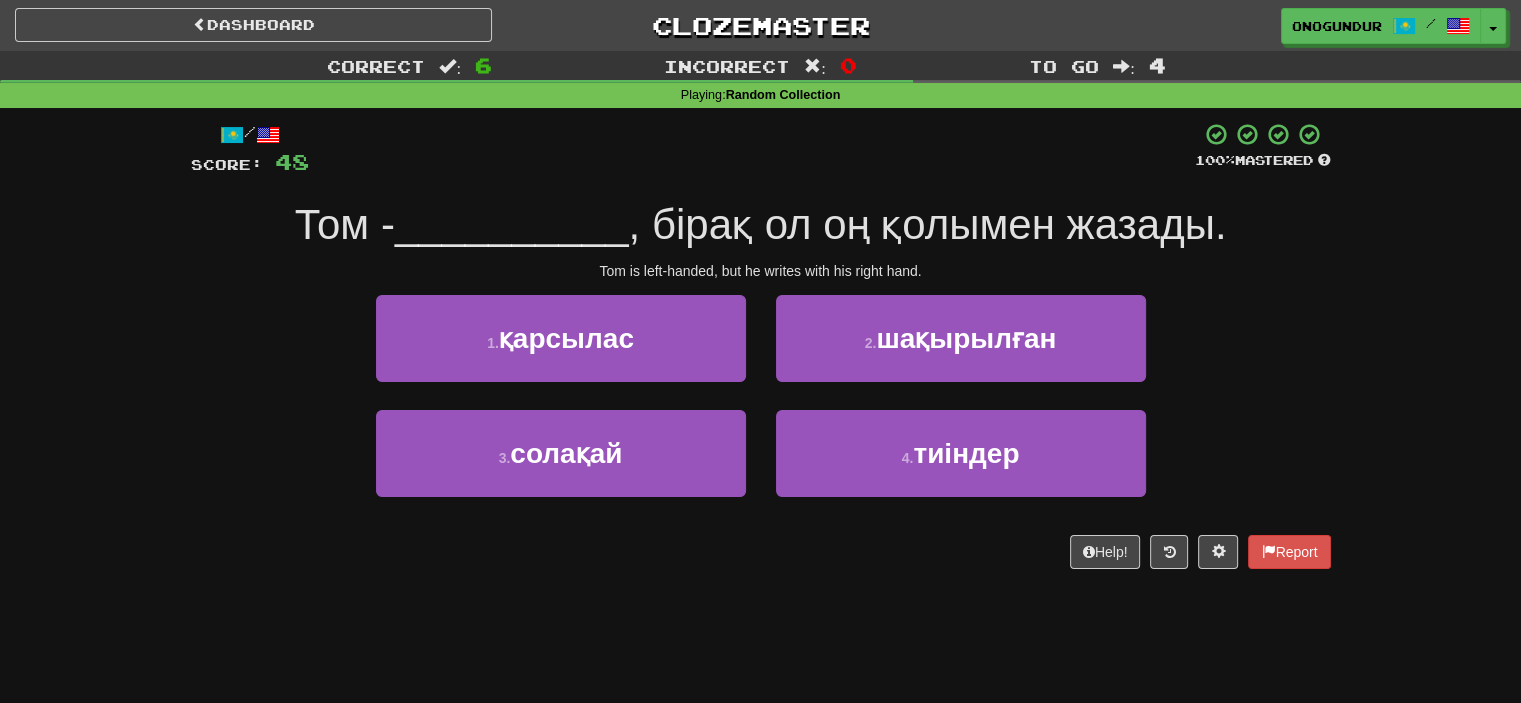 click on "Dashboard
Clozemaster
onogundur
/
Toggle Dropdown
Dashboard
Leaderboard
Activity Feed
Notifications
Profile
Discussions
Azərbaycanca
/
English
Streak:
18
Review:
2,930
Points Today: 0
Català
/
English
Streak:
0
Review:
10
Points Today: 0
Deutsch
/
English
Streak:
0
Review:
1,979
Points Today: 0
Español
/
English
Streak:
0
Review:
1,414
Points Today: 0
Esperanto
/
English
Streak:
0
Review:
1,035
Points Today: 0
Français
/
English
Streak:
0
Review:
19
Points Today: 0
Hrvatski
/
English
Streak:
0
Review:
278
Points Today: 0
Íslenska
/" at bounding box center [760, 351] 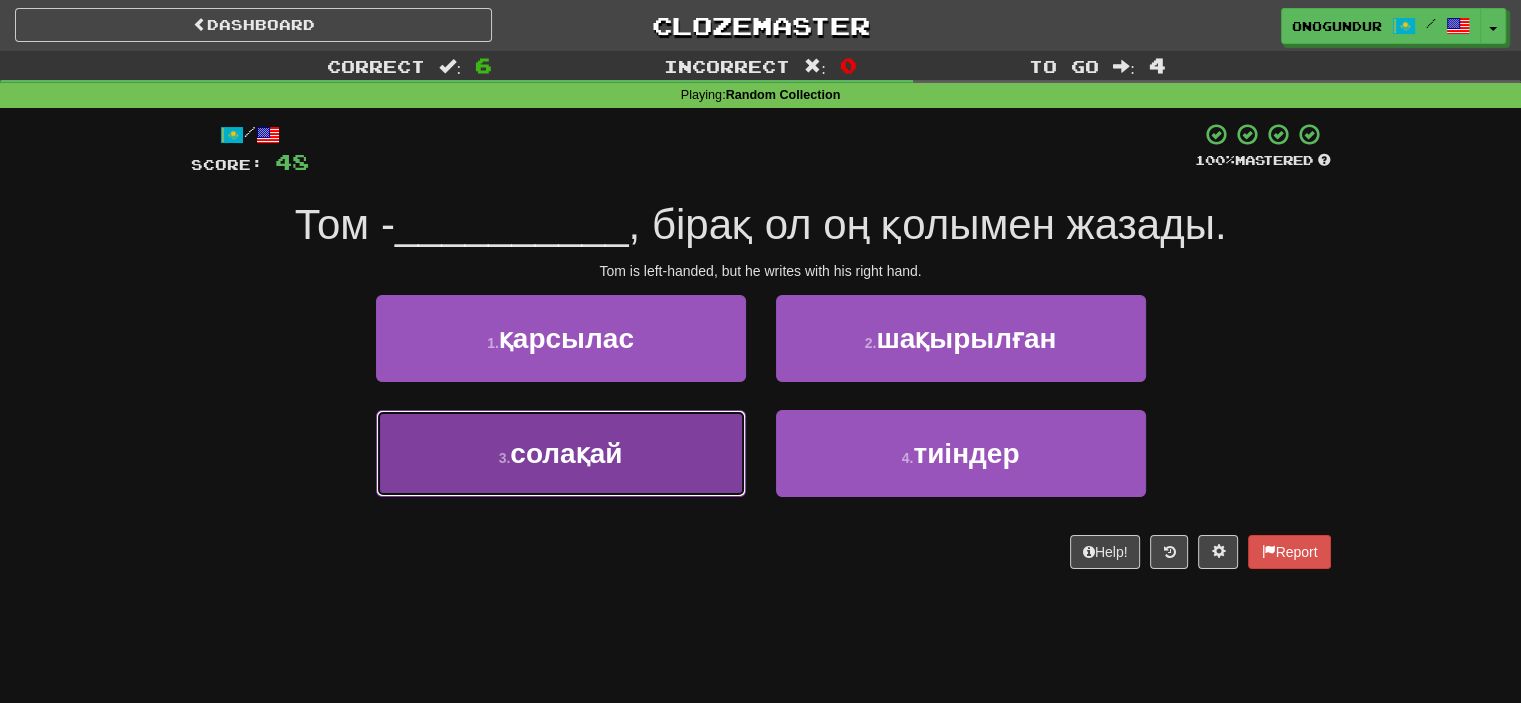 click on "3 .  солақай" at bounding box center [561, 453] 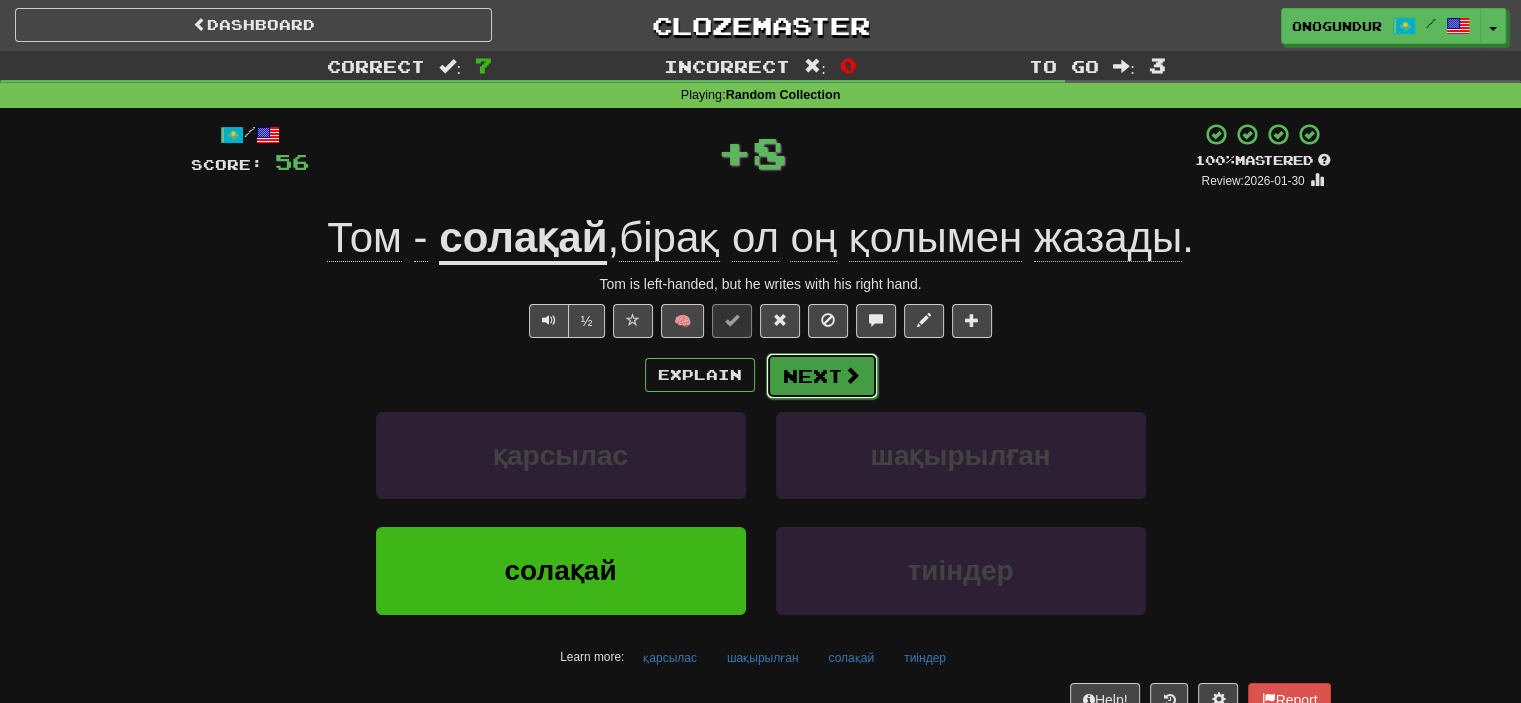 click on "Next" at bounding box center [822, 376] 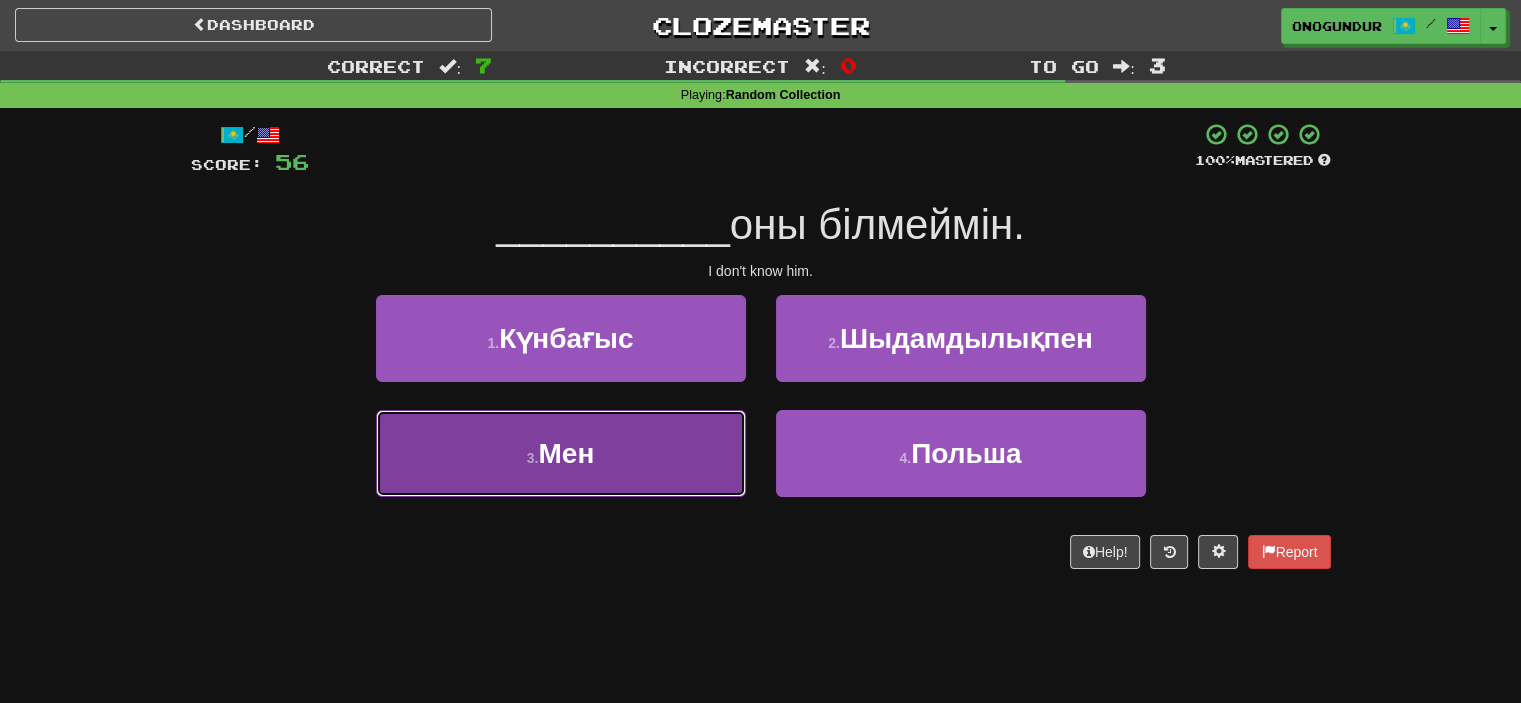 click on "3 .  Мен" at bounding box center [561, 453] 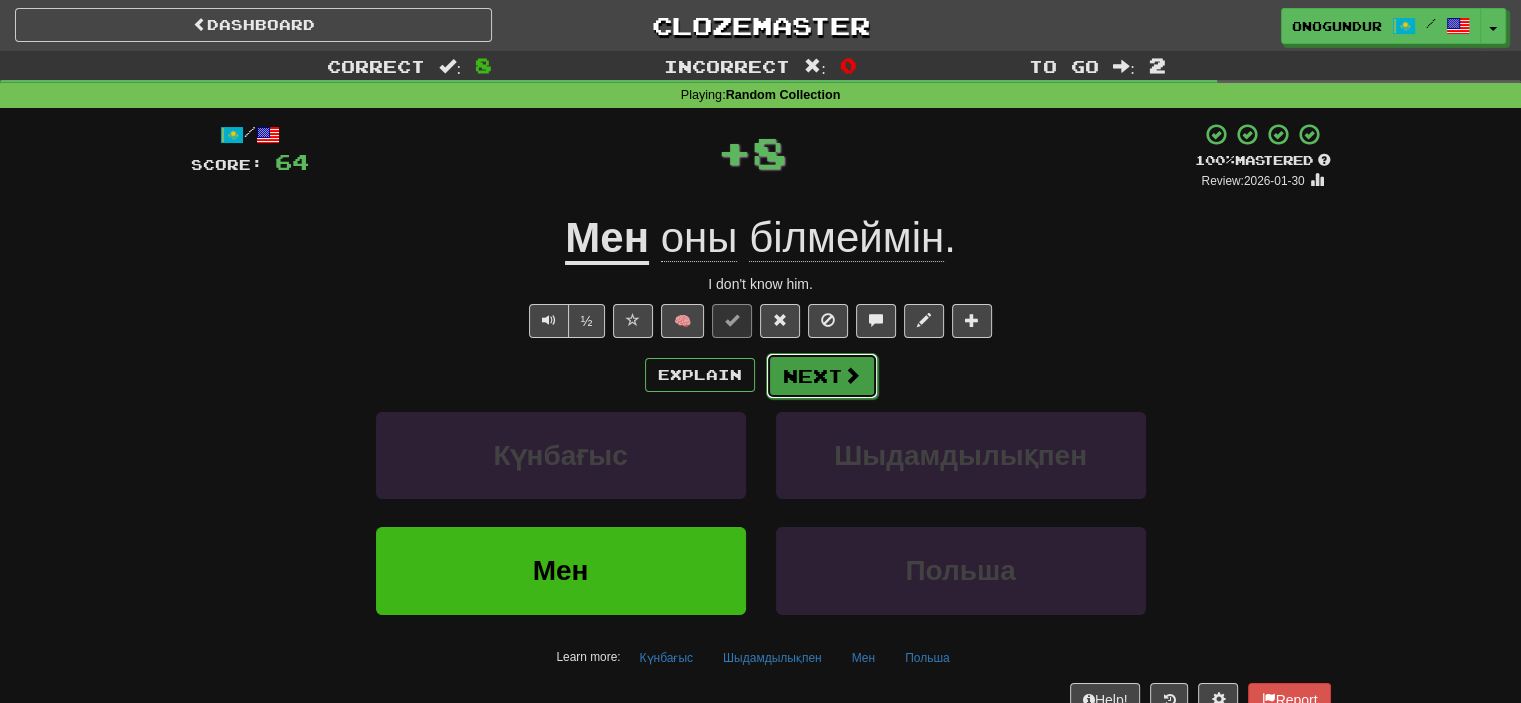 click on "Next" at bounding box center [822, 376] 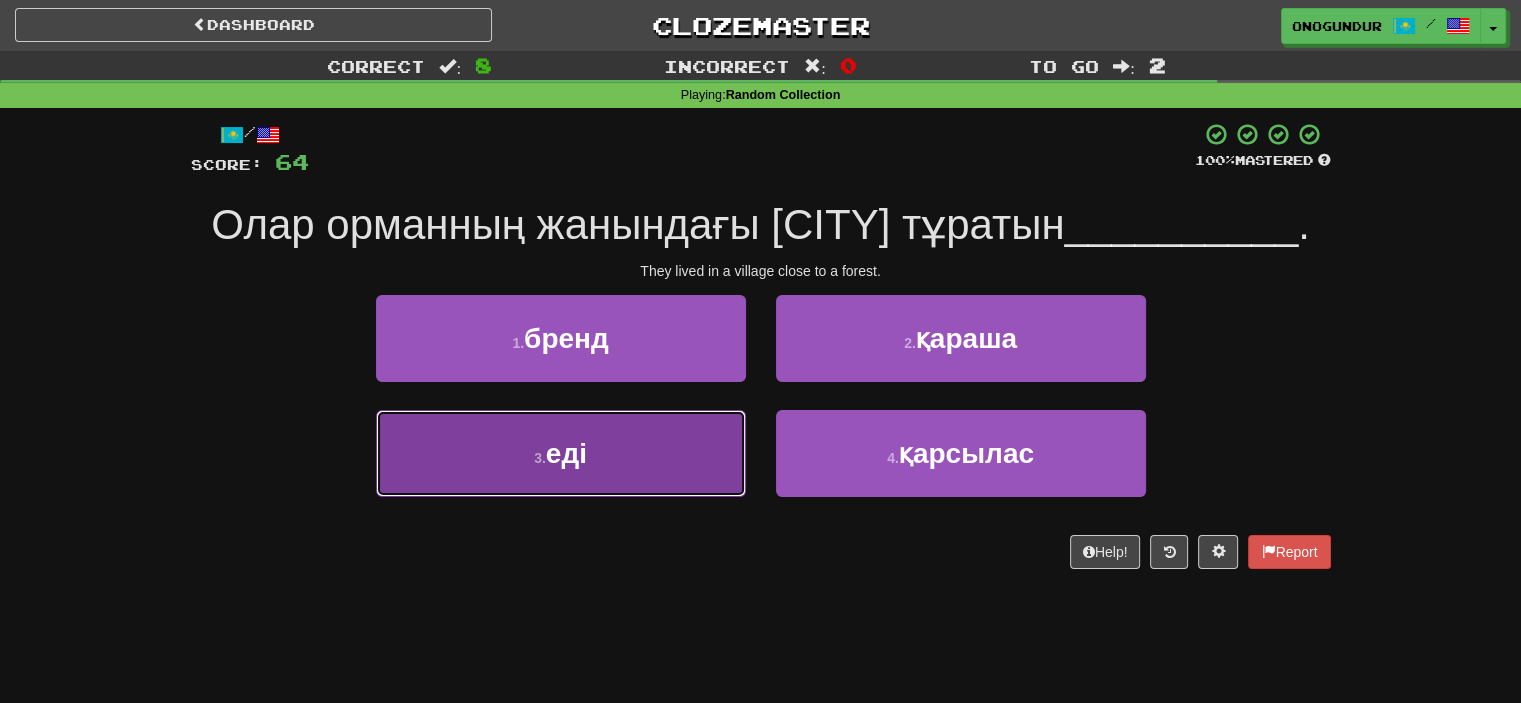 click on "3 .  едi" at bounding box center (561, 453) 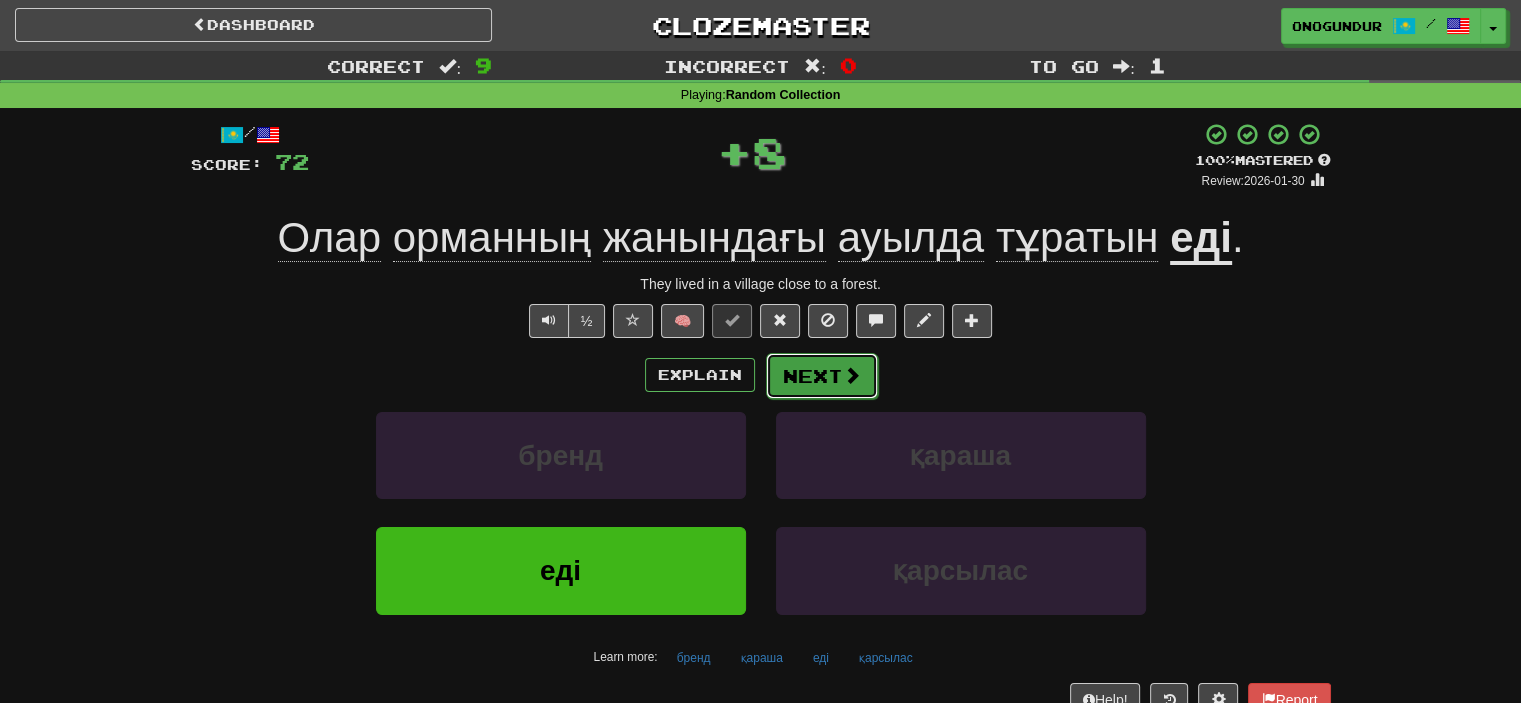 click on "Next" at bounding box center [822, 376] 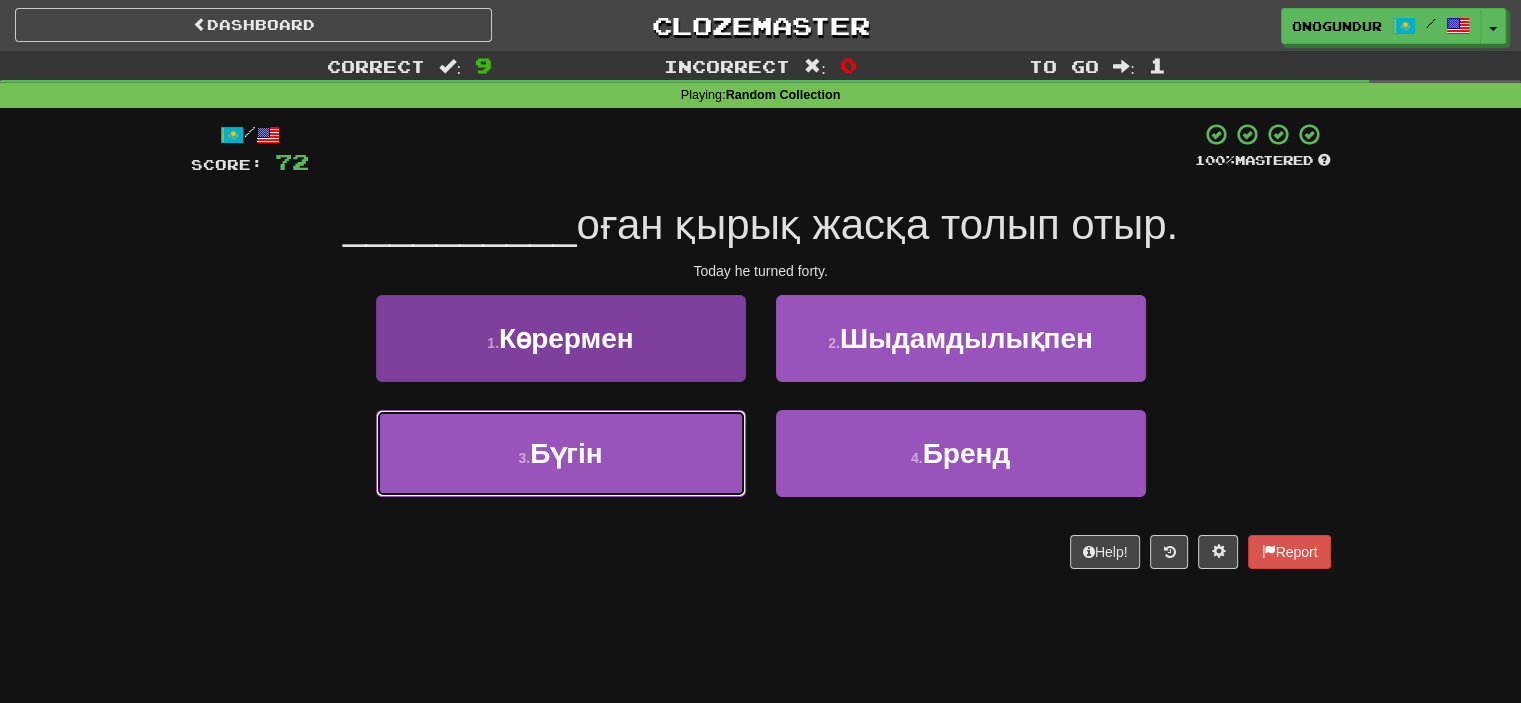 click on "3 .  Бүгін" at bounding box center (561, 453) 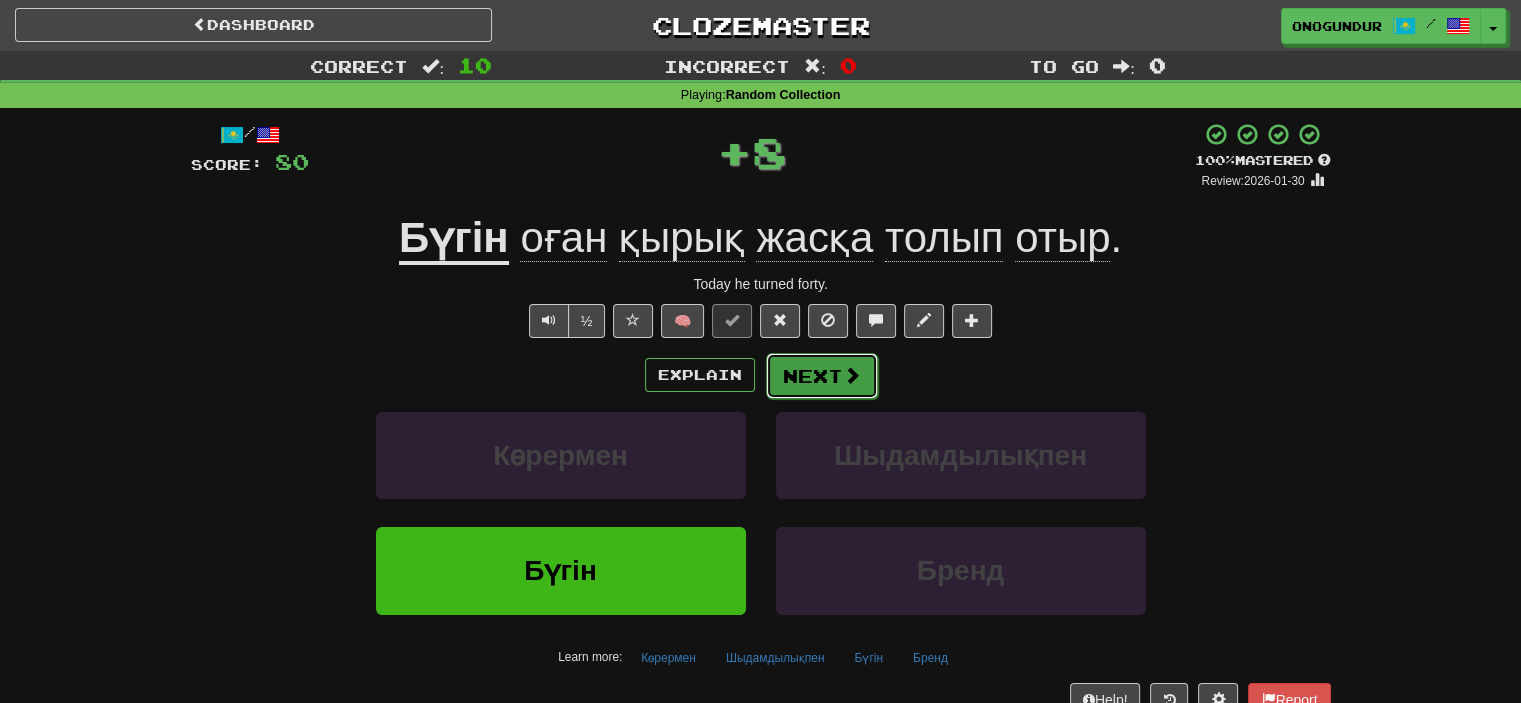 click on "Next" at bounding box center (822, 376) 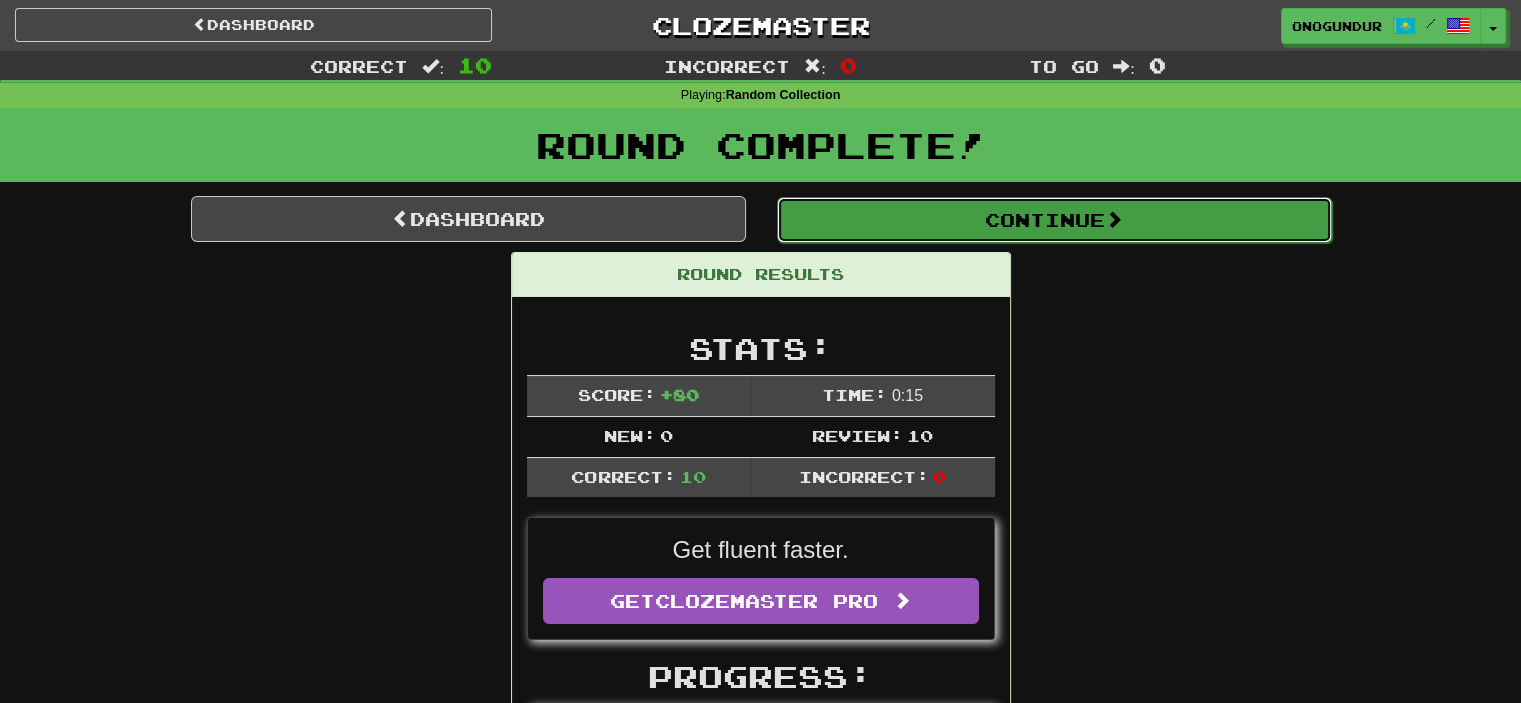 click on "Continue" at bounding box center (1054, 220) 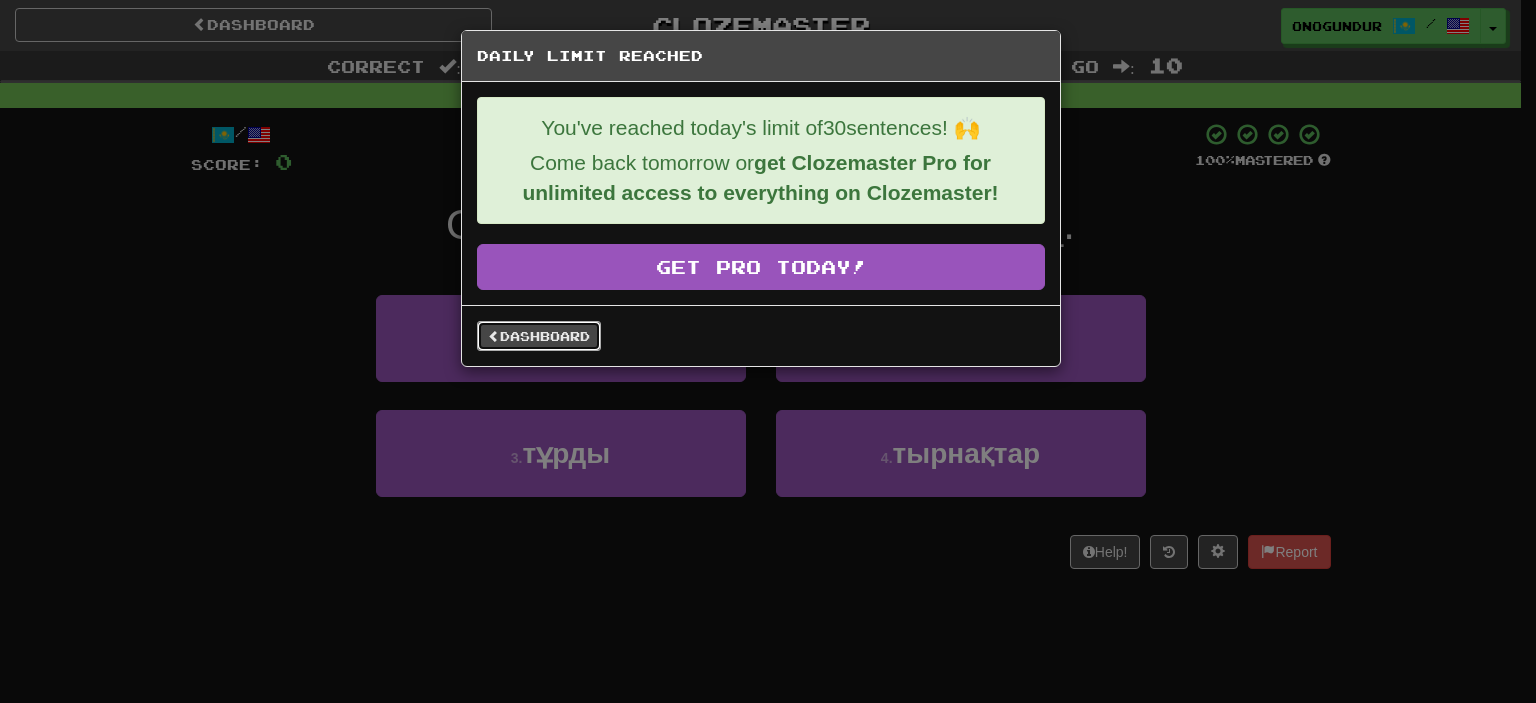 click on "Dashboard" at bounding box center (539, 336) 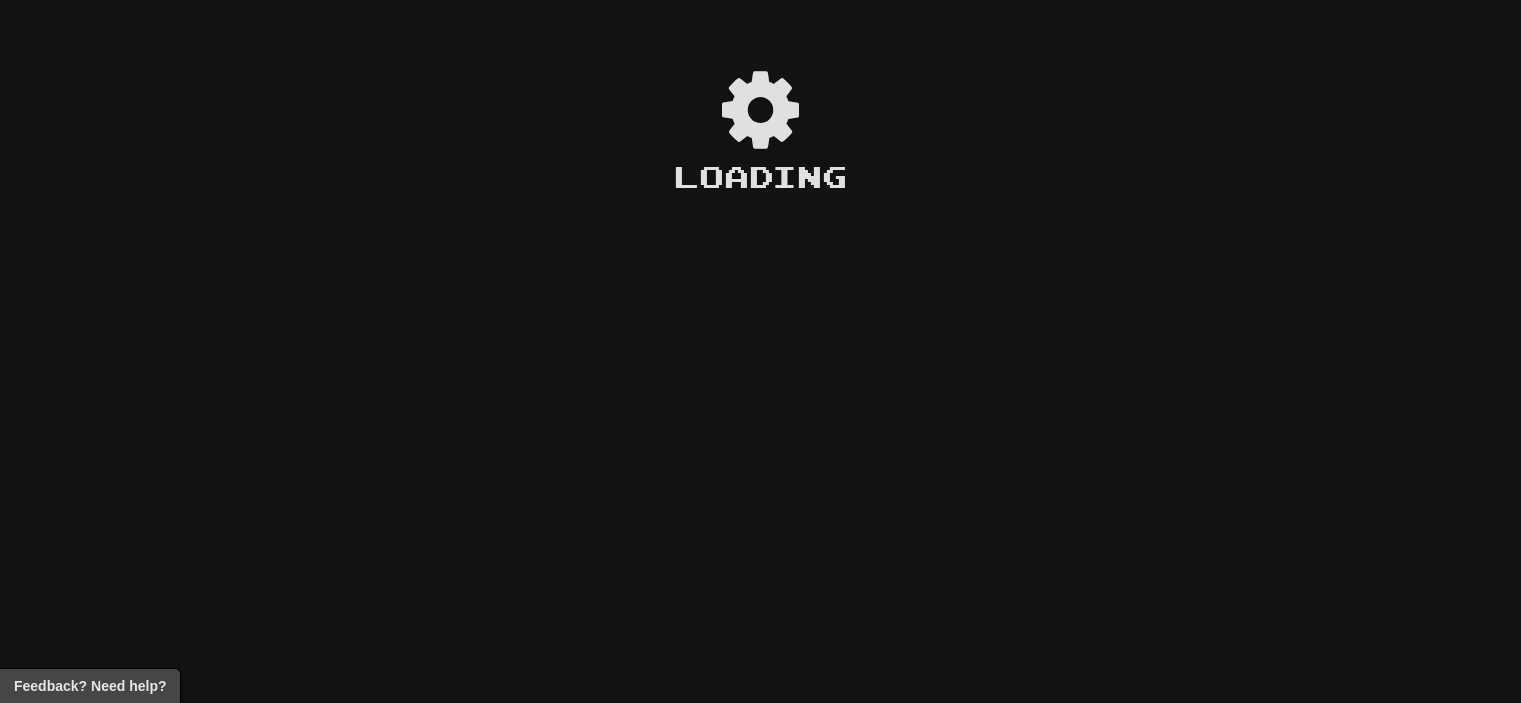 scroll, scrollTop: 0, scrollLeft: 0, axis: both 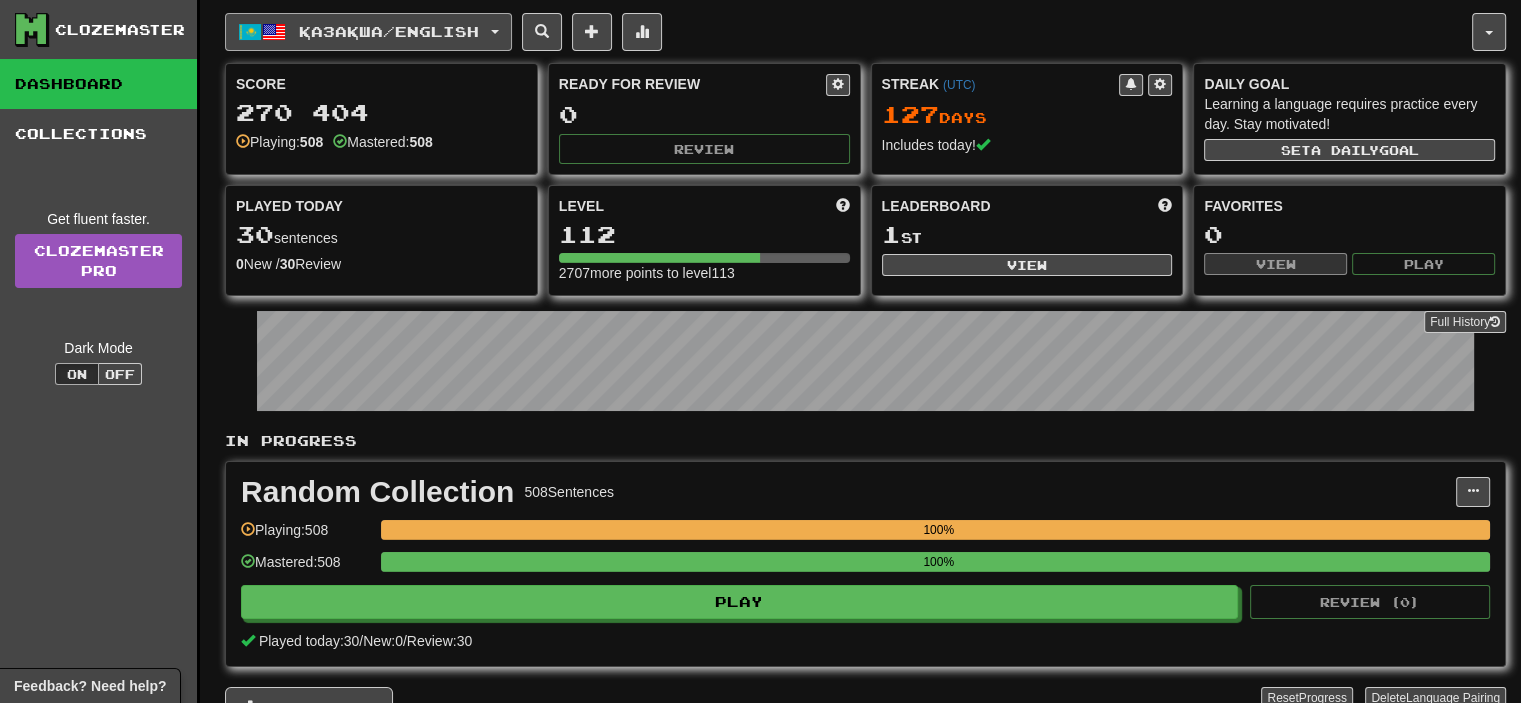 drag, startPoint x: 504, startPoint y: 19, endPoint x: 501, endPoint y: 35, distance: 16.27882 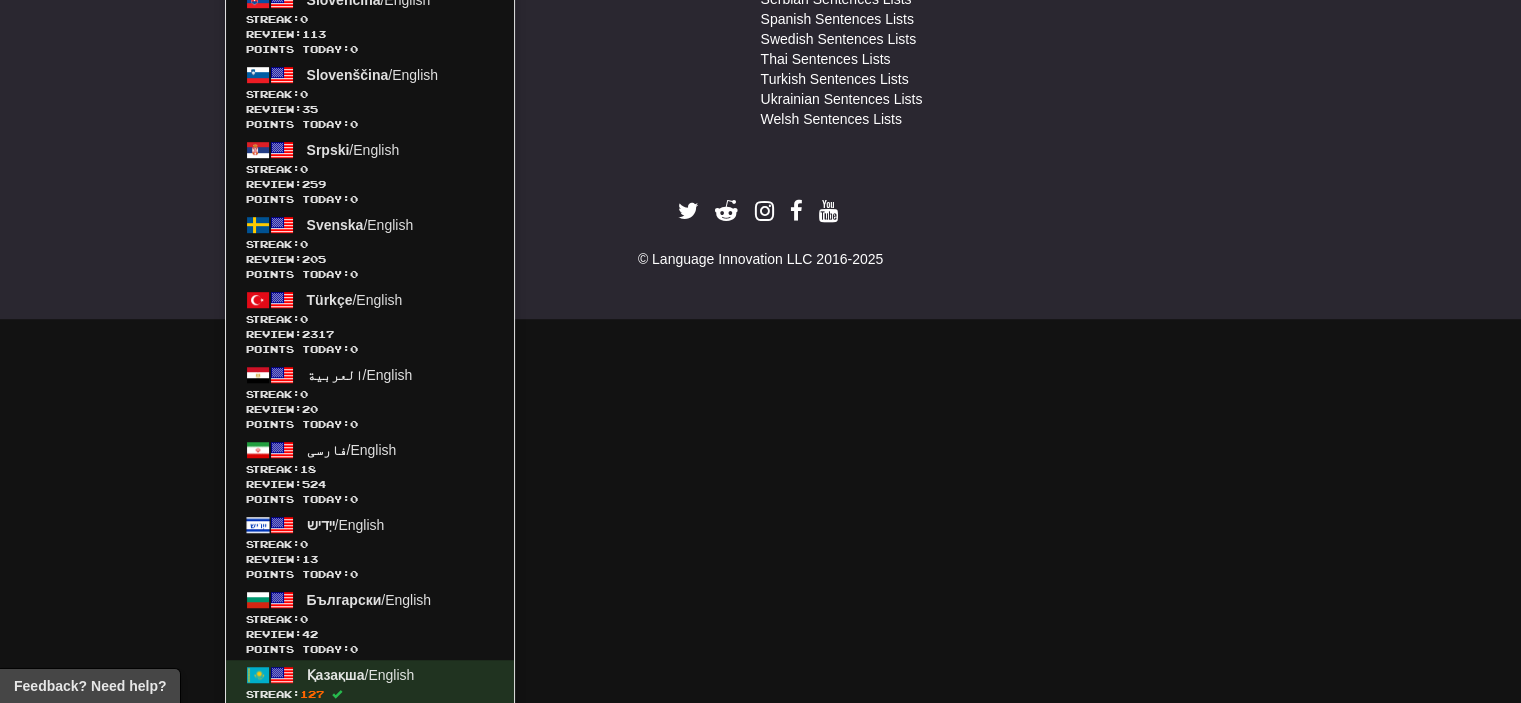 scroll, scrollTop: 1283, scrollLeft: 0, axis: vertical 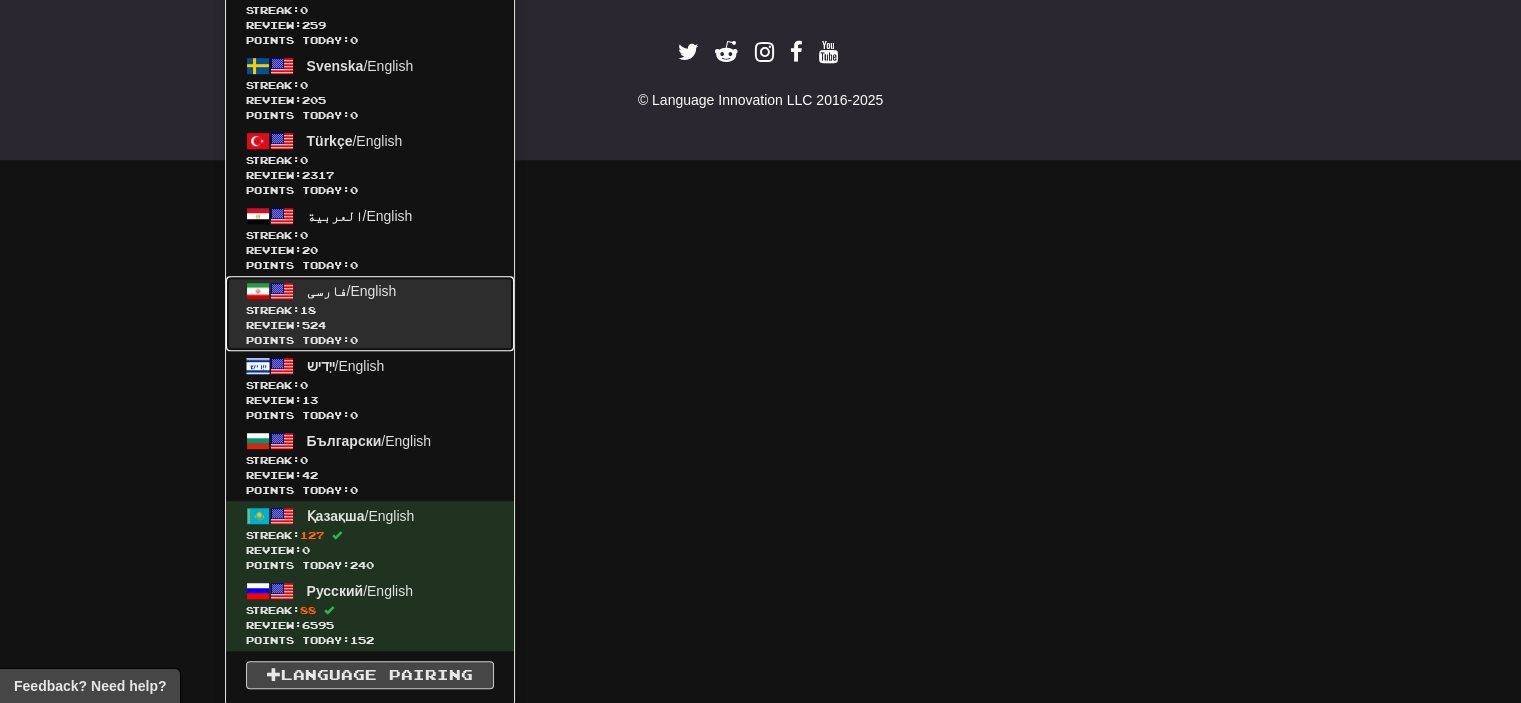 click on "Review:  524" 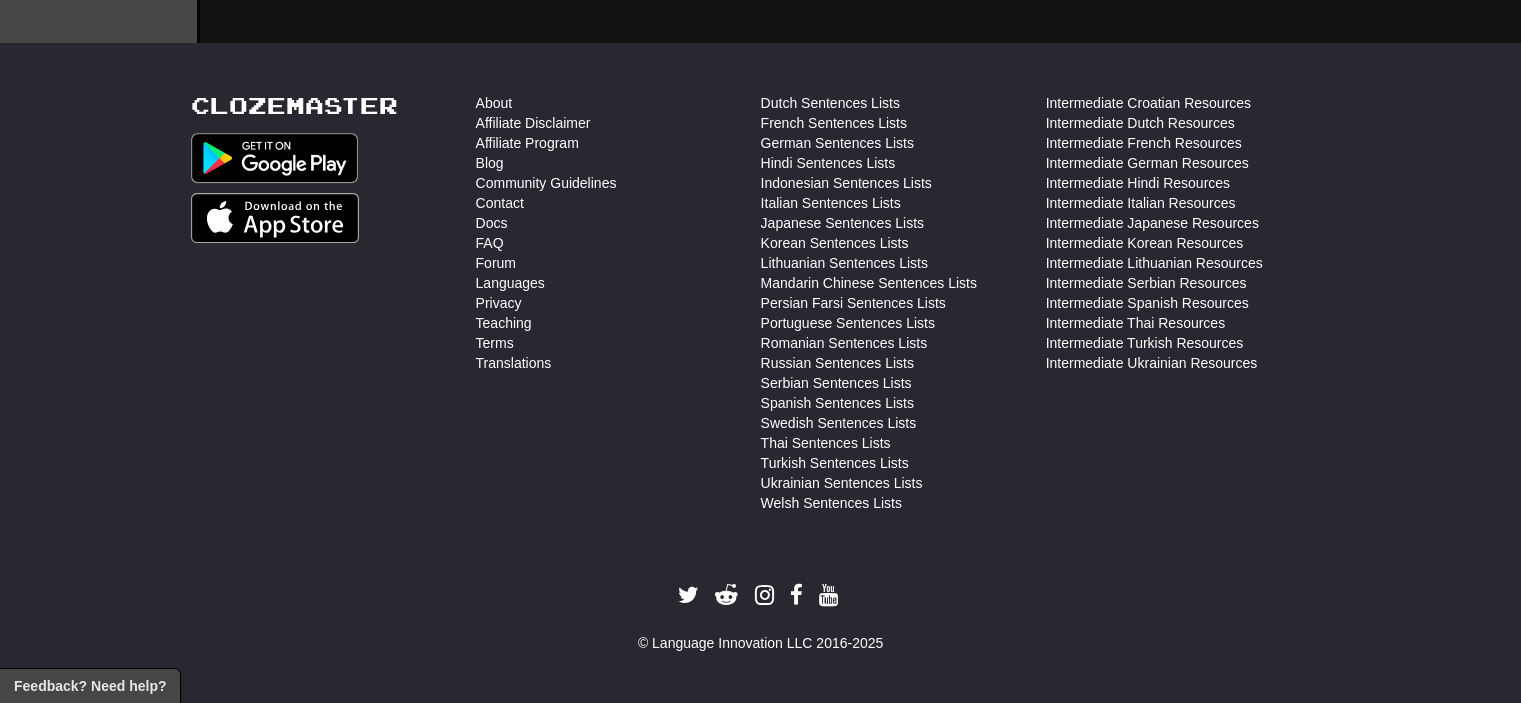 scroll, scrollTop: 736, scrollLeft: 0, axis: vertical 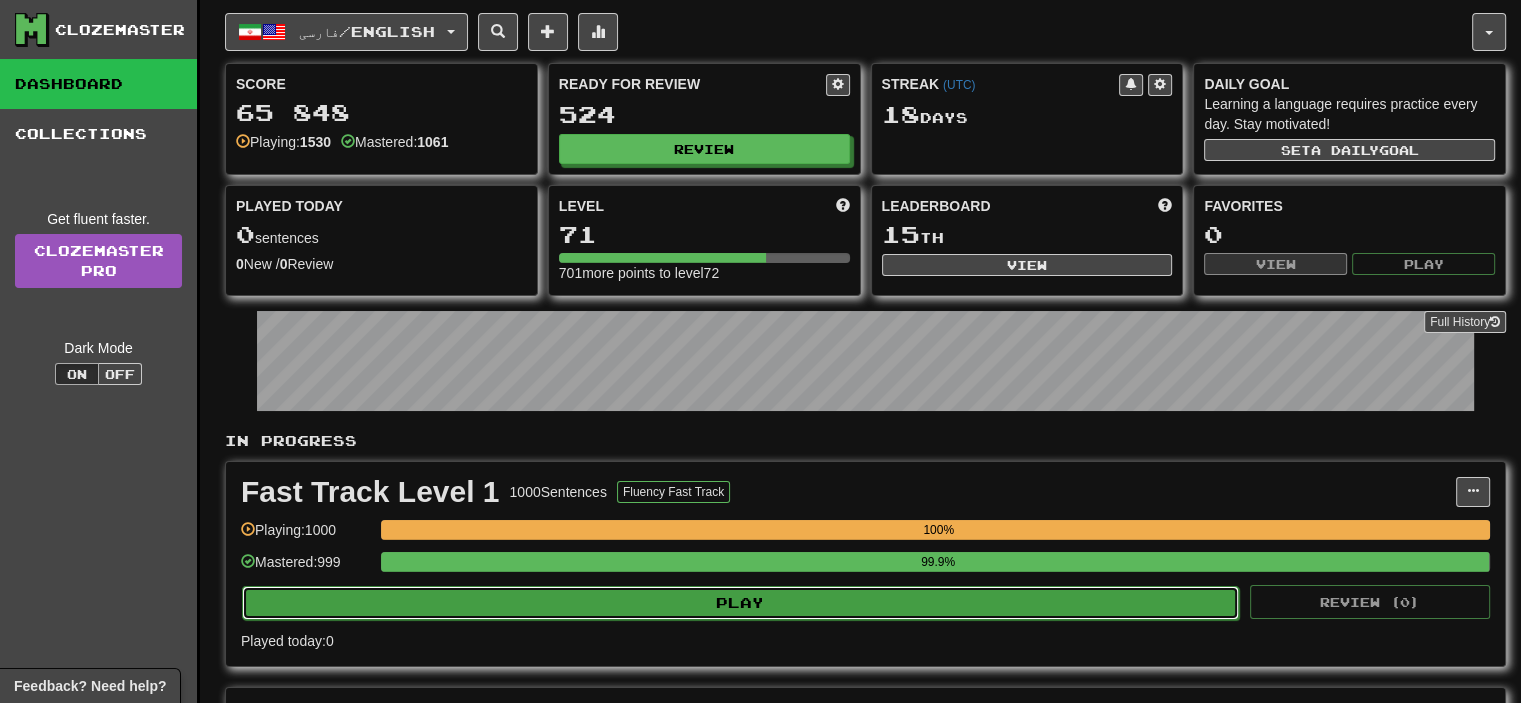 click on "Play" 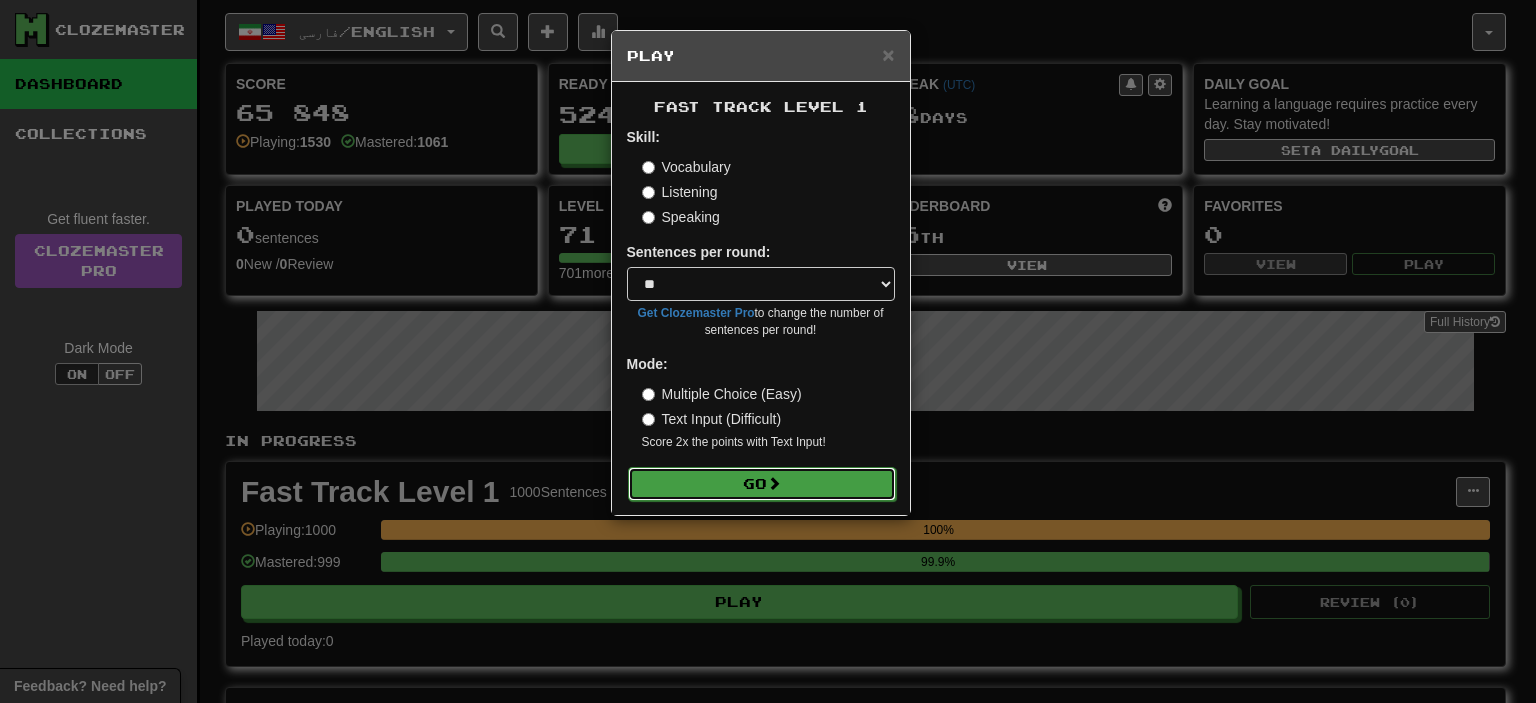 click on "Go" at bounding box center (762, 484) 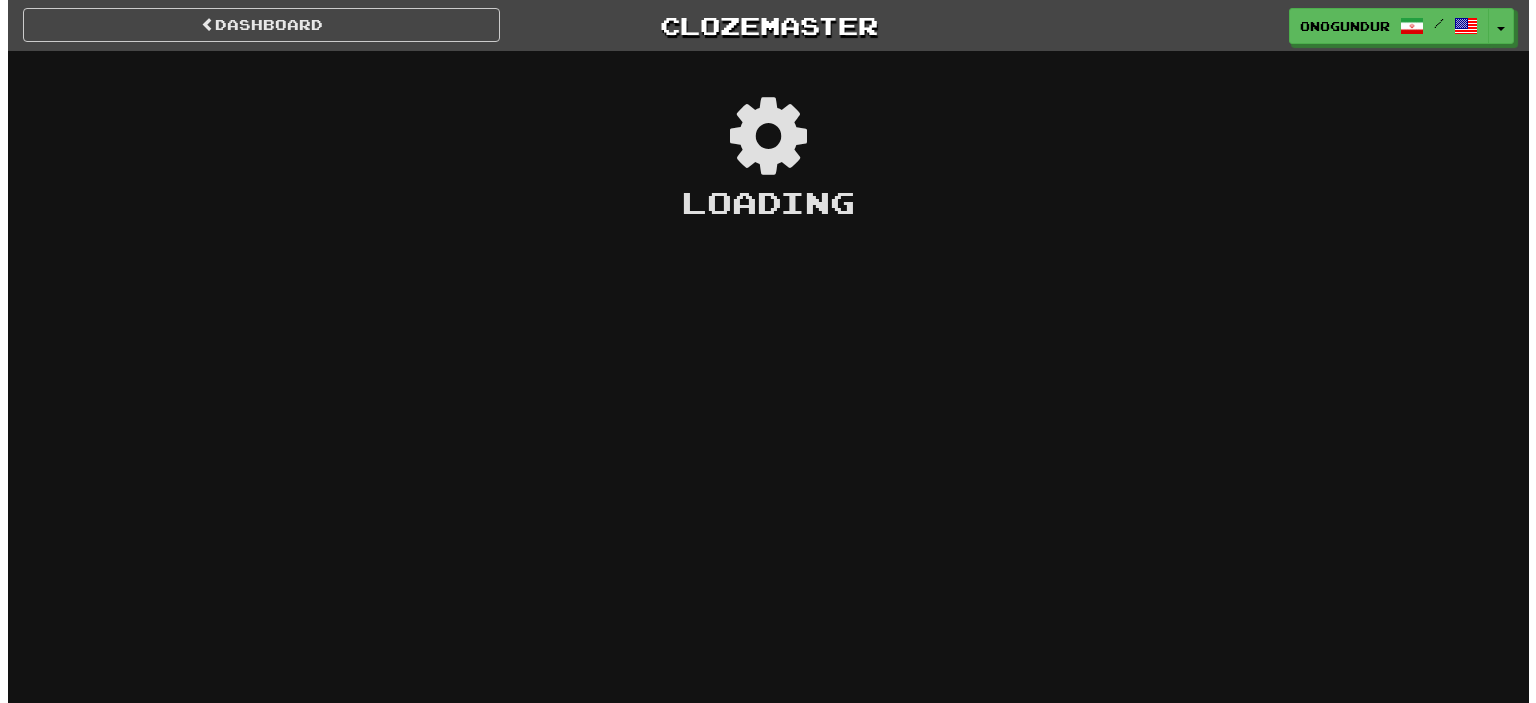 scroll, scrollTop: 0, scrollLeft: 0, axis: both 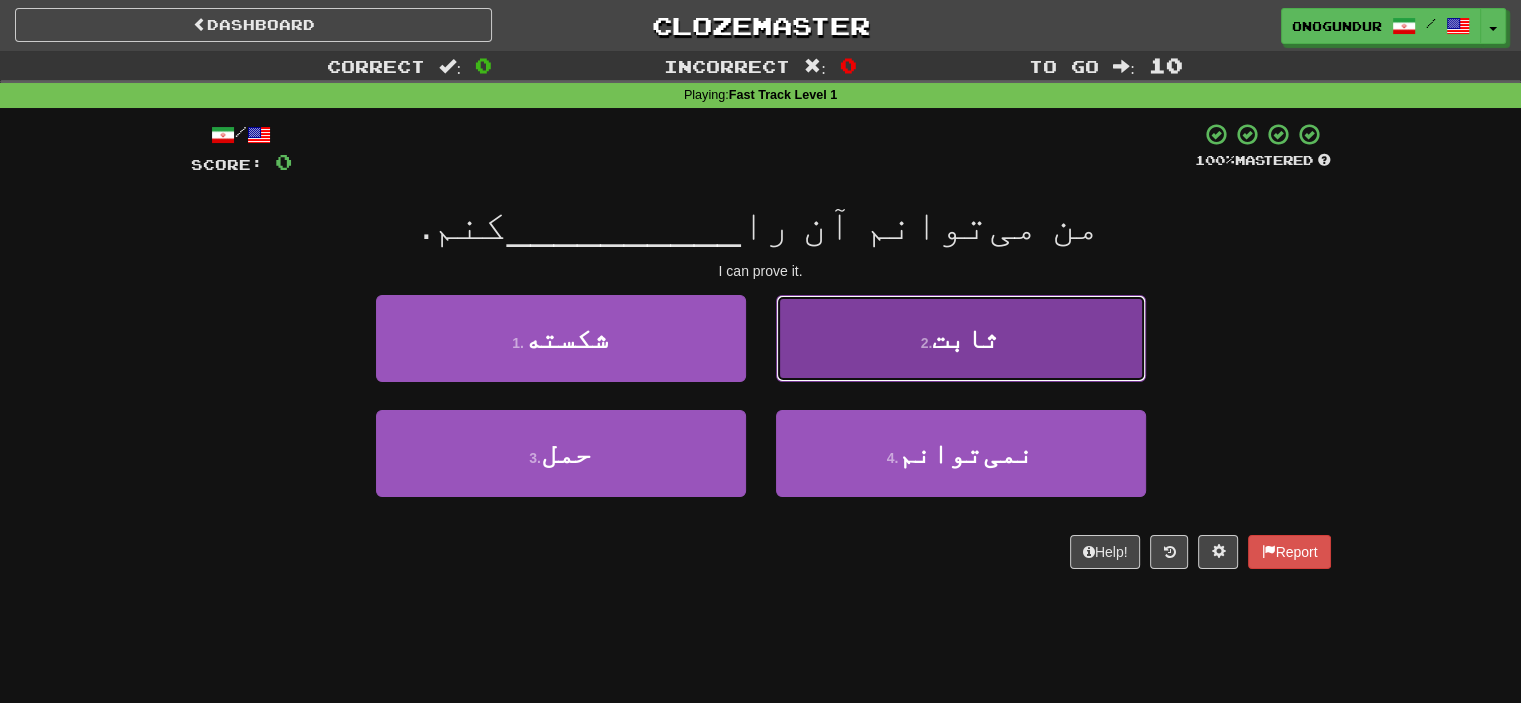 click on "2 .  ثابت" at bounding box center (961, 338) 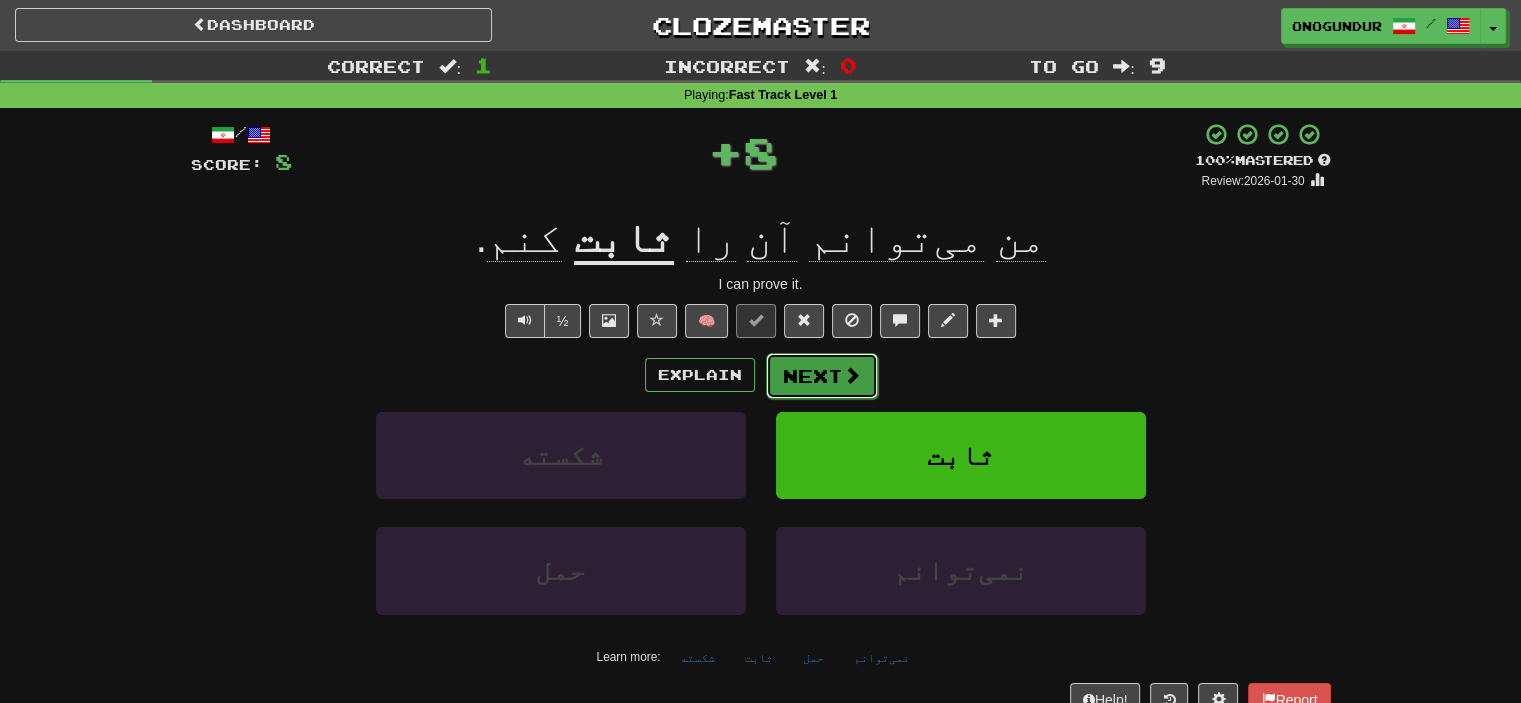 click on "Next" at bounding box center (822, 376) 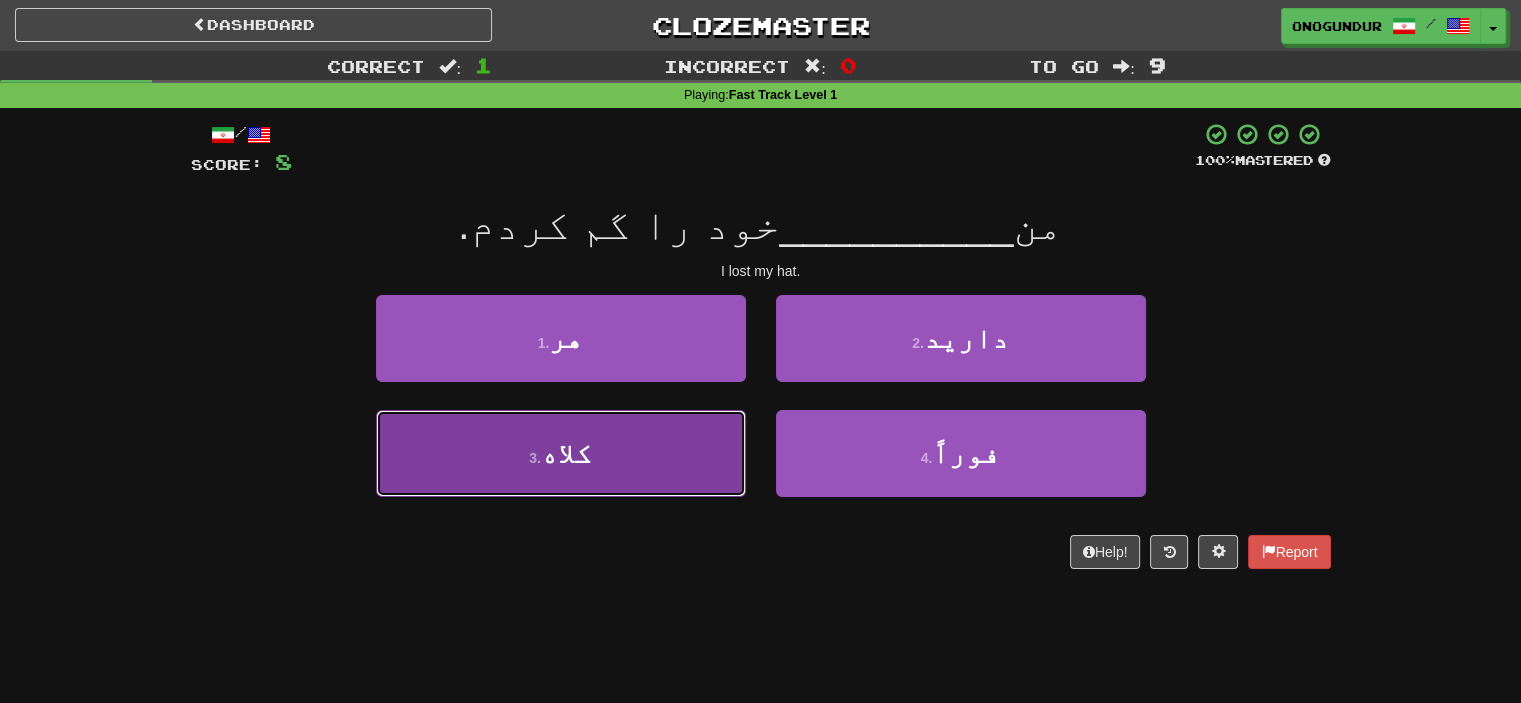 click on "3 .  کلاه" at bounding box center (561, 453) 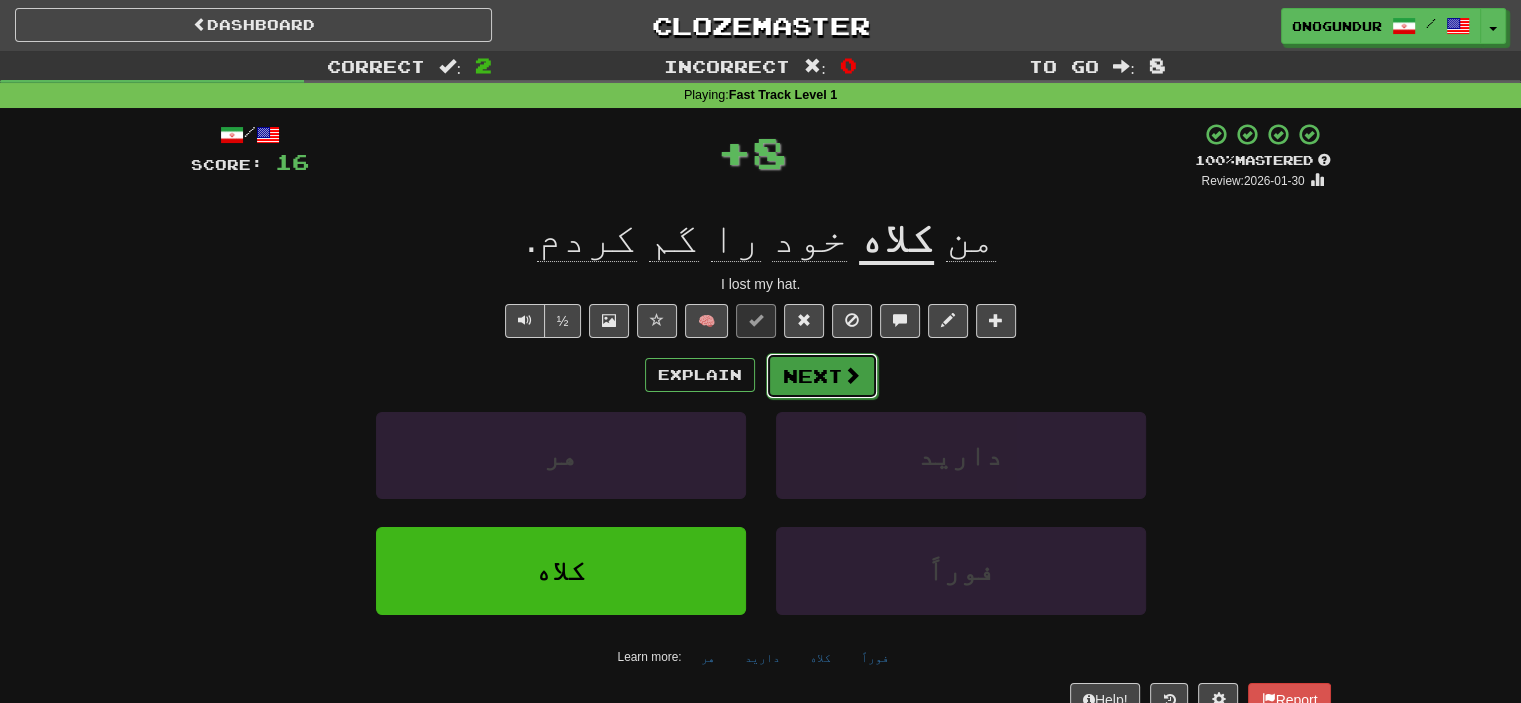 click on "Next" at bounding box center [822, 376] 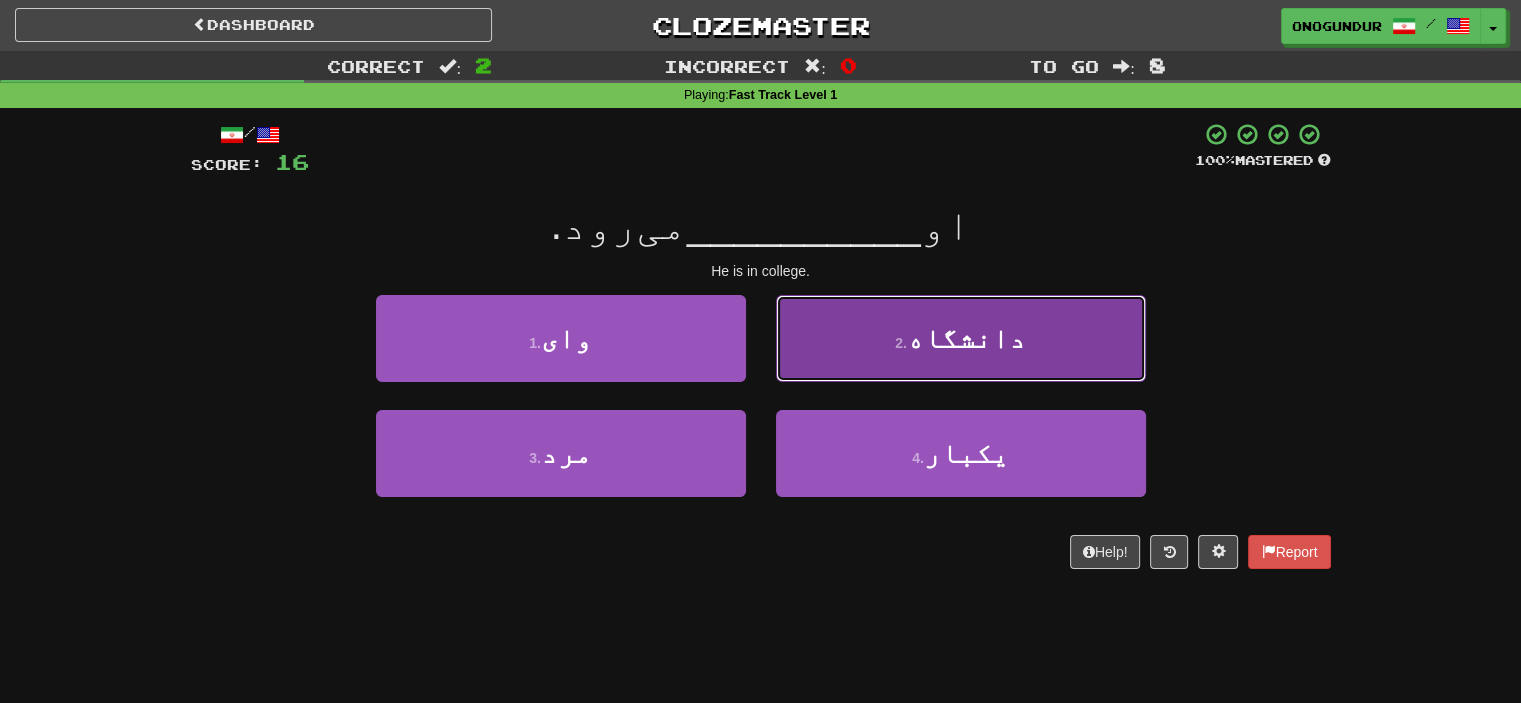 click on "2 .  دانشگاه" at bounding box center [961, 338] 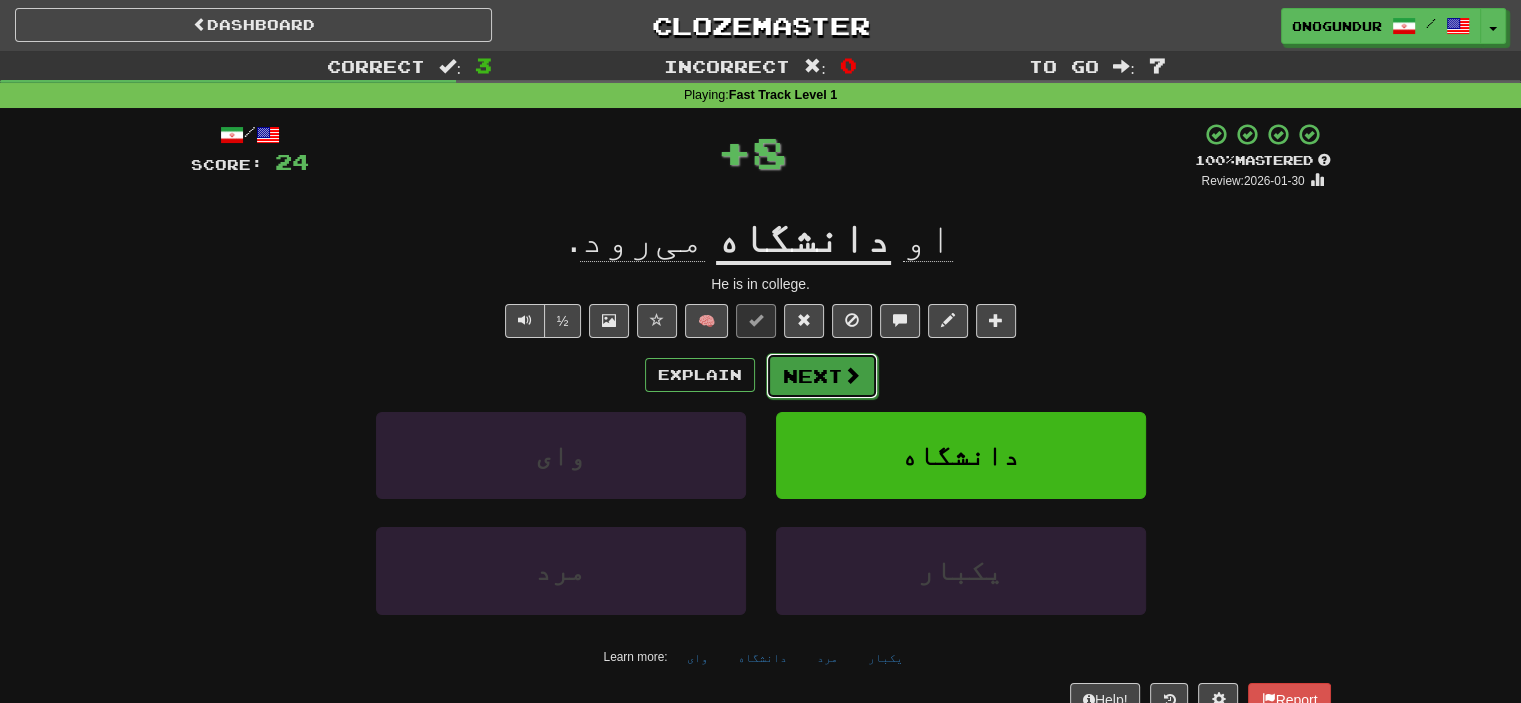 click on "Next" at bounding box center (822, 376) 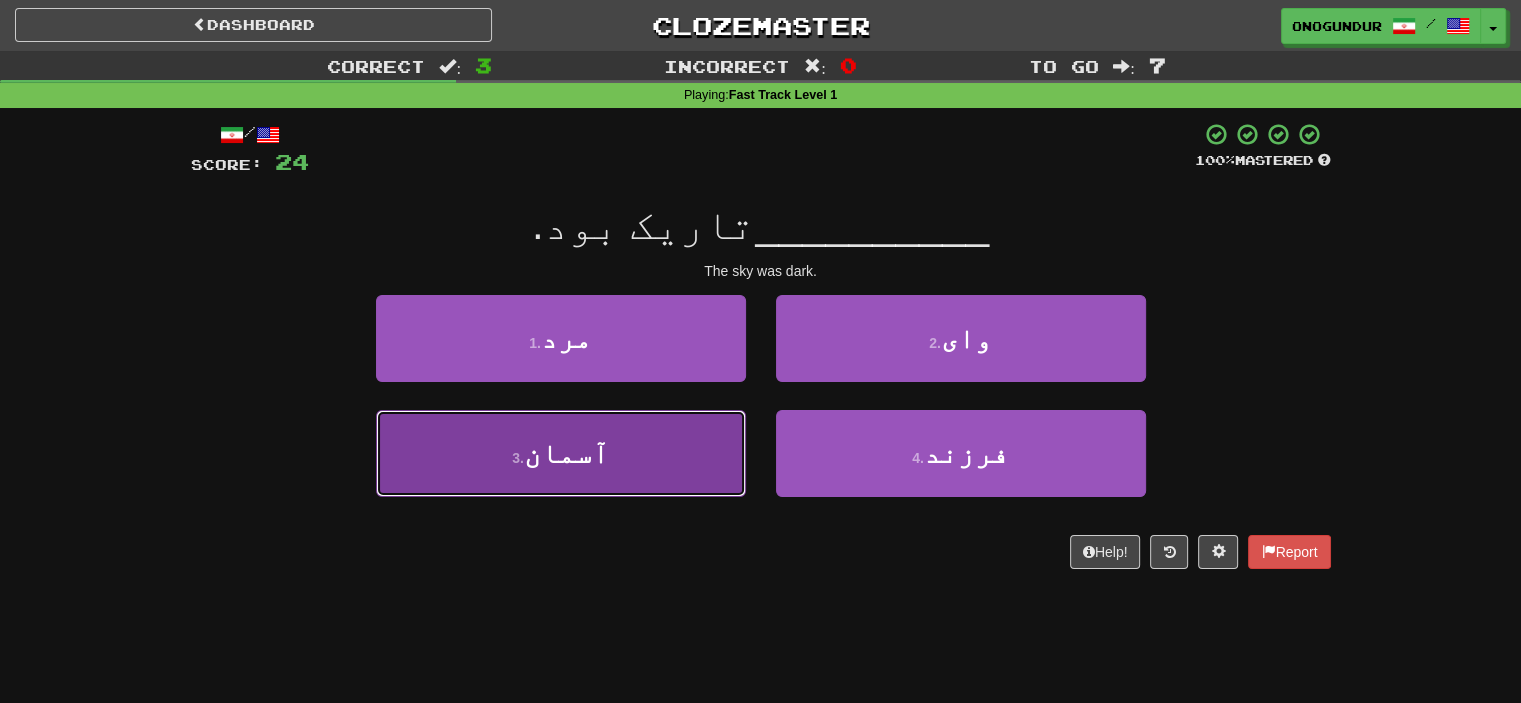 click on "3 .  آسمان" at bounding box center [561, 453] 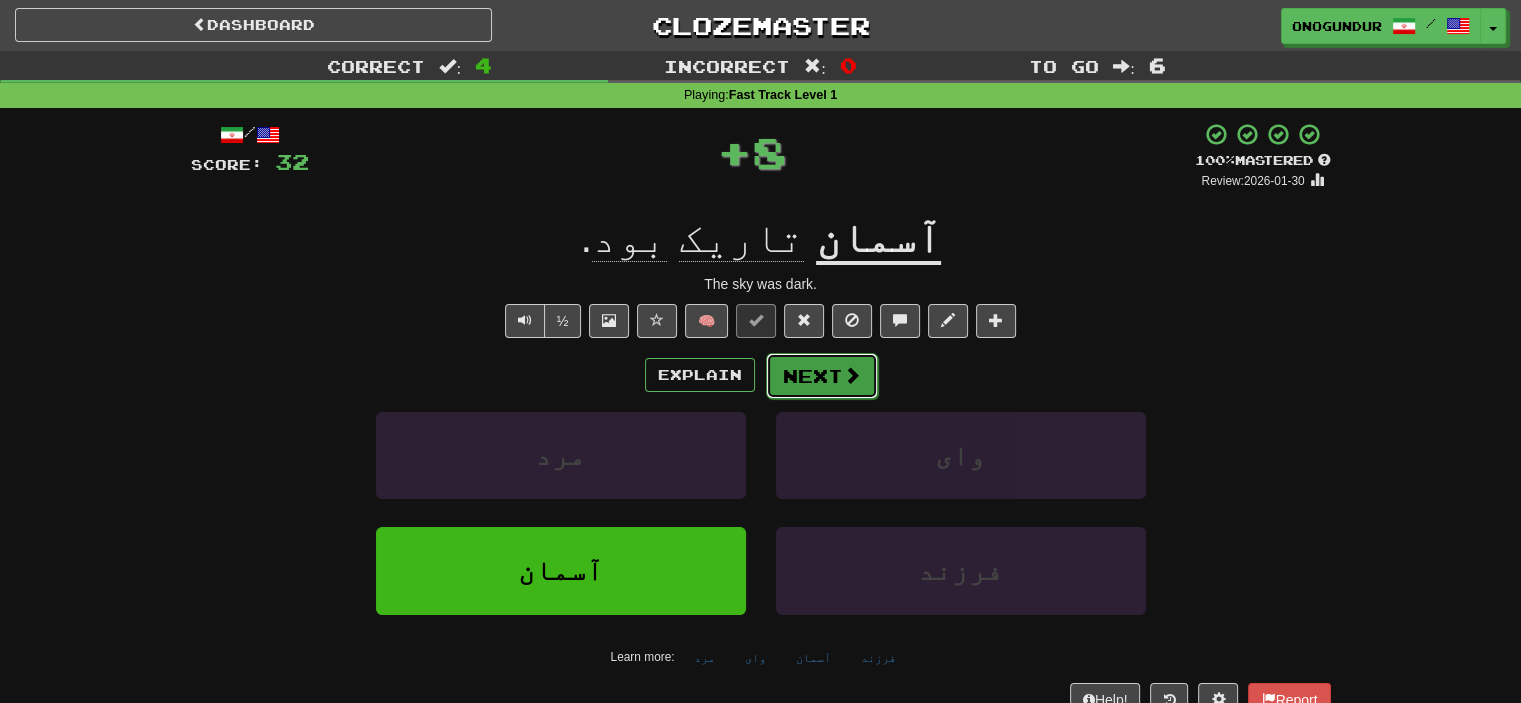 click on "Next" at bounding box center (822, 376) 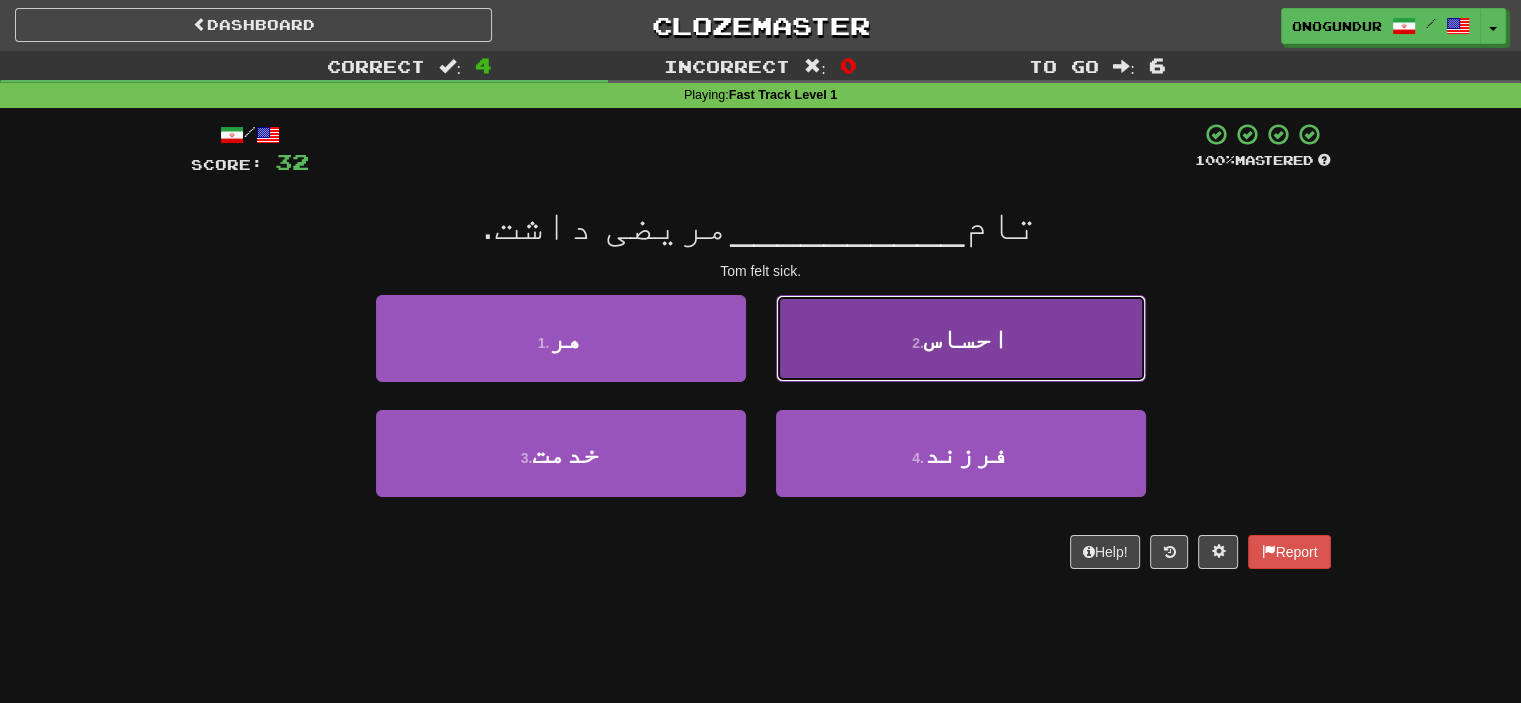 click on "2 .  احساس" at bounding box center (961, 338) 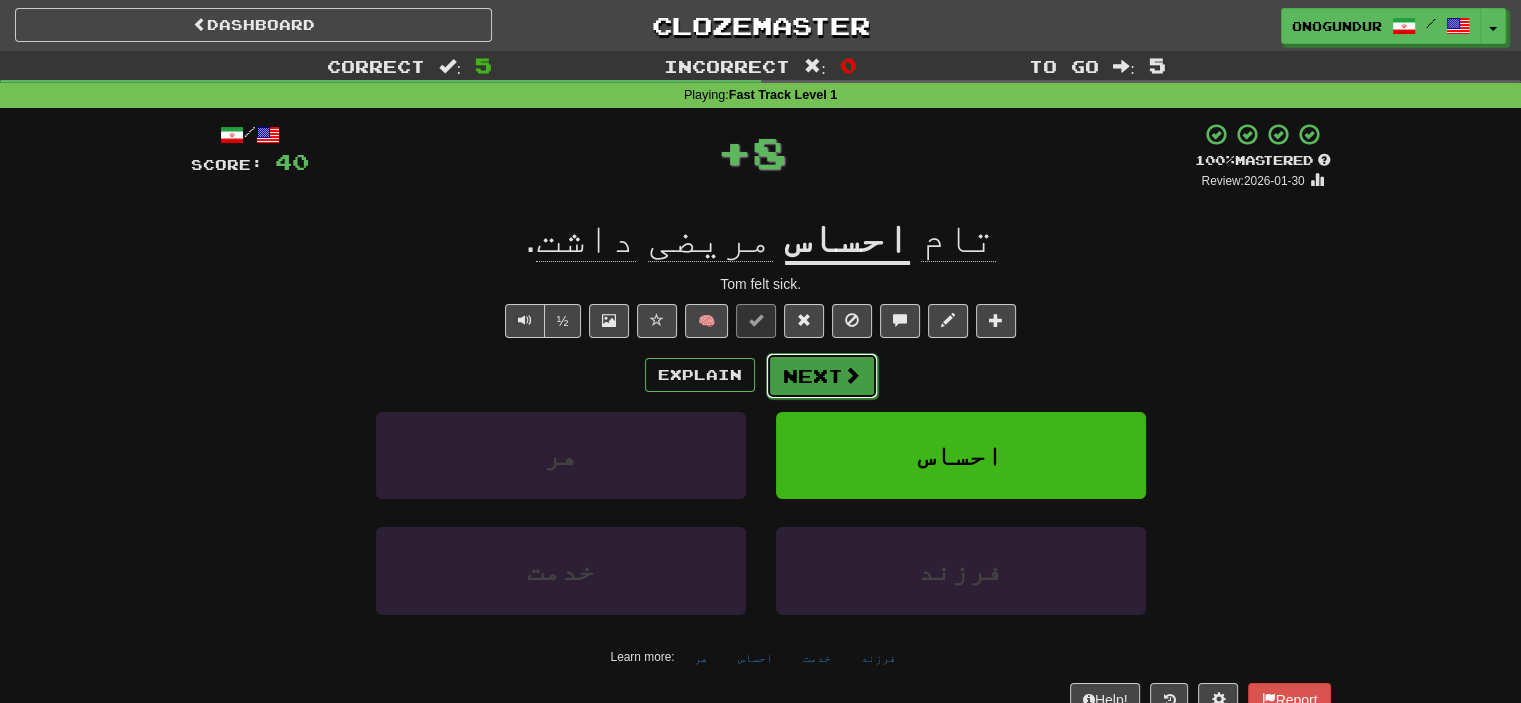 click on "Next" at bounding box center [822, 376] 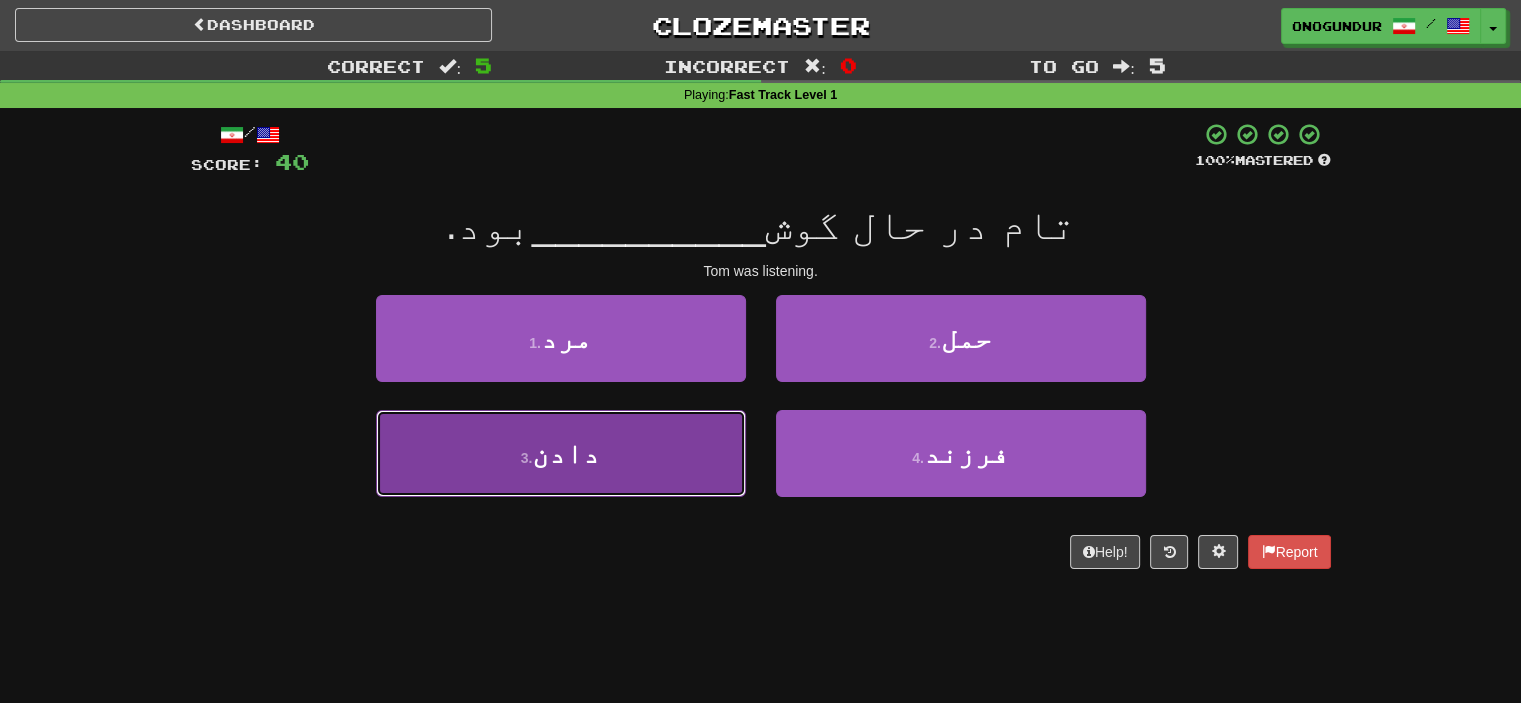 click on "3 .  دادن" at bounding box center (561, 453) 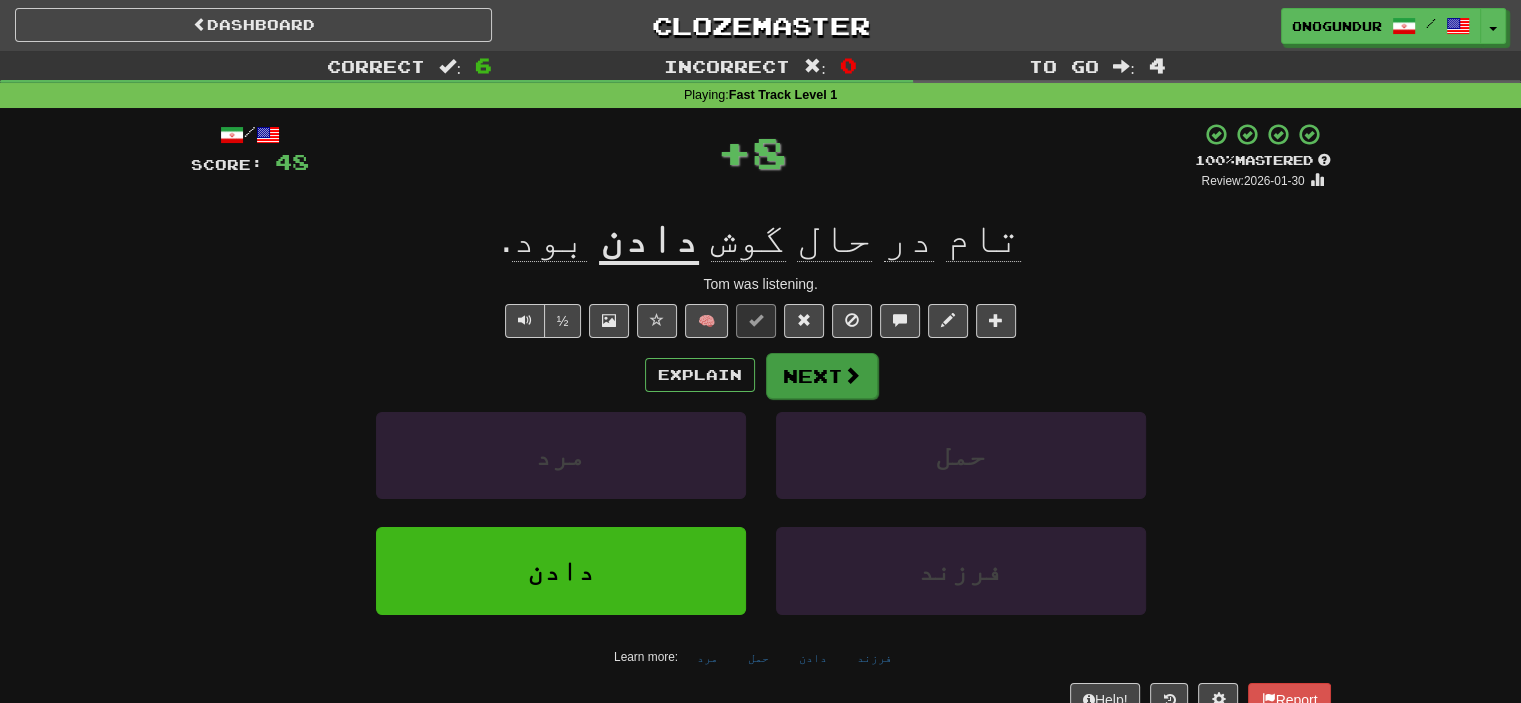 click on "Explain Next" at bounding box center [761, 375] 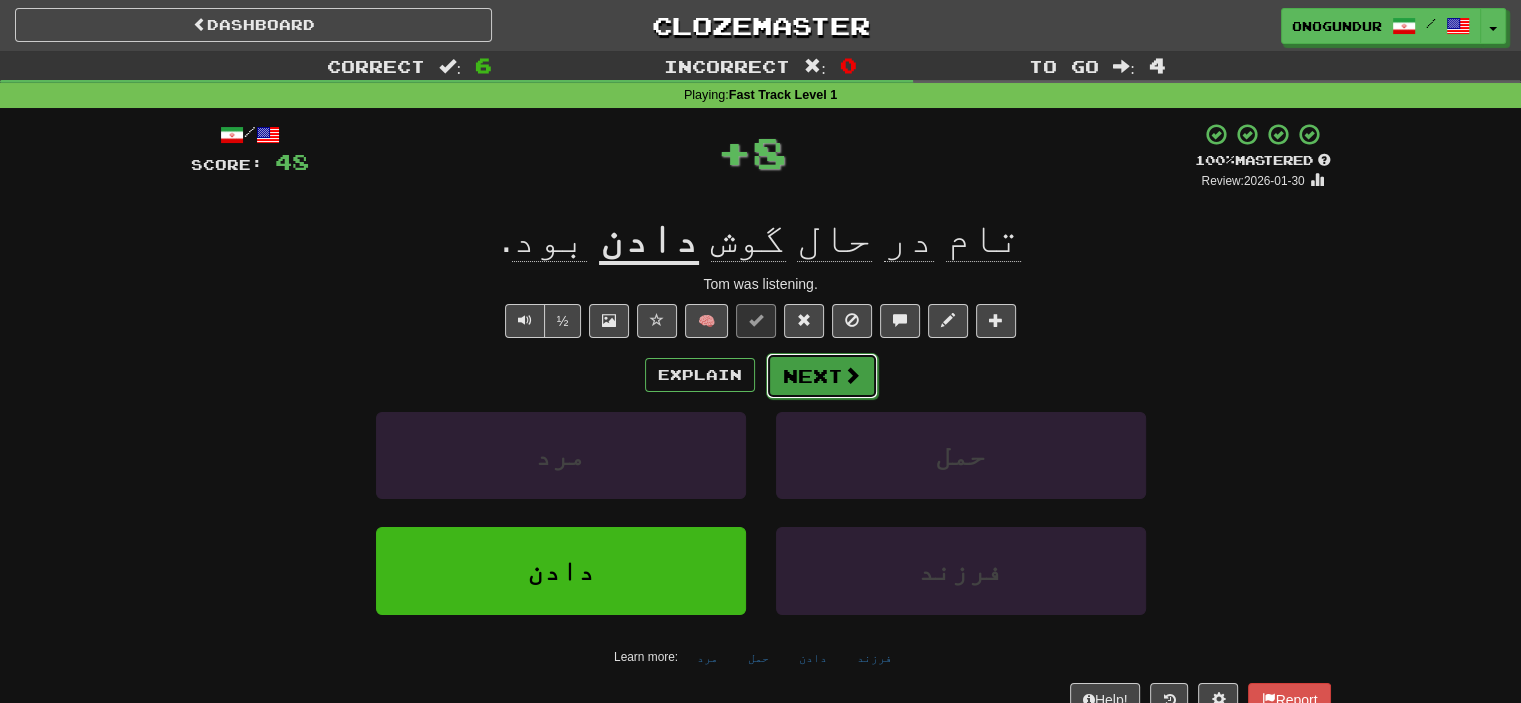 click on "Next" at bounding box center (822, 376) 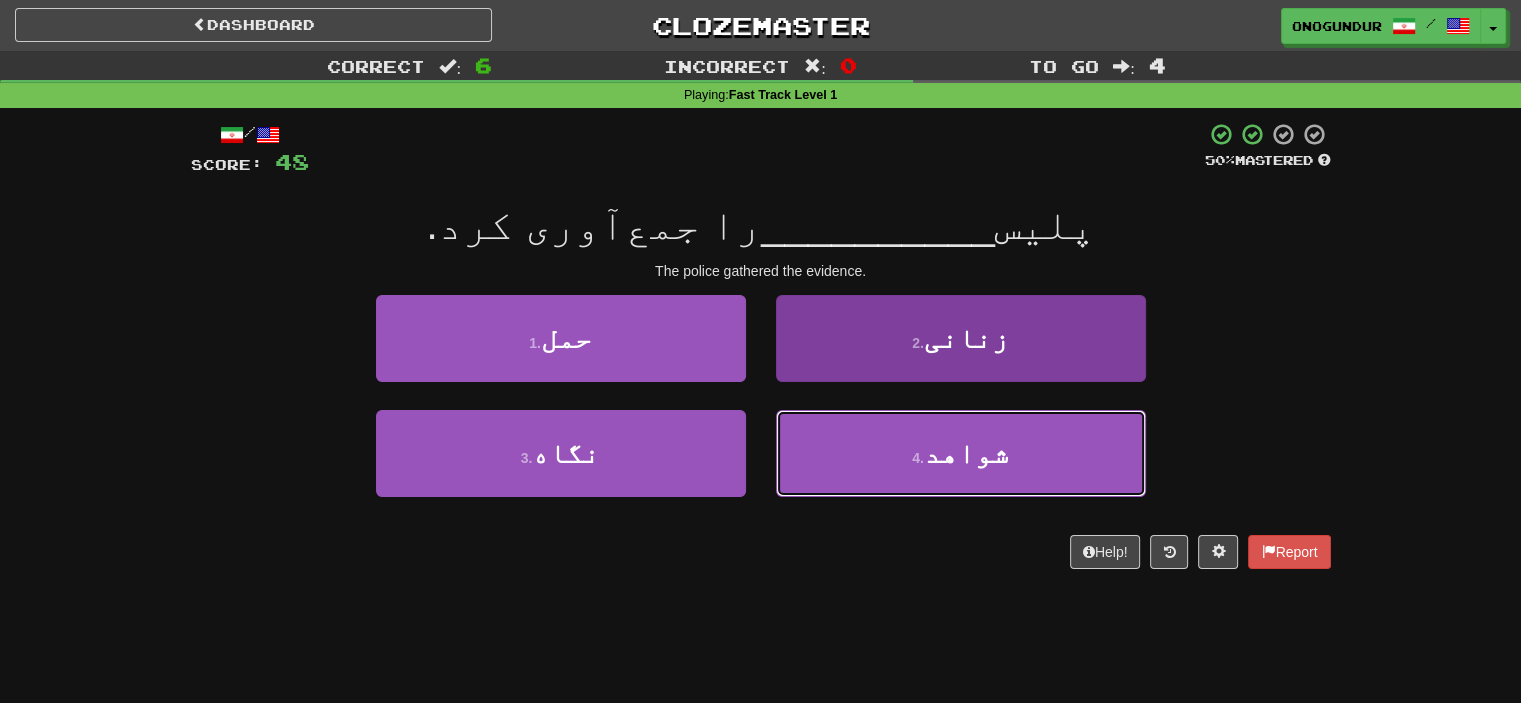 drag, startPoint x: 886, startPoint y: 444, endPoint x: 872, endPoint y: 441, distance: 14.3178215 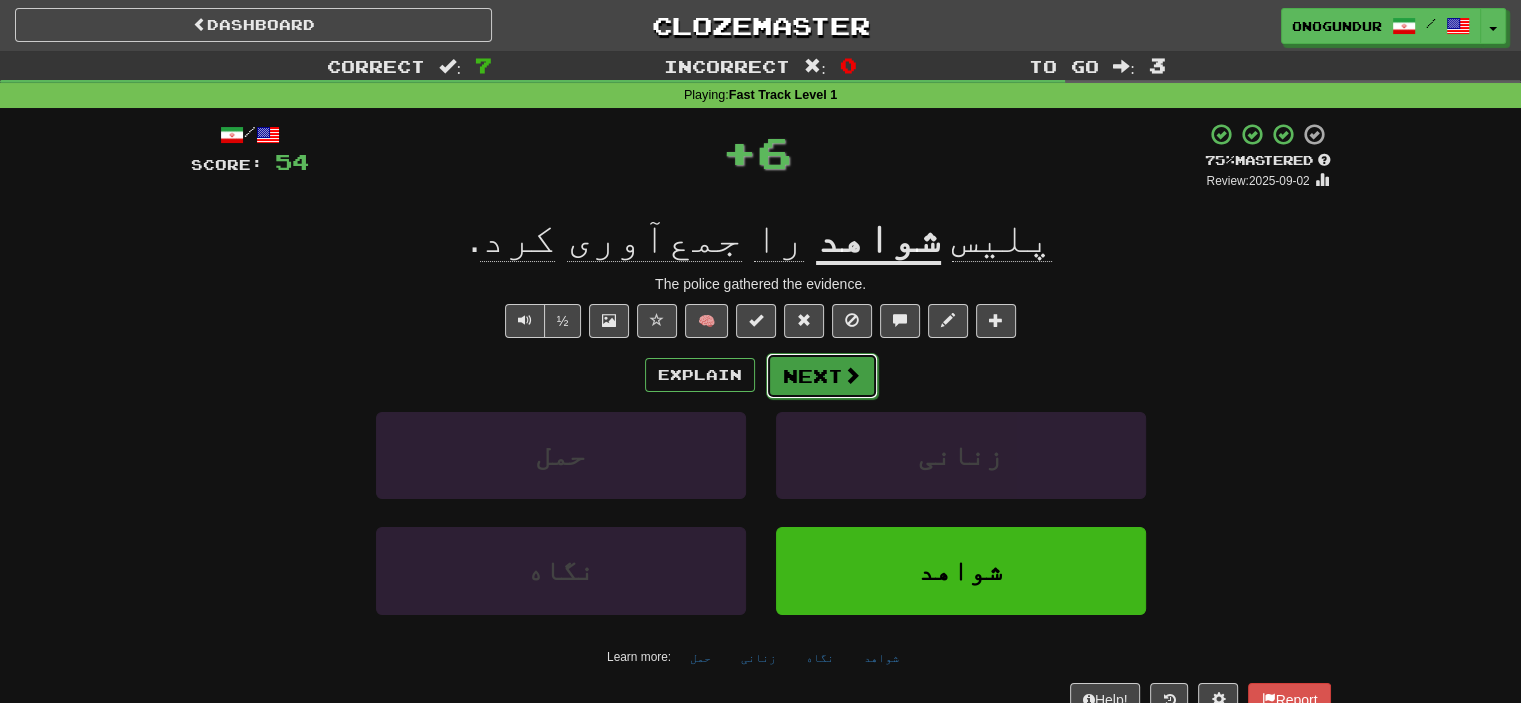 click on "Next" at bounding box center (822, 376) 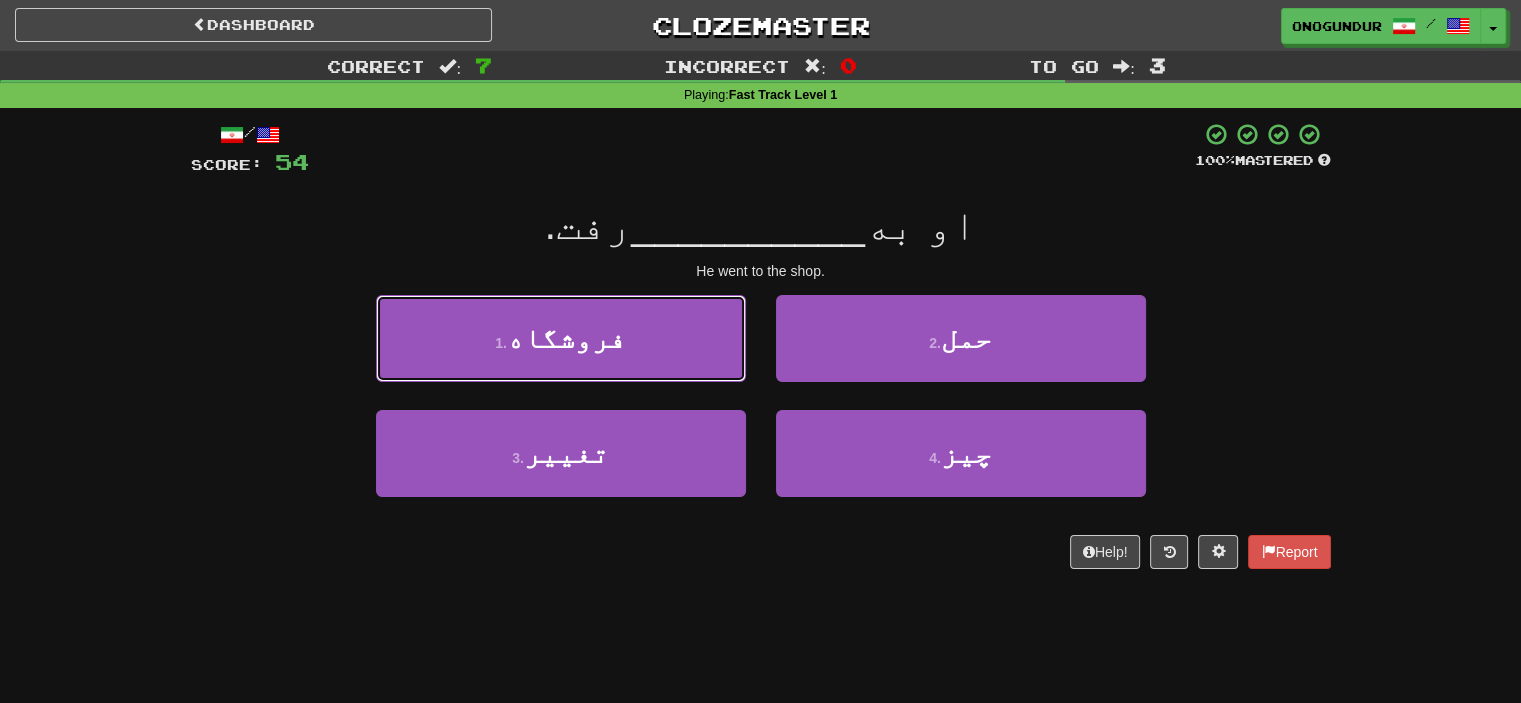 click on "1 .  فروشگاه" at bounding box center [561, 338] 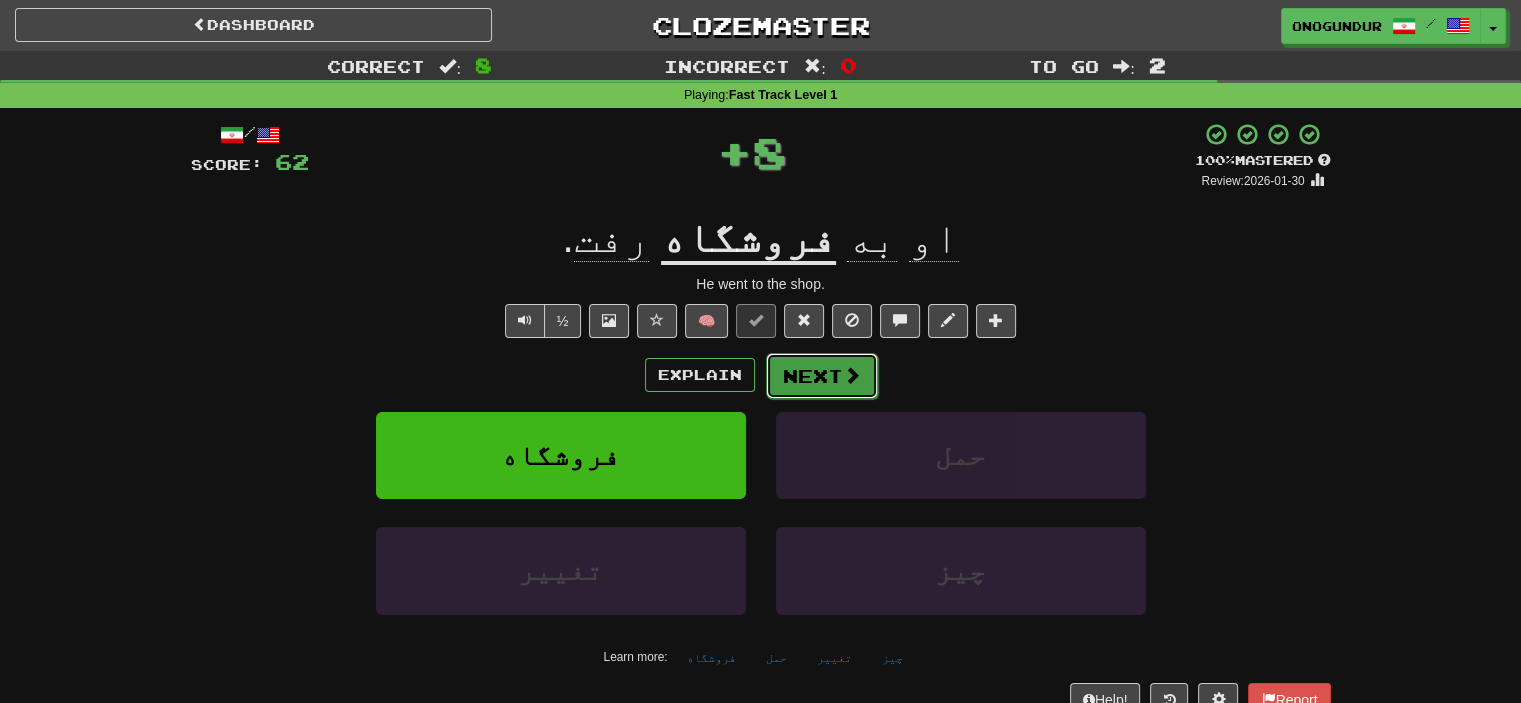 click on "Next" at bounding box center (822, 376) 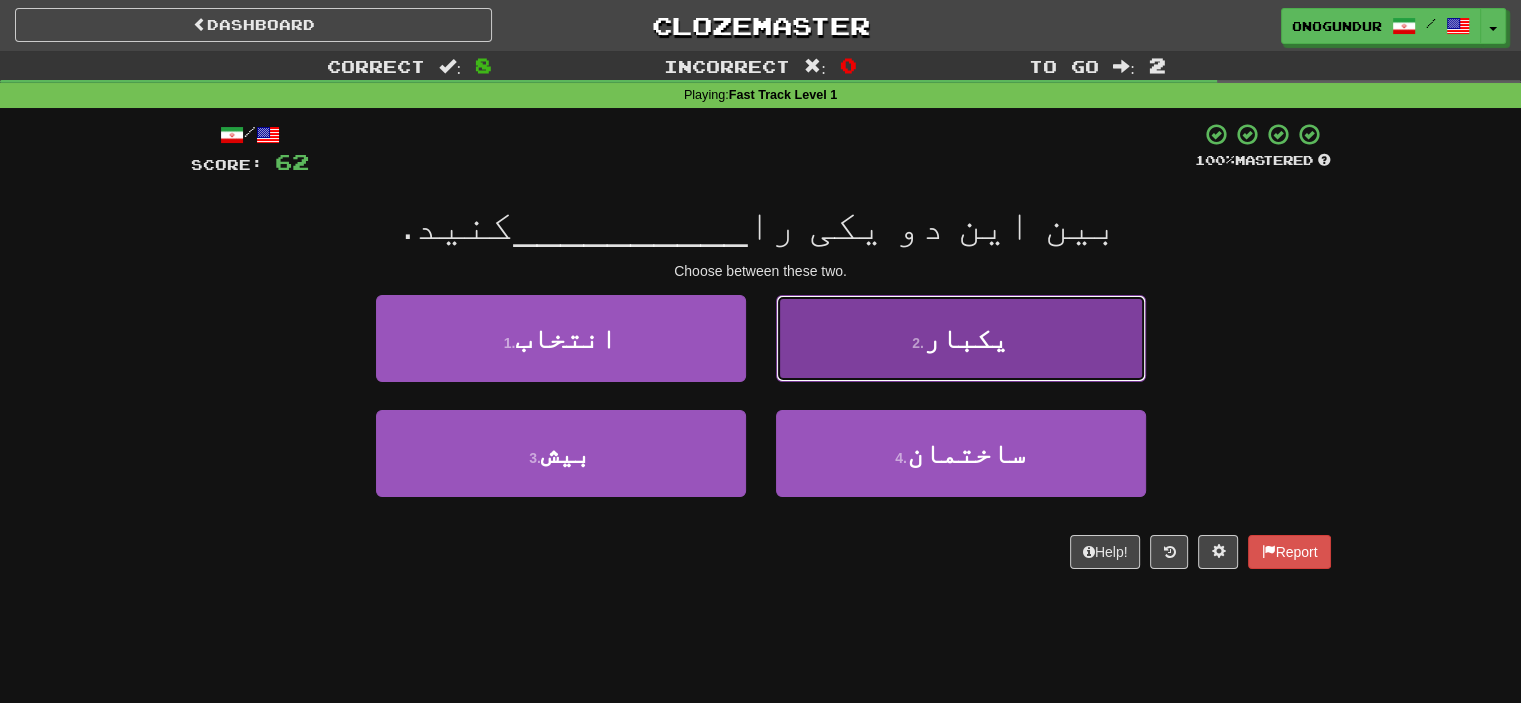 click on "2 .  یکبار" at bounding box center (961, 338) 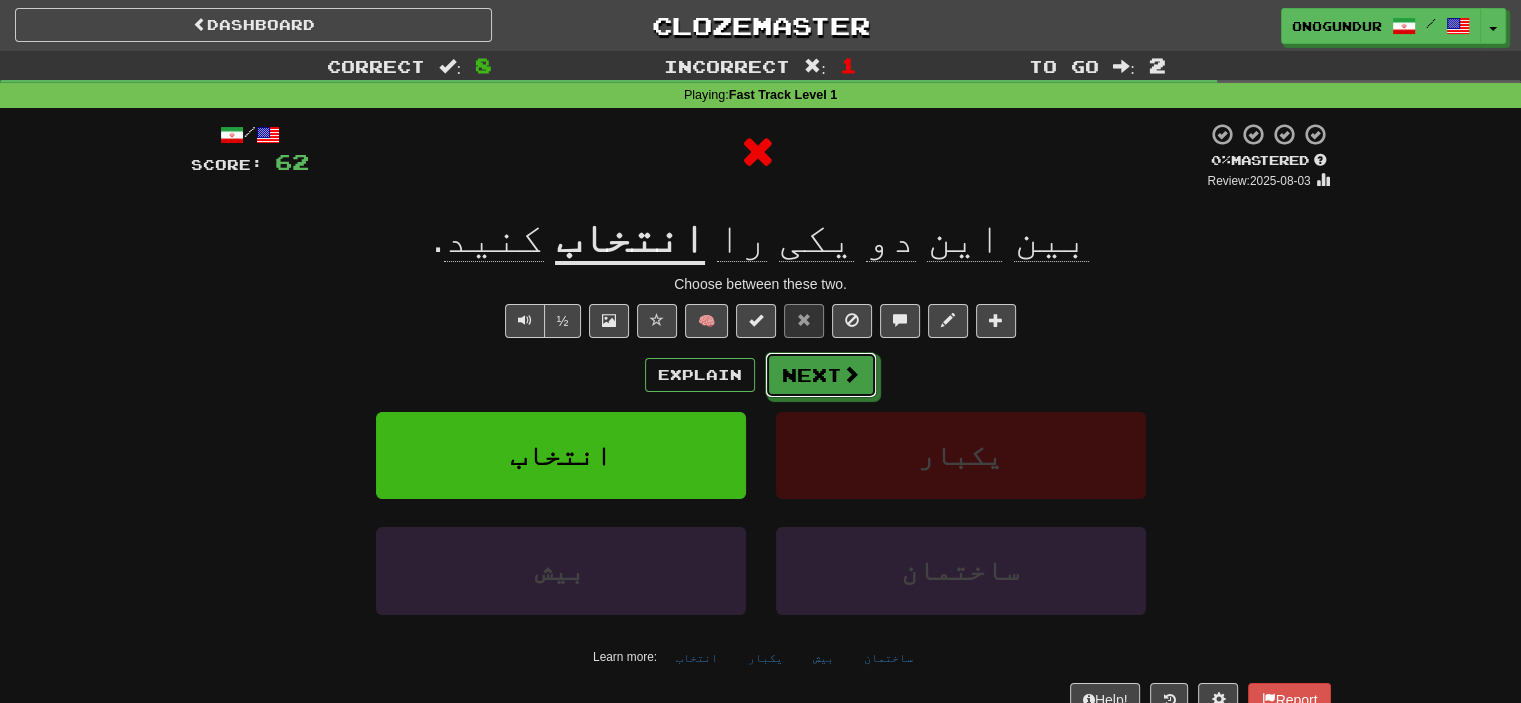 click on "Next" at bounding box center [821, 375] 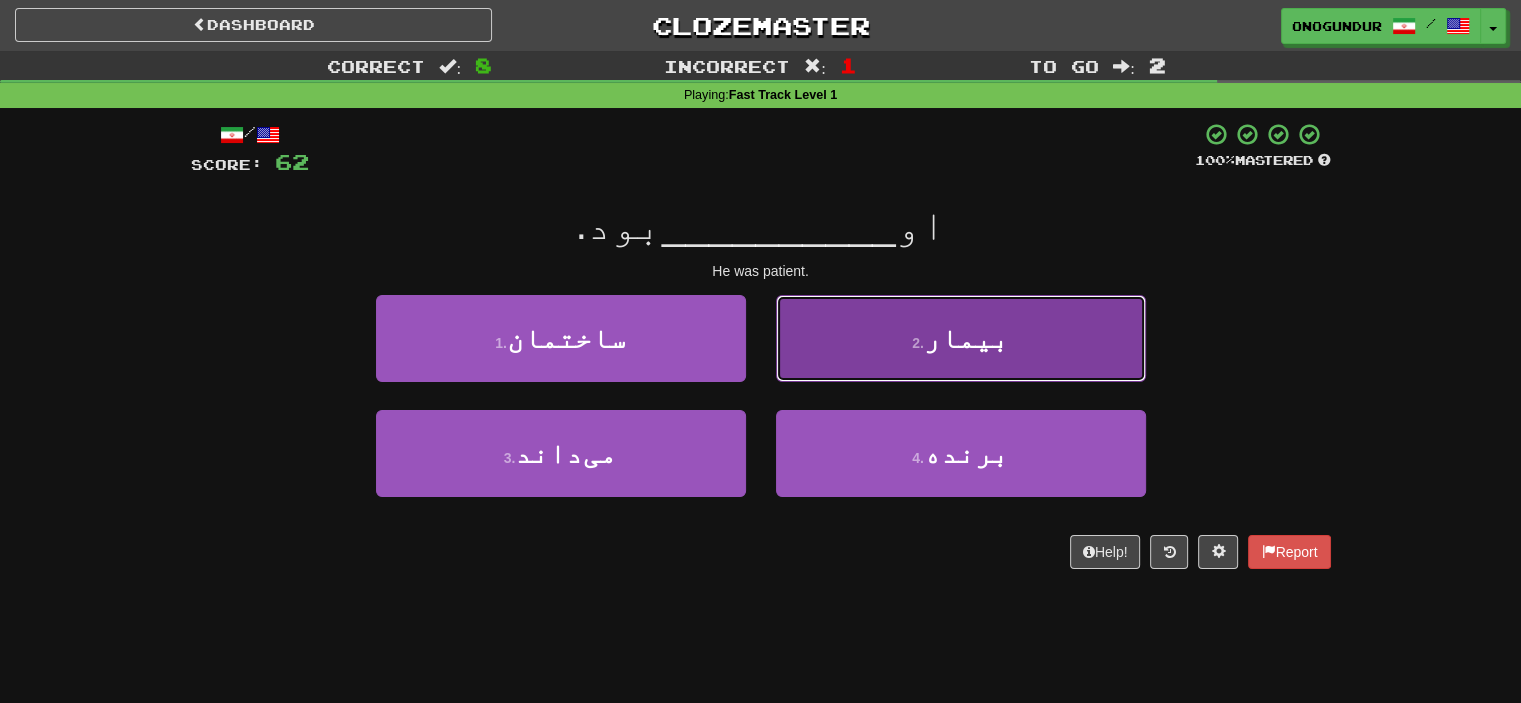 click on "2 .  بیمار" at bounding box center (961, 338) 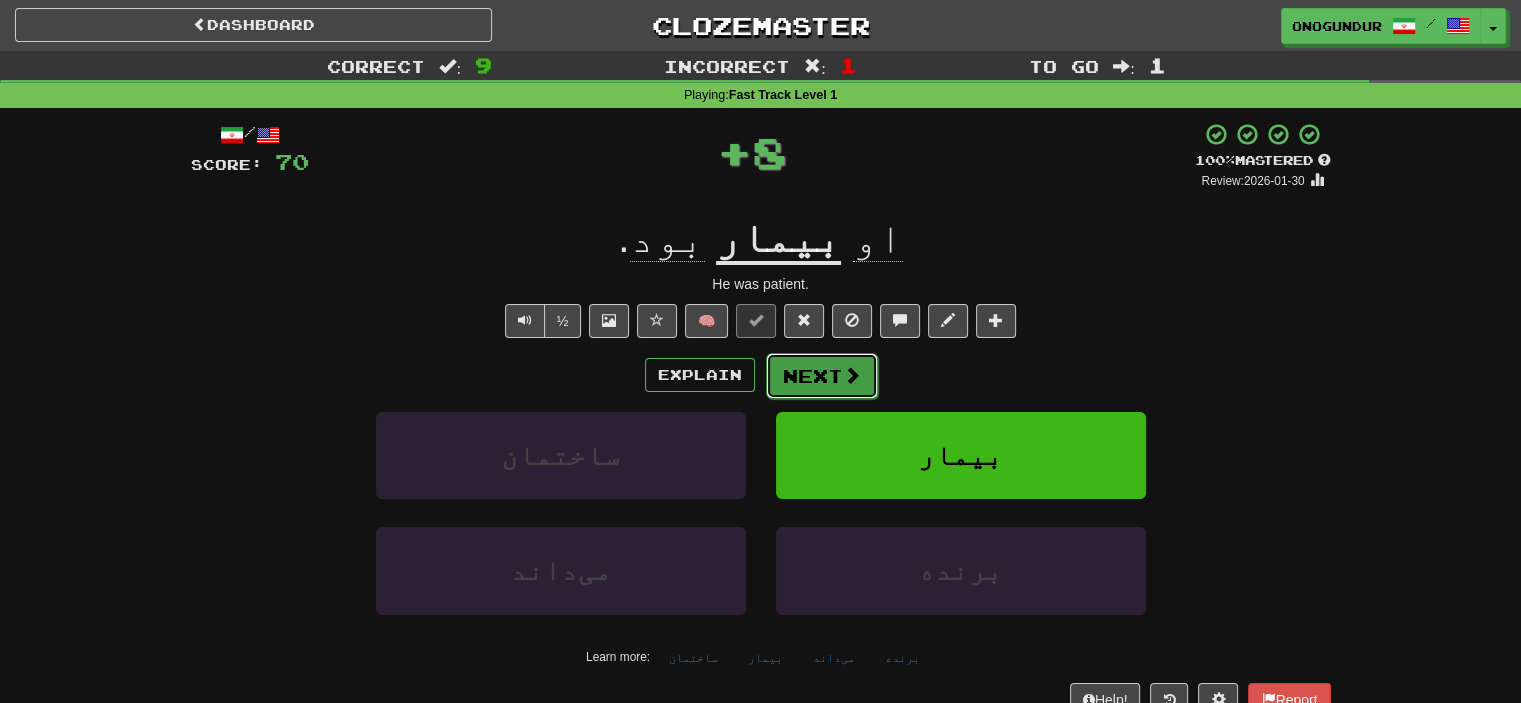 click on "Next" at bounding box center (822, 376) 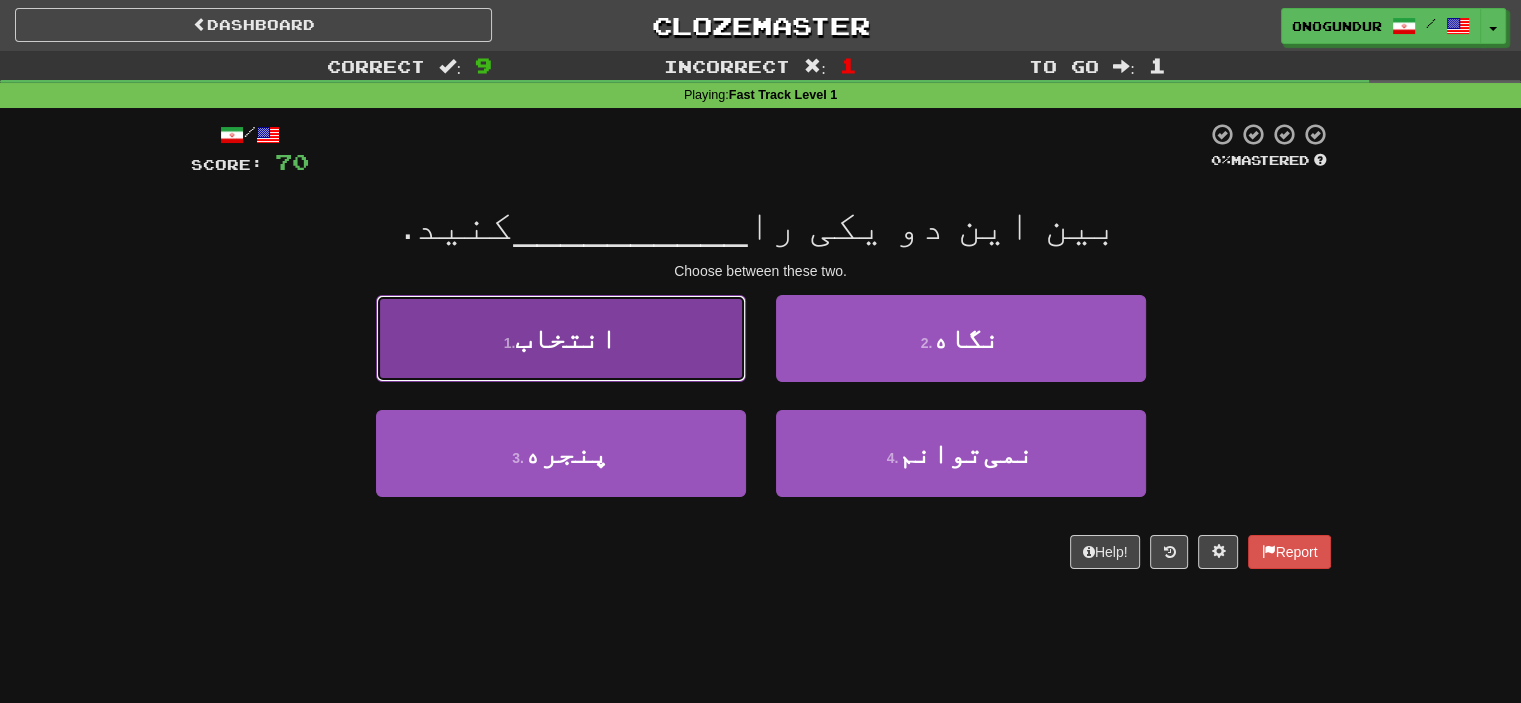 click on "1 .  انتخاب" at bounding box center [561, 338] 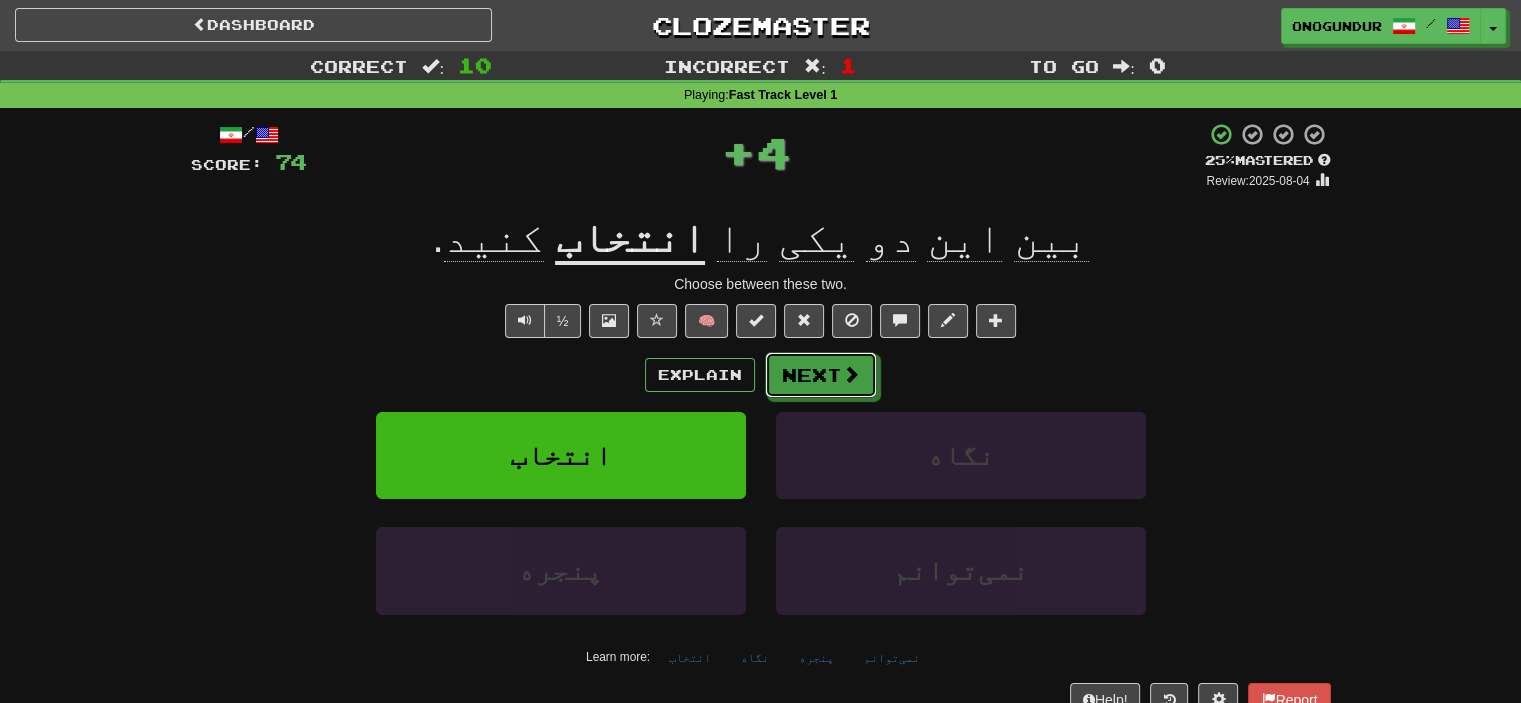 click on "Next" at bounding box center [821, 375] 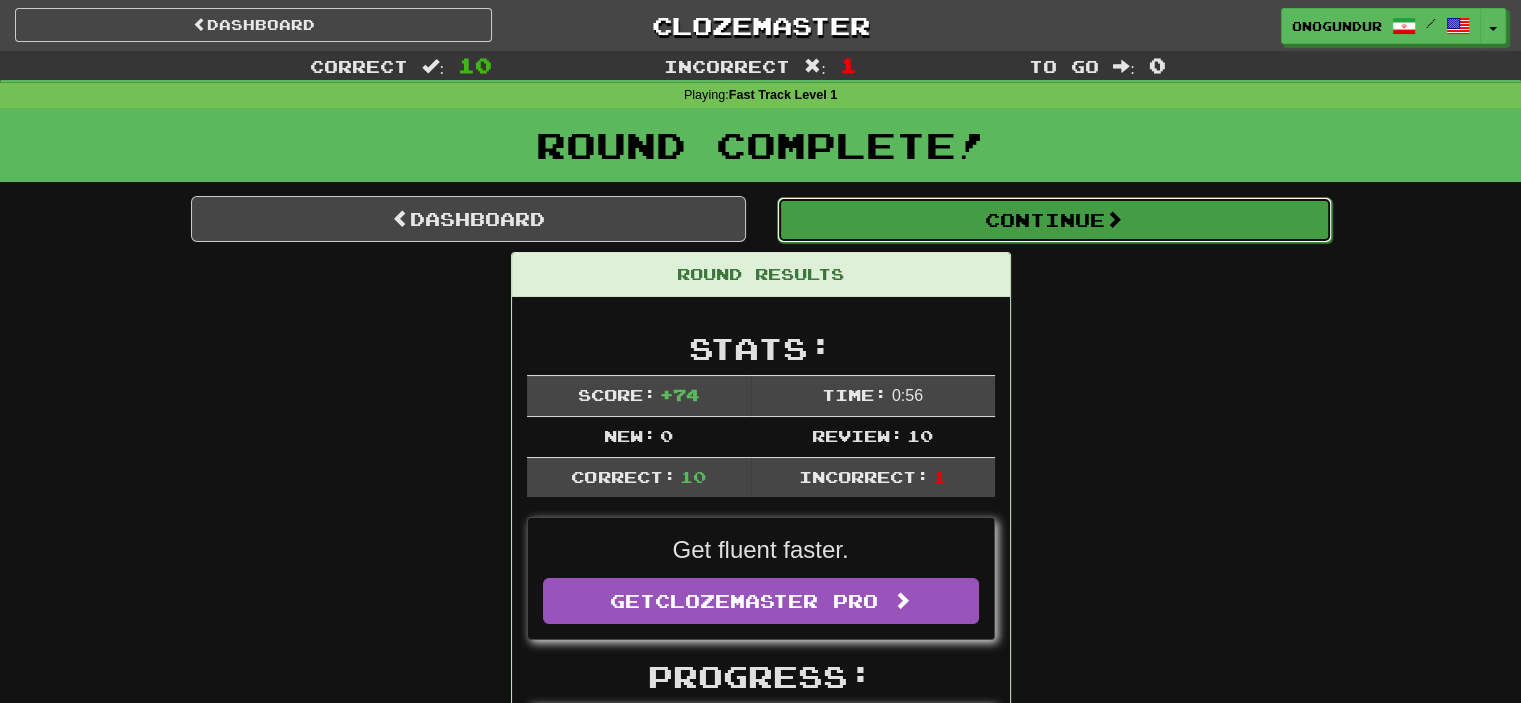click on "Continue" at bounding box center (1054, 220) 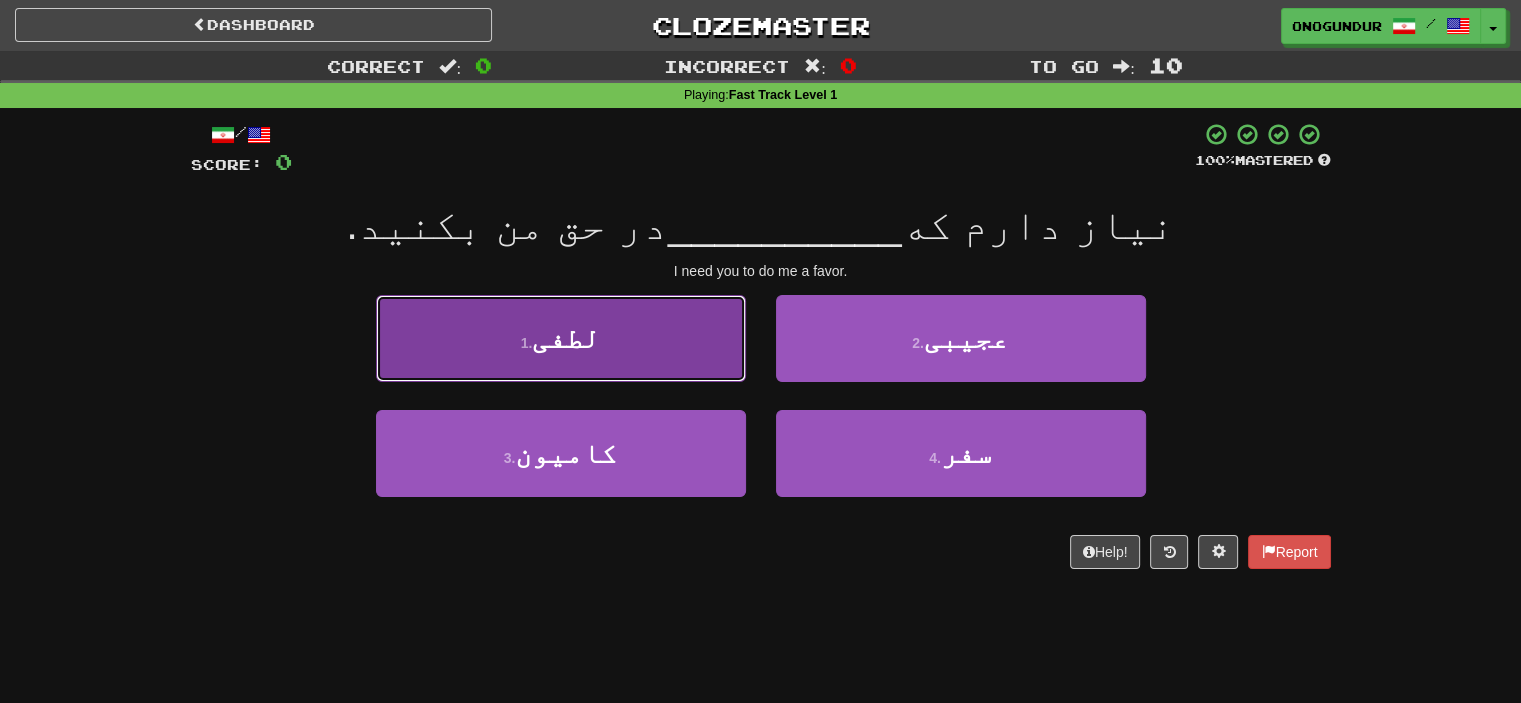 click on "1 .  لطفی" at bounding box center [561, 338] 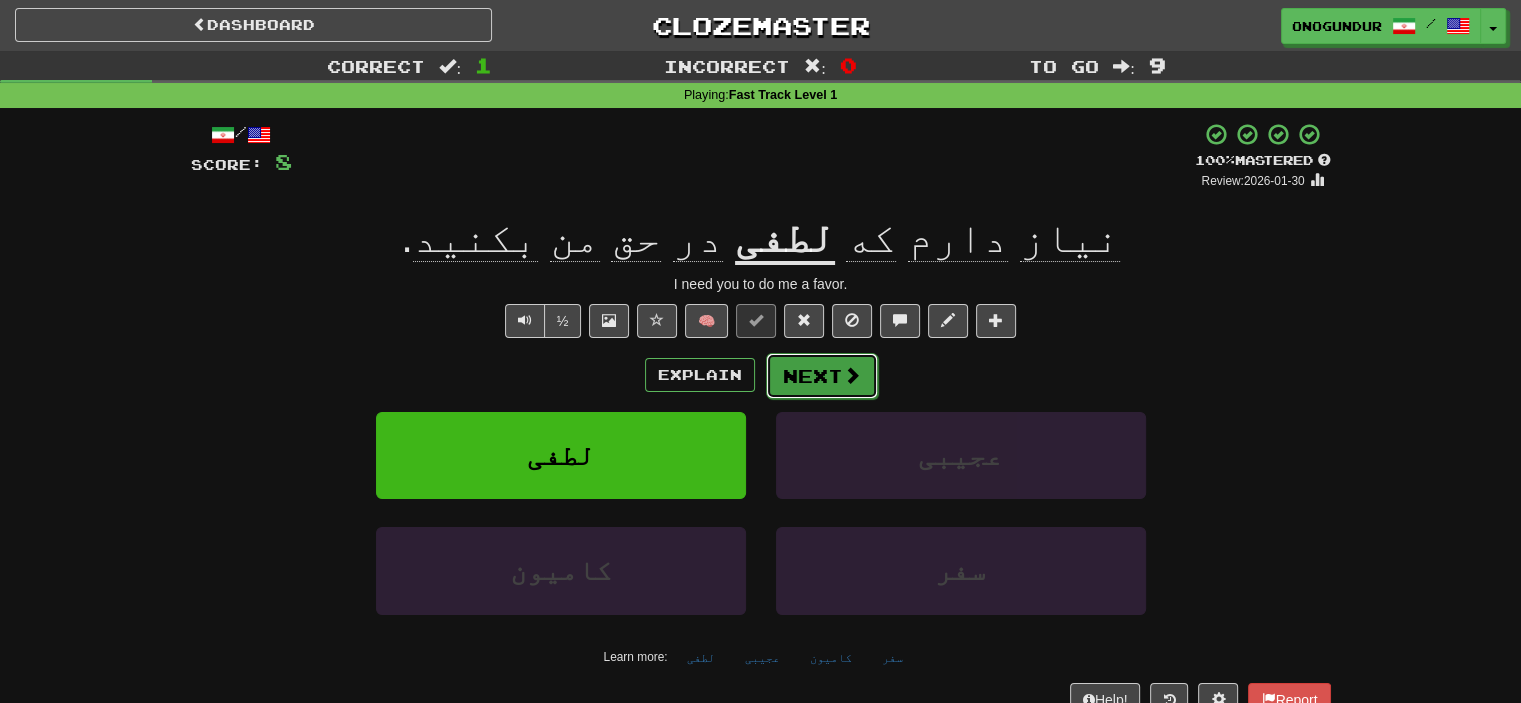 click on "Next" at bounding box center (822, 376) 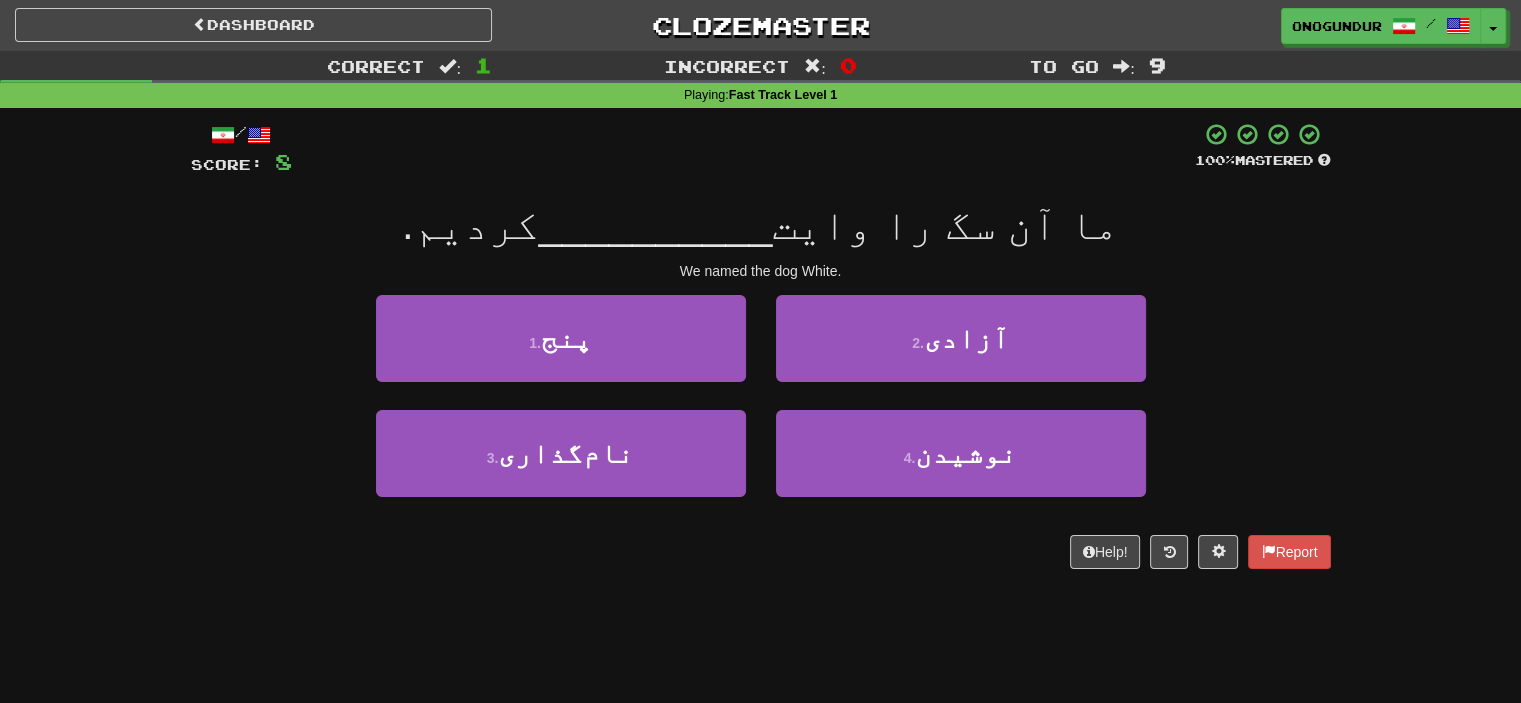 drag, startPoint x: 864, startPoint y: 243, endPoint x: 861, endPoint y: 271, distance: 28.160255 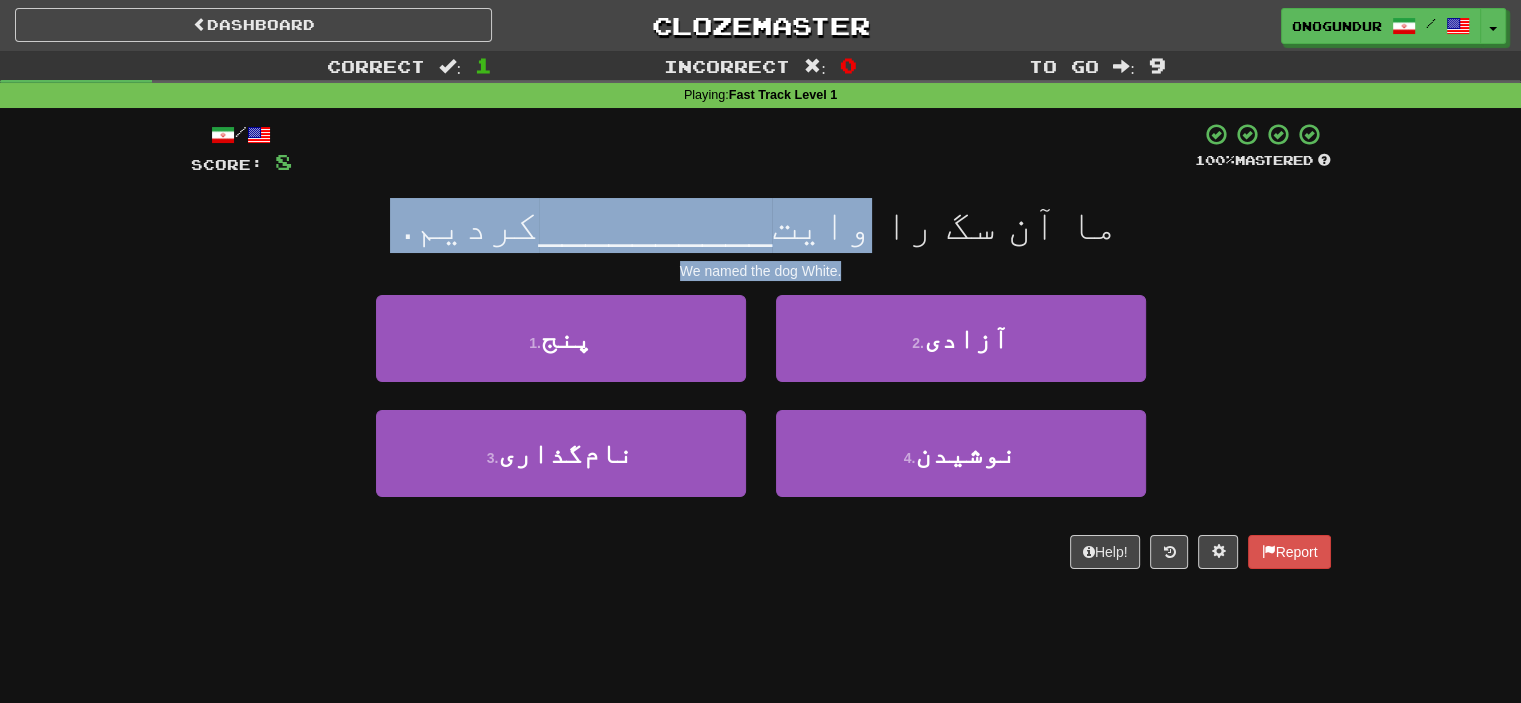 click on "We named the dog White." at bounding box center (761, 271) 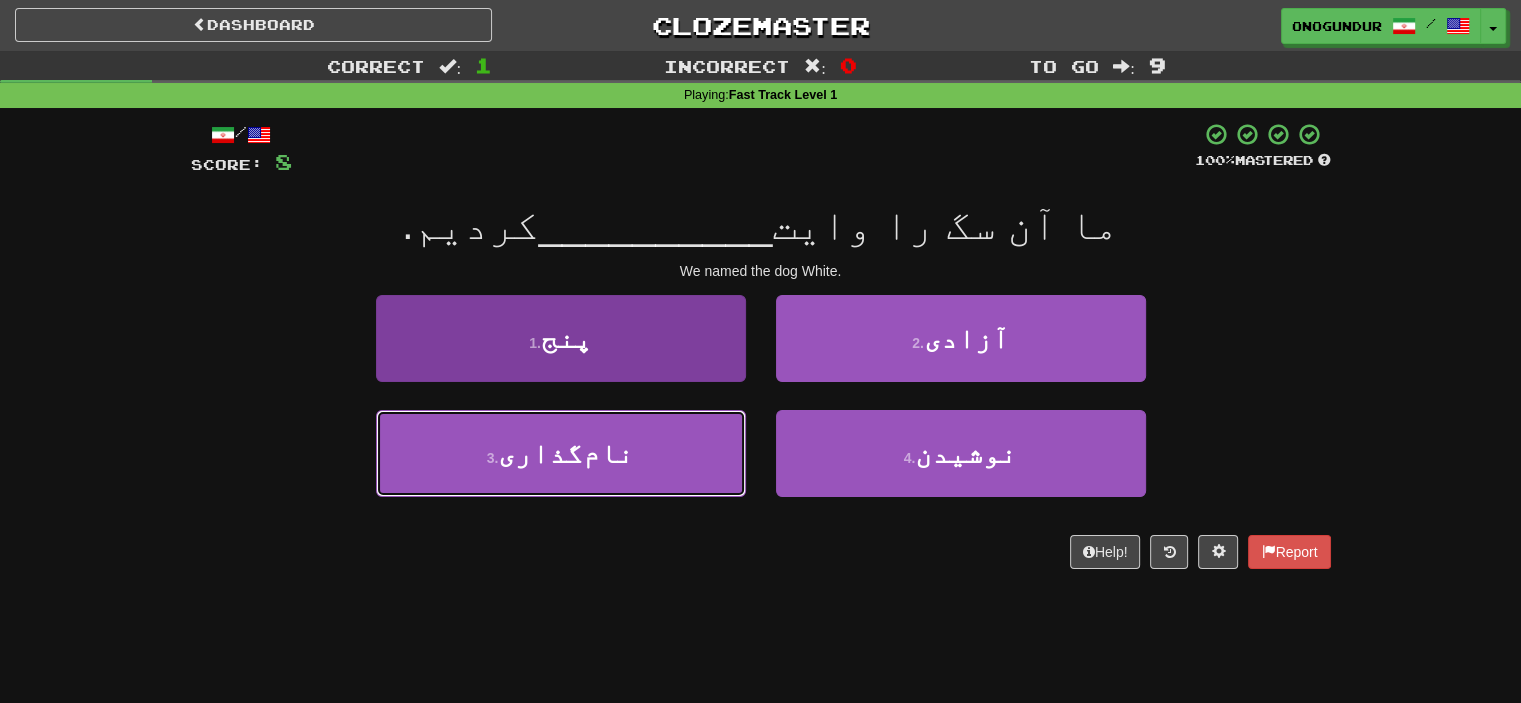 click on "3 .  نام‌گذاری" at bounding box center [561, 453] 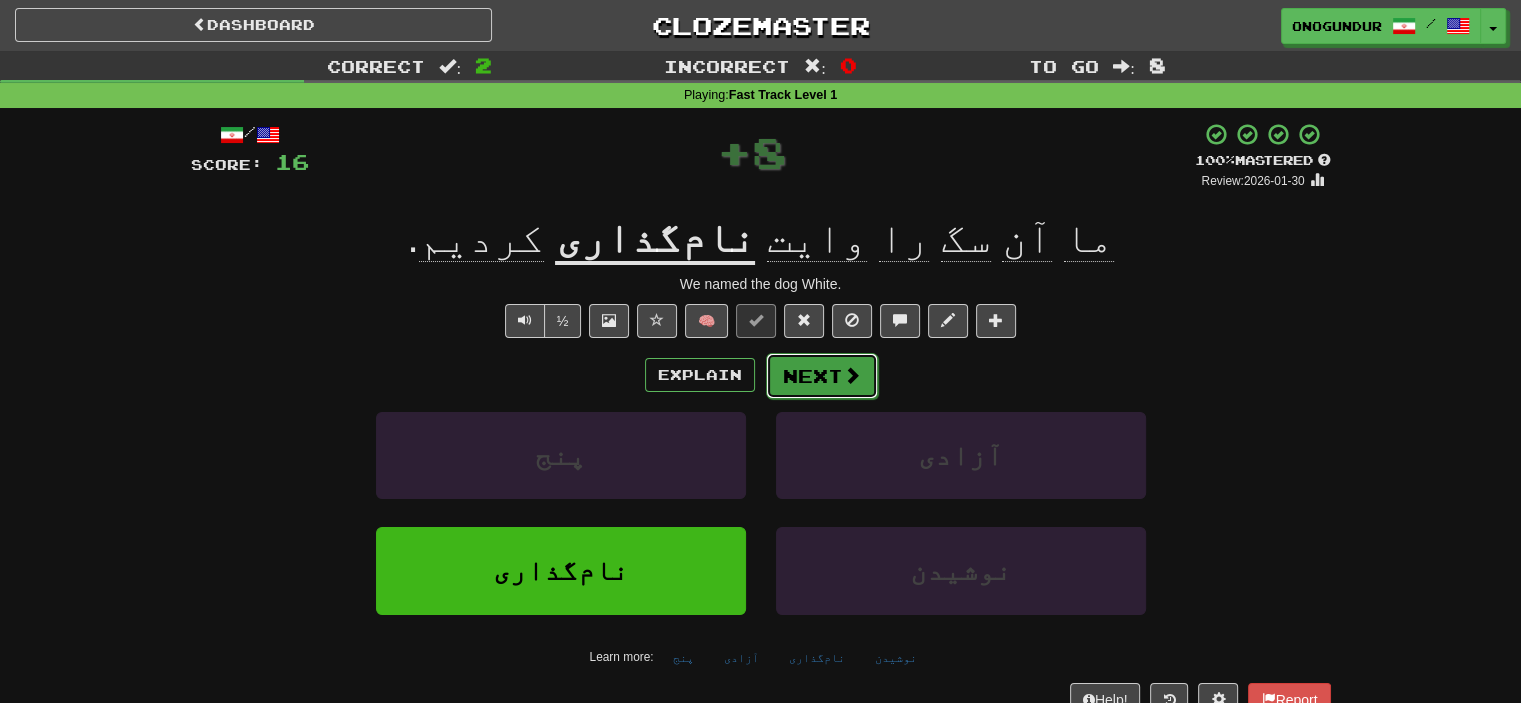 click on "Next" at bounding box center (822, 376) 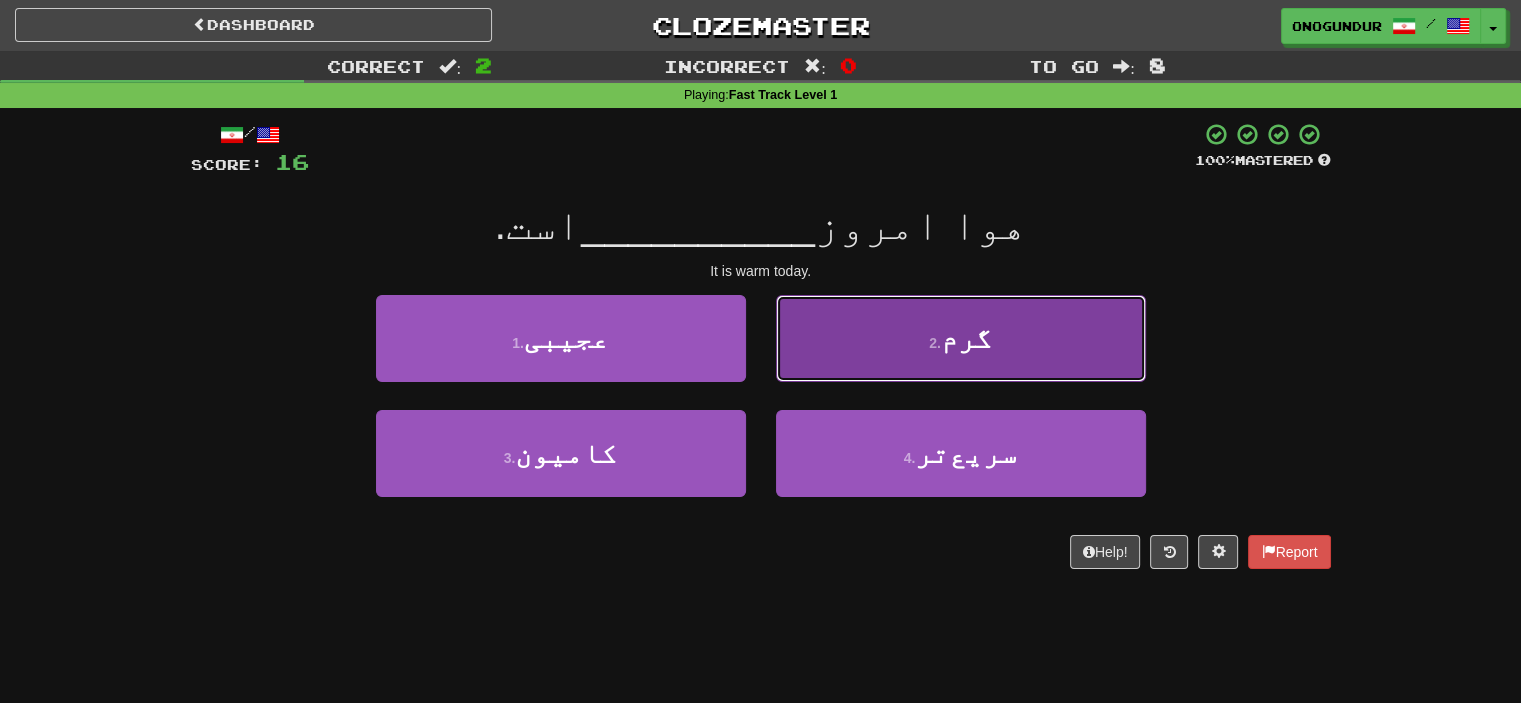click on "2 .  گرم" at bounding box center (961, 338) 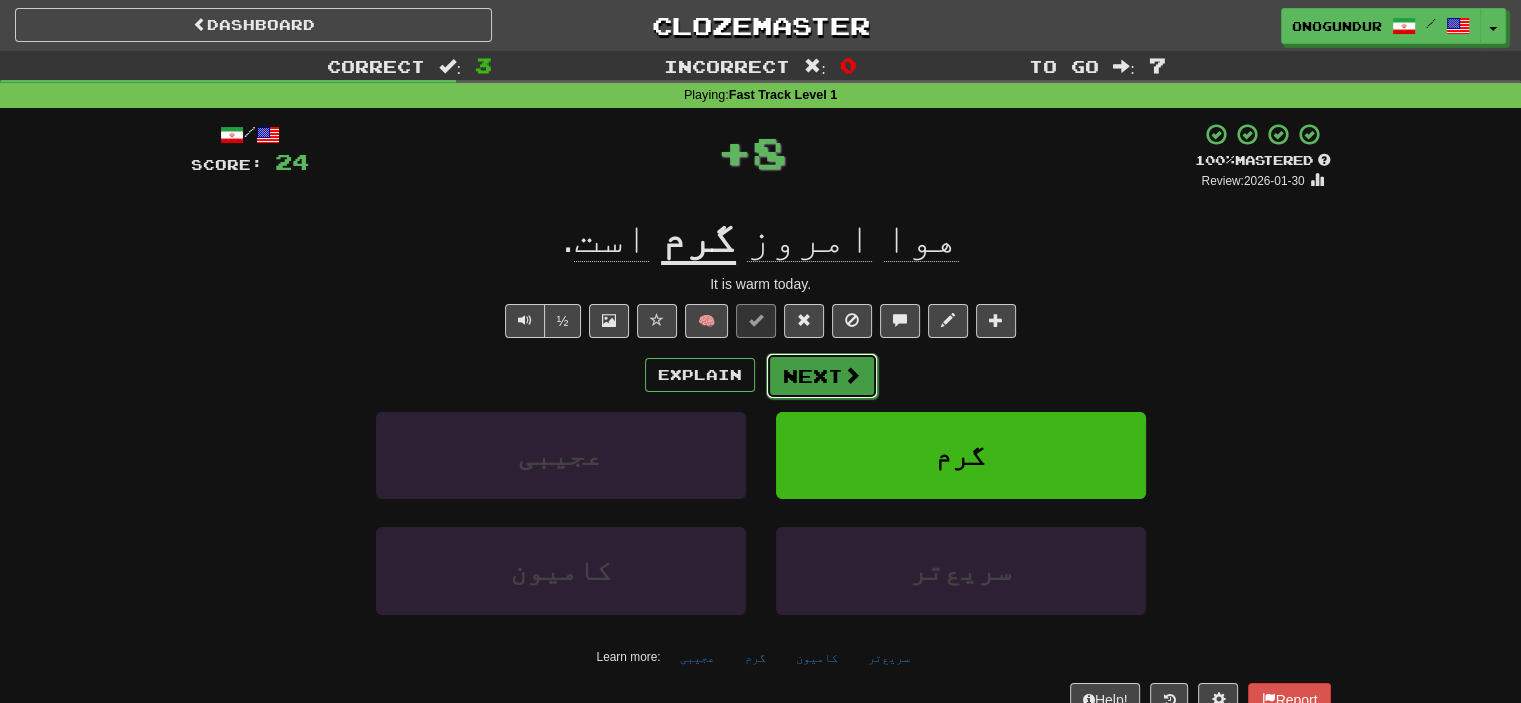 click on "Next" at bounding box center [822, 376] 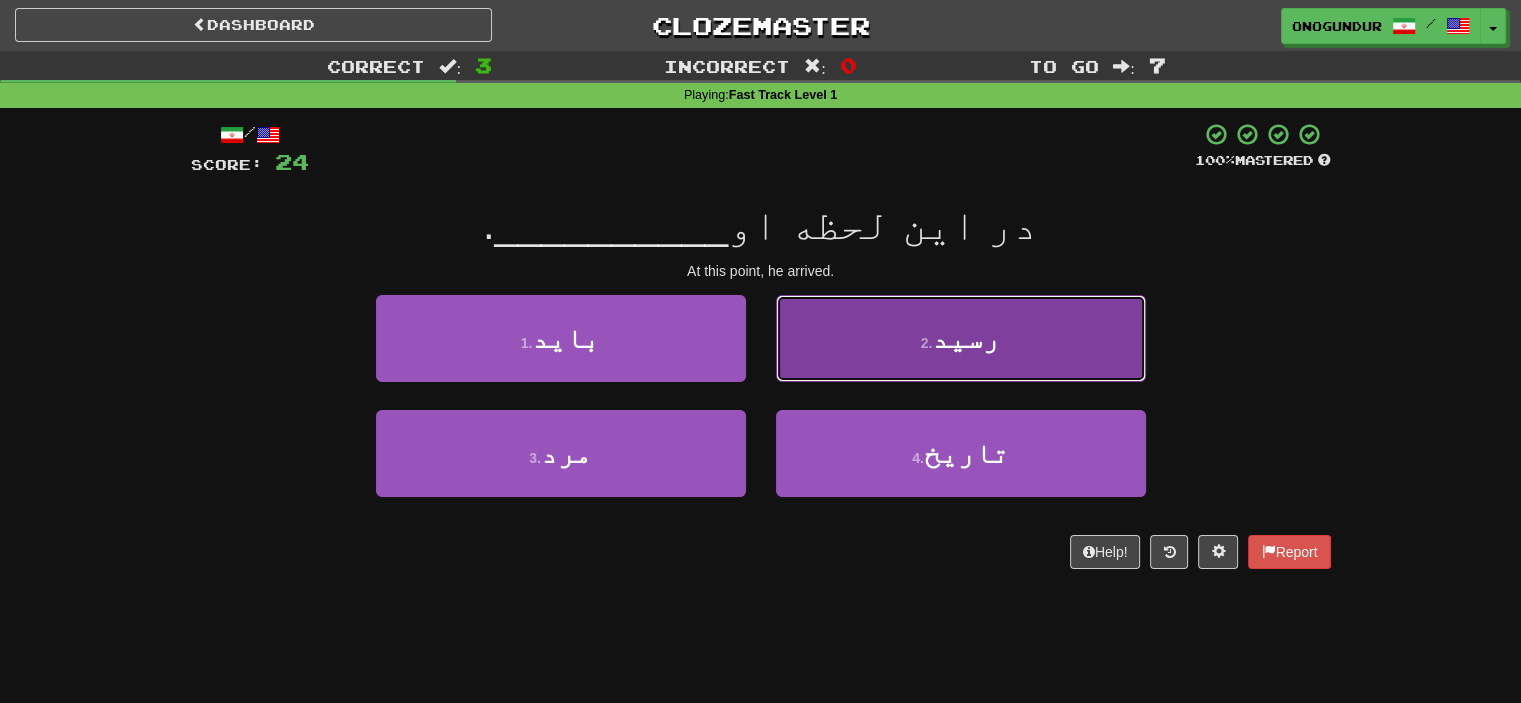 click on "2 .  رسید" at bounding box center (961, 338) 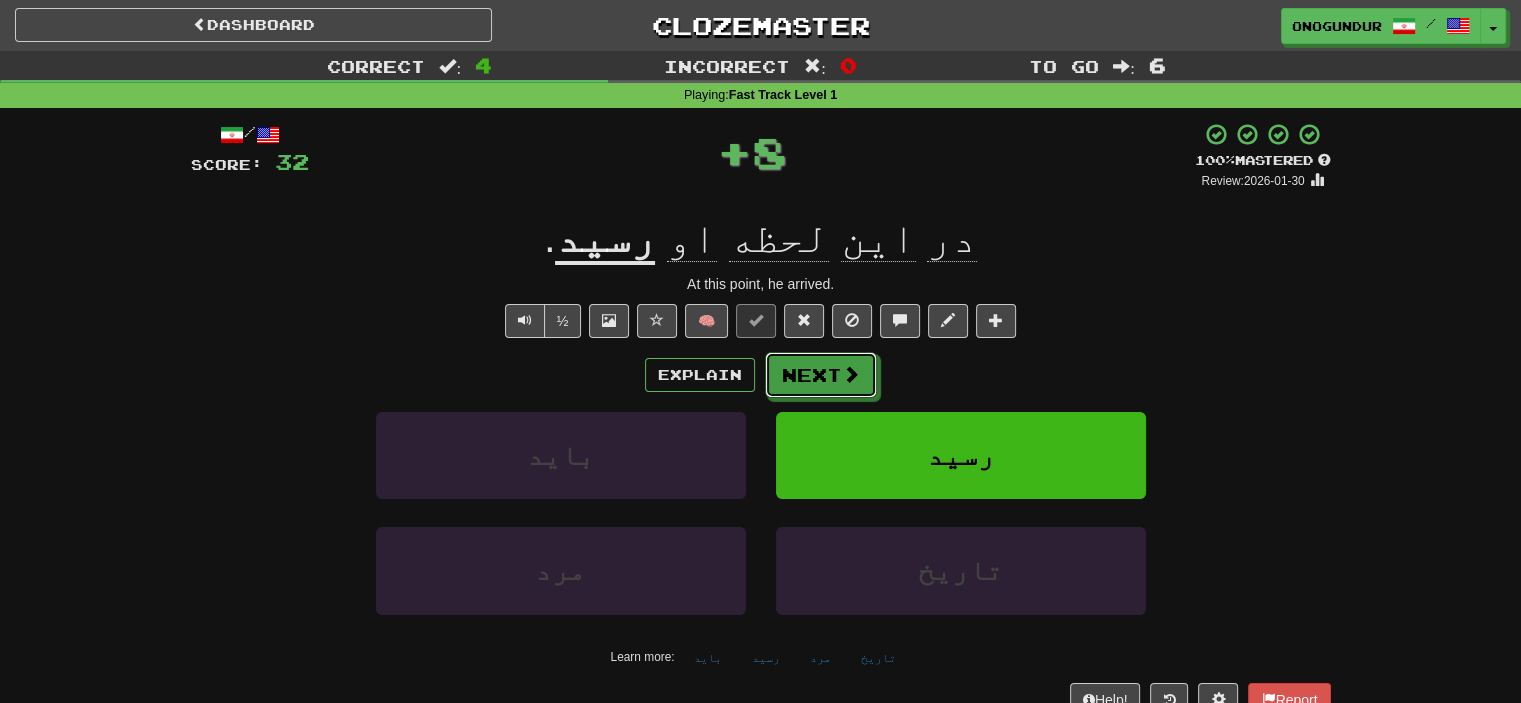 click at bounding box center [851, 374] 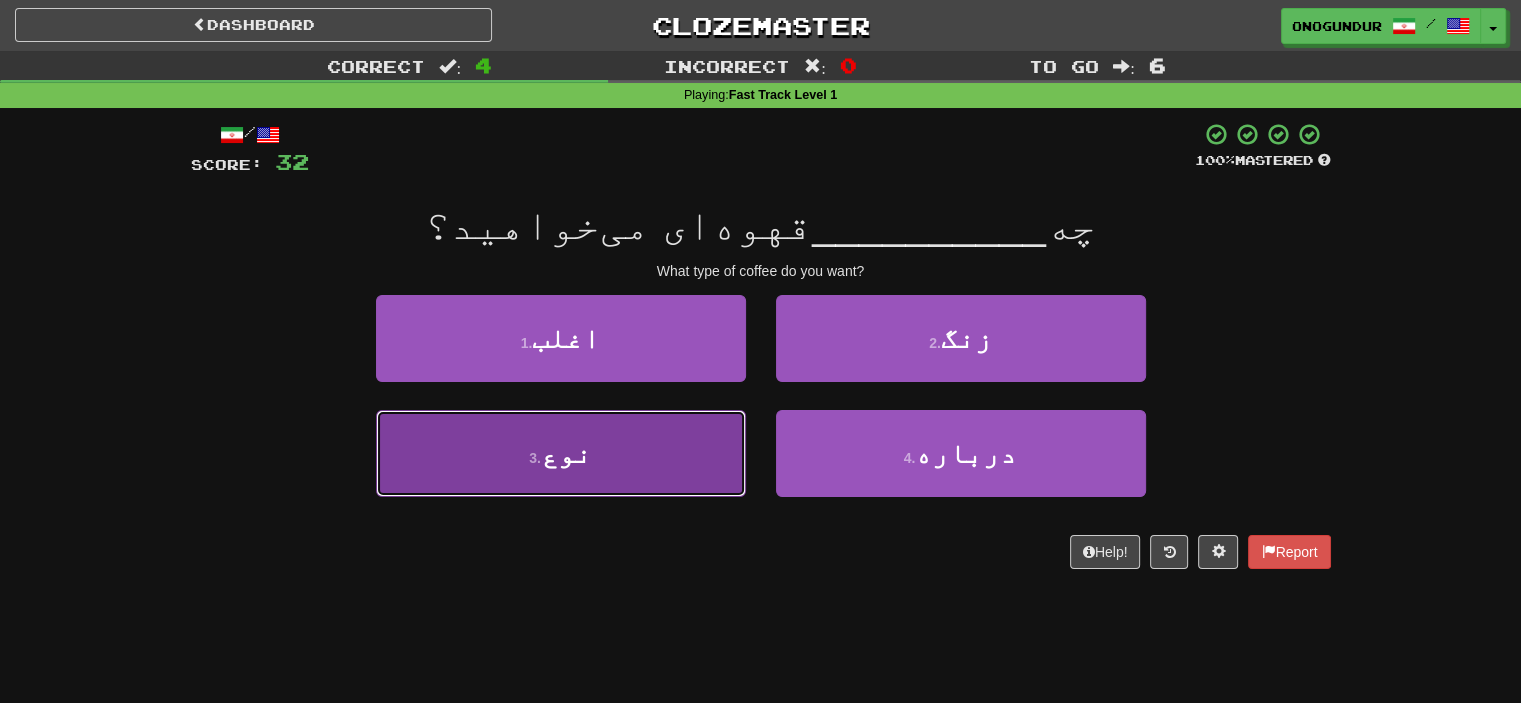 click on "3 .  نوع" at bounding box center [561, 453] 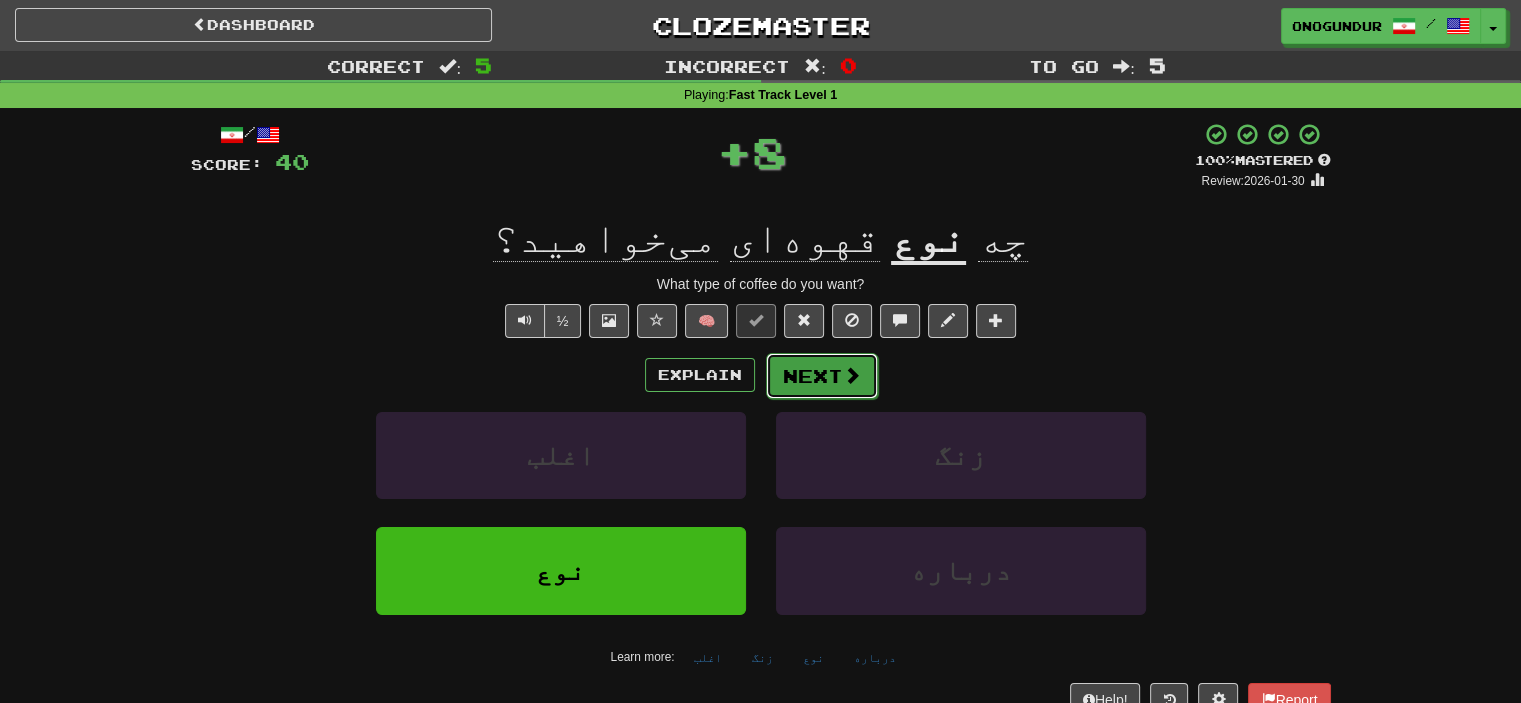 click on "Next" at bounding box center (822, 376) 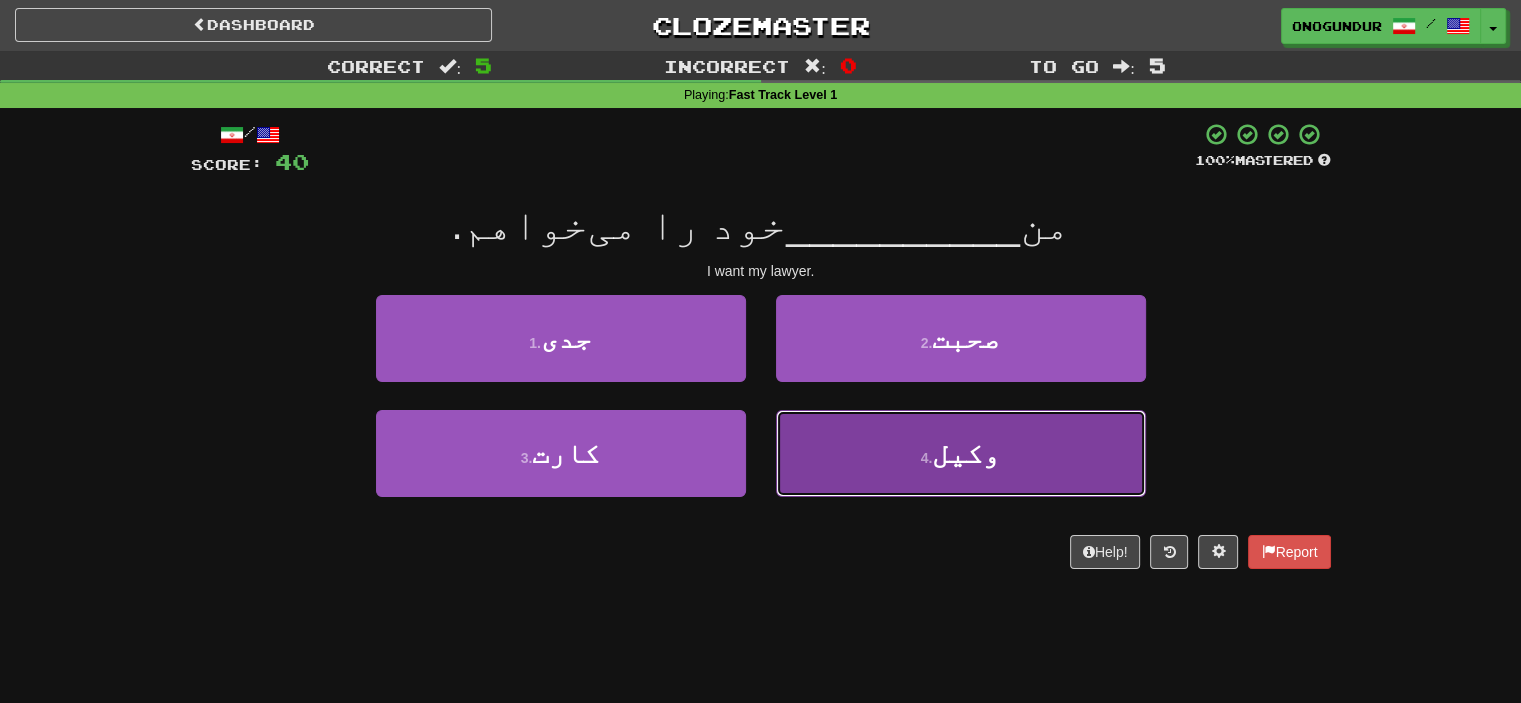 click on "4 .  وکیل" at bounding box center [961, 453] 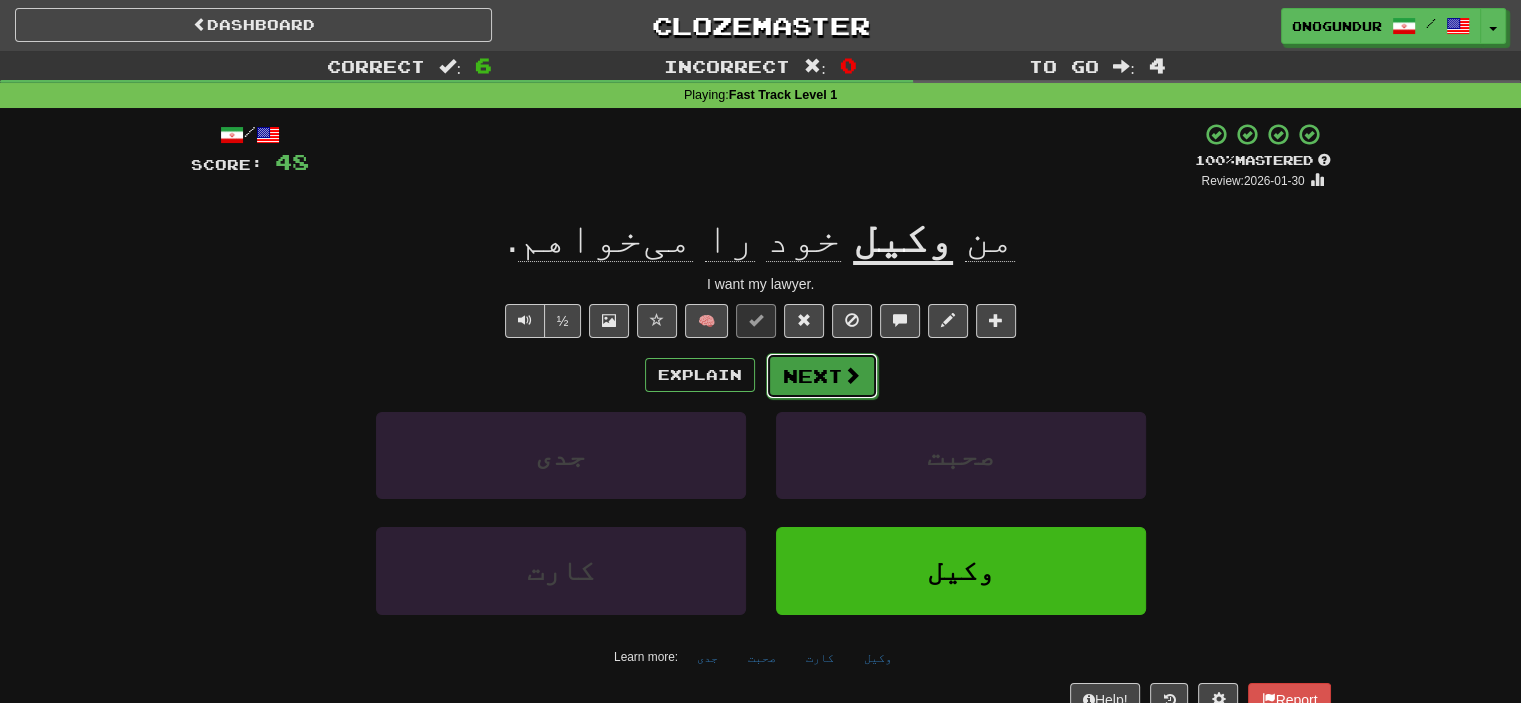 click on "Next" at bounding box center [822, 376] 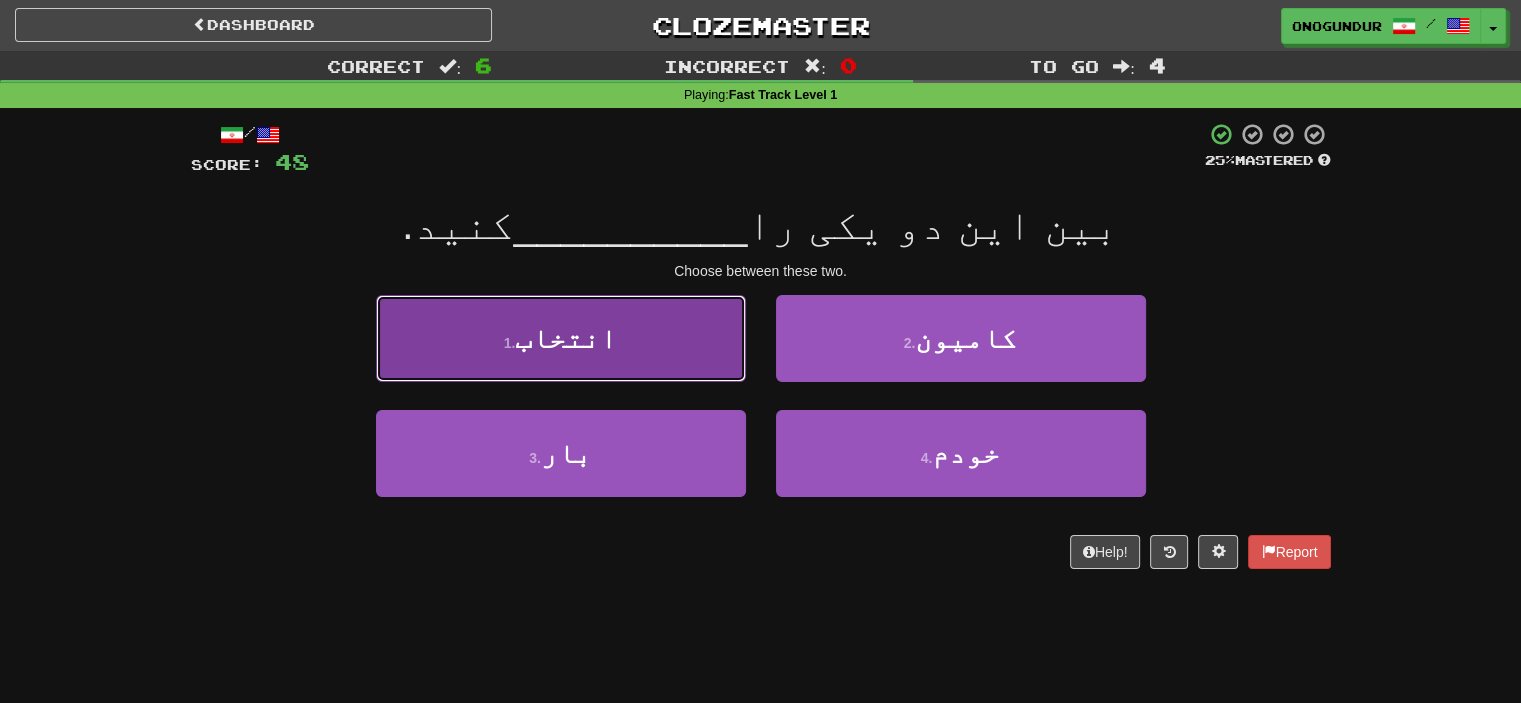 click on "1 .  انتخاب" at bounding box center [561, 338] 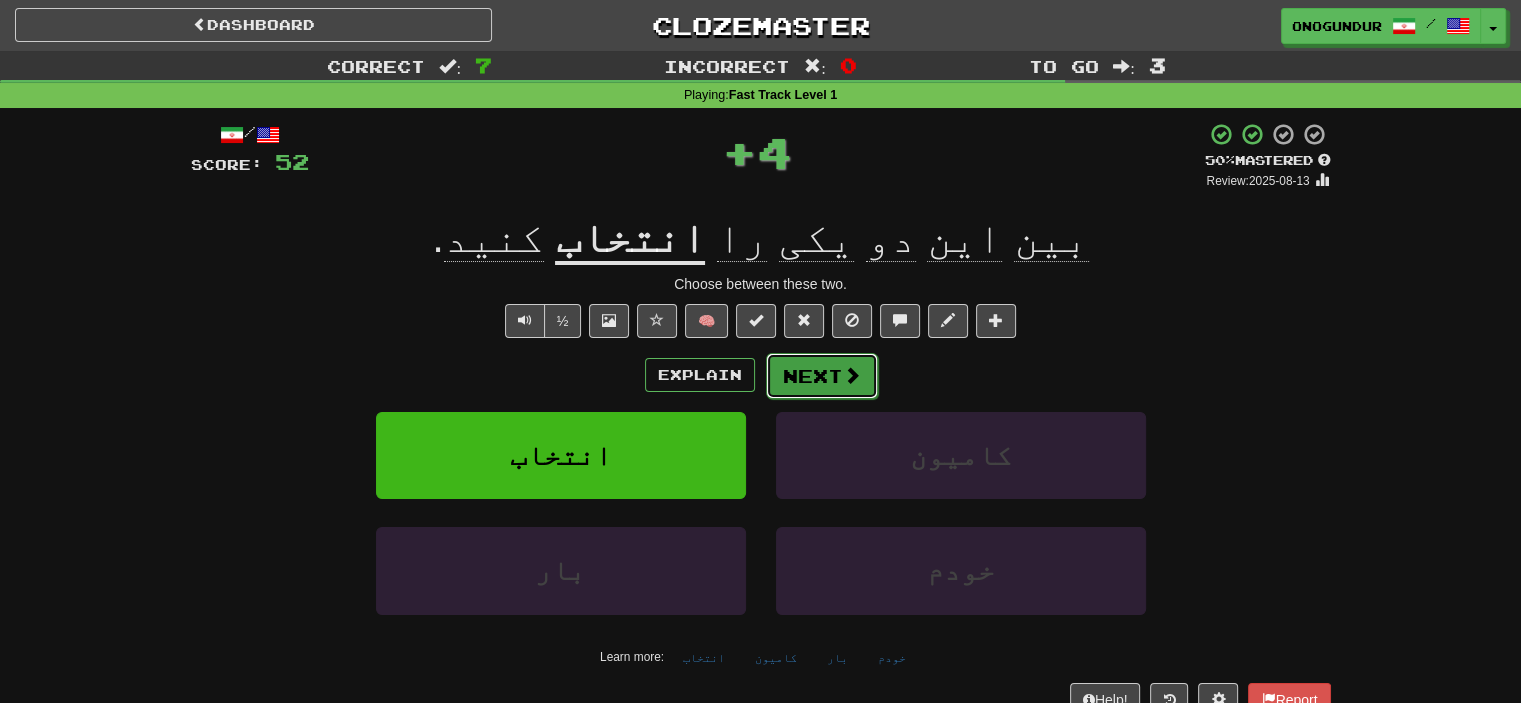 click on "Next" at bounding box center (822, 376) 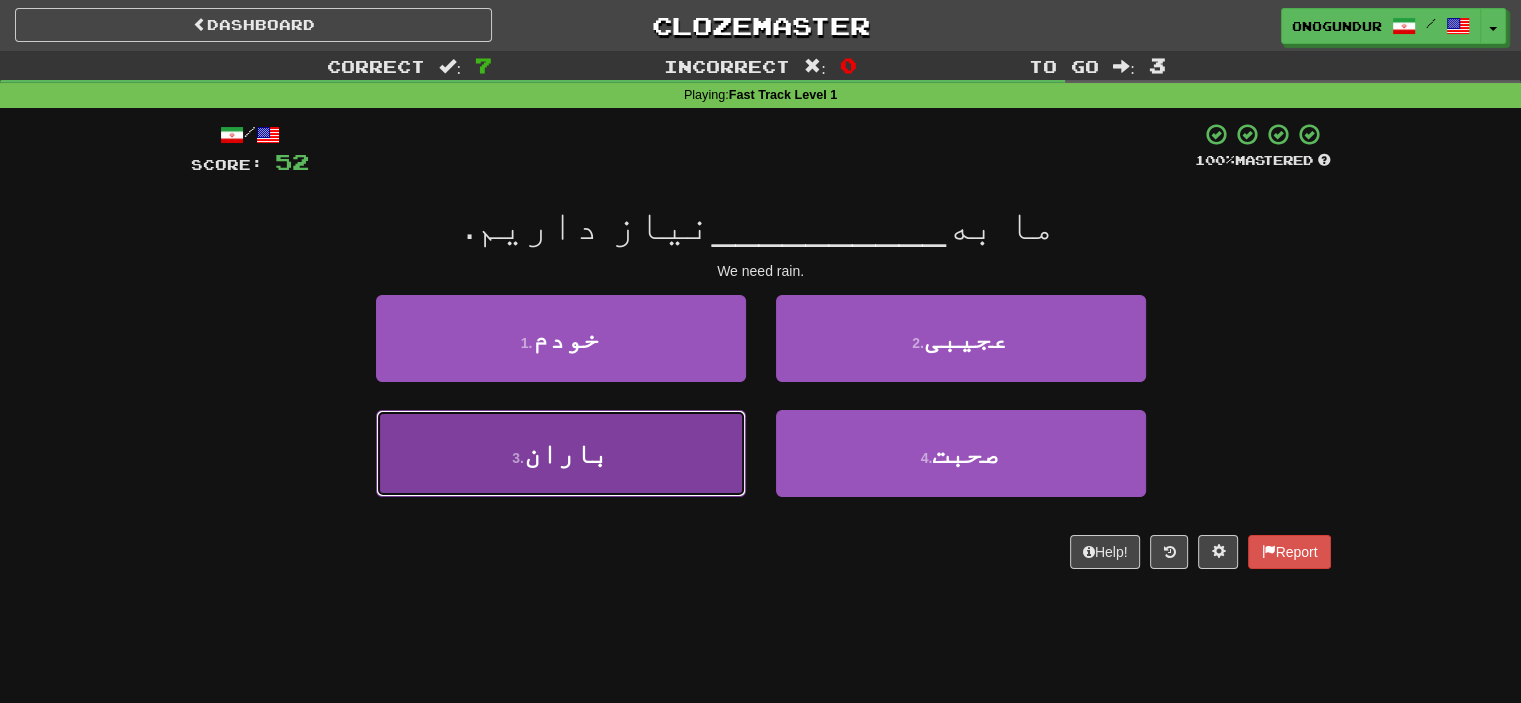 click on "3 .  باران" at bounding box center (561, 453) 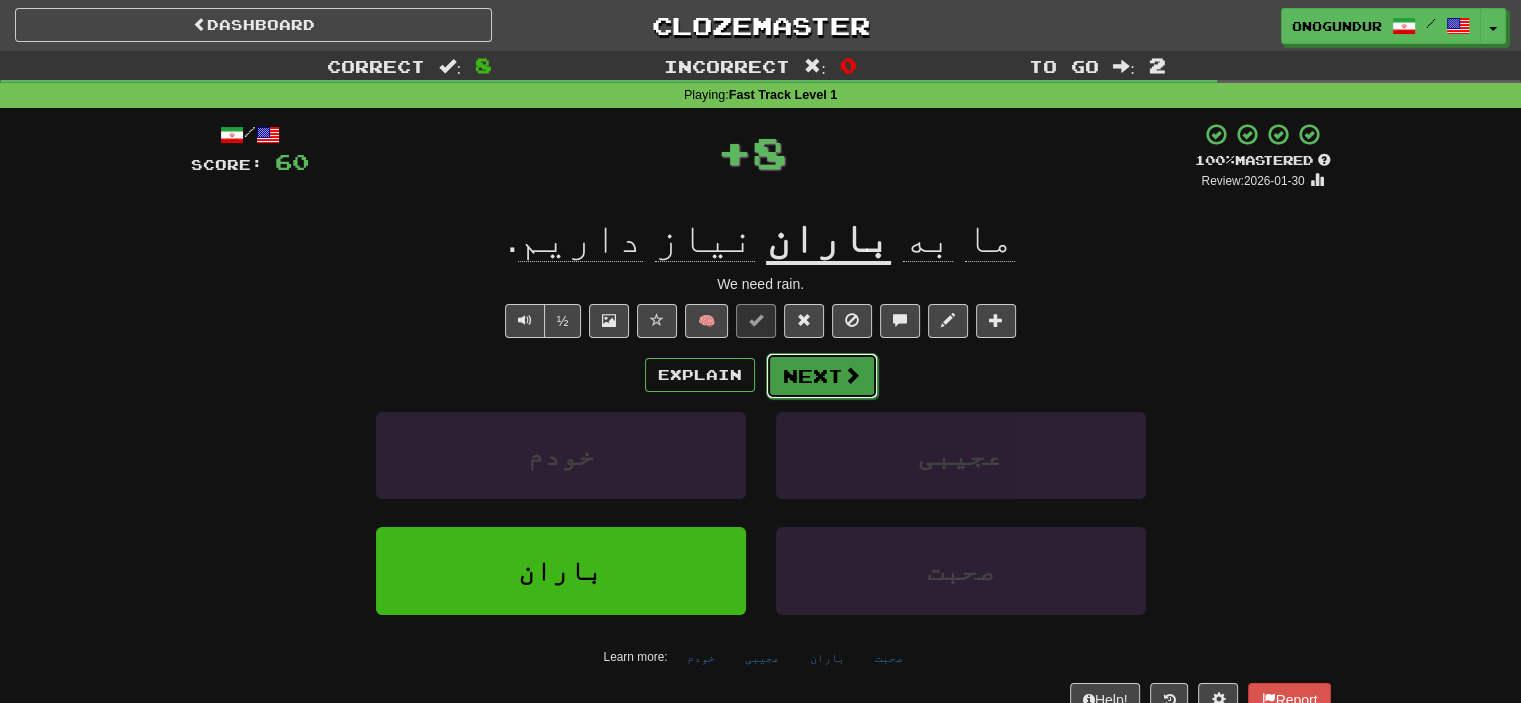 click on "Next" at bounding box center (822, 376) 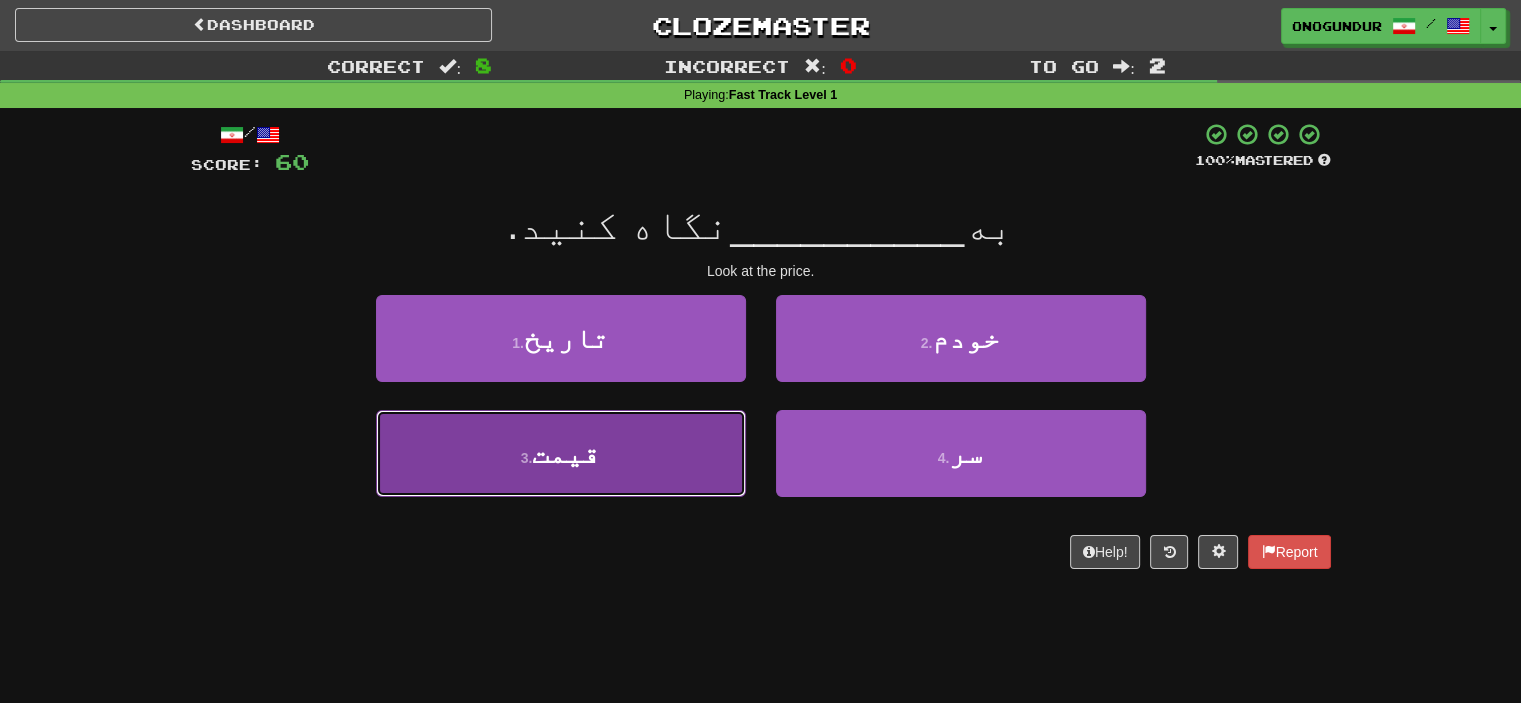 click on "3 .  قیمت" at bounding box center [561, 453] 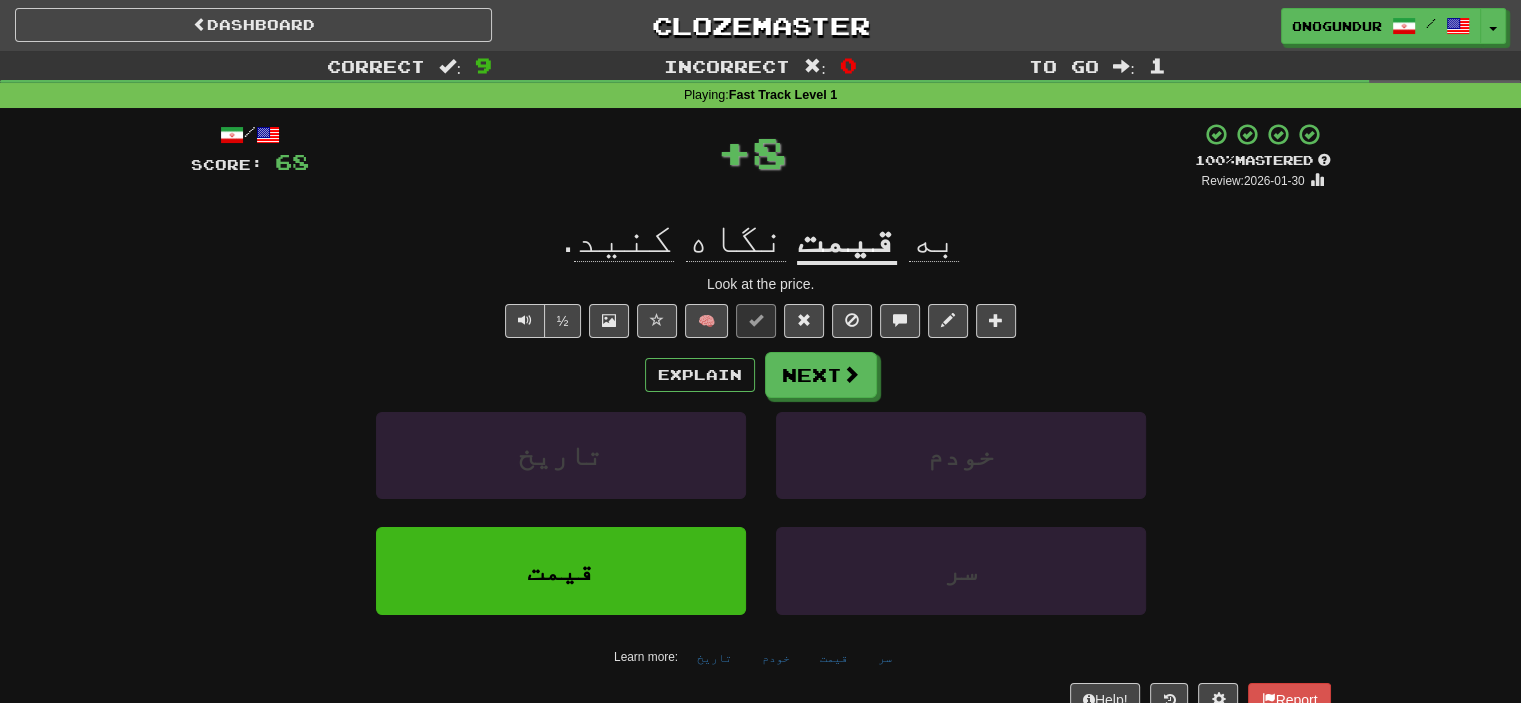 click on "Explain Next تاریخ خودم قیمت سر Learn more: تاریخ خودم قیمت سر" at bounding box center (761, 512) 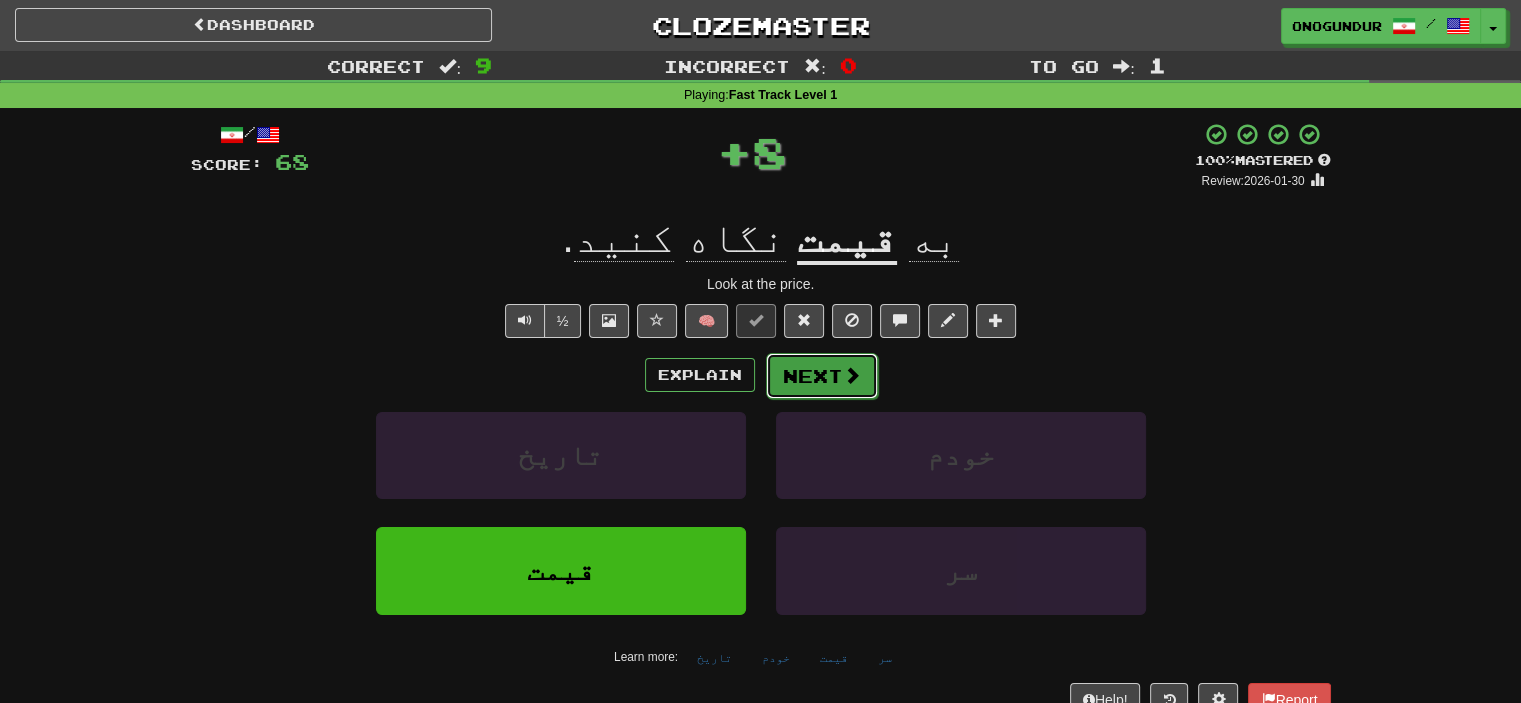 click on "Next" at bounding box center (822, 376) 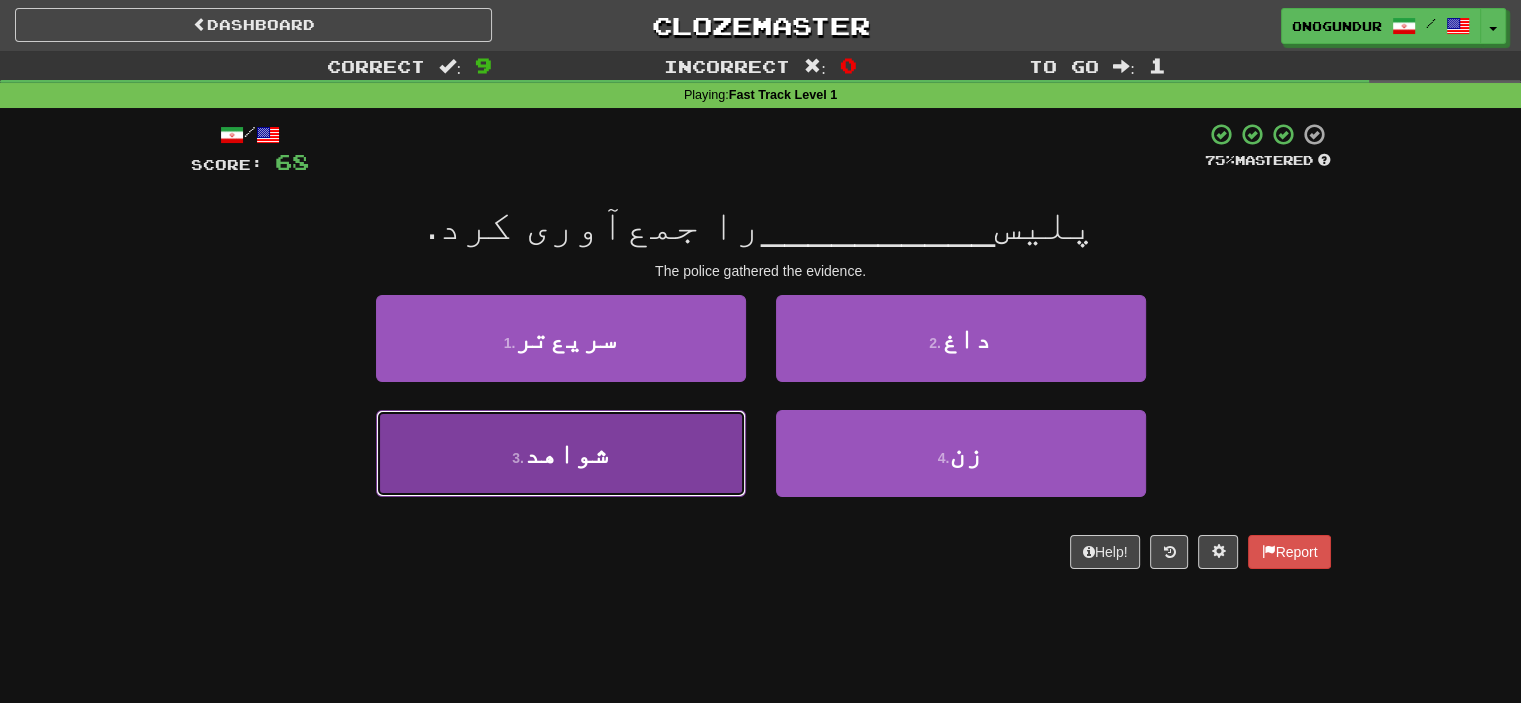 click on "3 .  شواهد" at bounding box center (561, 453) 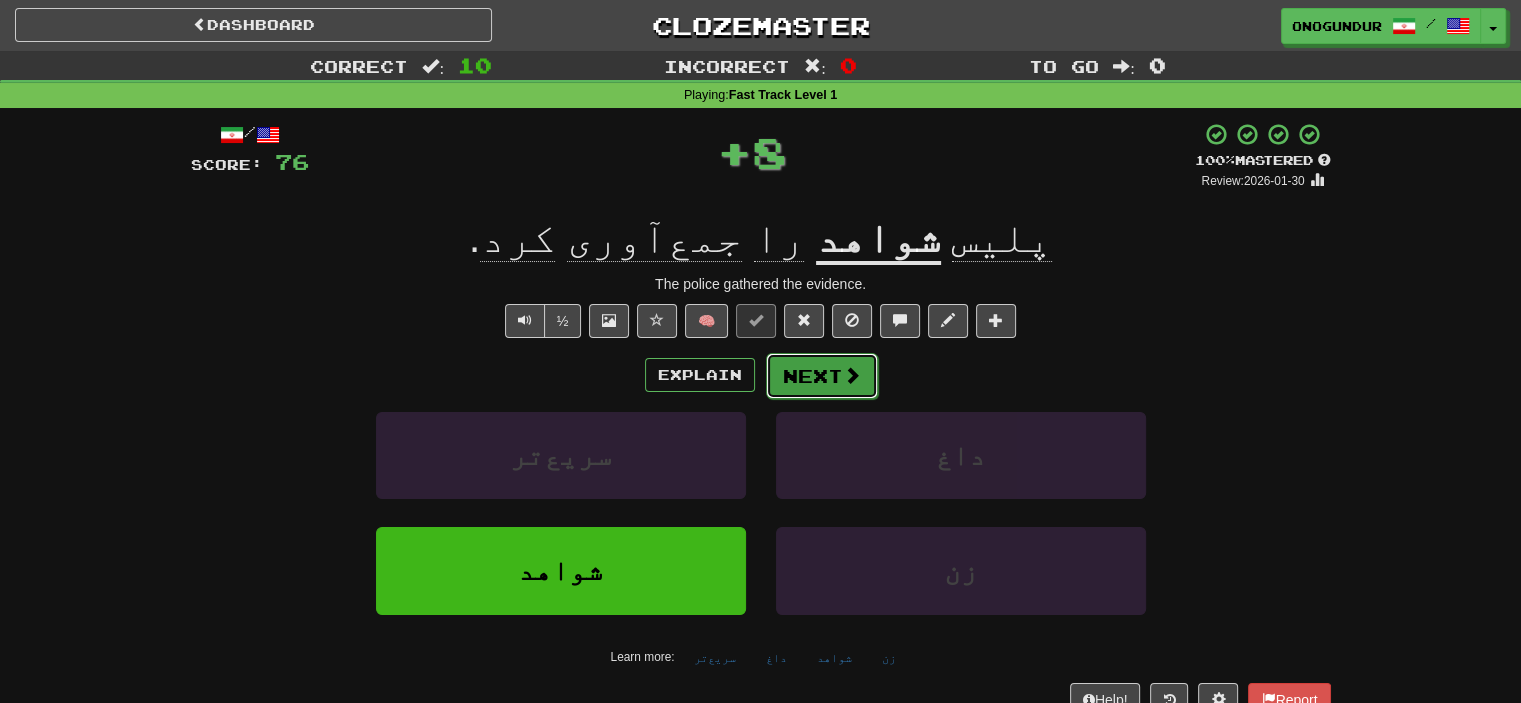 click on "Next" at bounding box center [822, 376] 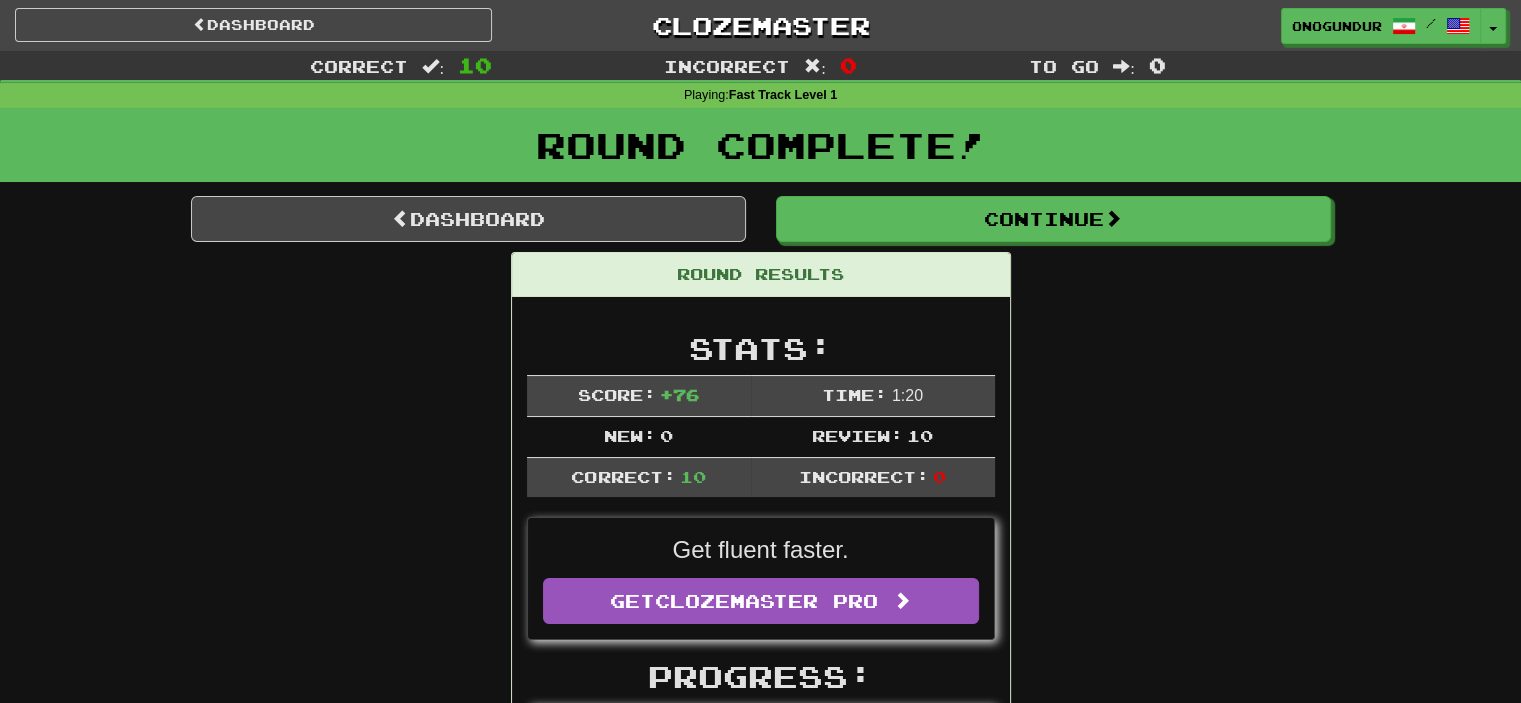 click on "Dashboard Continue  Round Results Stats: Score:   + 76 Time:   1 : 20 New:   0 Review:   10 Correct:   10 Incorrect:   0 Get fluent faster. Get  Clozemaster Pro   Progress: Fast Track Level 1 Playing:  1000  /  1000 100% Mastered:  998  /  1000 99.8% Ready for Review:  0  /  Level:  71 559  points to level  72  - keep going! Ranked:  9 th  this week ( 208  points to  8 th ) Sentences:  Report نیاز دارم که  لطفی  در حق من بکنید. I need you to do me a favor.  Report ما آن سگ را وایت  نام‌گذاری  کردیم. We named the dog White.  Report هوا امروز  گرم  است. It is warm today.  Report در این لحظه او  رسید . At this point, he arrived.  Report چه  نوع  قهوه‌ای می‌خواهید؟ What type of coffee do you want?  Report من  وکیل  خود را می‌خواهم. I want my lawyer.  Report بین این دو یکی را  انتخاب  کنید. Choose between these two.  Report ما به  باران  نیاز داریم." at bounding box center [761, 1190] 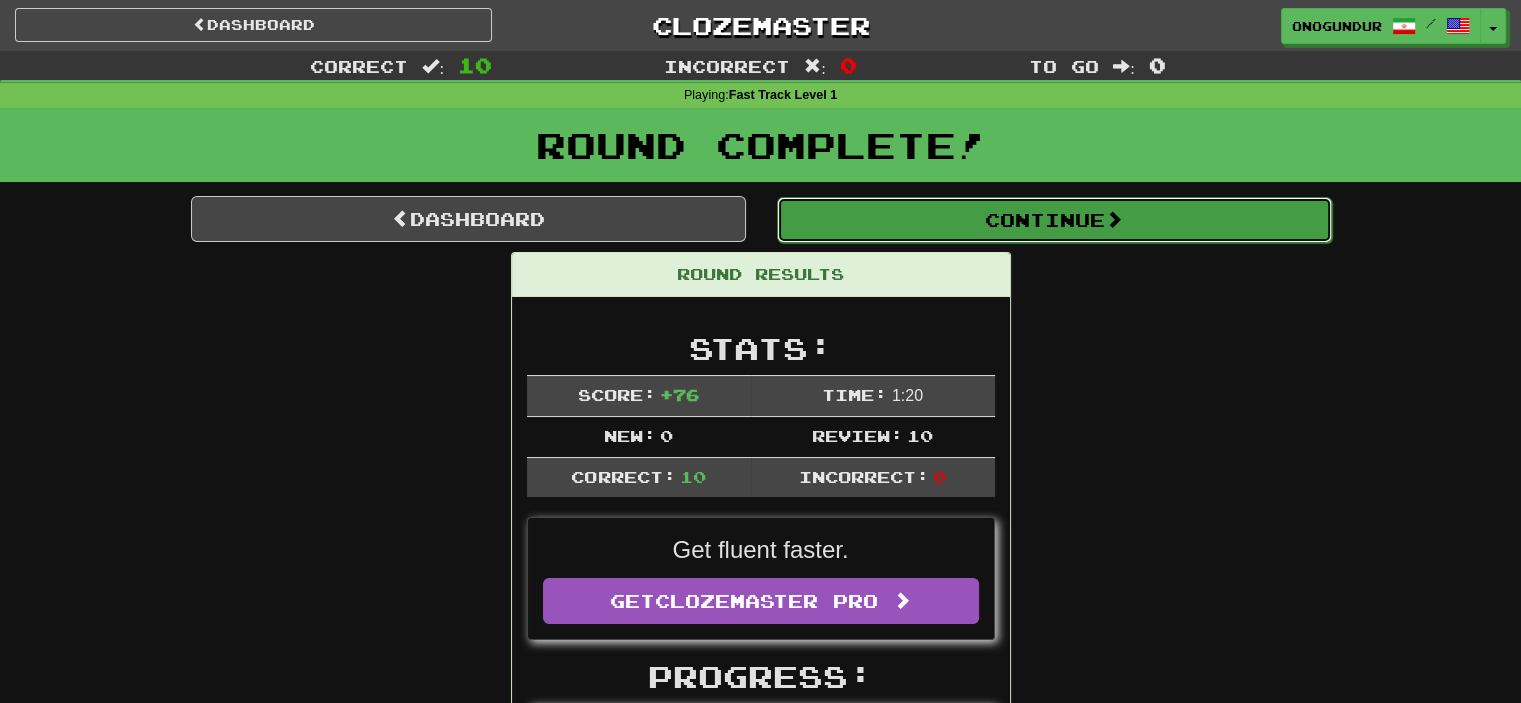 click on "Continue" at bounding box center [1054, 220] 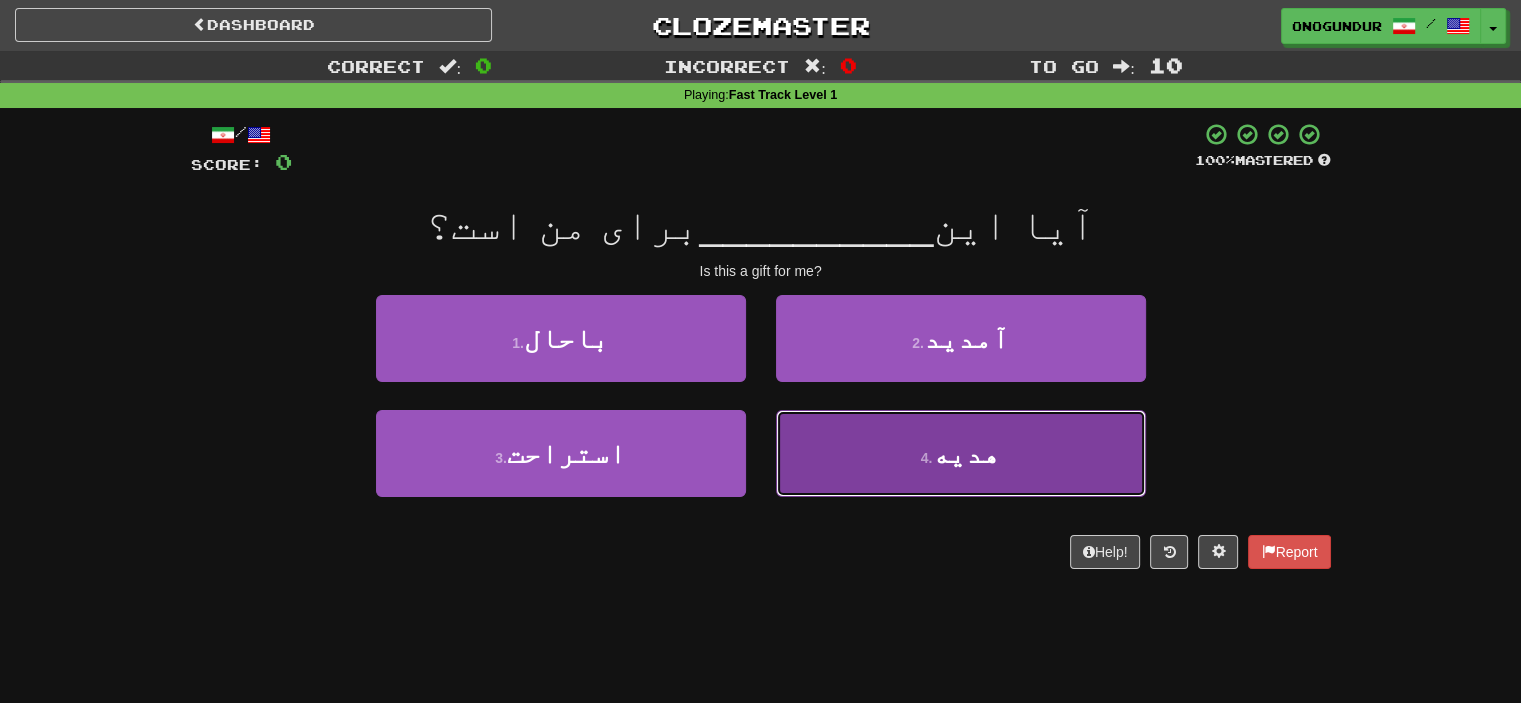 click on "4 .  هدیه" at bounding box center [961, 453] 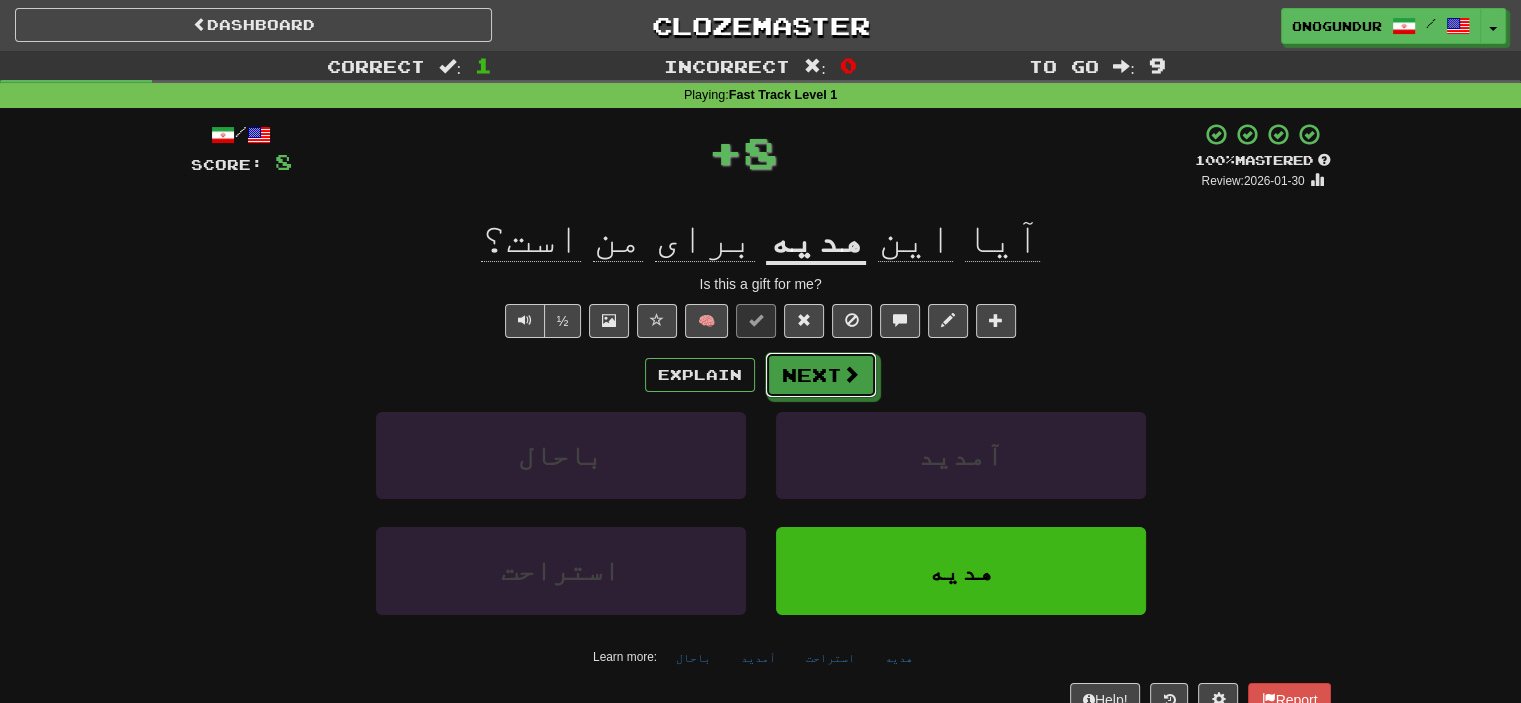 click on "Next" at bounding box center [821, 375] 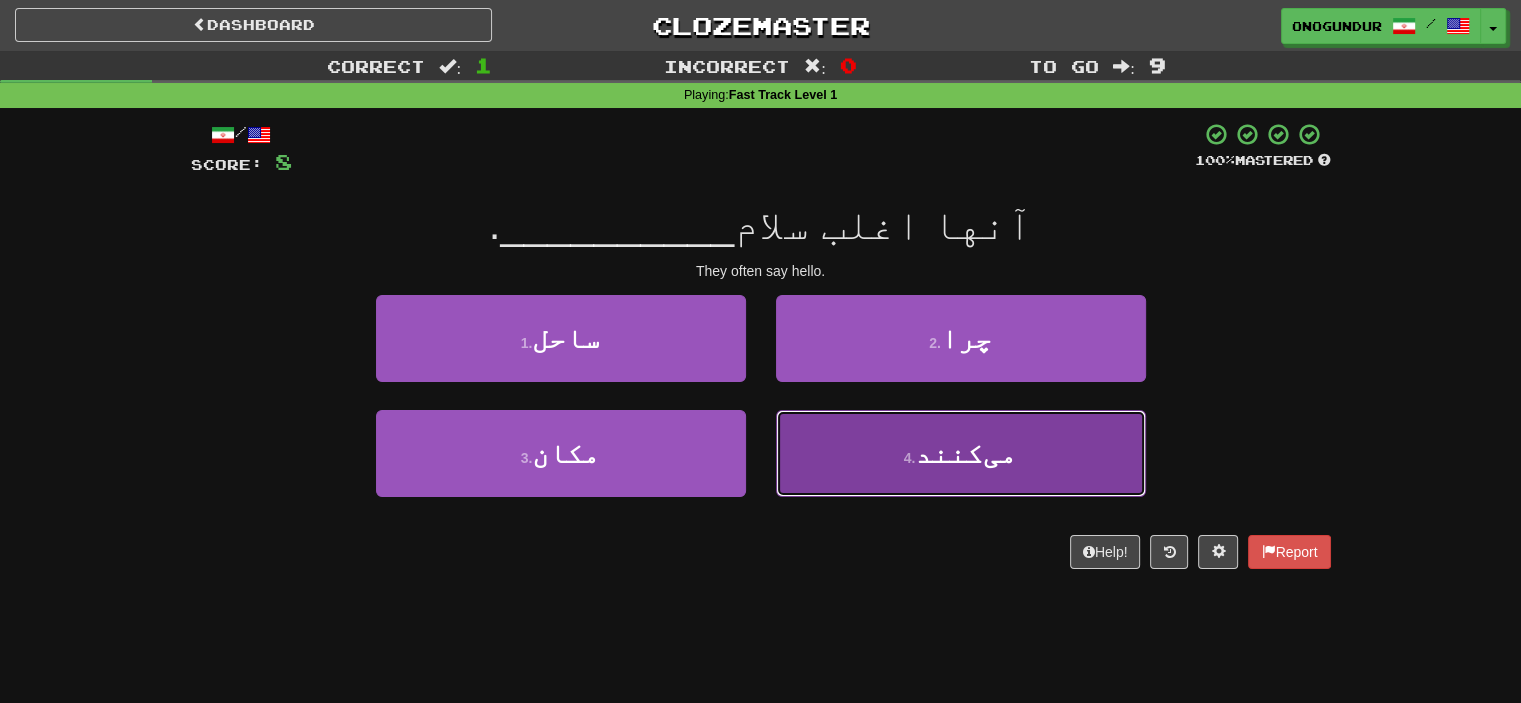 click on "4 .  می‌کنند" at bounding box center (961, 453) 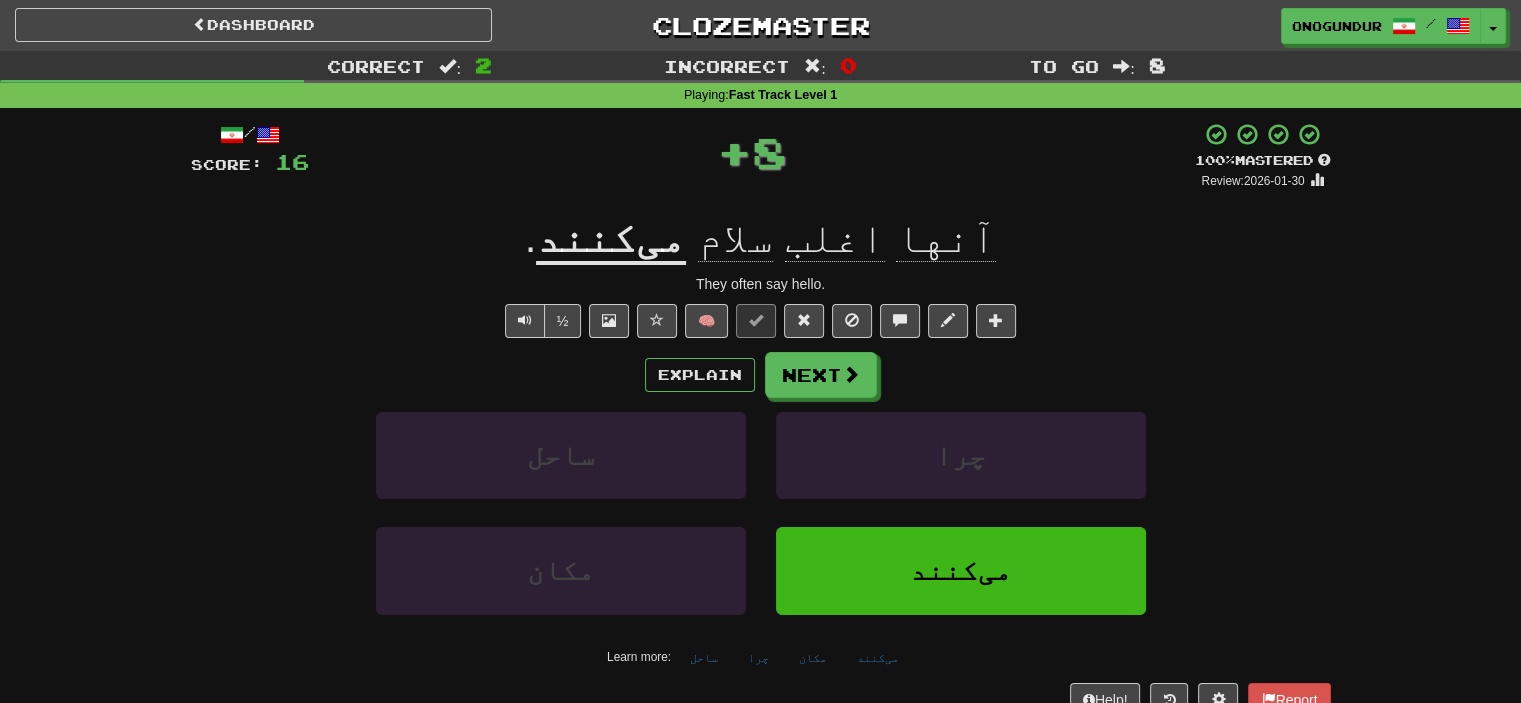 click on "Explain Next" at bounding box center [761, 375] 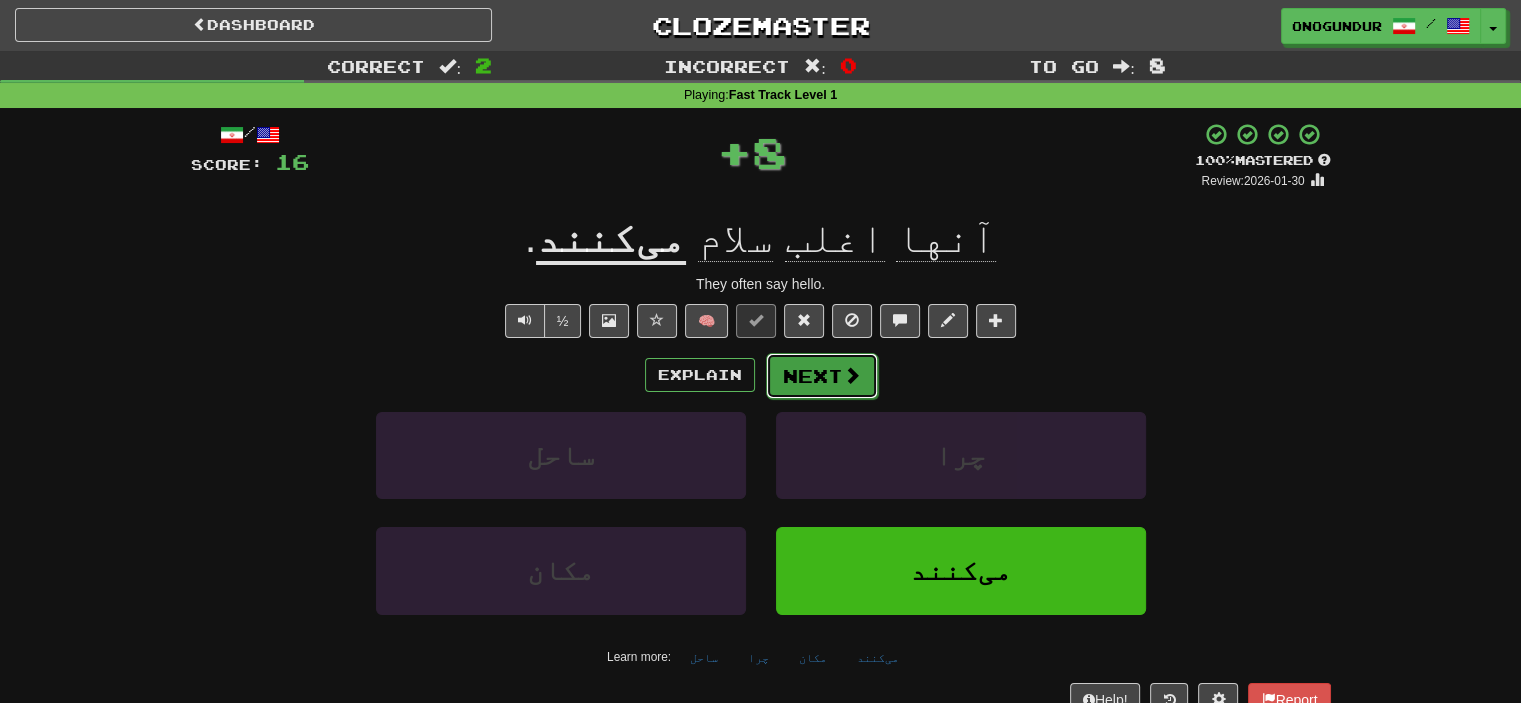 click on "Next" at bounding box center [822, 376] 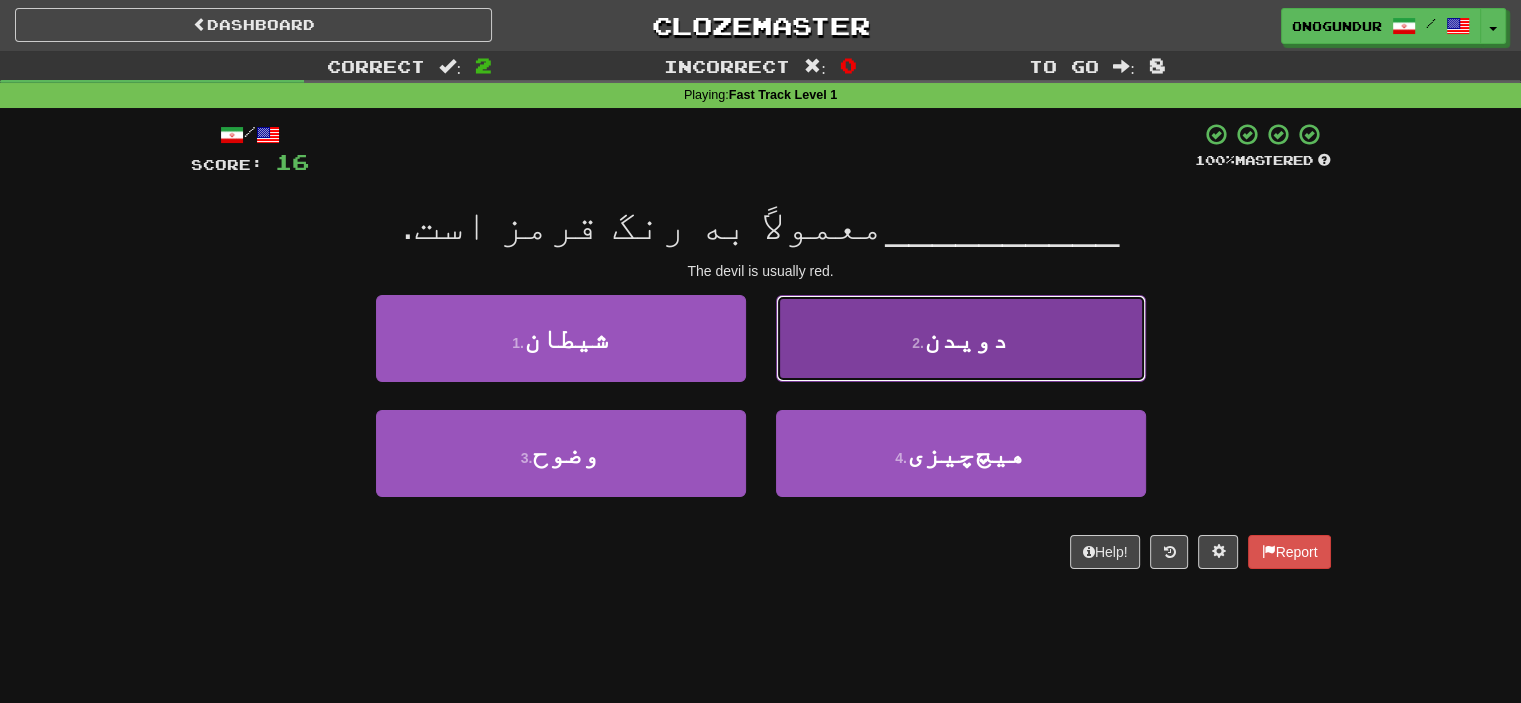click on "2 .  دویدن" at bounding box center (961, 338) 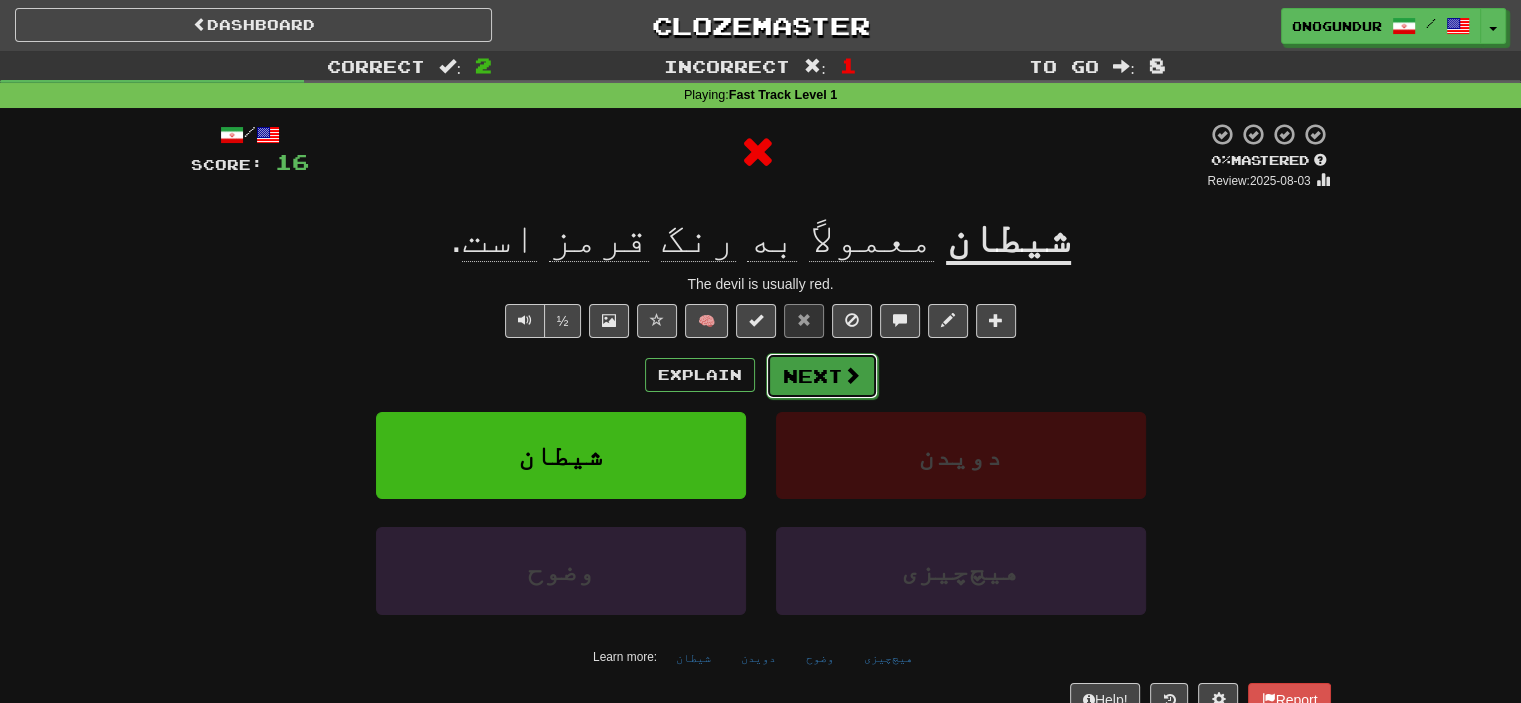 click at bounding box center (852, 375) 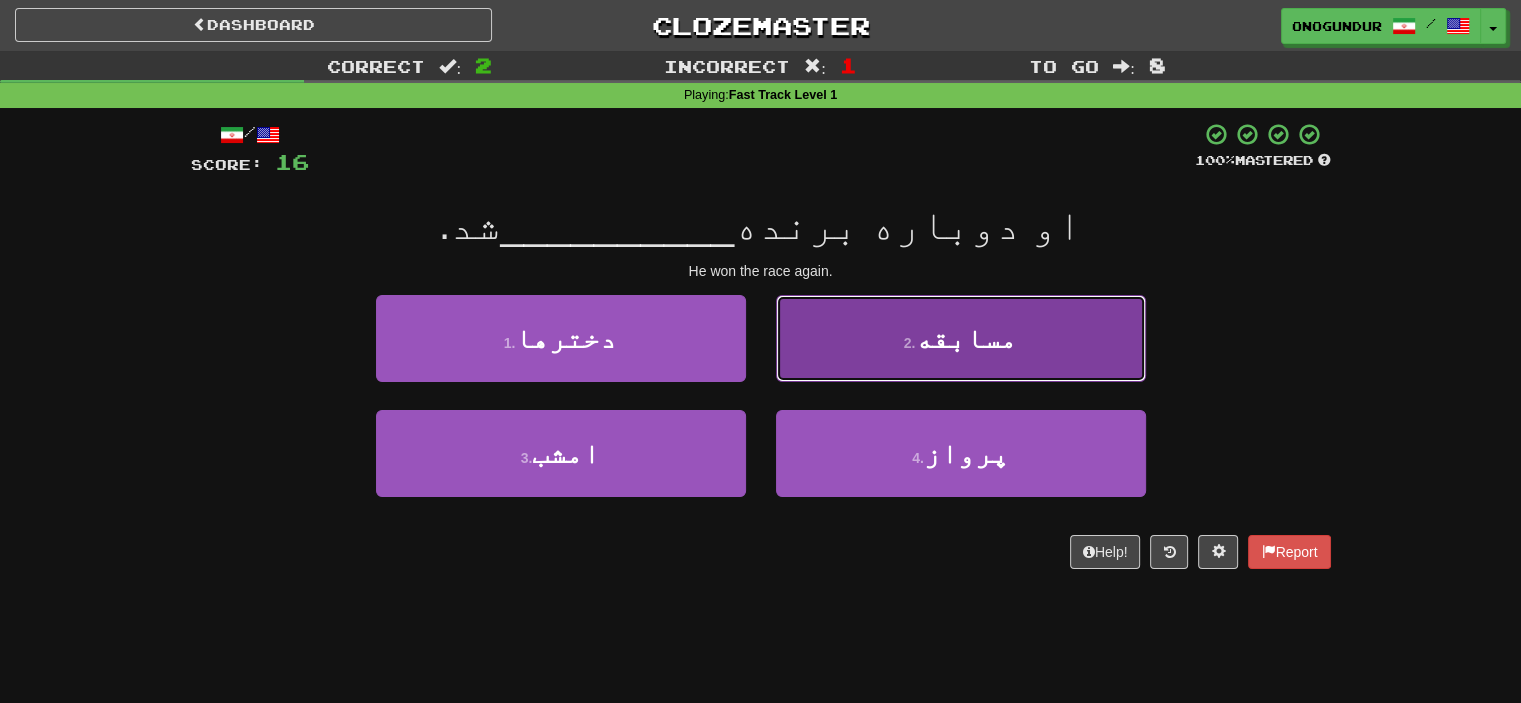 click on "2 .  مسابقه" at bounding box center (961, 338) 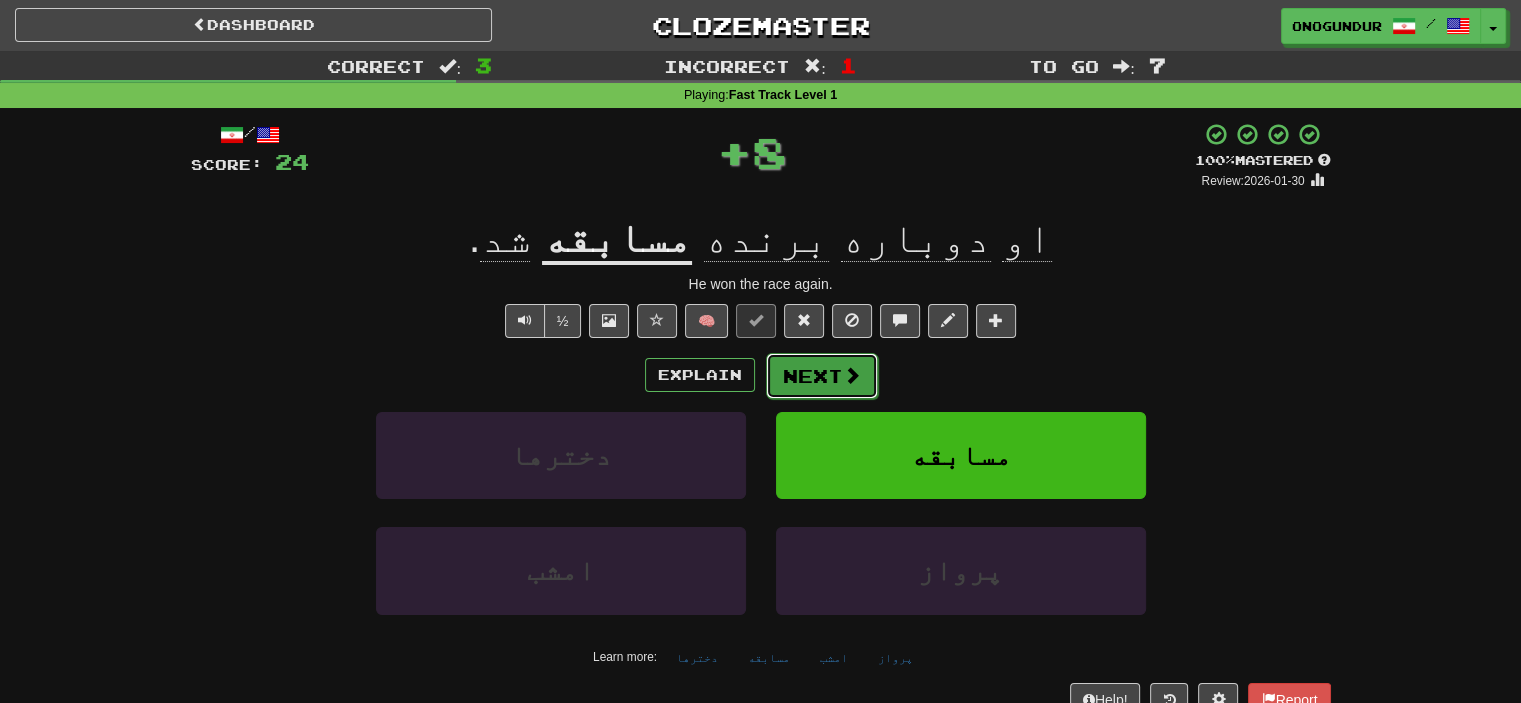 click on "Next" at bounding box center (822, 376) 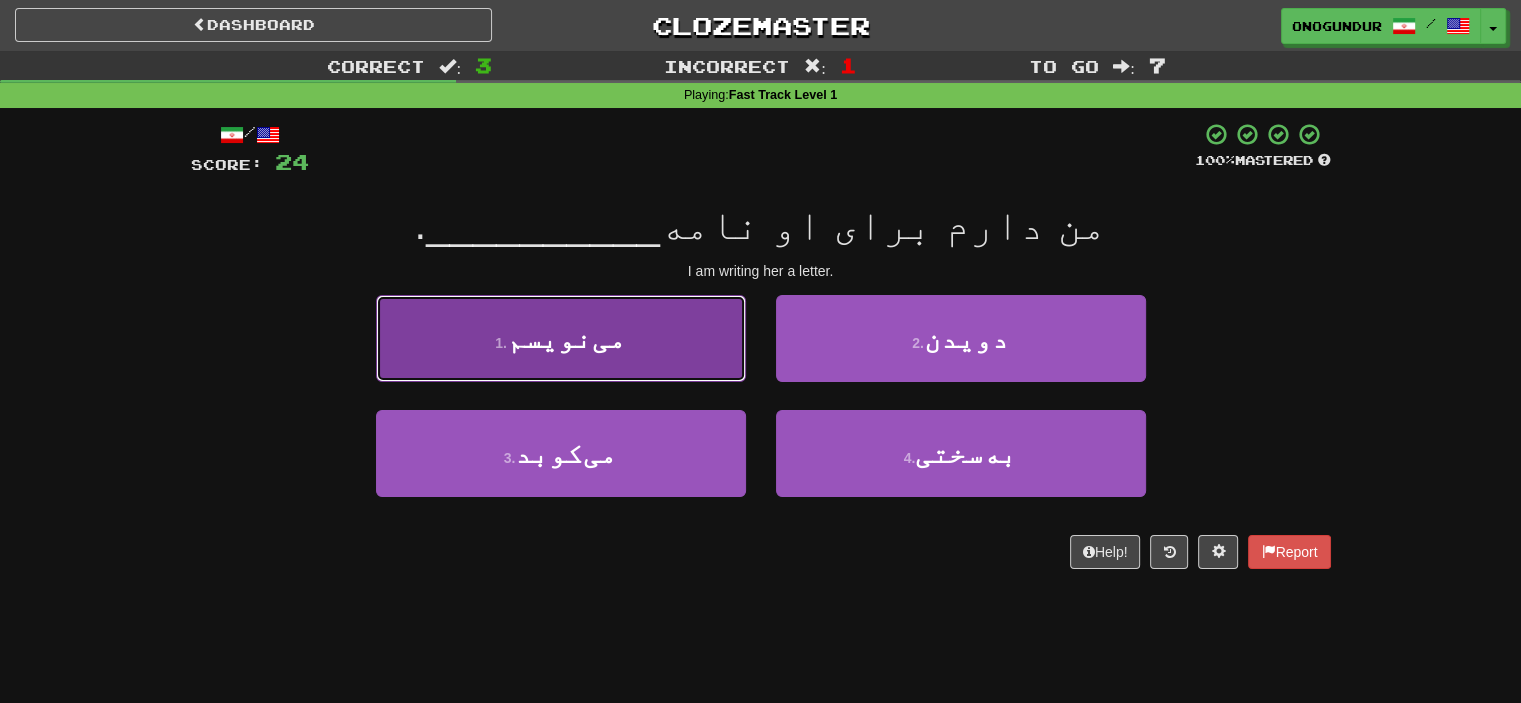 click on "1 .  می‌نویسم" at bounding box center [561, 338] 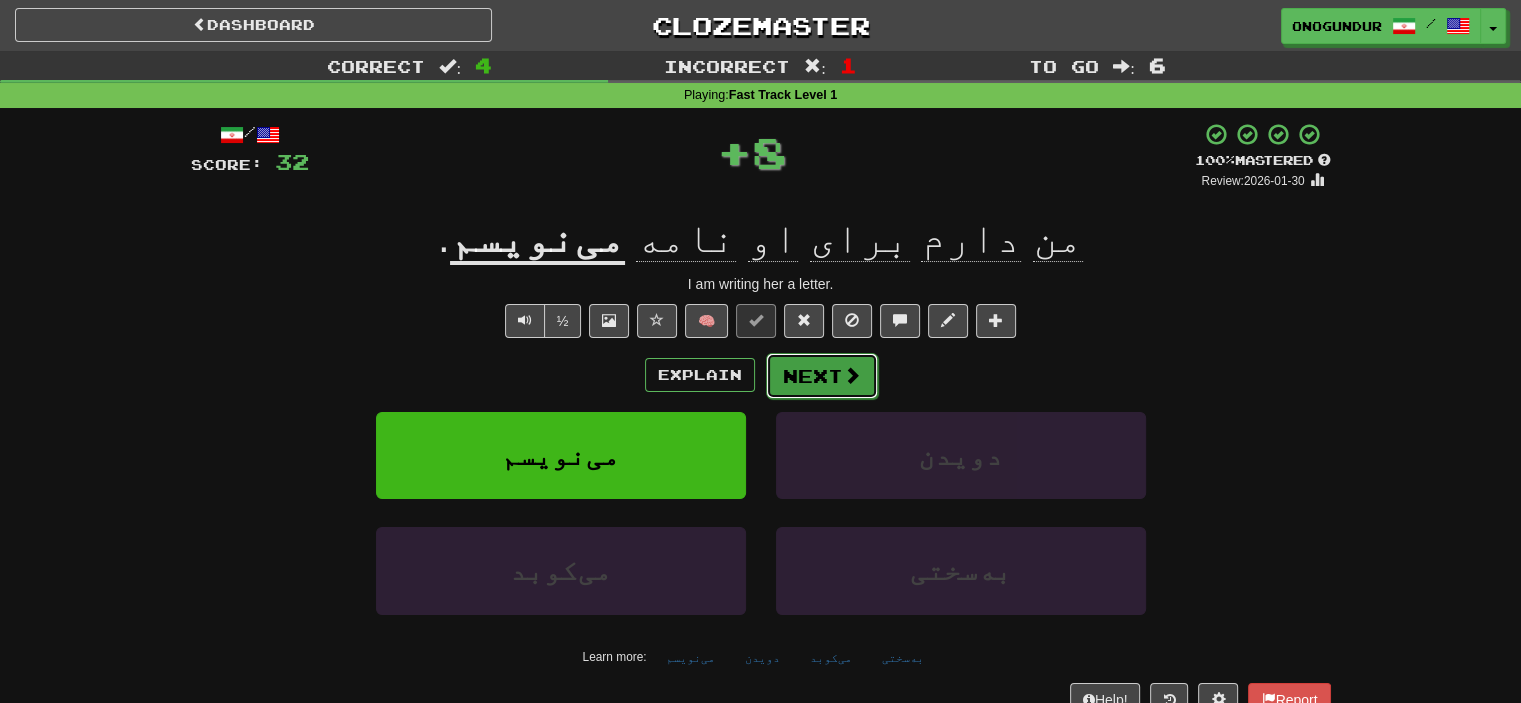 click on "Next" at bounding box center (822, 376) 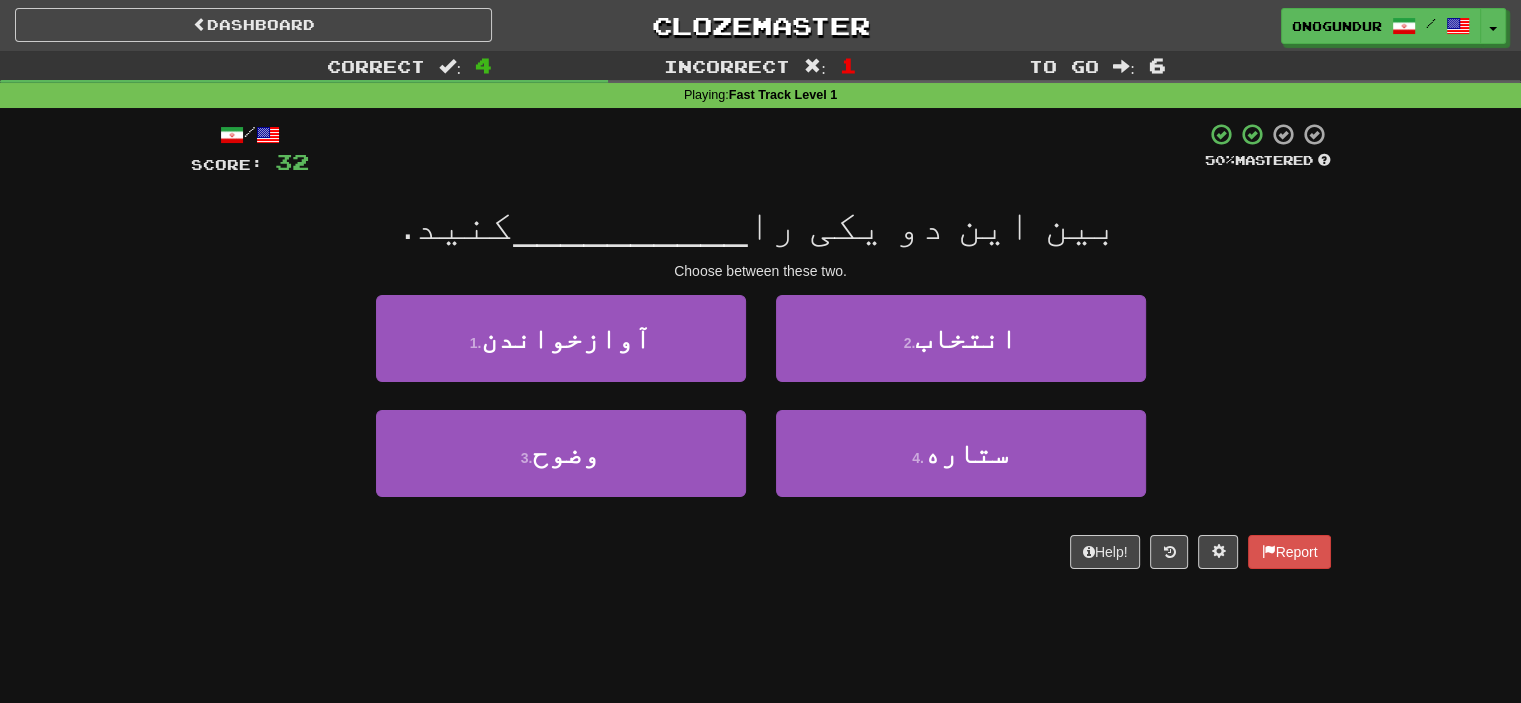 click on "Correct   :   4 Incorrect   :   1 To go   :   6 Playing :  Fast Track Level 1  /  Score:   32 50 %  Mastered بین این دو یکی را  __________  کنید. Choose between these two. 1 .  آوازخواندن 2 .  انتخاب 3 .  وضوح 4 .  ستاره  Help!  Report" at bounding box center [760, 324] 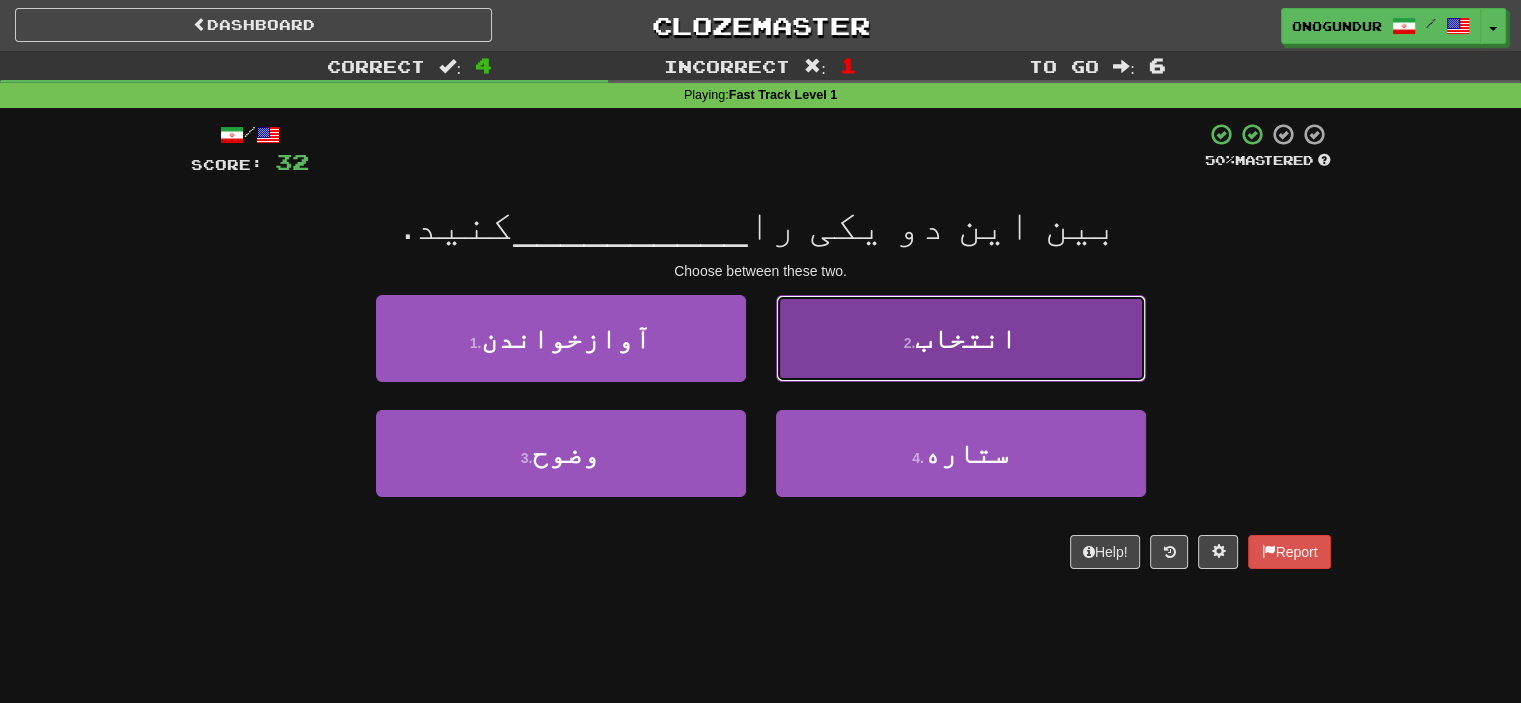 click on "2 .  انتخاب" at bounding box center [961, 338] 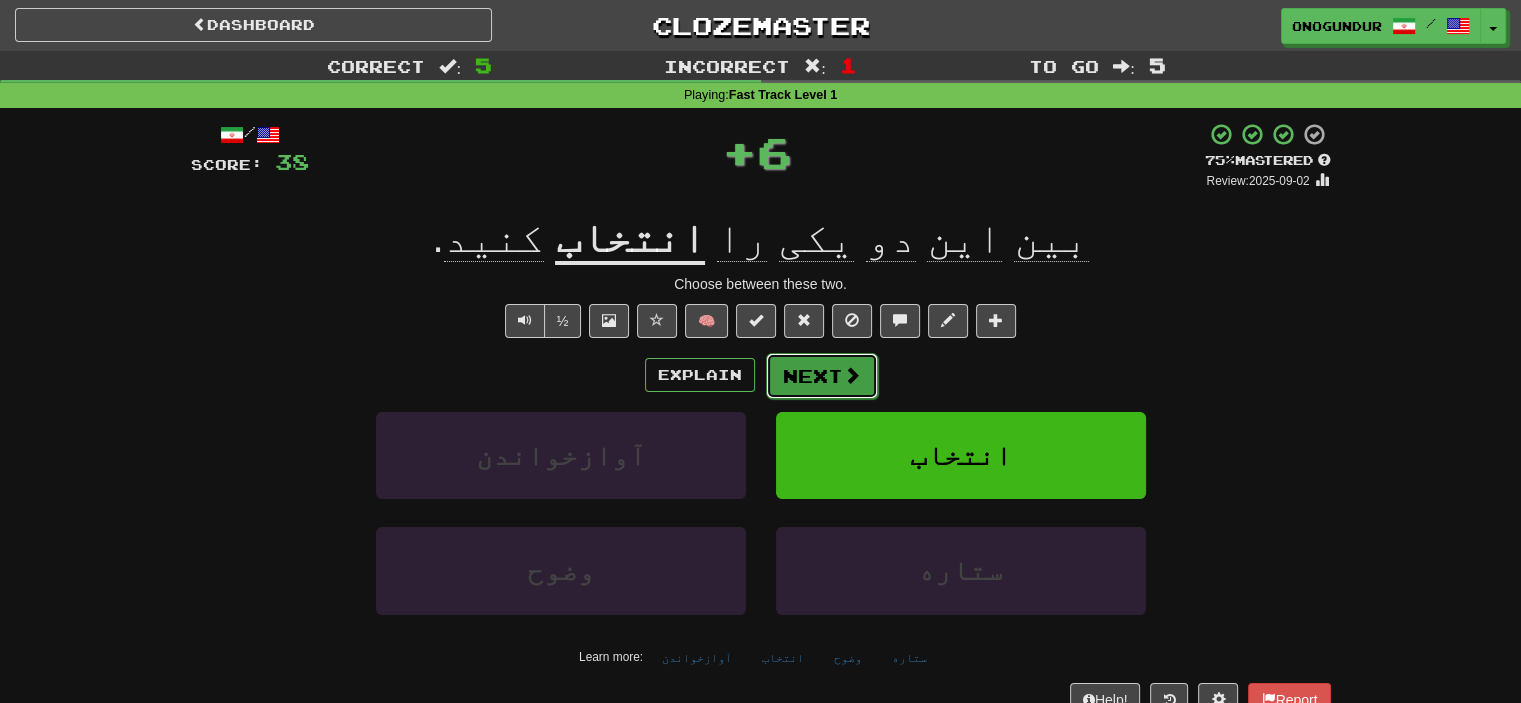 click on "Next" at bounding box center (822, 376) 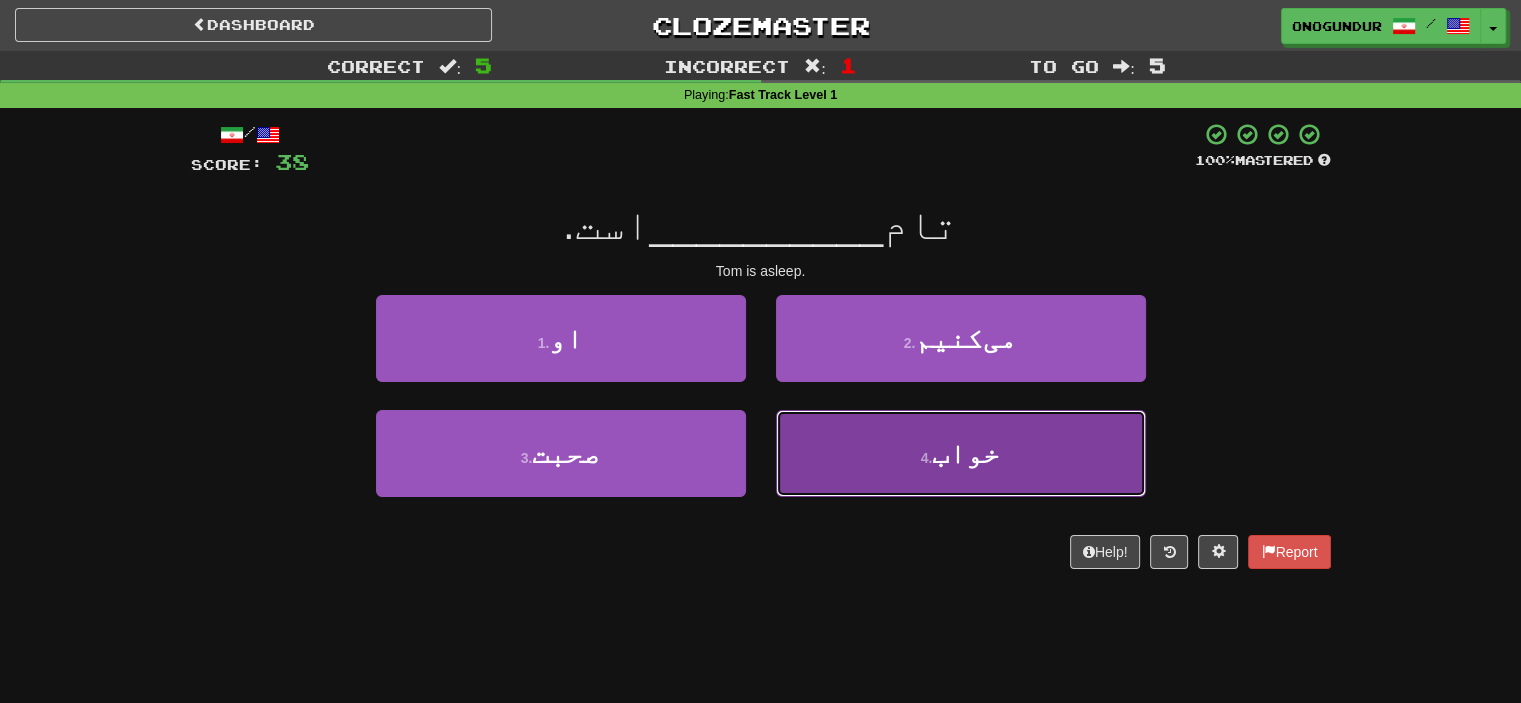 click on "4 .  خواب" at bounding box center [961, 453] 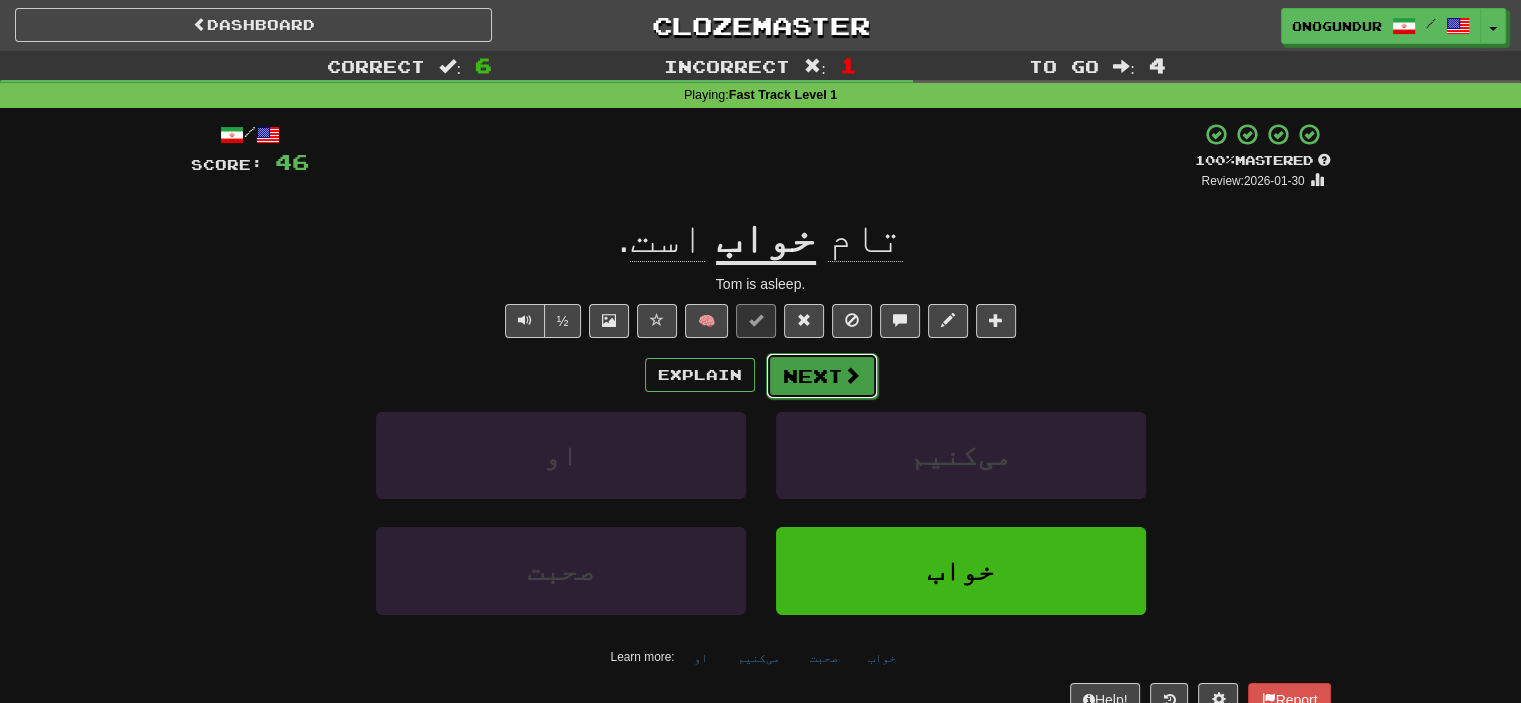 click at bounding box center (852, 375) 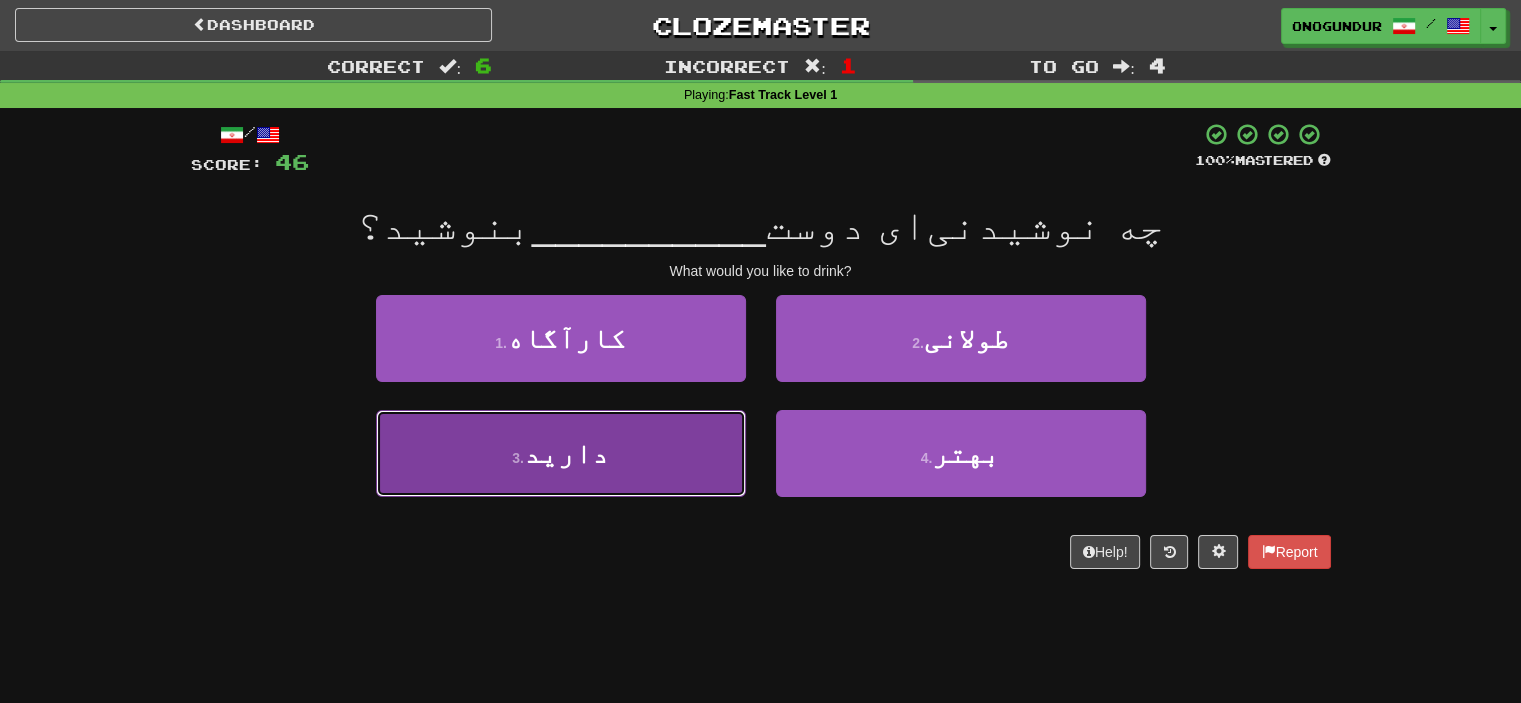 click on "3 .  دارید" at bounding box center (561, 453) 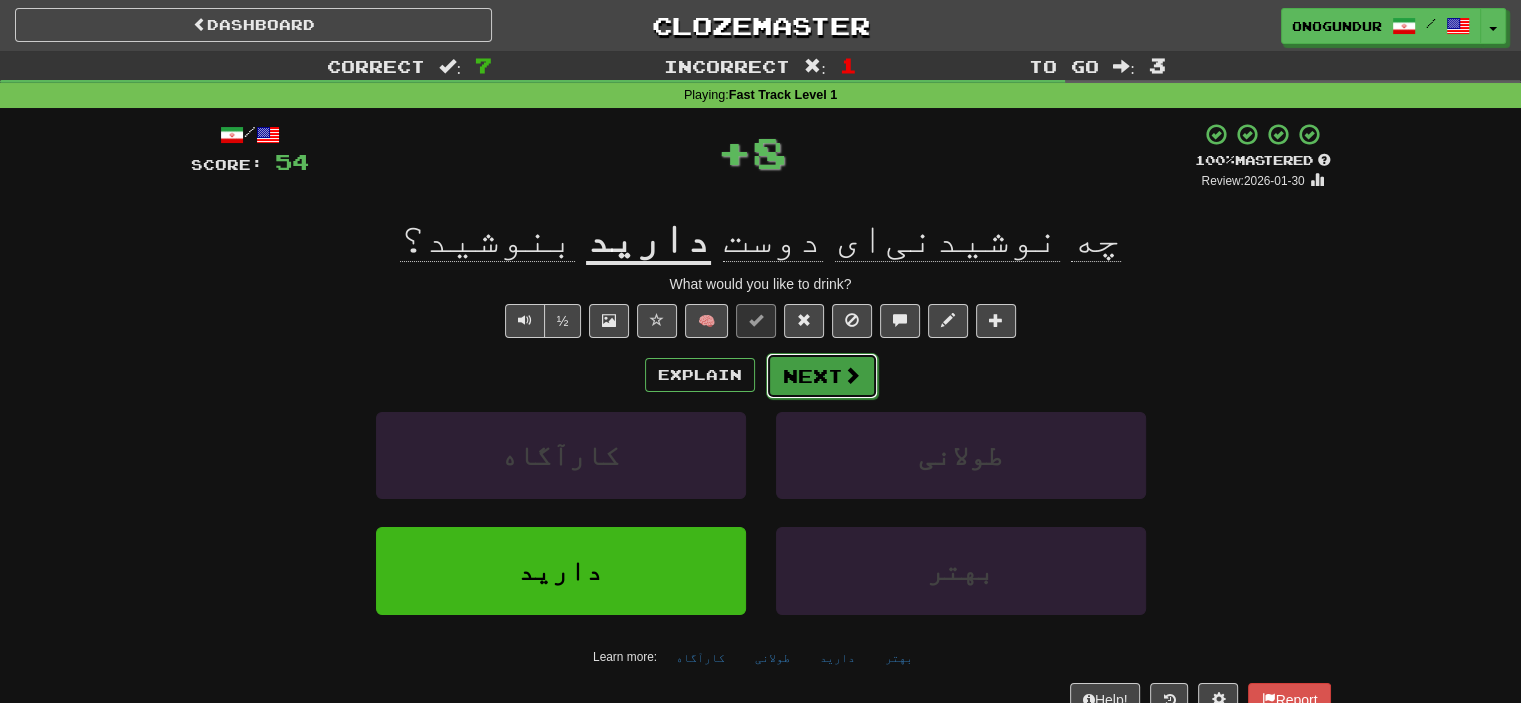 click on "Next" at bounding box center [822, 376] 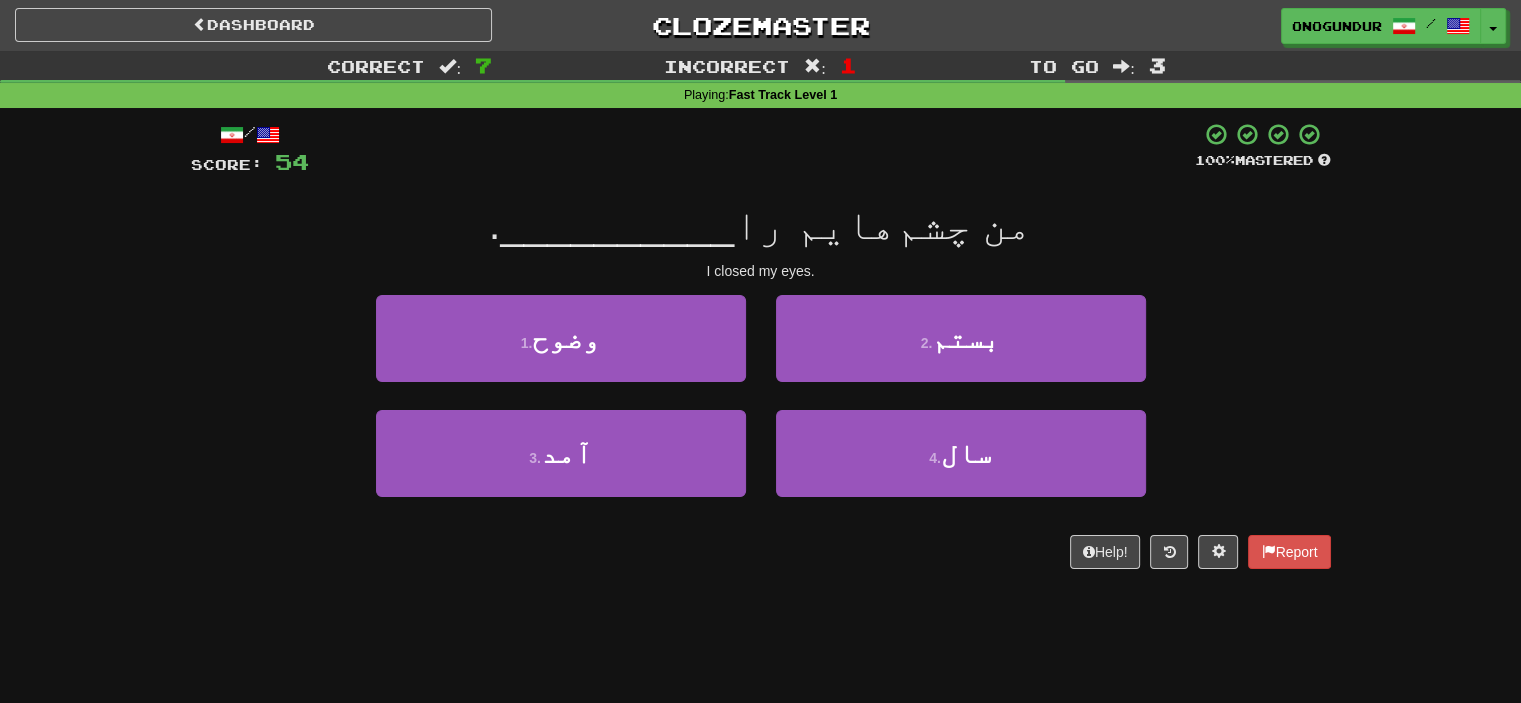 click on "/  Score:   54 100 %  Mastered من چشم‌هایم را  __________ . I closed my eyes. 1 .  وضوح 2 .  بستم 3 .  آمد 4 .  سال  Help!  Report" at bounding box center [761, 352] 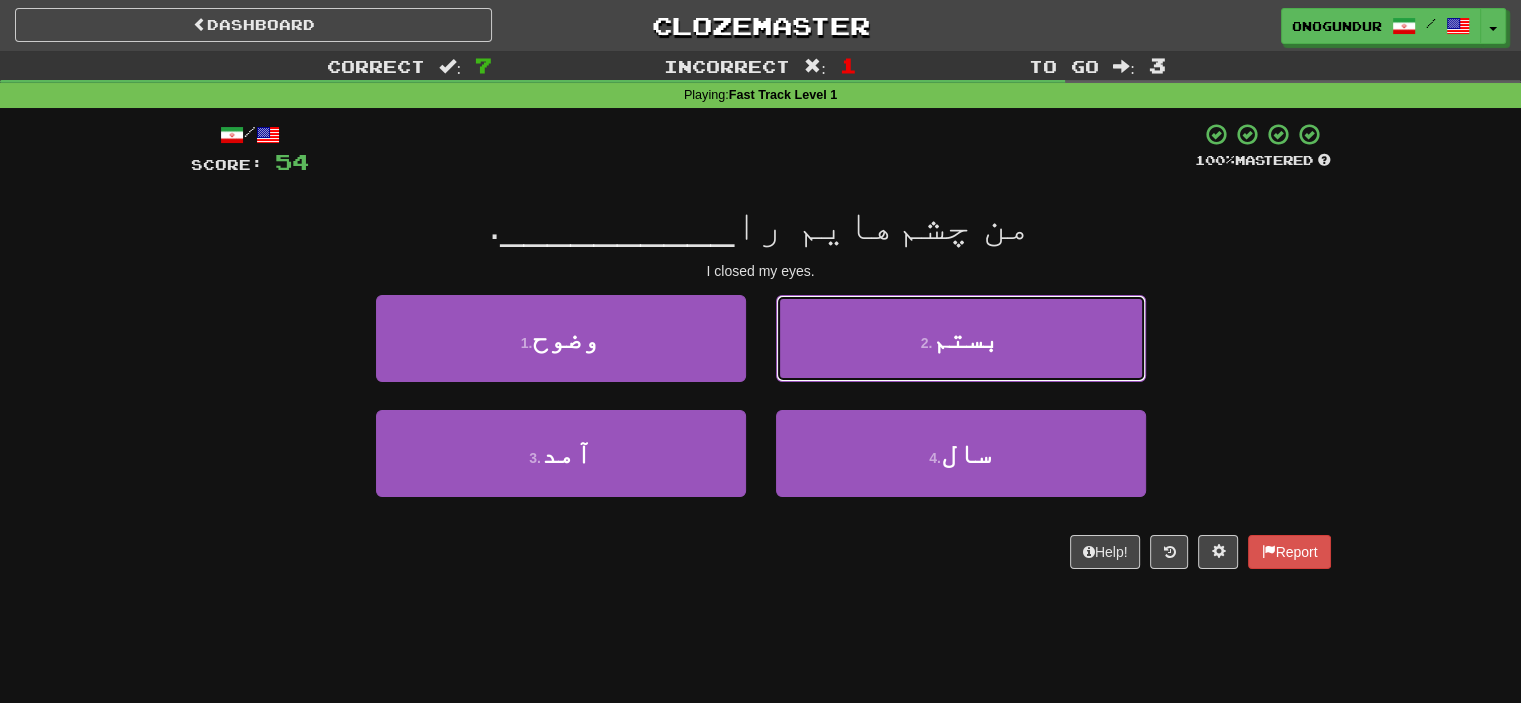 click on "بستم" at bounding box center (966, 338) 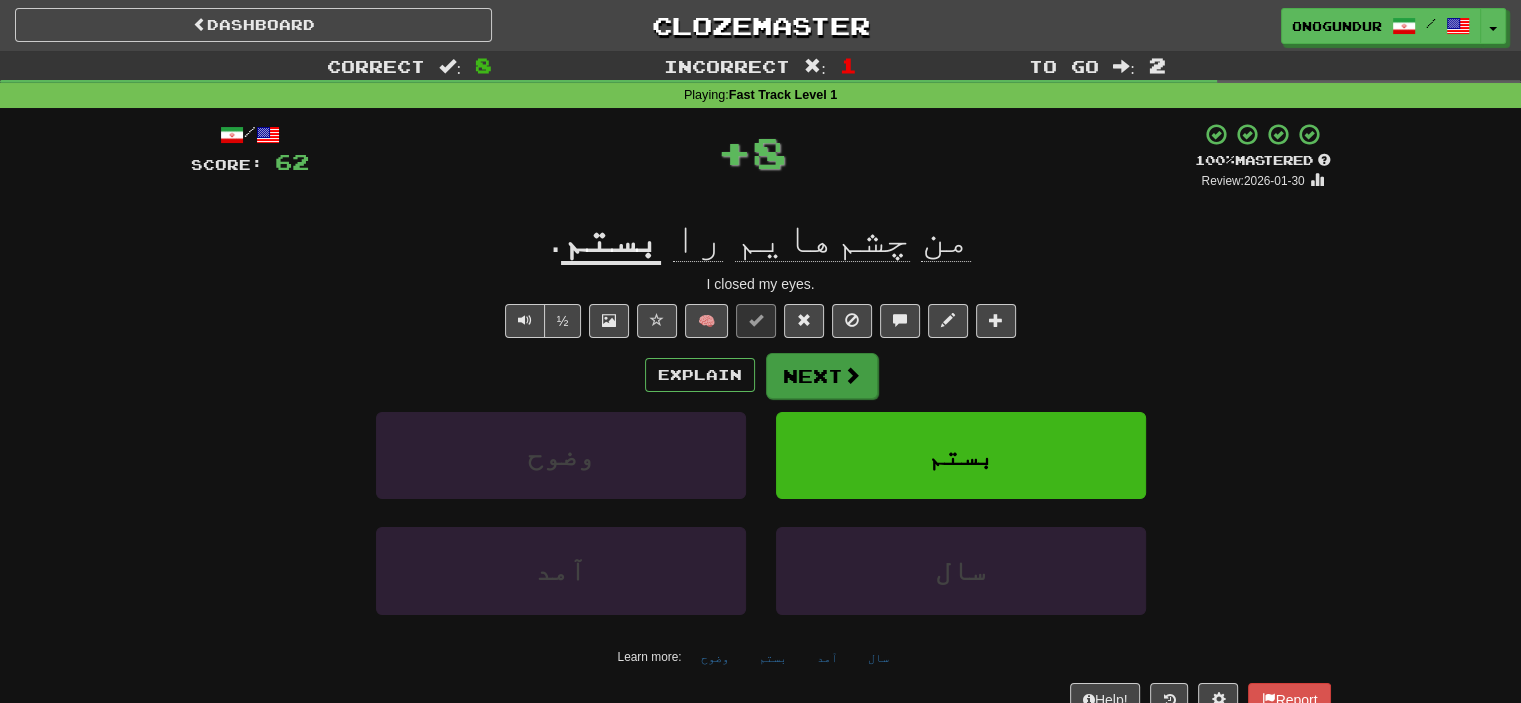 click on "Explain Next" at bounding box center [761, 375] 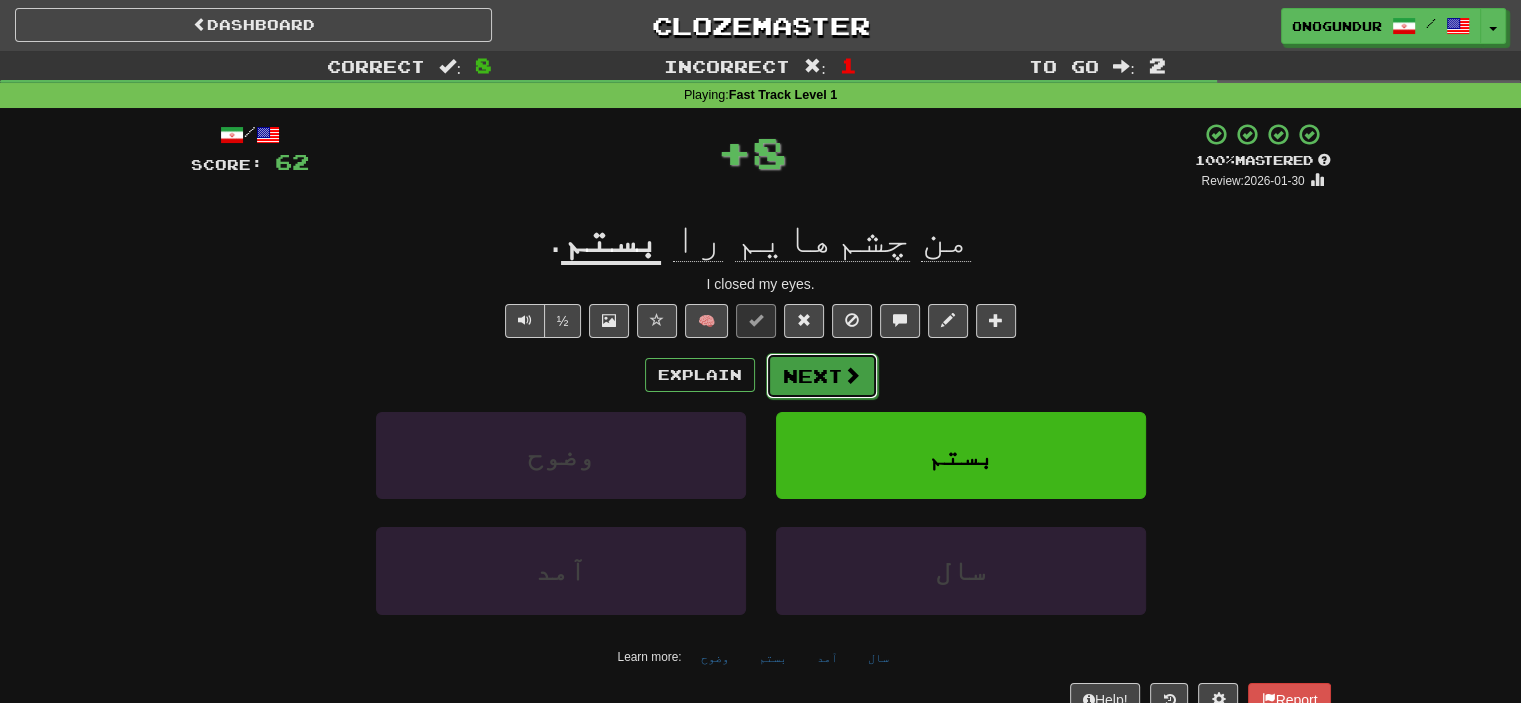 click on "Next" at bounding box center (822, 376) 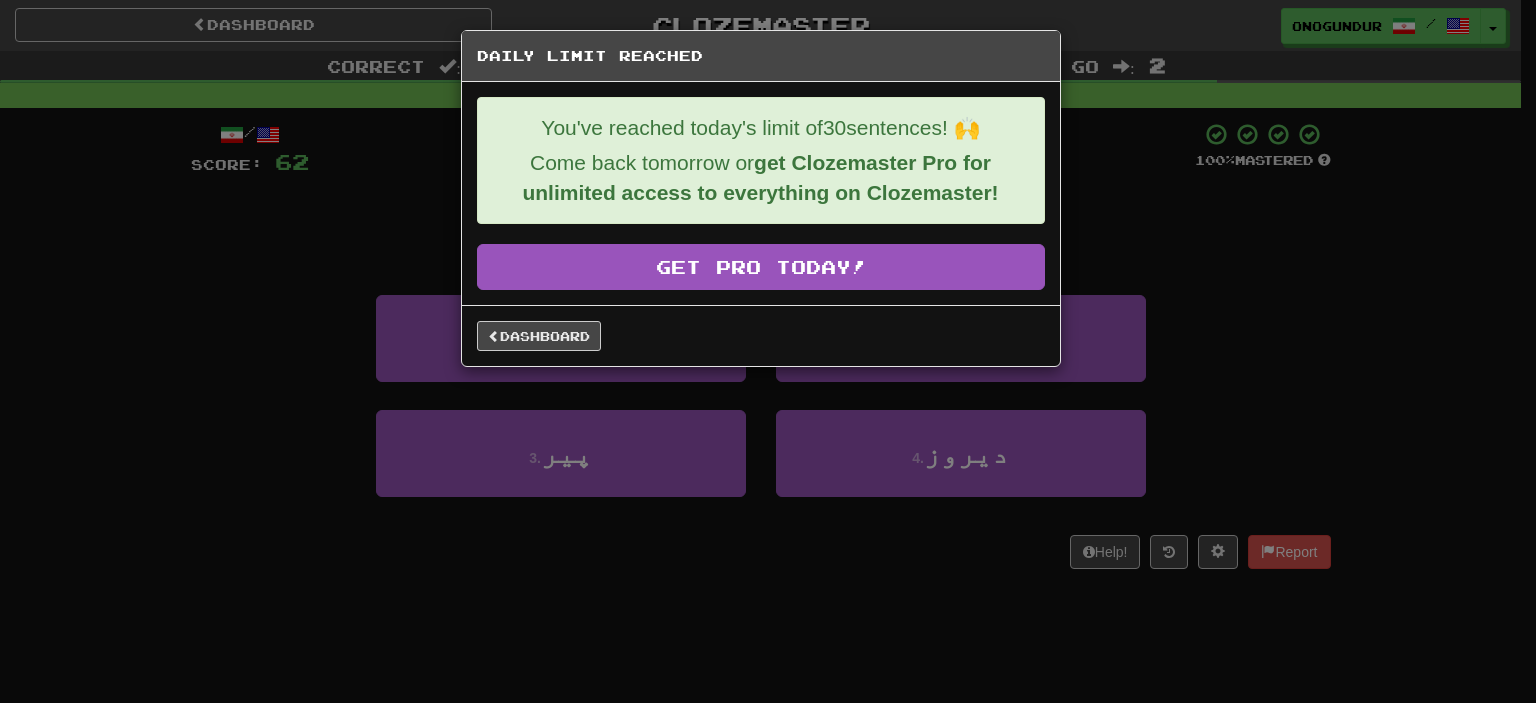 click on "Dashboard" at bounding box center [761, 335] 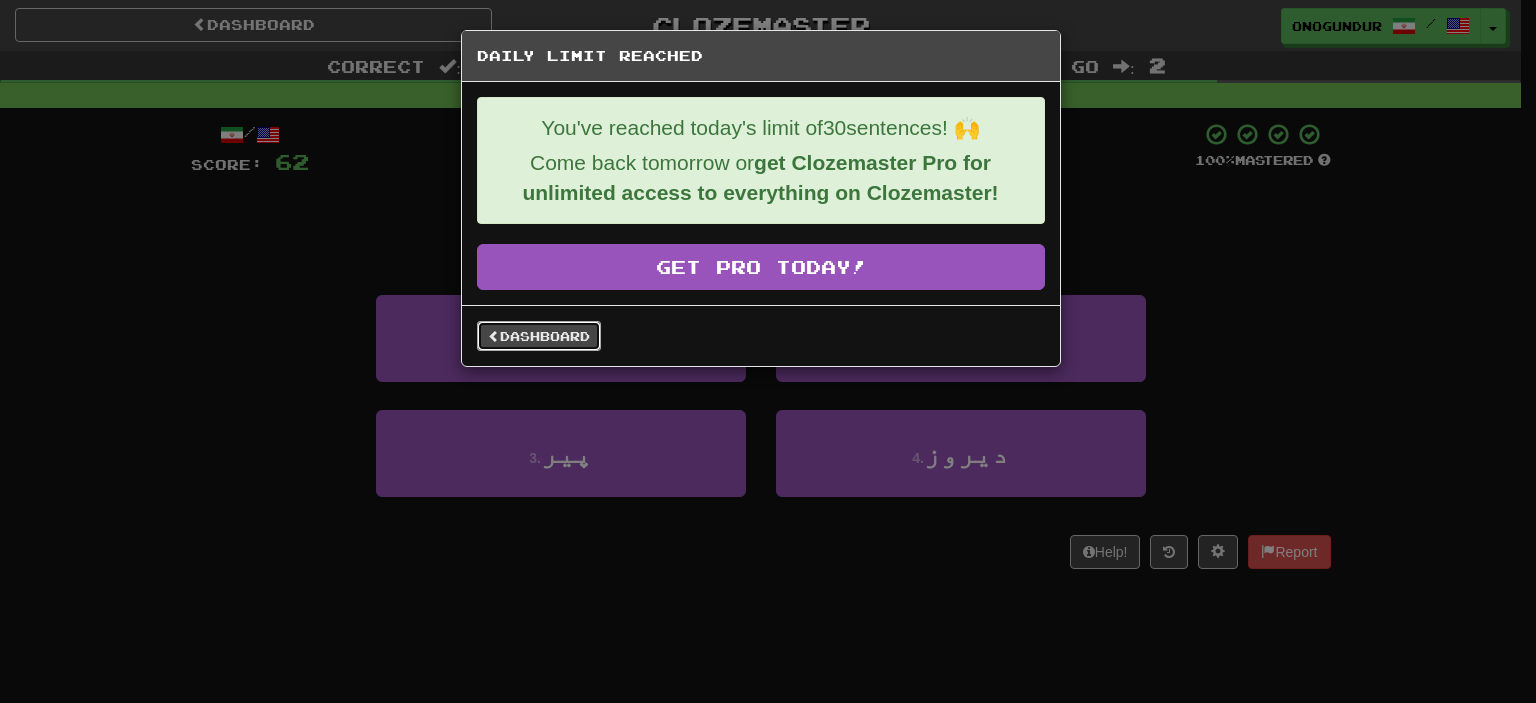 click on "Dashboard" at bounding box center (539, 336) 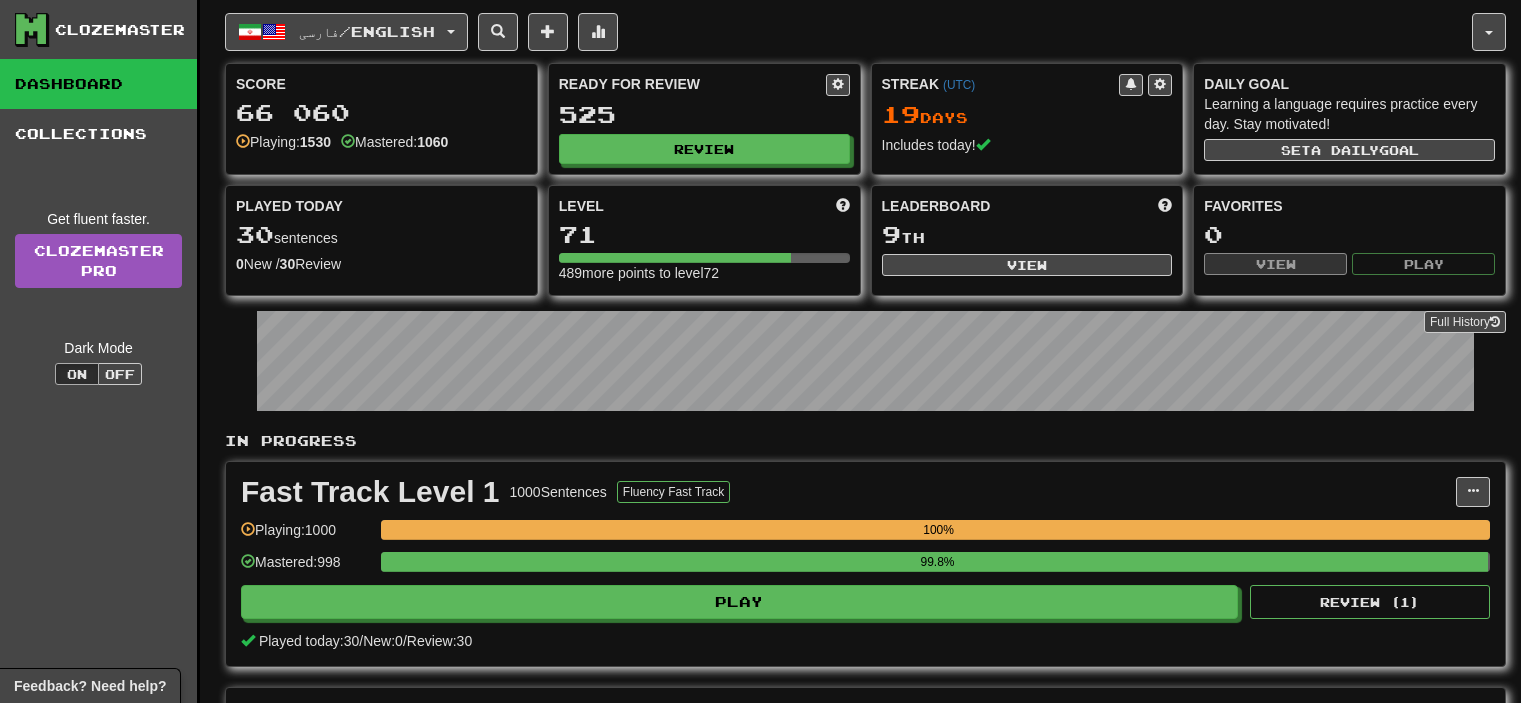 scroll, scrollTop: 0, scrollLeft: 0, axis: both 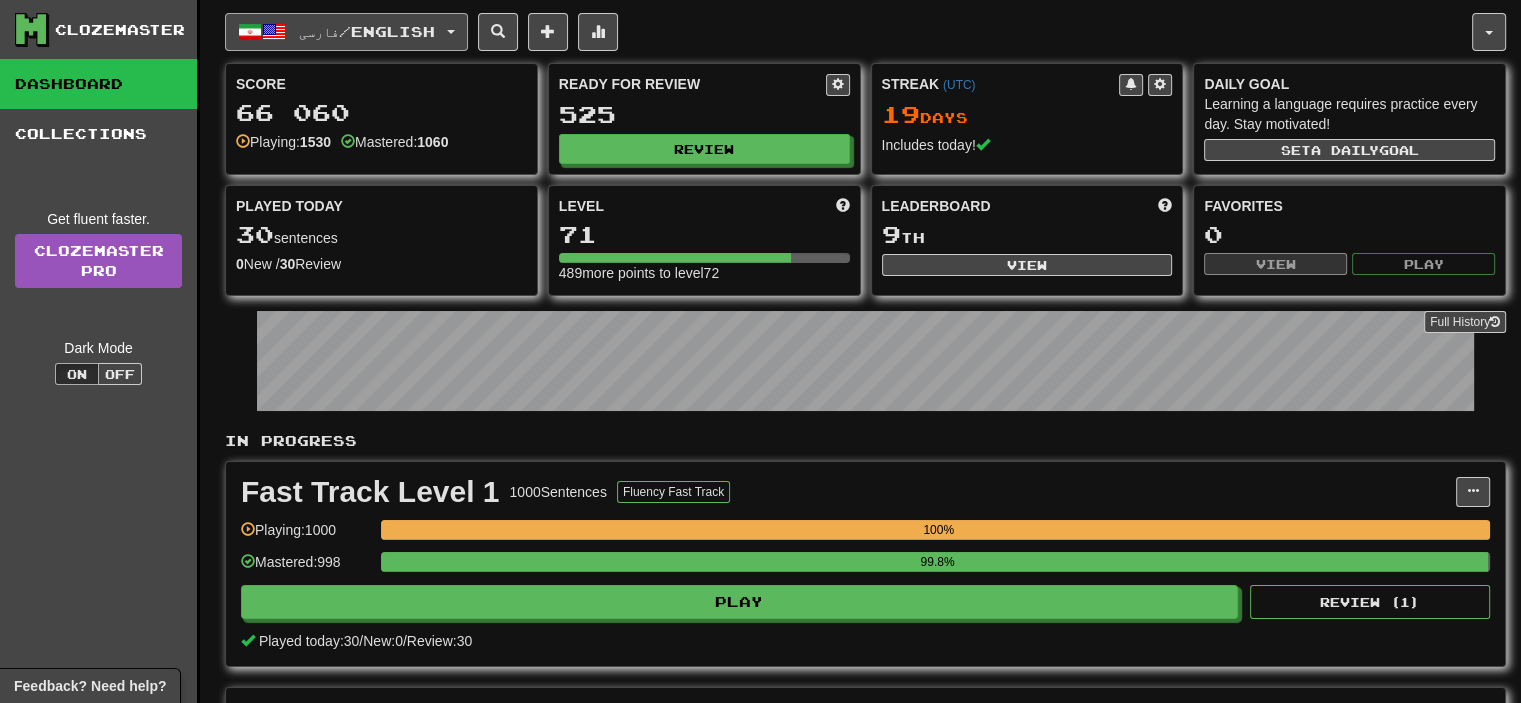 click on "فارسی  /  English" 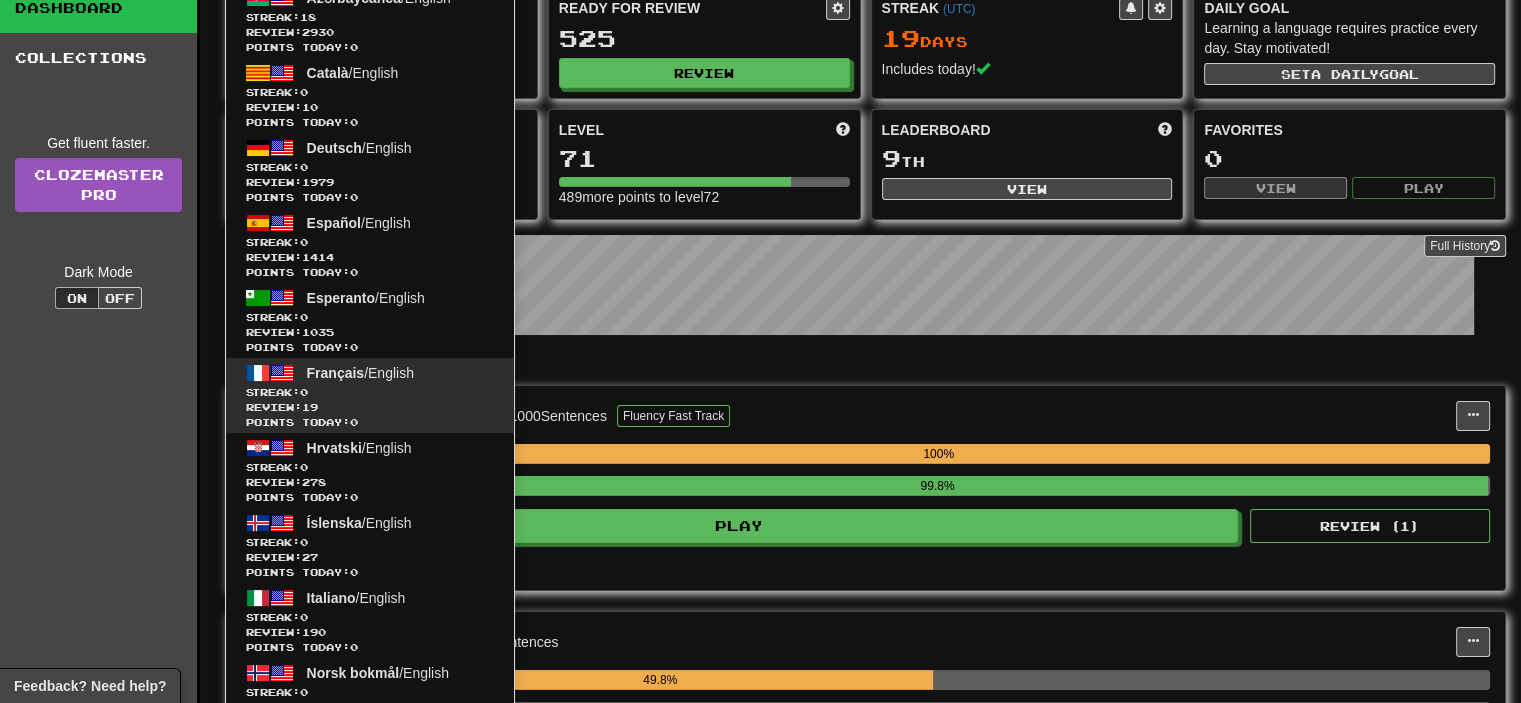 scroll, scrollTop: 0, scrollLeft: 0, axis: both 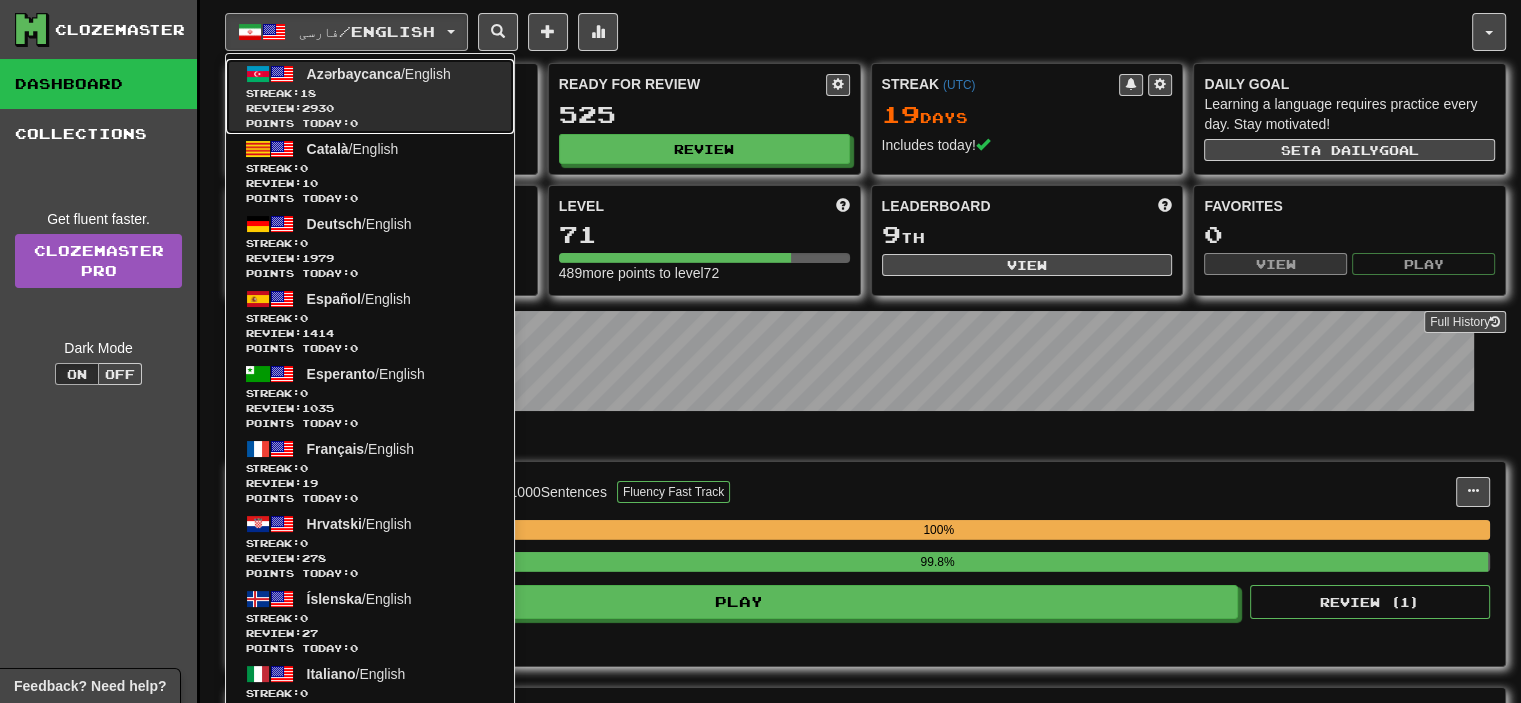 click on "Streak:  18" 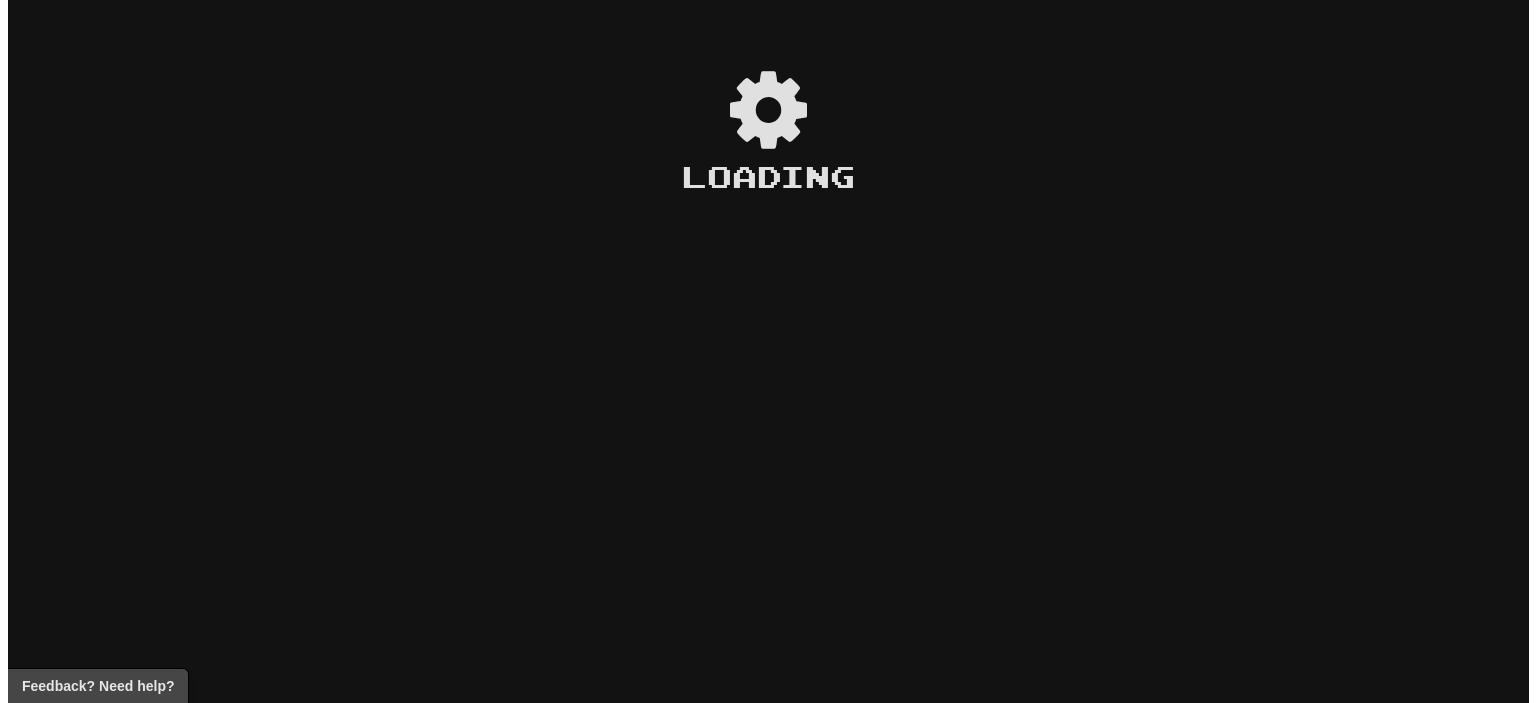 scroll, scrollTop: 0, scrollLeft: 0, axis: both 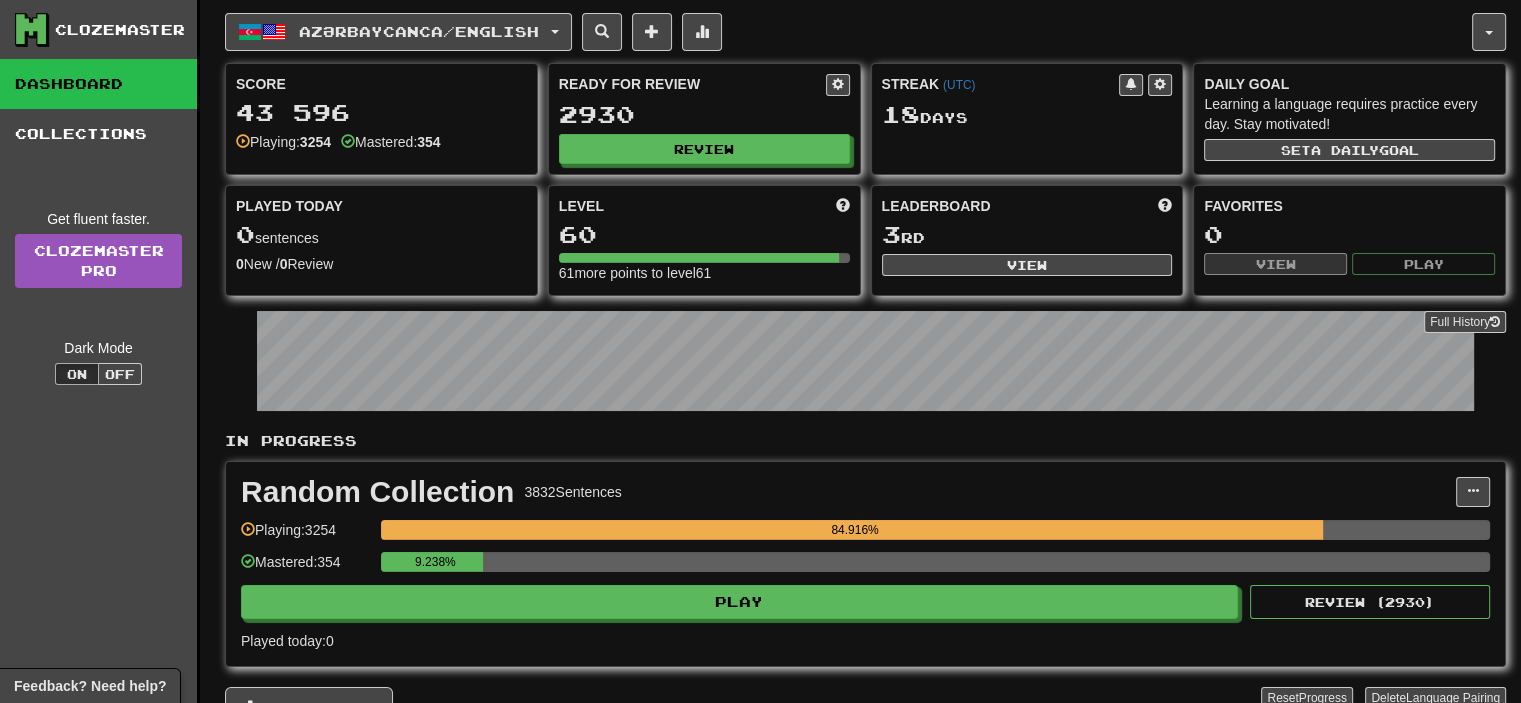 click on "Random Collection 3832  Sentences Manage Sentences Unpin from Dashboard  Playing:  3254 84.916%  Mastered:  354 9.238% Play Review ( 2930 ) Played today:  0" at bounding box center [865, 564] 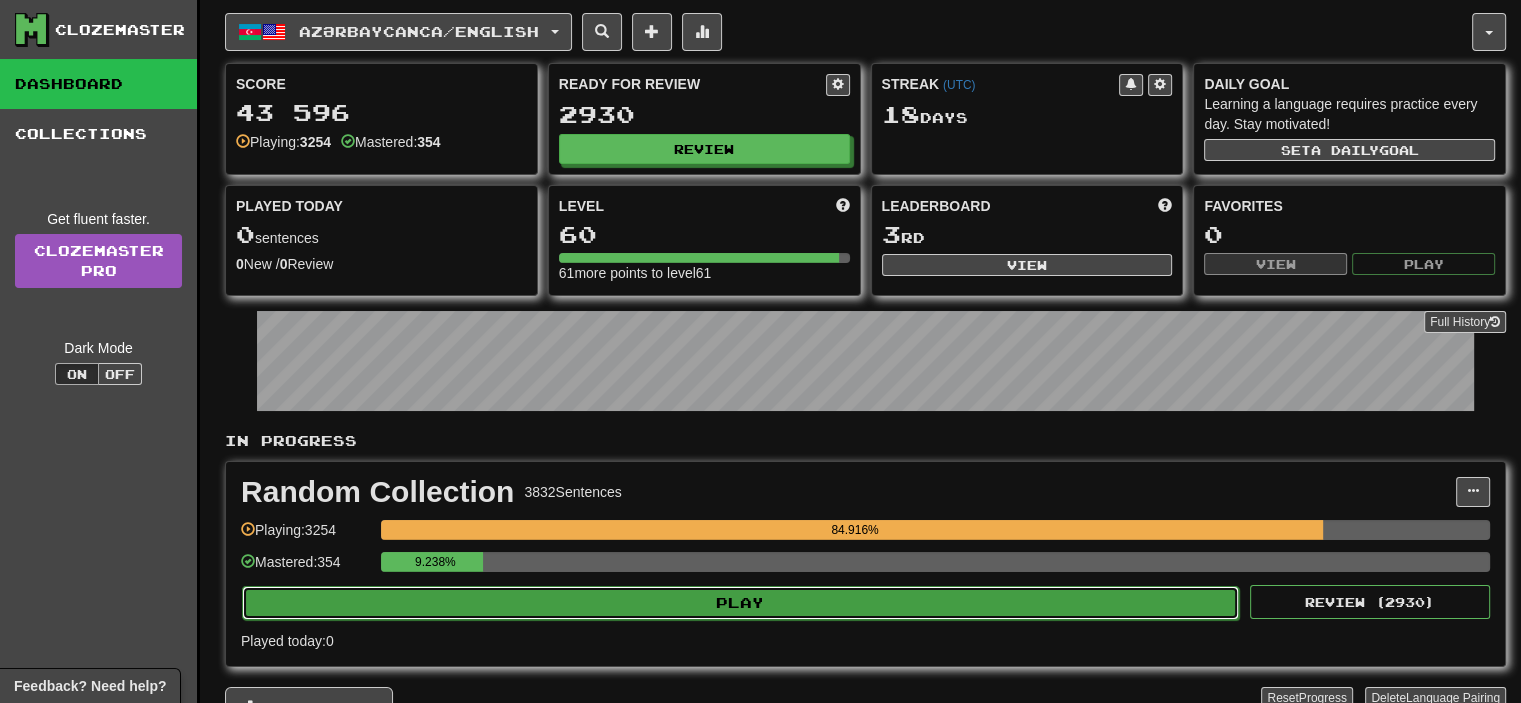 click on "Play" at bounding box center (740, 603) 